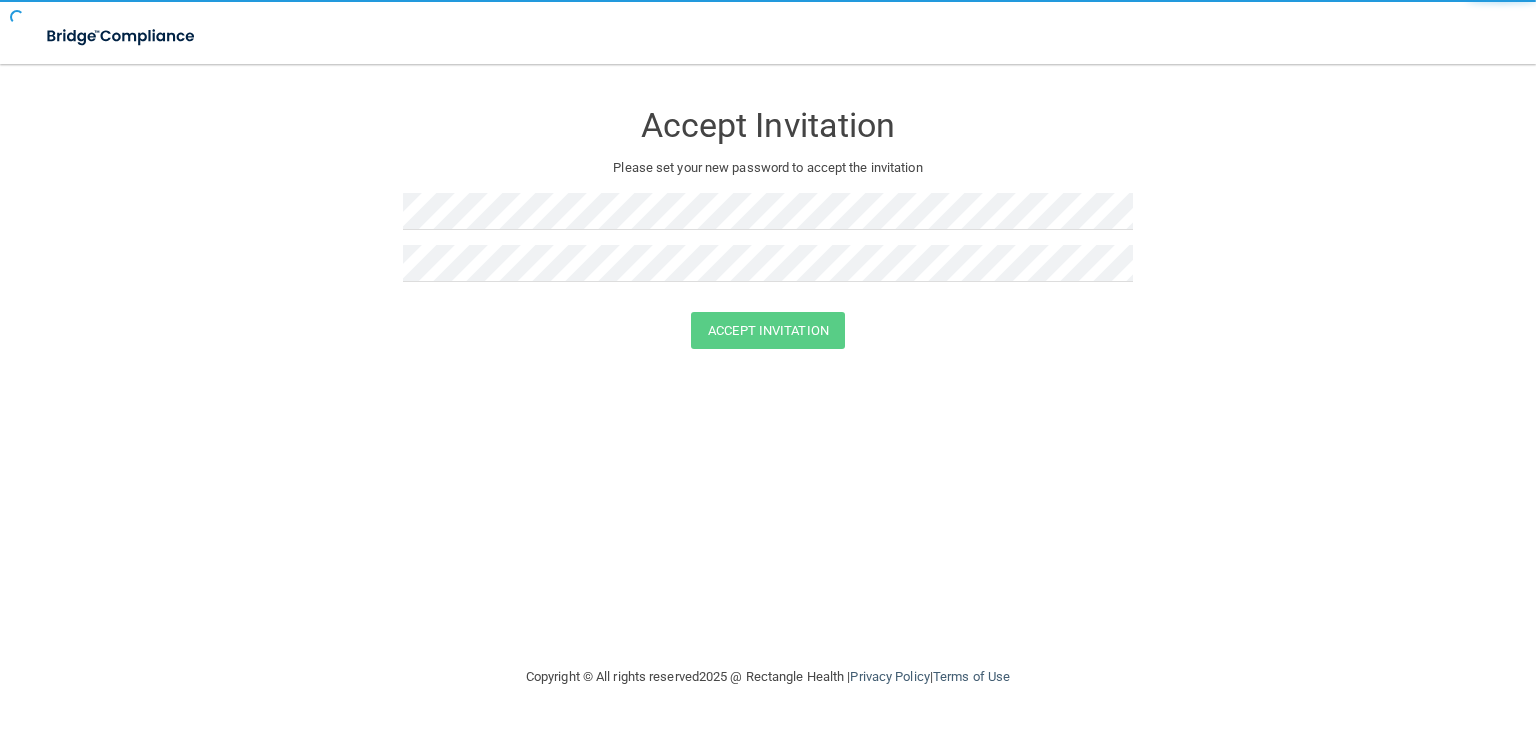 scroll, scrollTop: 0, scrollLeft: 0, axis: both 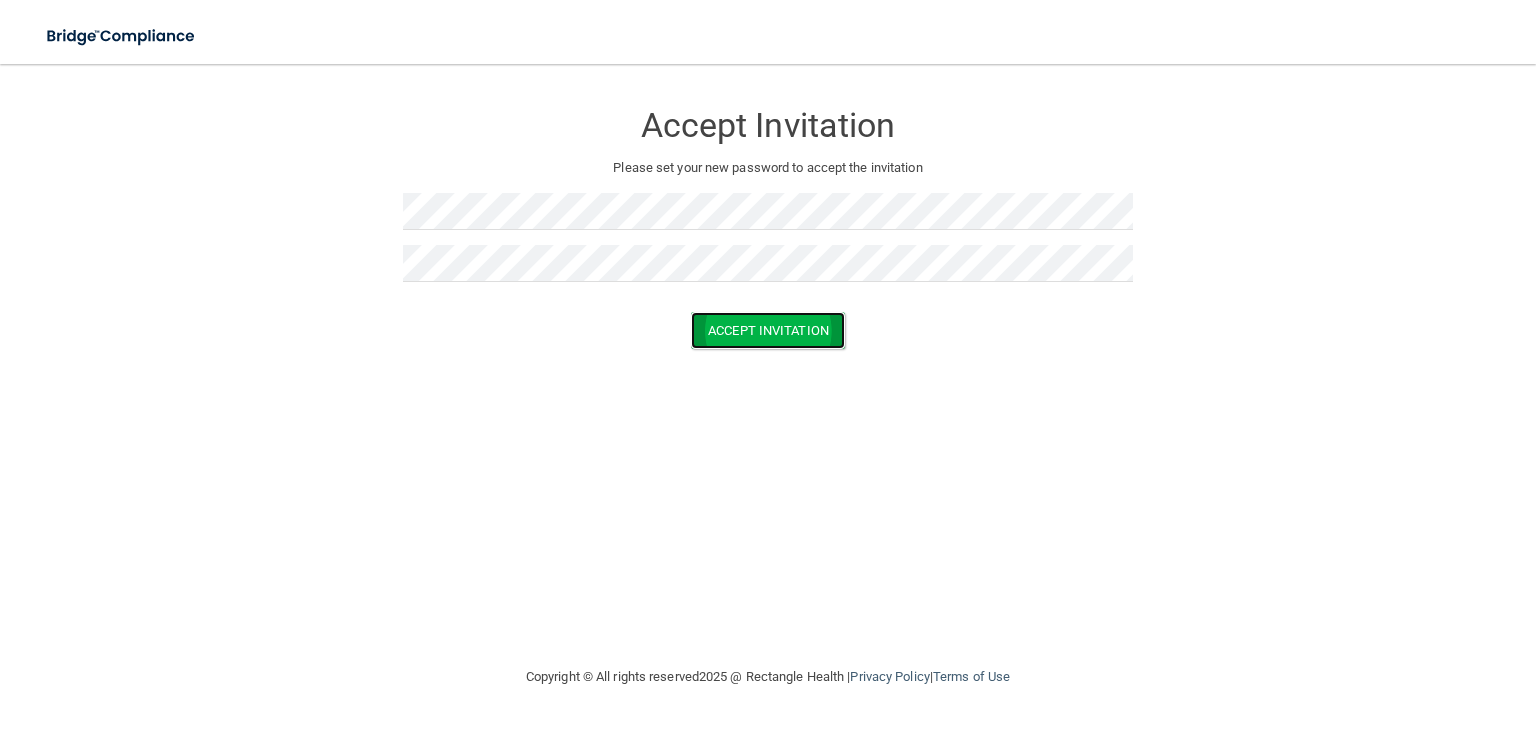 click on "Accept Invitation" at bounding box center (768, 330) 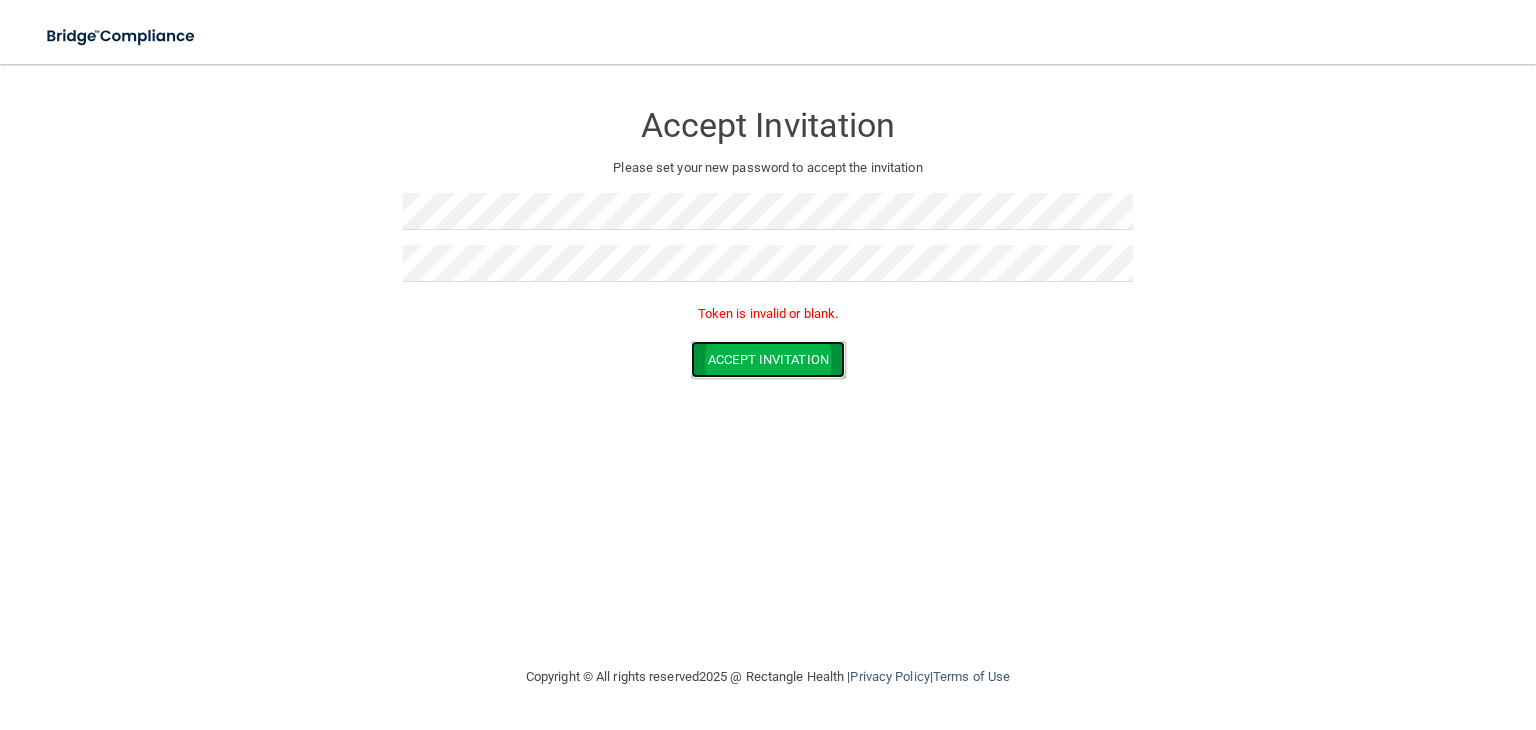 click on "Accept Invitation" at bounding box center [768, 359] 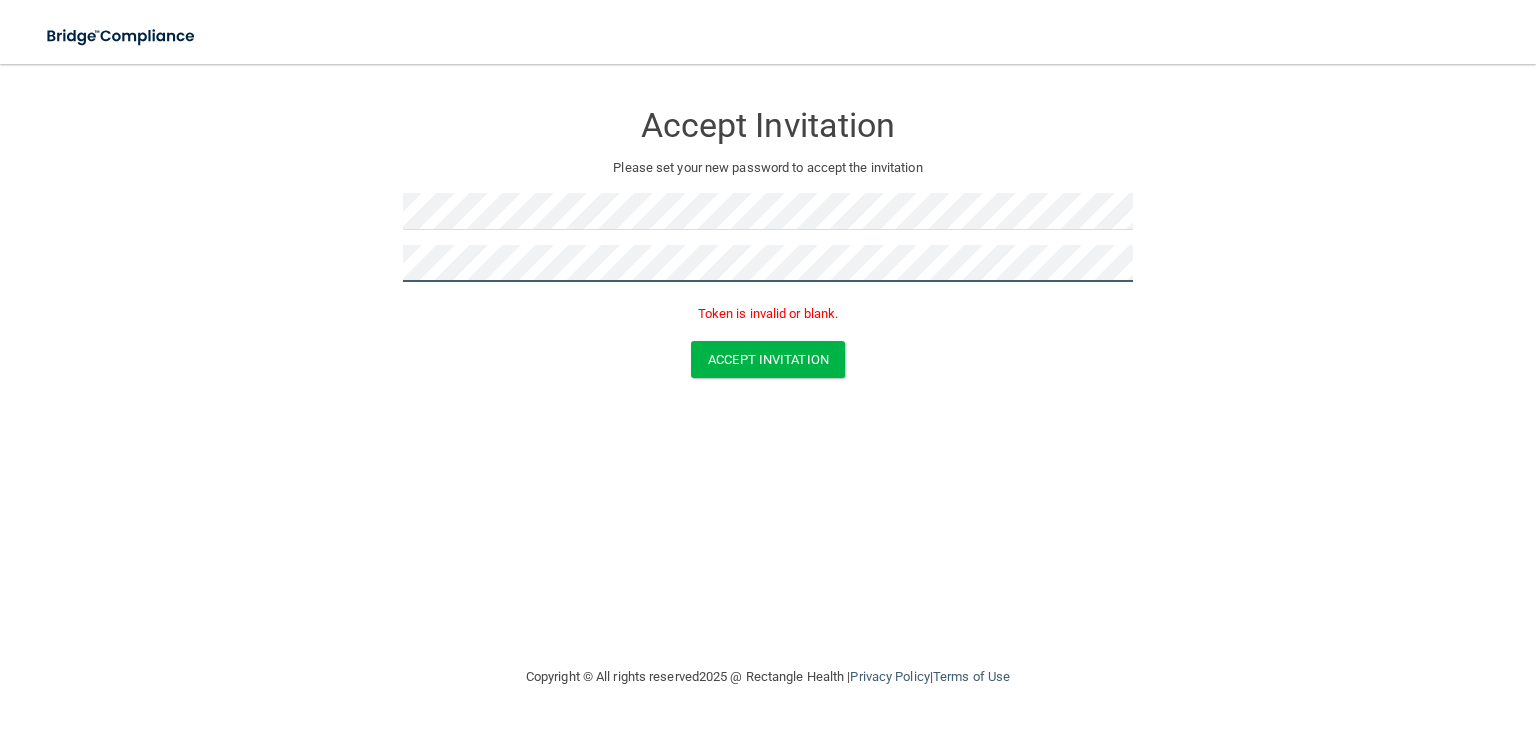 click on "Accept Invitation     Please set your new password to accept the invitation                                   Token is invalid or blank.               Accept Invitation              You have successfully accepted the invitation!   Click here to login ." at bounding box center (768, 243) 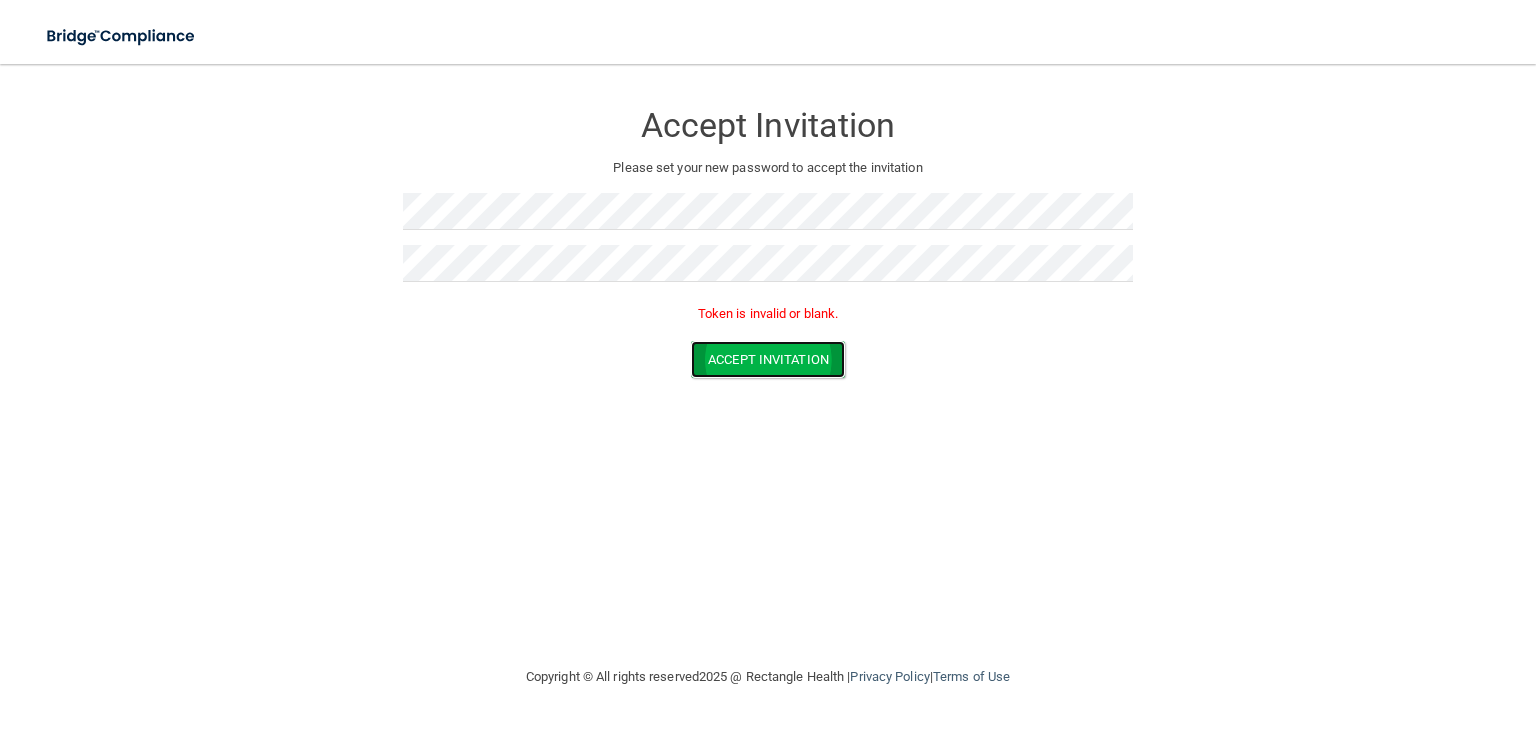 click on "Accept Invitation" at bounding box center [768, 359] 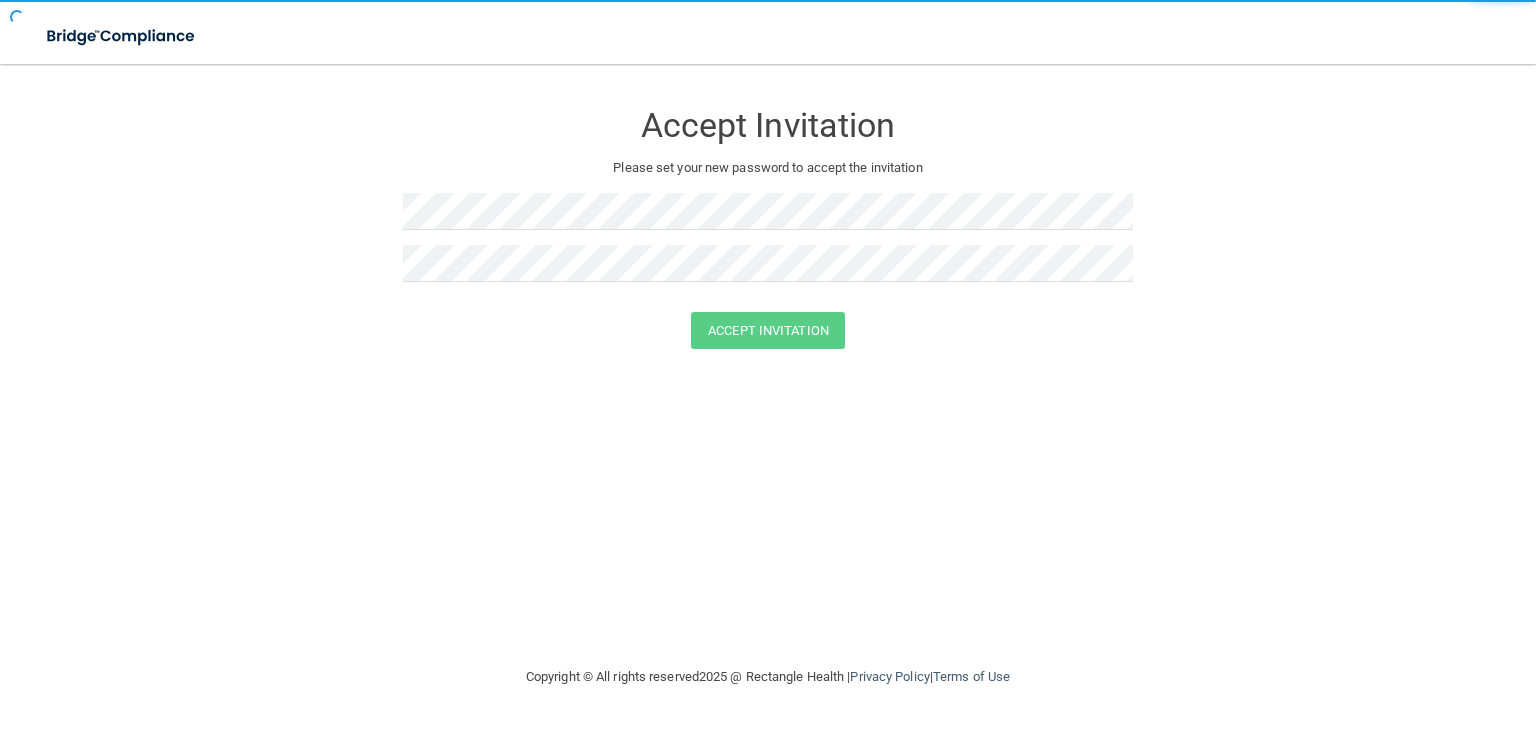 scroll, scrollTop: 0, scrollLeft: 0, axis: both 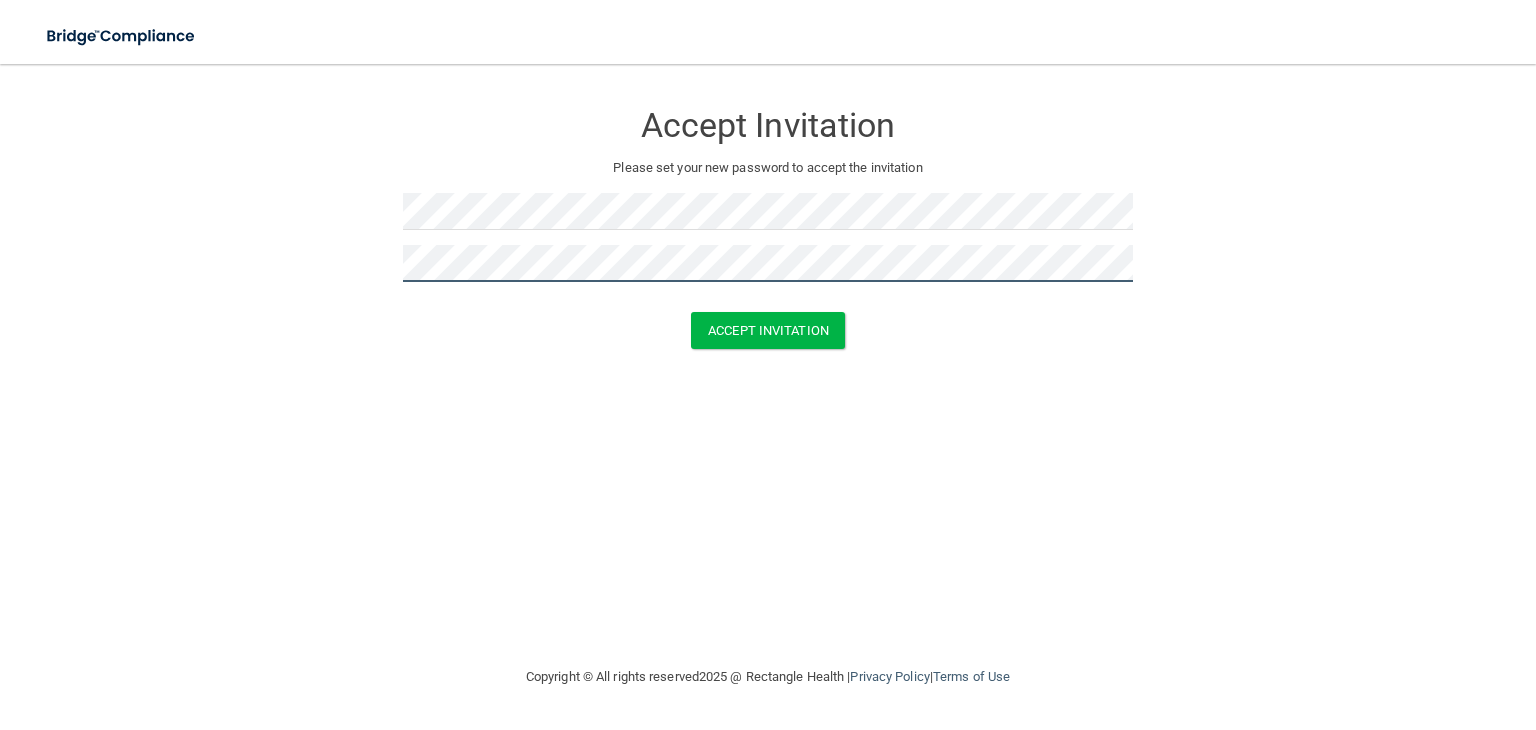 click on "Accept Invitation" at bounding box center (768, 330) 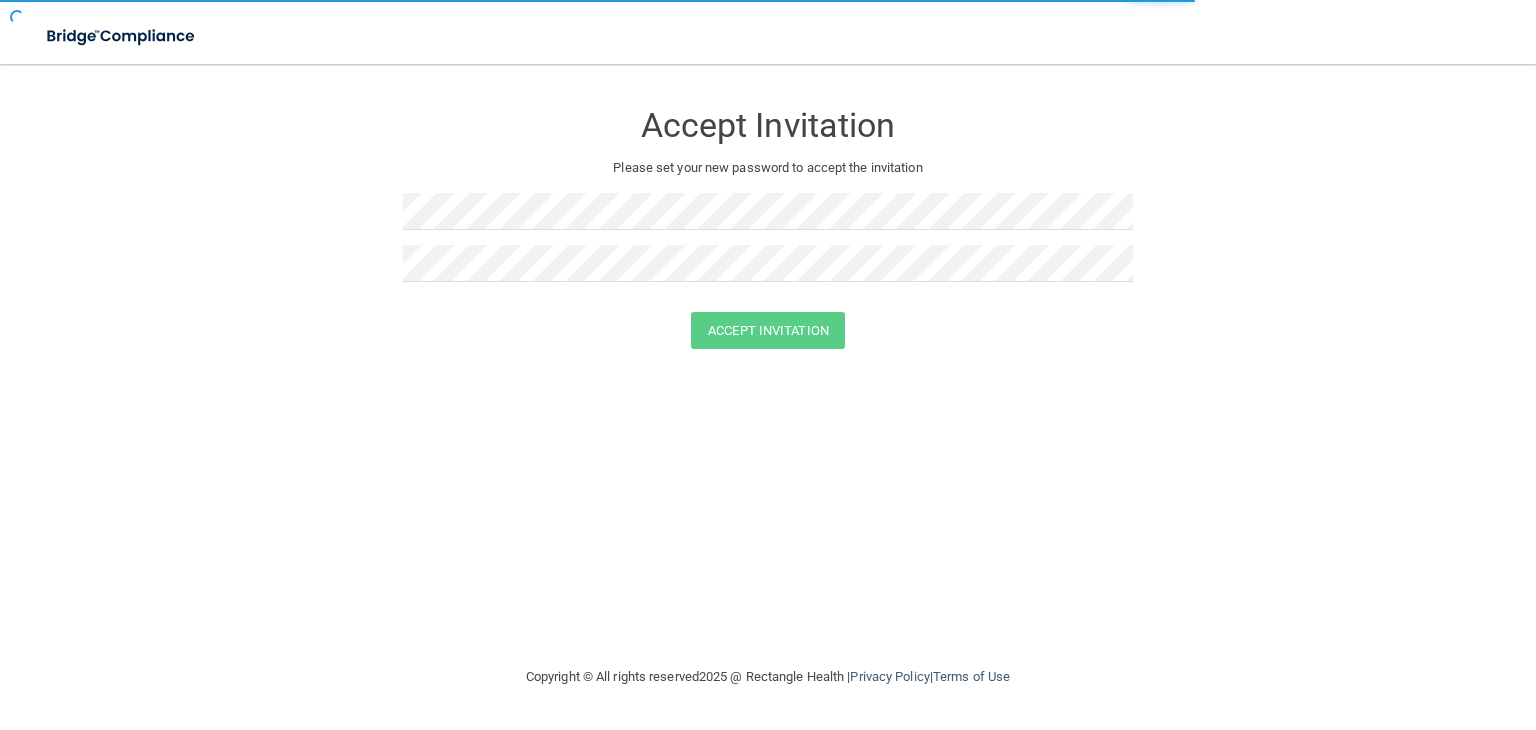 scroll, scrollTop: 0, scrollLeft: 0, axis: both 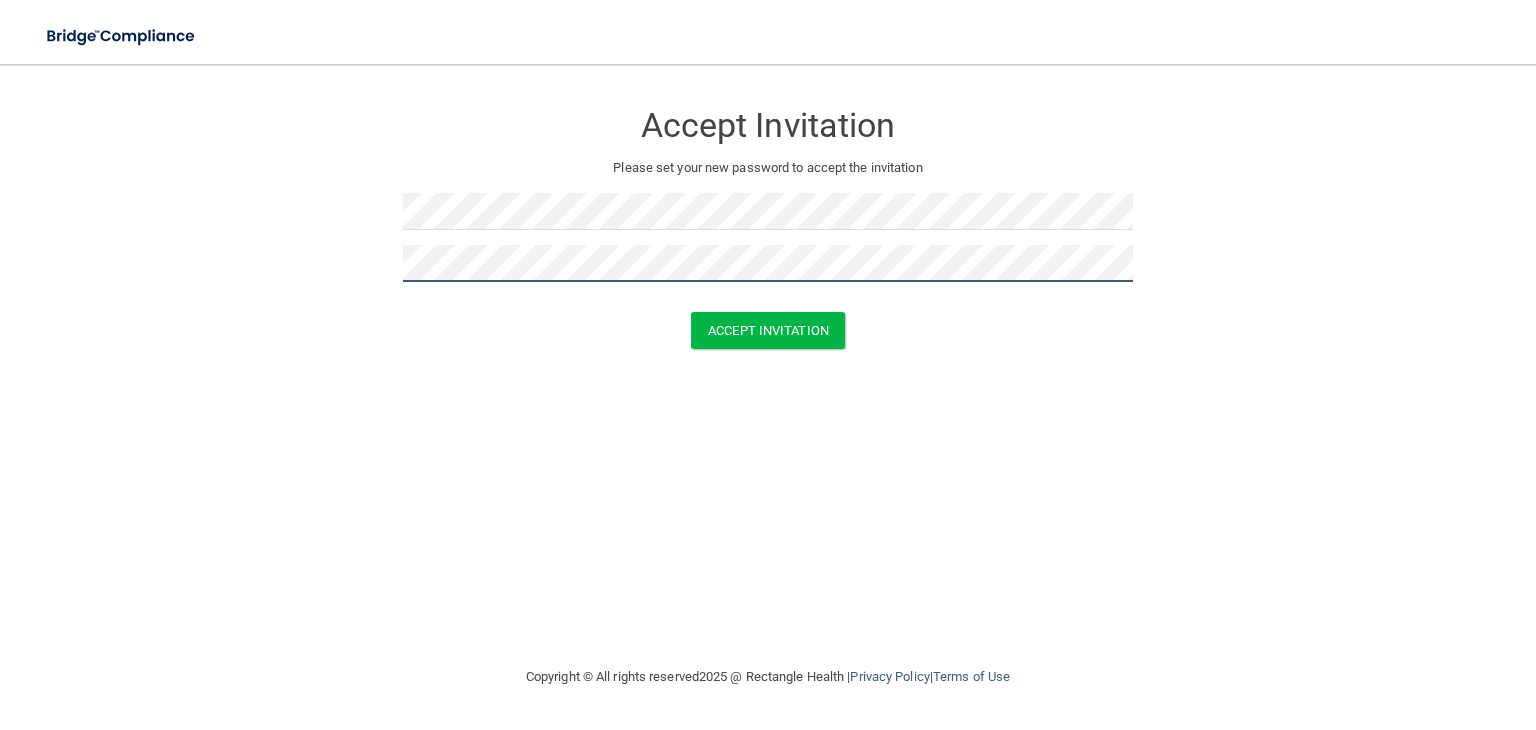 click on "Accept Invitation" at bounding box center [768, 330] 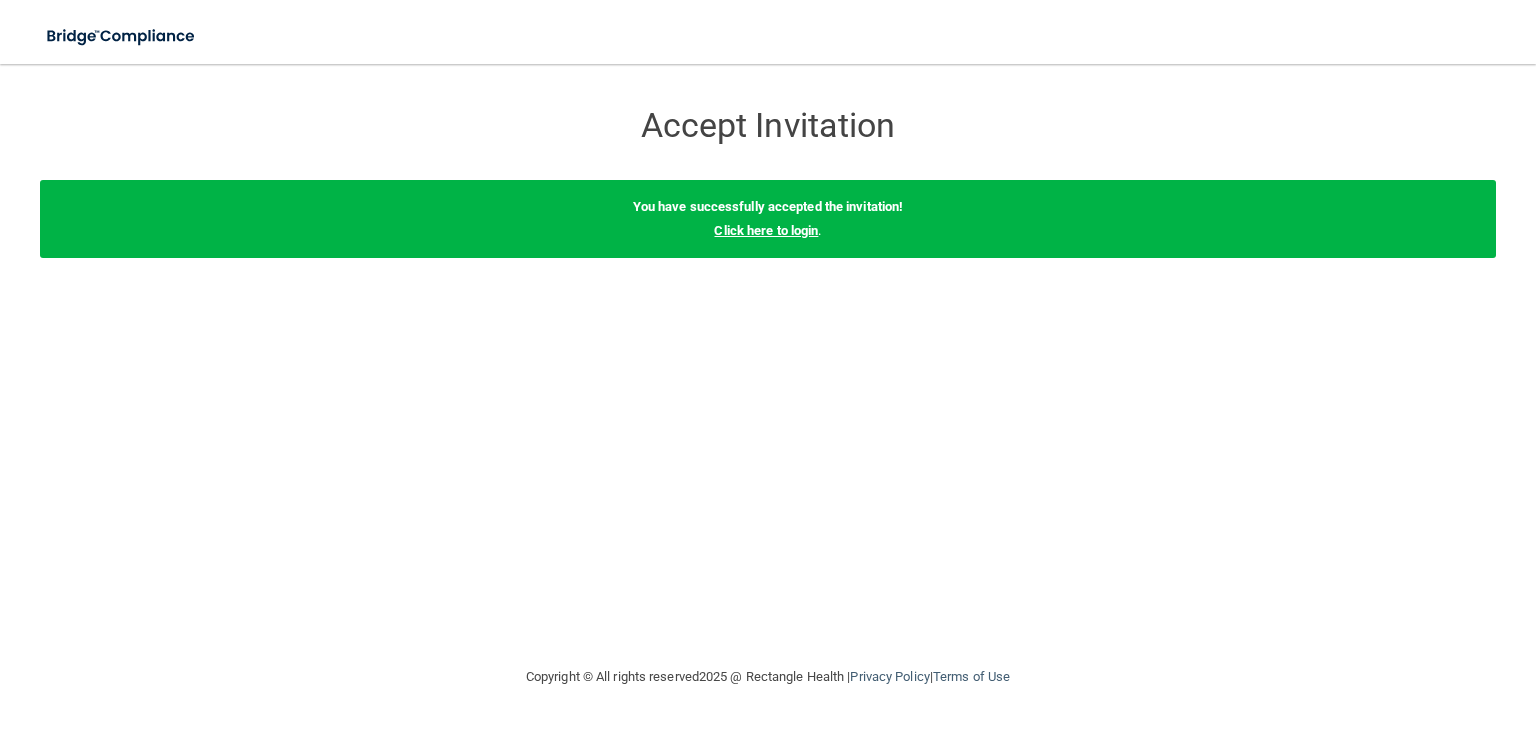 click on "Click here to login" at bounding box center [766, 230] 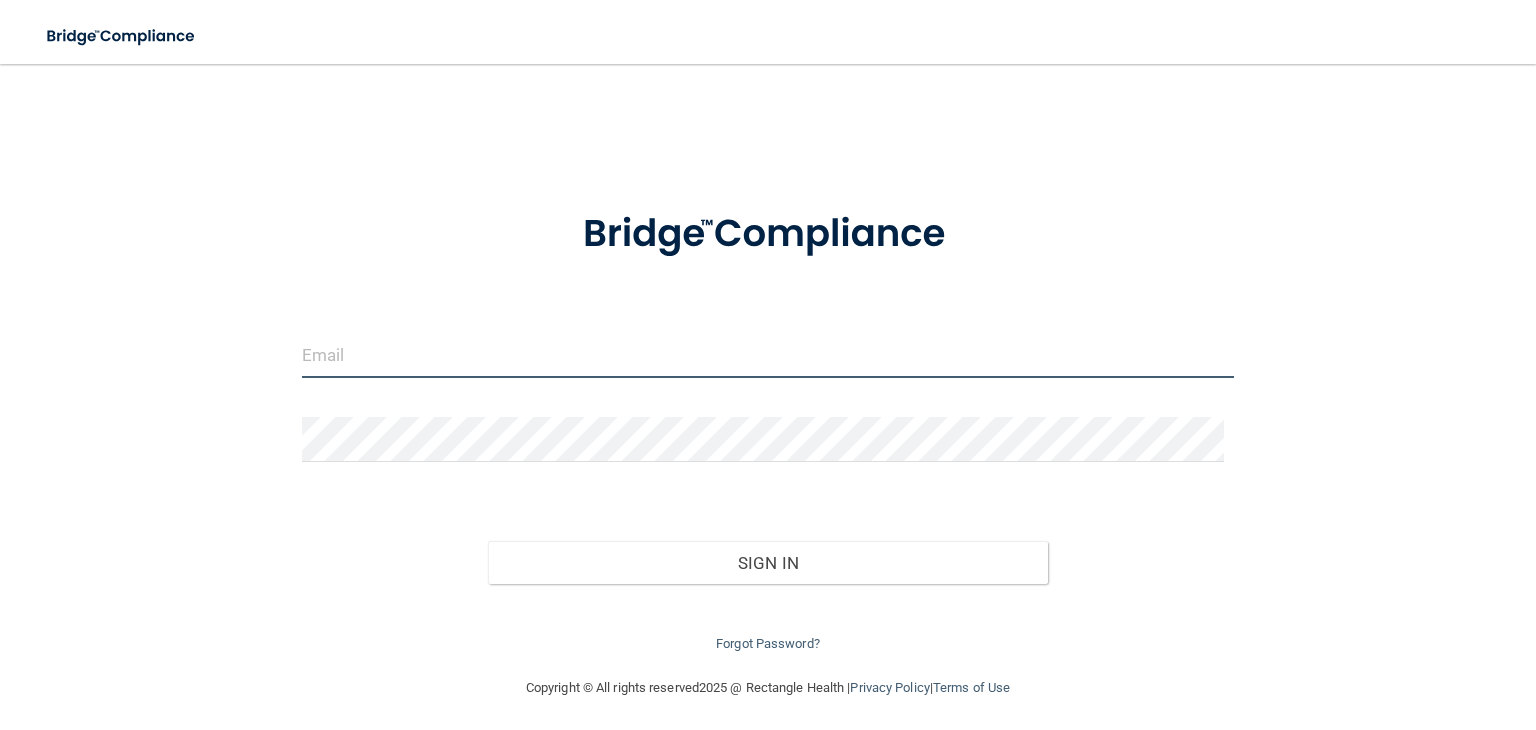 type on "[EMAIL_ADDRESS][DOMAIN_NAME]" 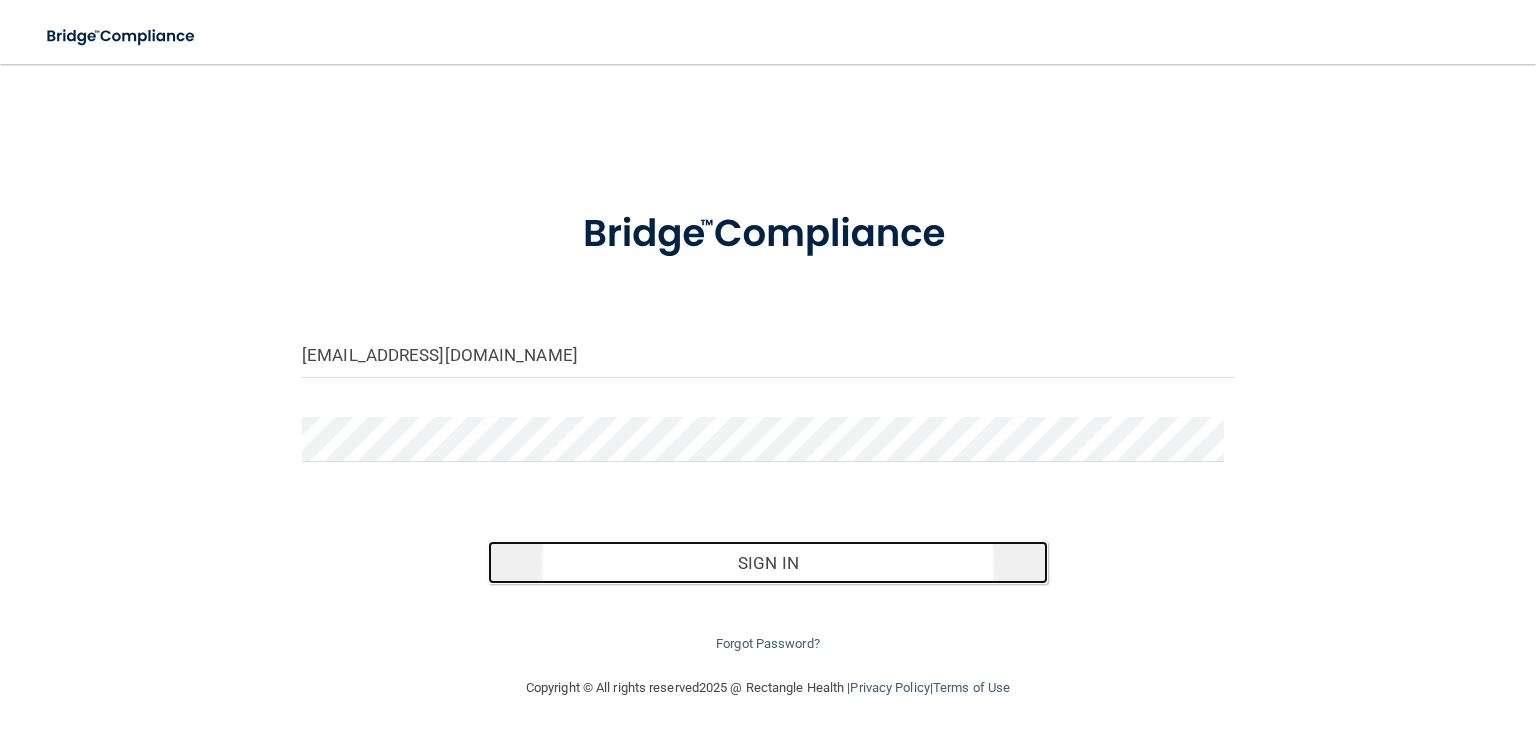 click on "Sign In" at bounding box center (767, 563) 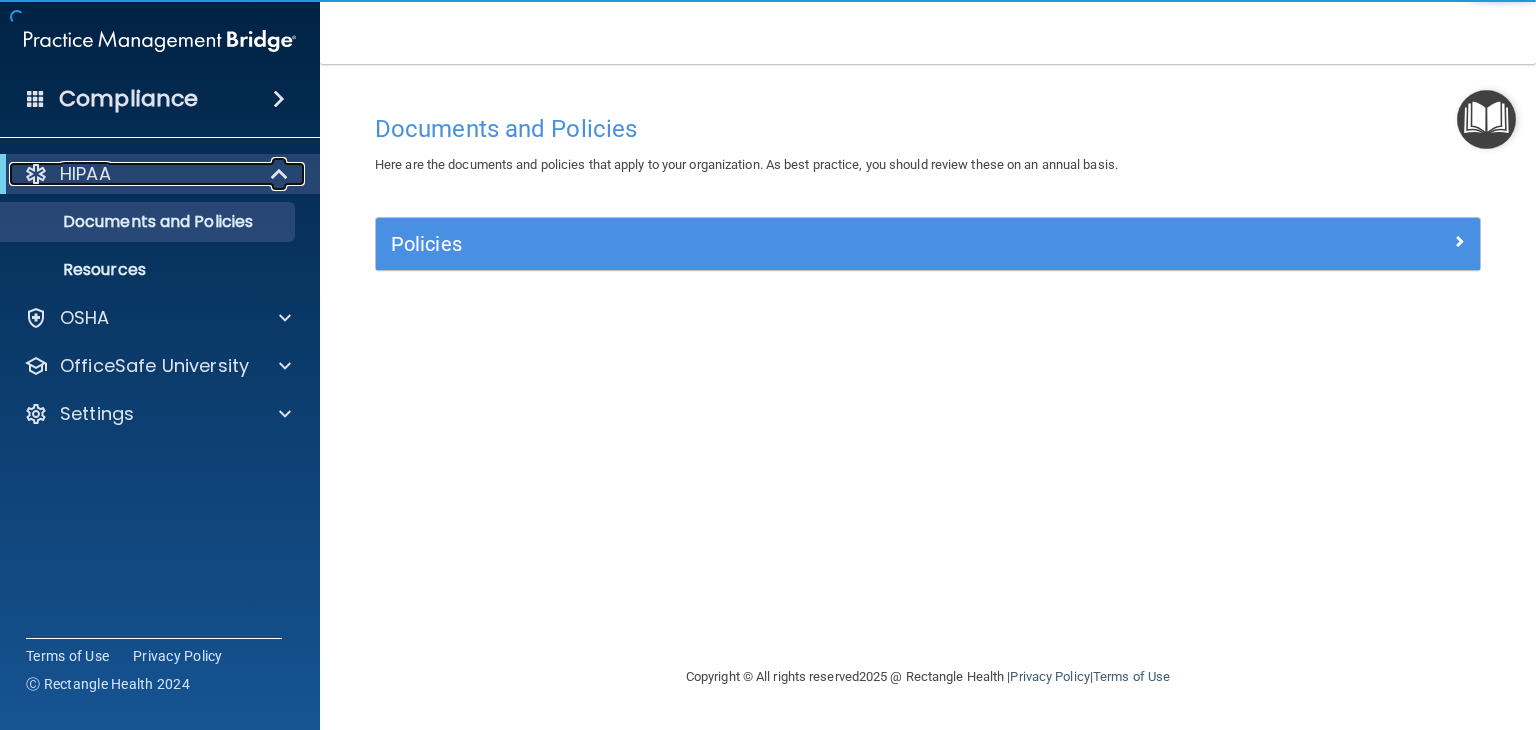 click on "HIPAA" at bounding box center (132, 174) 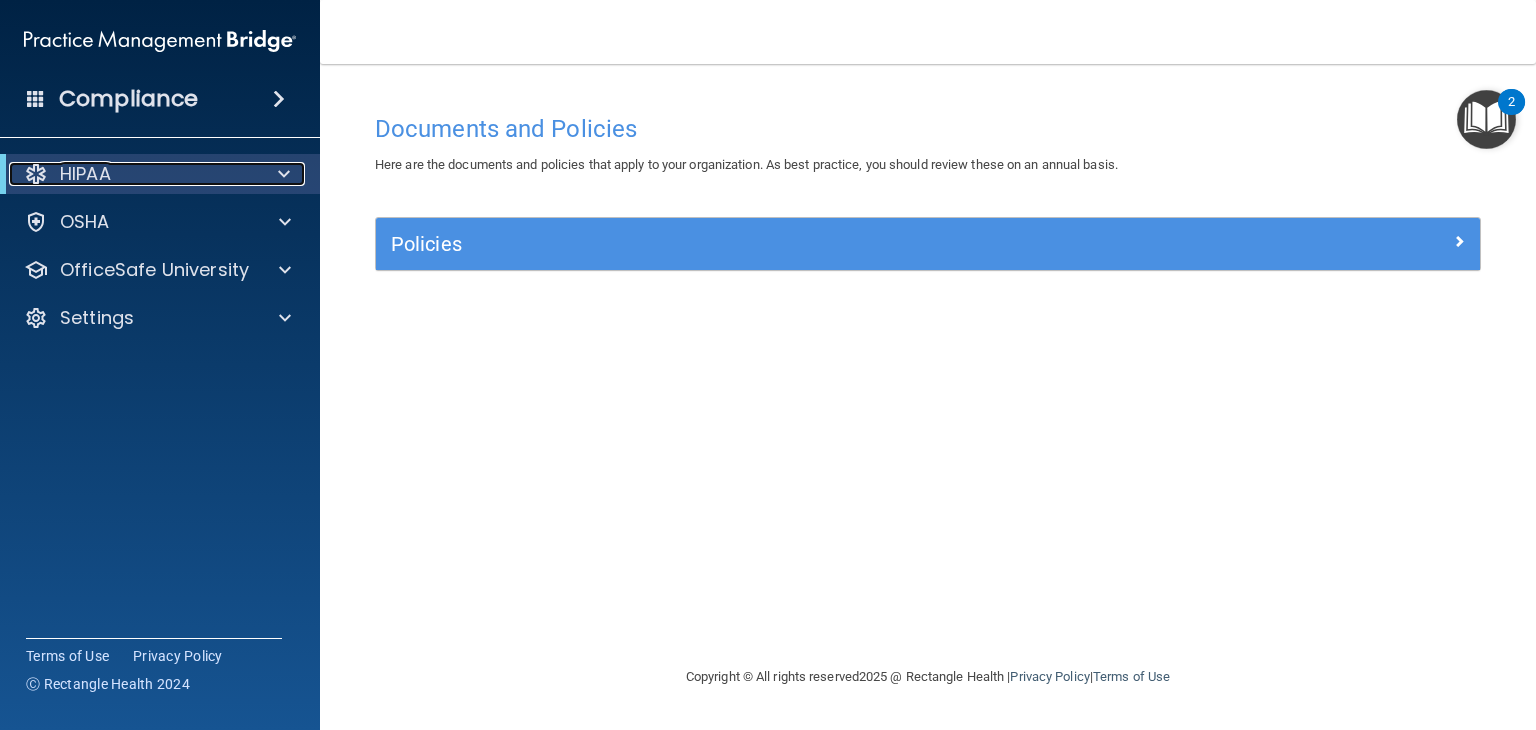 click on "HIPAA" at bounding box center (132, 174) 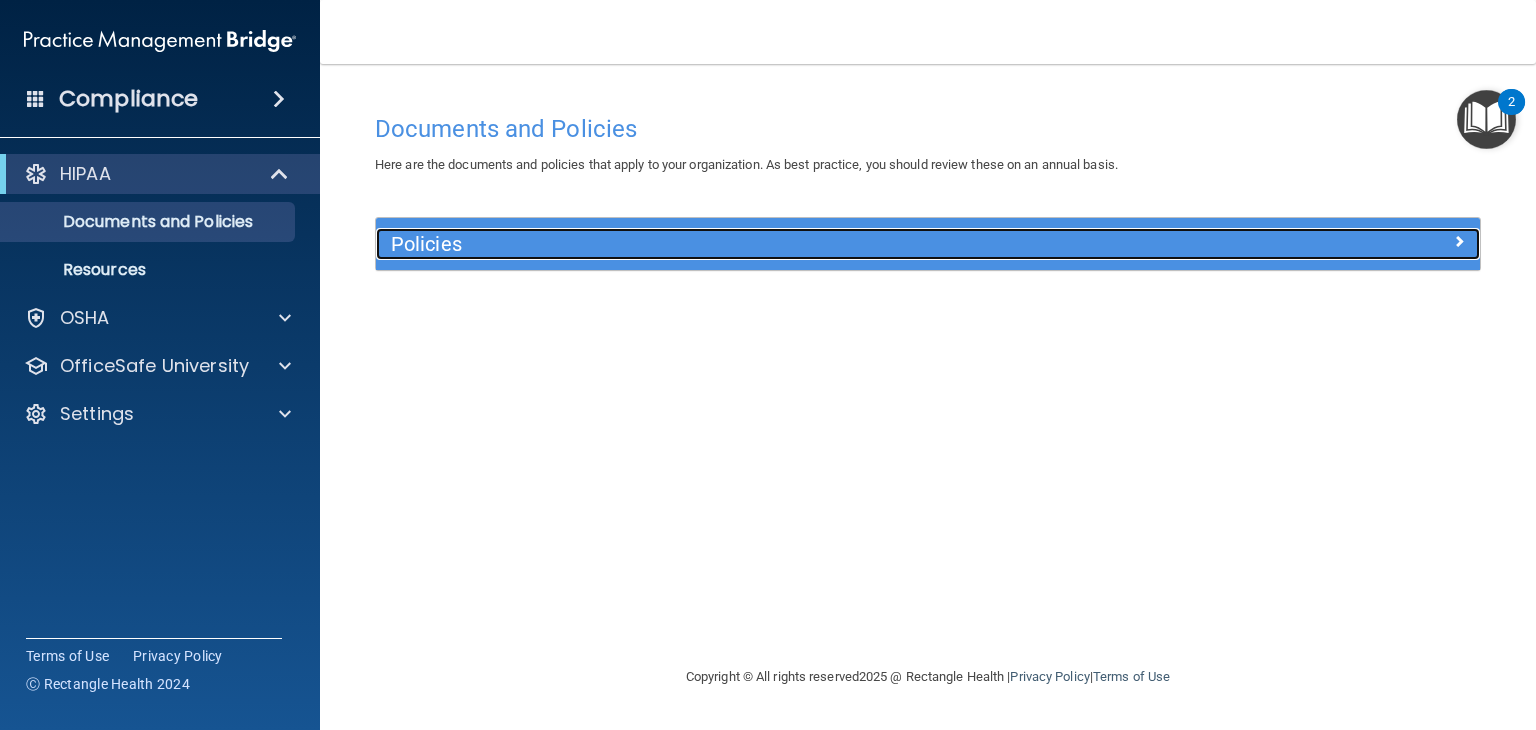 click on "Policies" at bounding box center [790, 244] 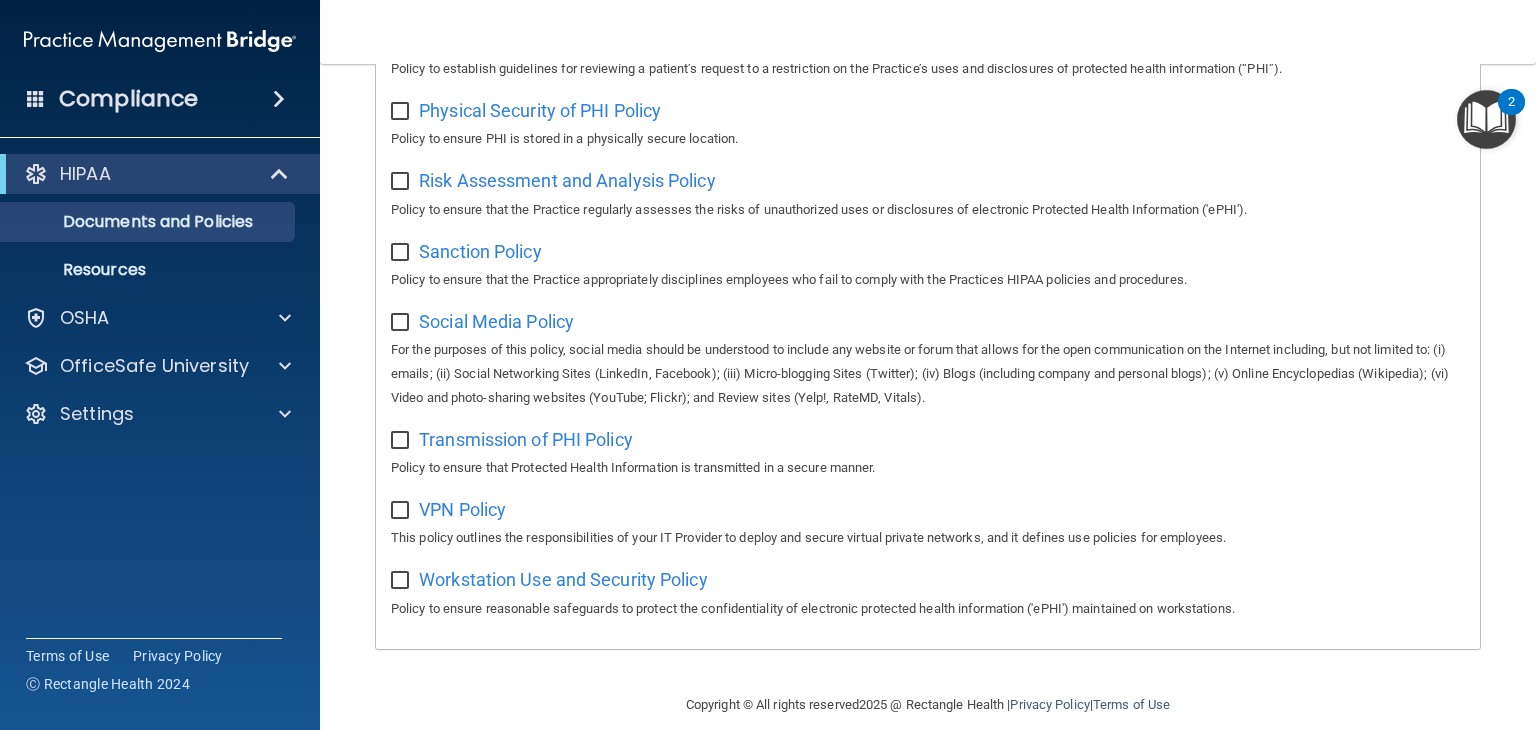 scroll, scrollTop: 1315, scrollLeft: 0, axis: vertical 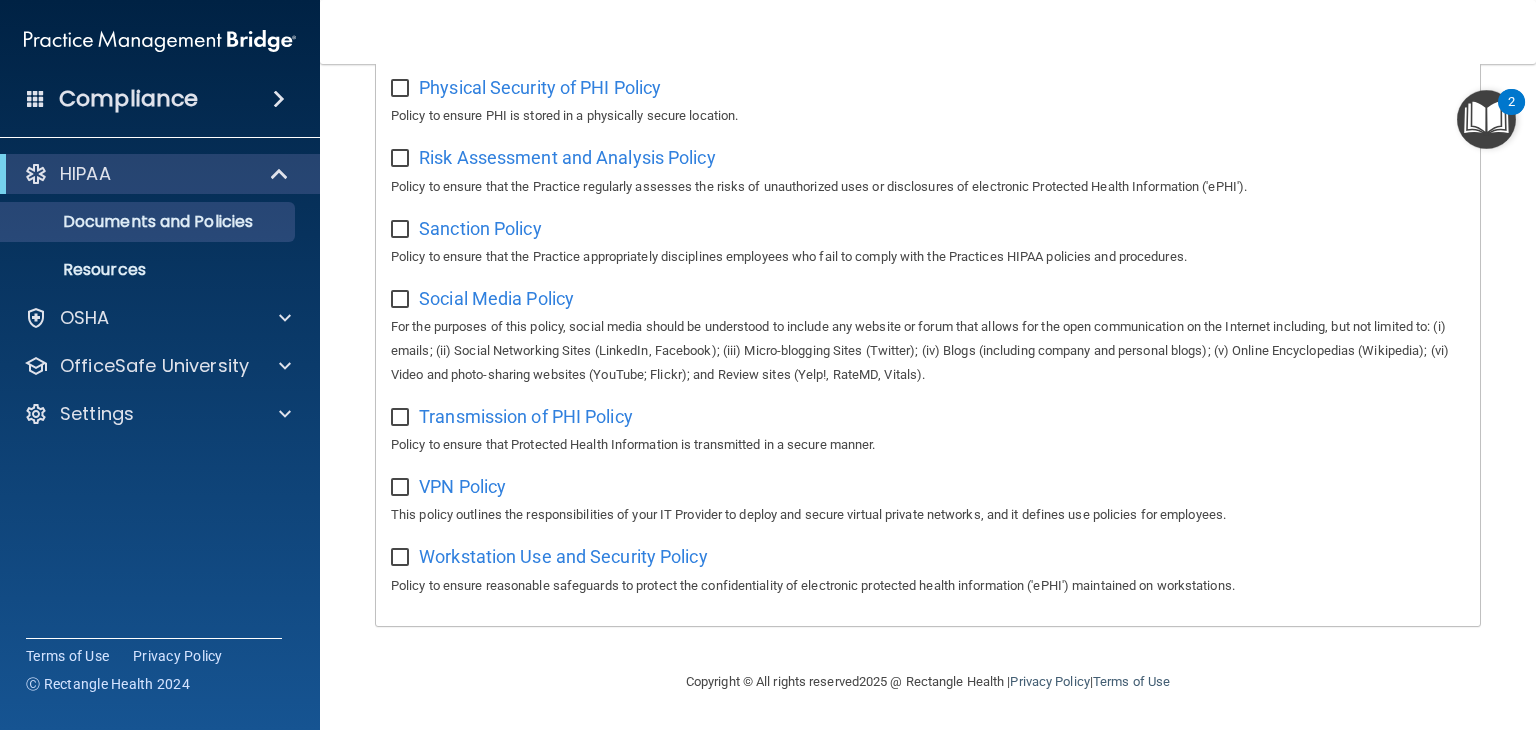 click on "Compliance" at bounding box center [160, 99] 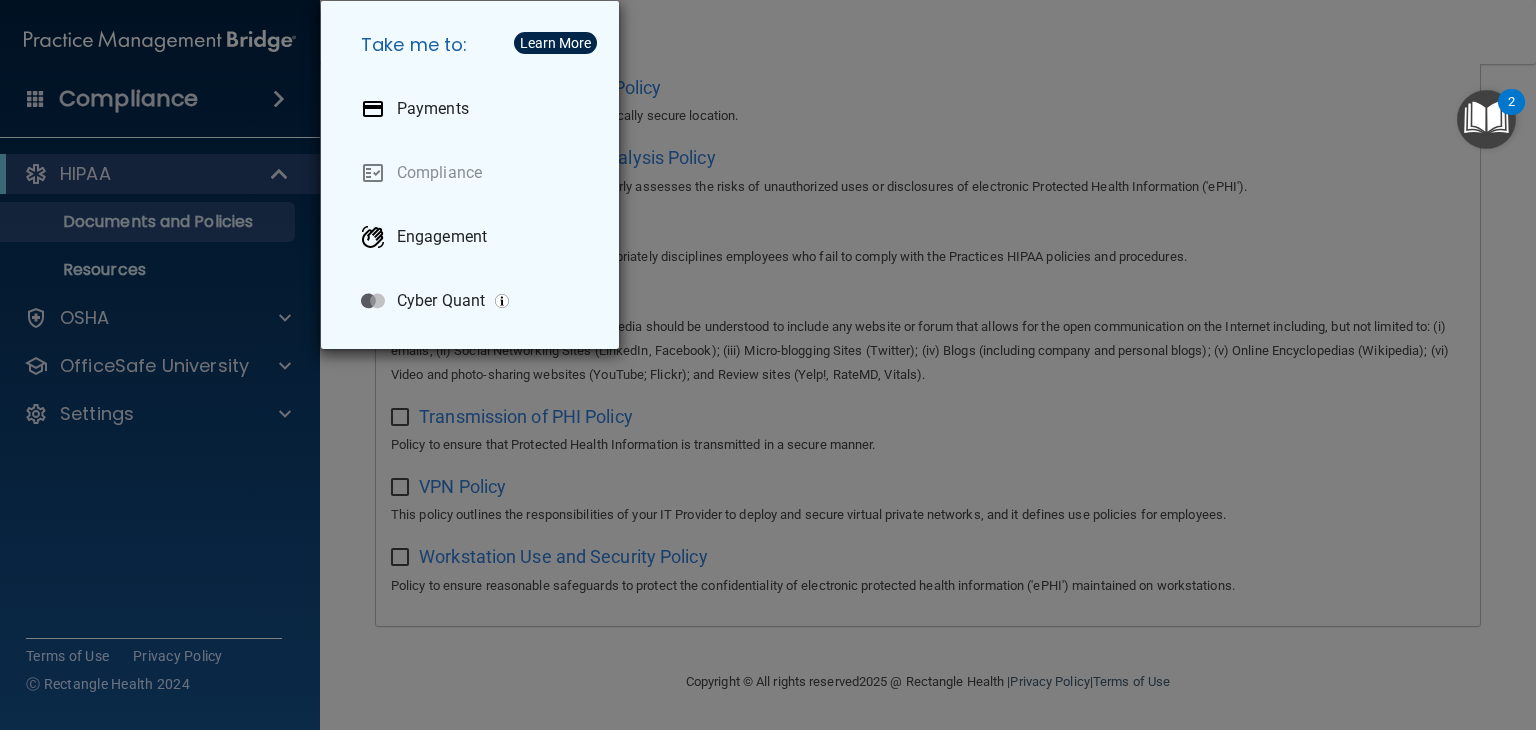 click on "Take me to:             Payments                   Compliance                     Engagement                     Cyber Quant" at bounding box center (768, 365) 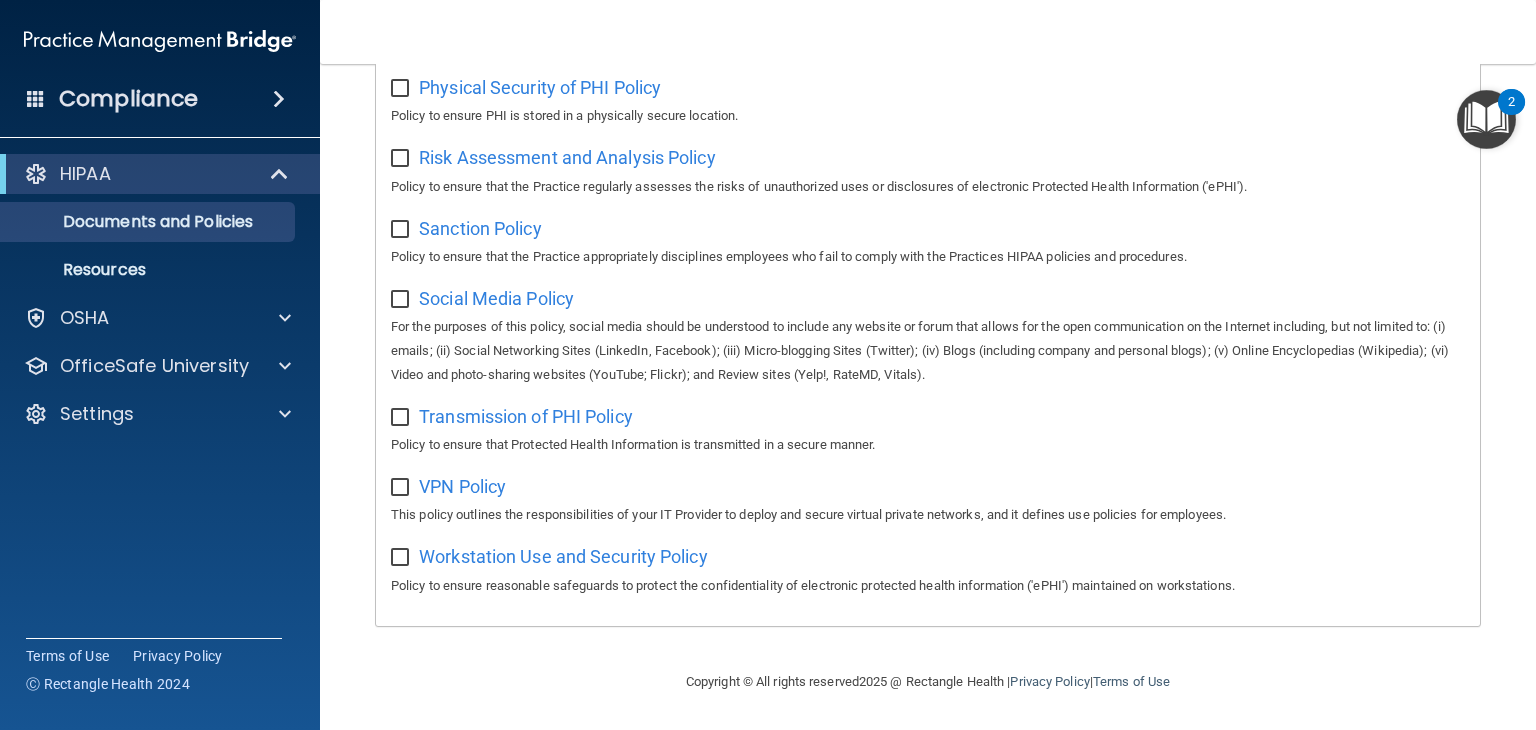 click on "HIPAA" at bounding box center [160, 174] 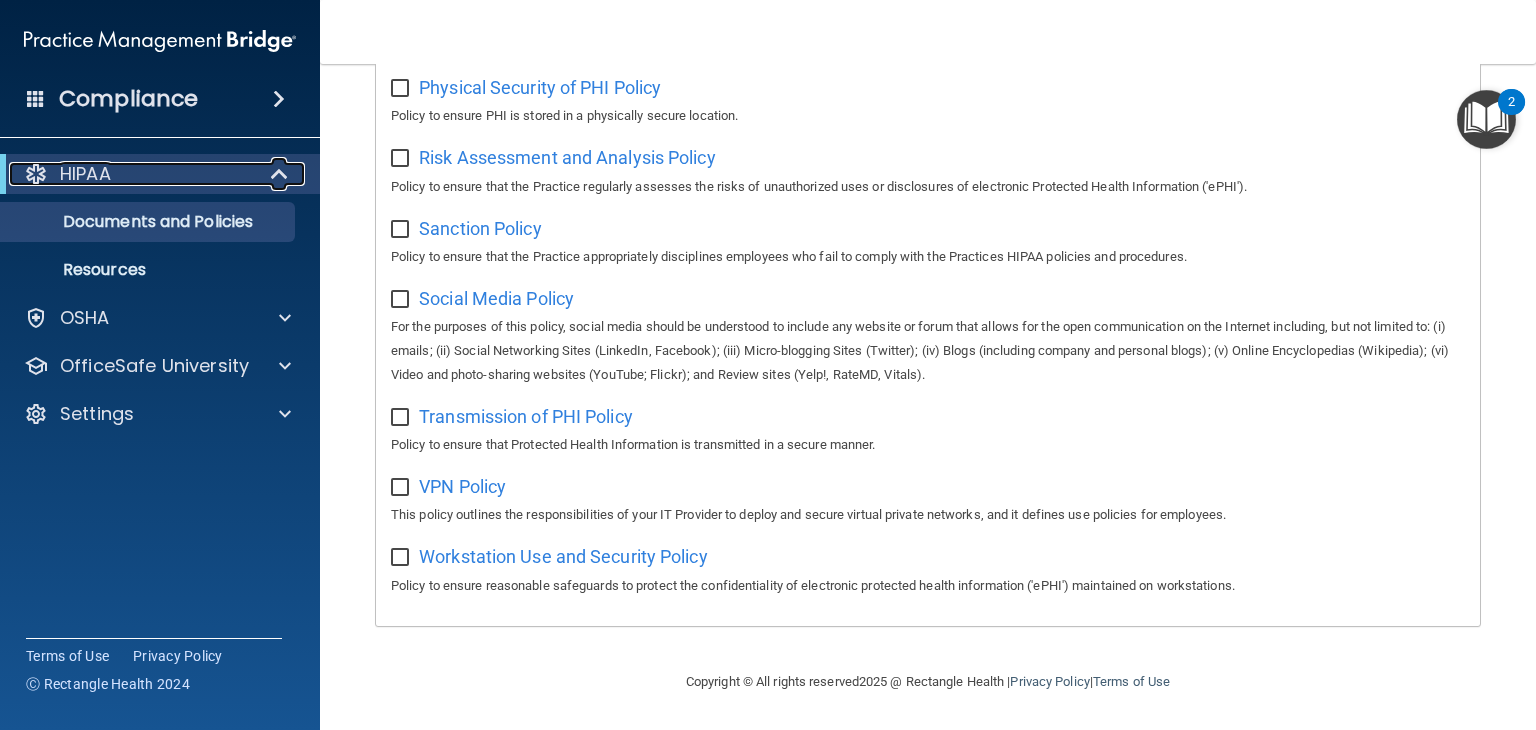 click at bounding box center [281, 174] 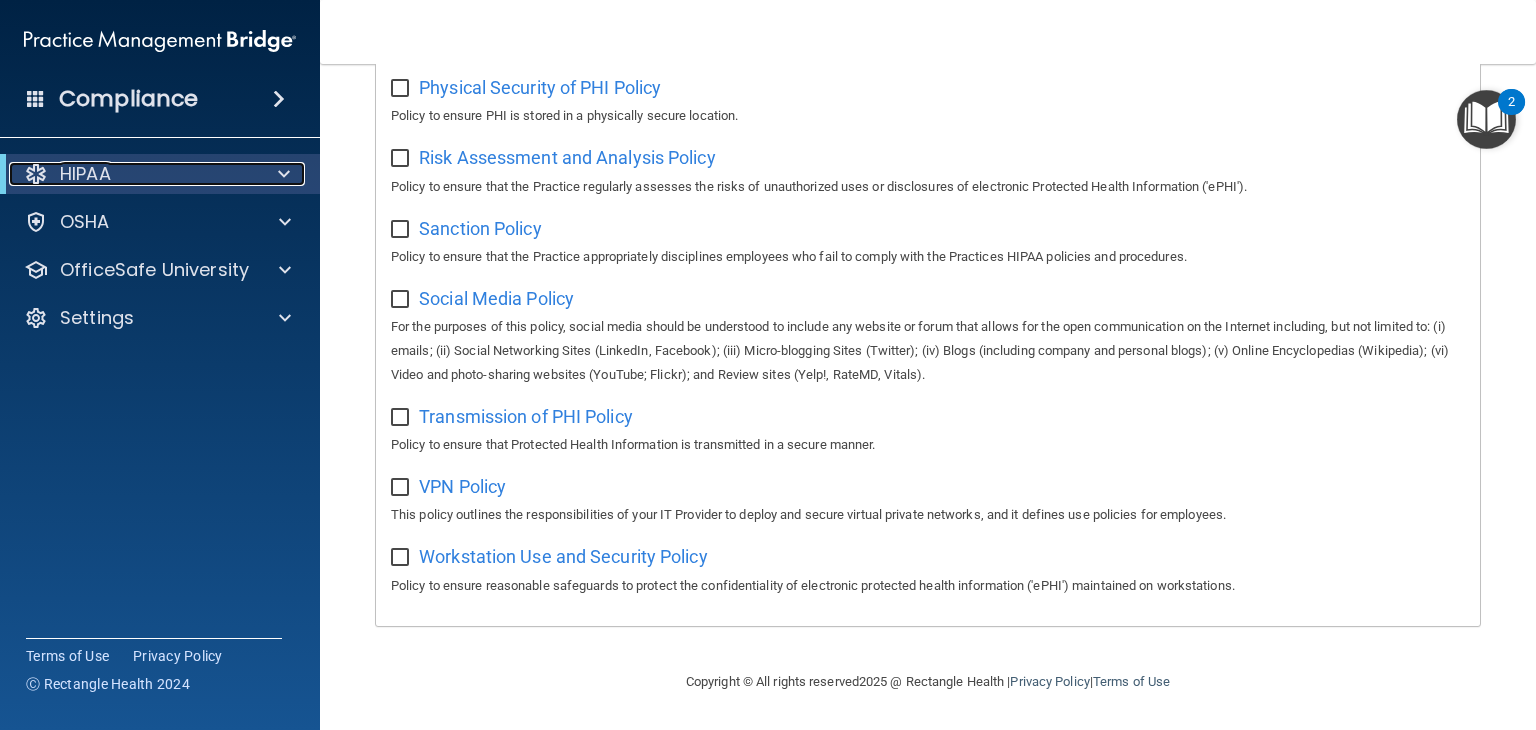 click at bounding box center [284, 174] 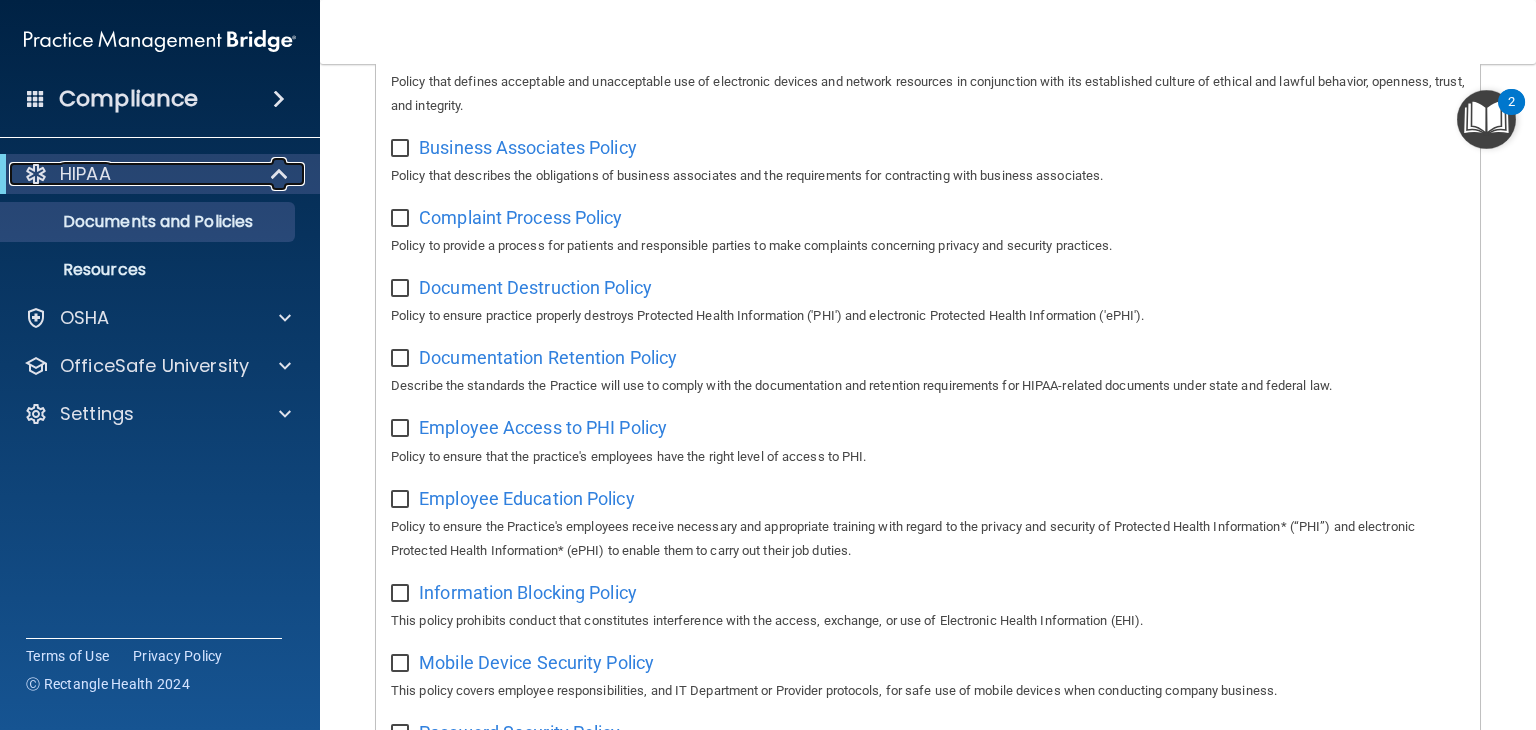 scroll, scrollTop: 313, scrollLeft: 0, axis: vertical 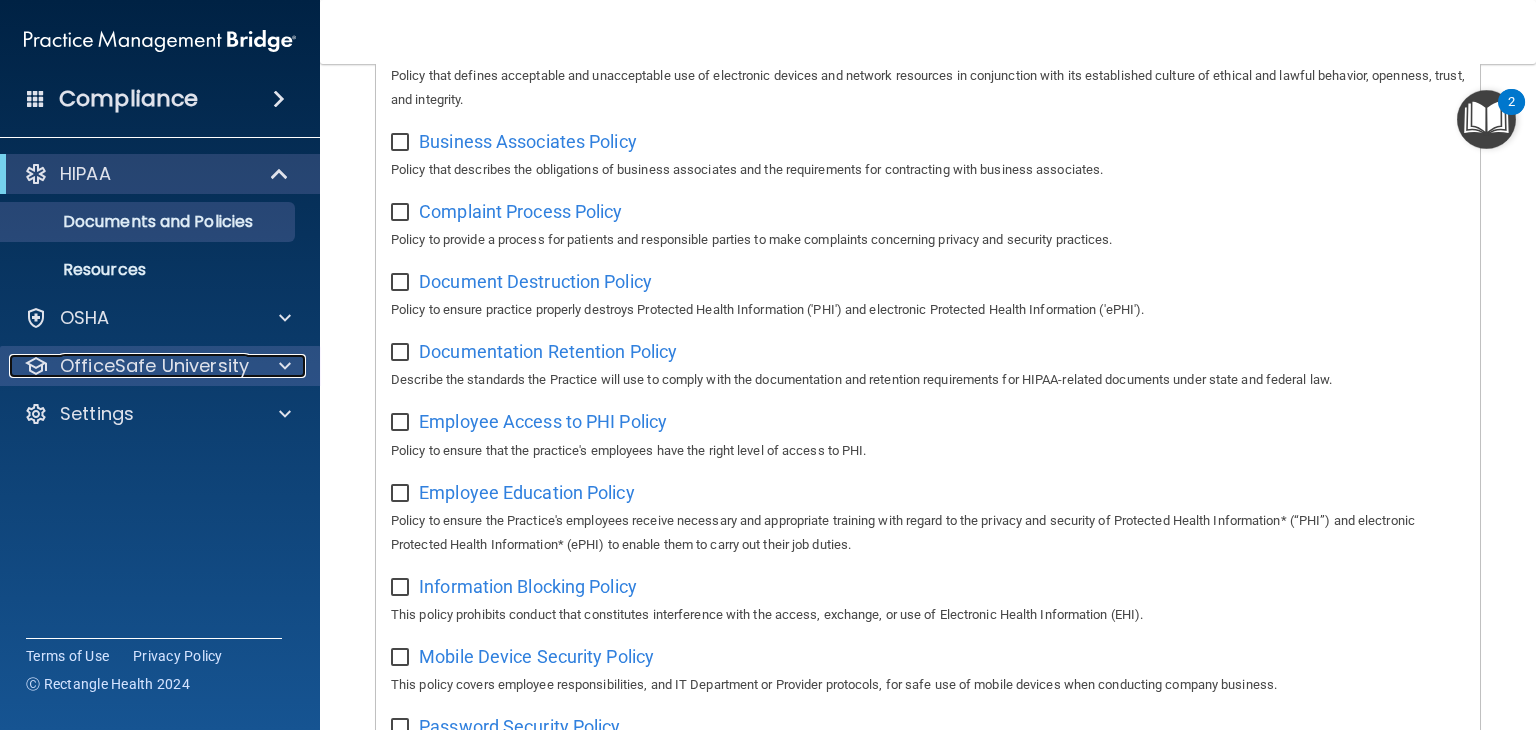 click on "OfficeSafe University" at bounding box center [154, 366] 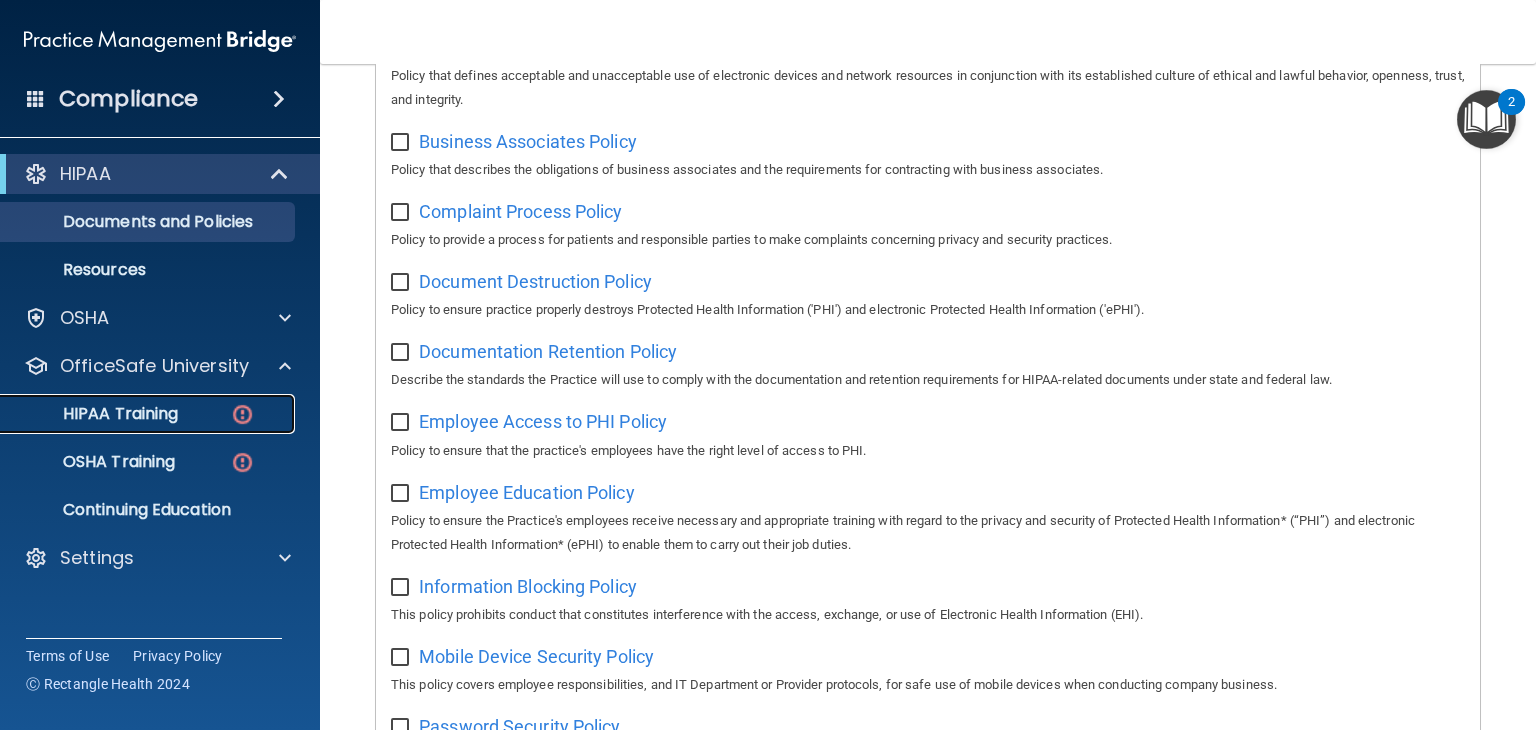 click on "HIPAA Training" at bounding box center [137, 414] 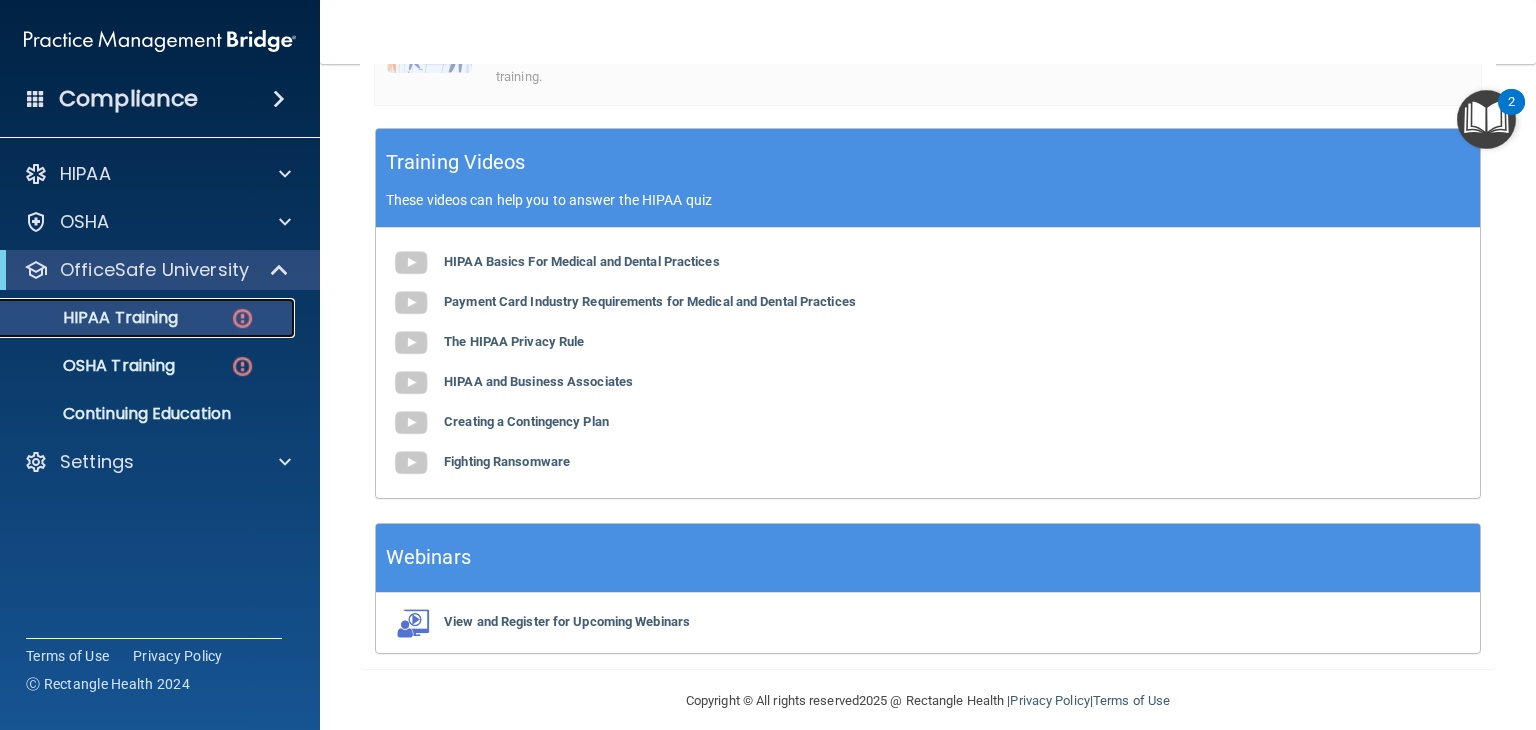 scroll, scrollTop: 701, scrollLeft: 0, axis: vertical 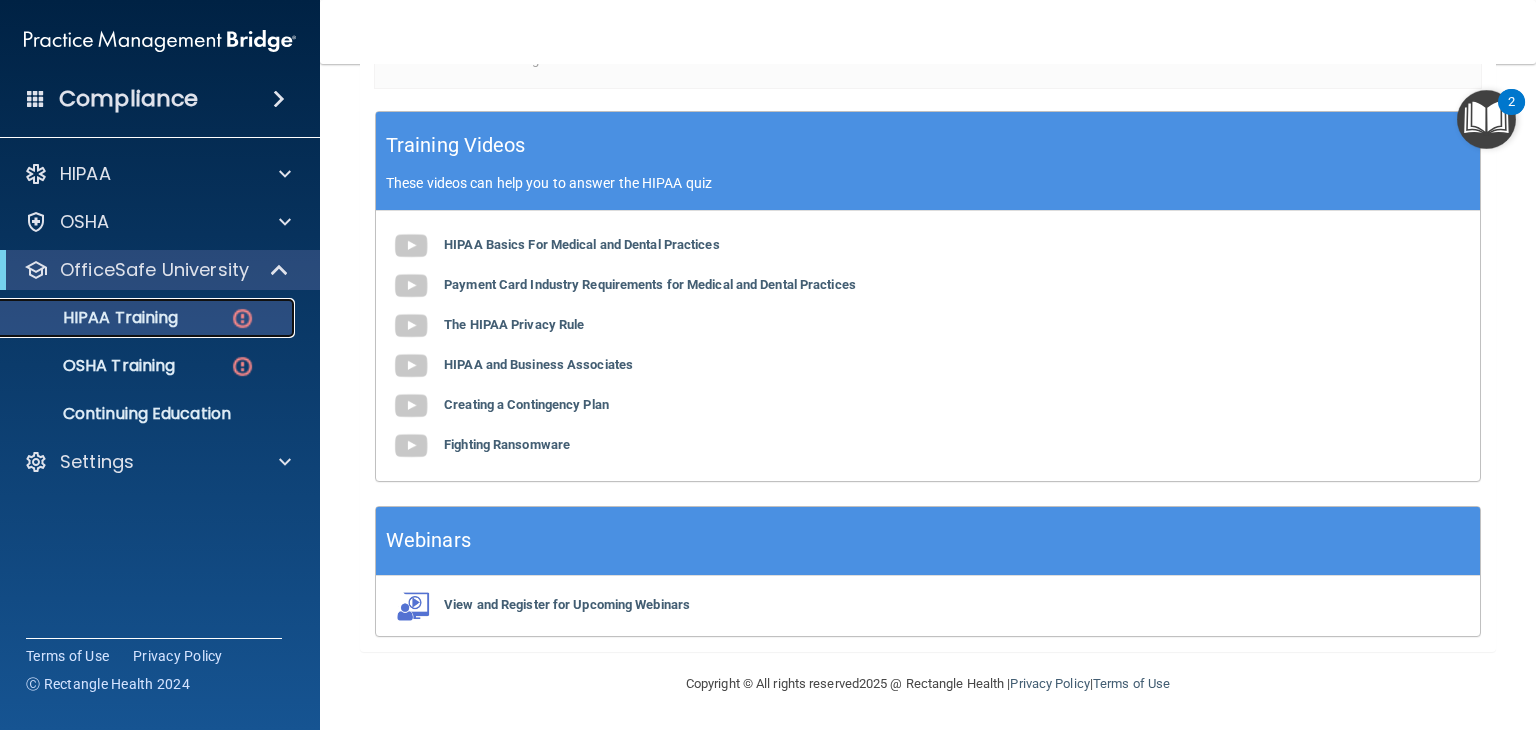 click on "HIPAA Training" at bounding box center [149, 318] 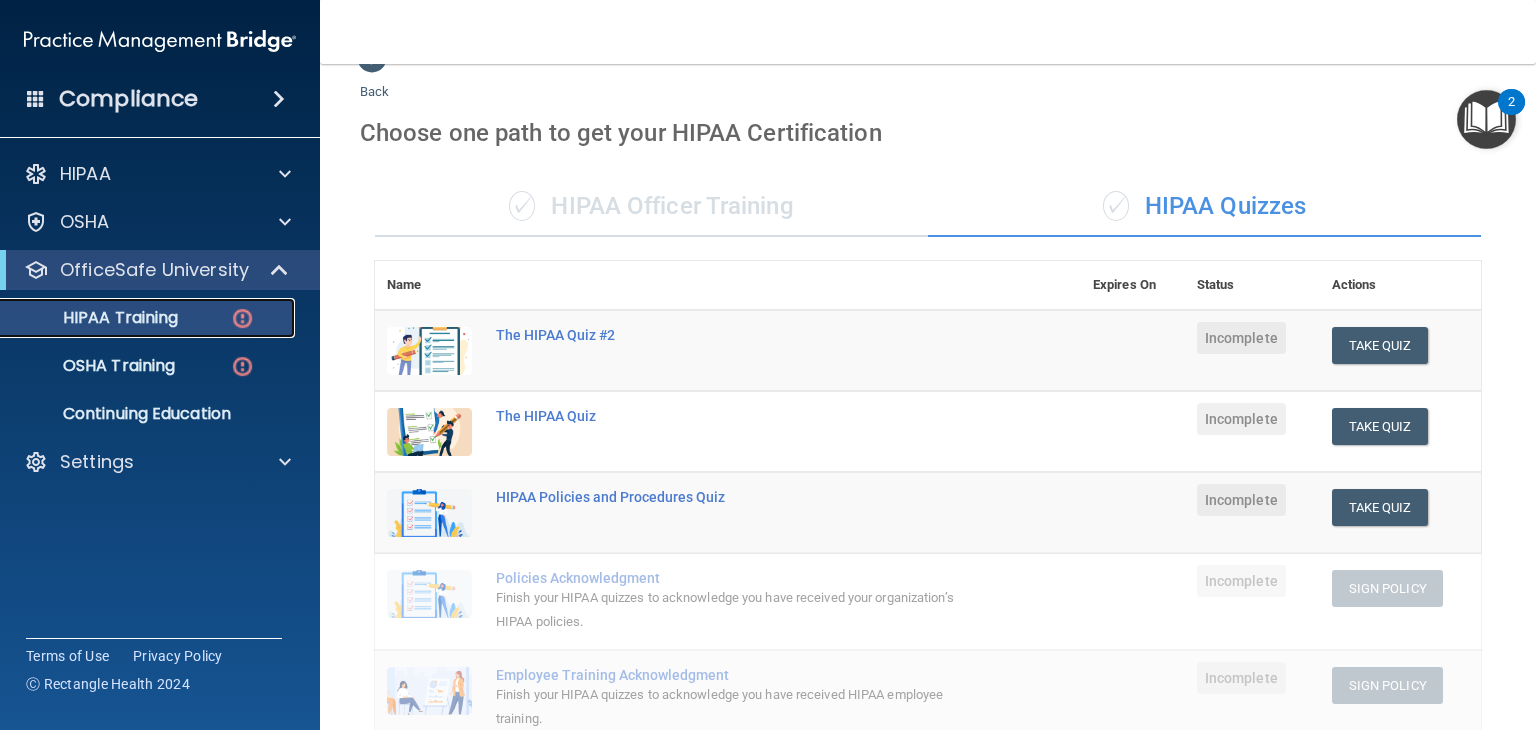scroll, scrollTop: 40, scrollLeft: 0, axis: vertical 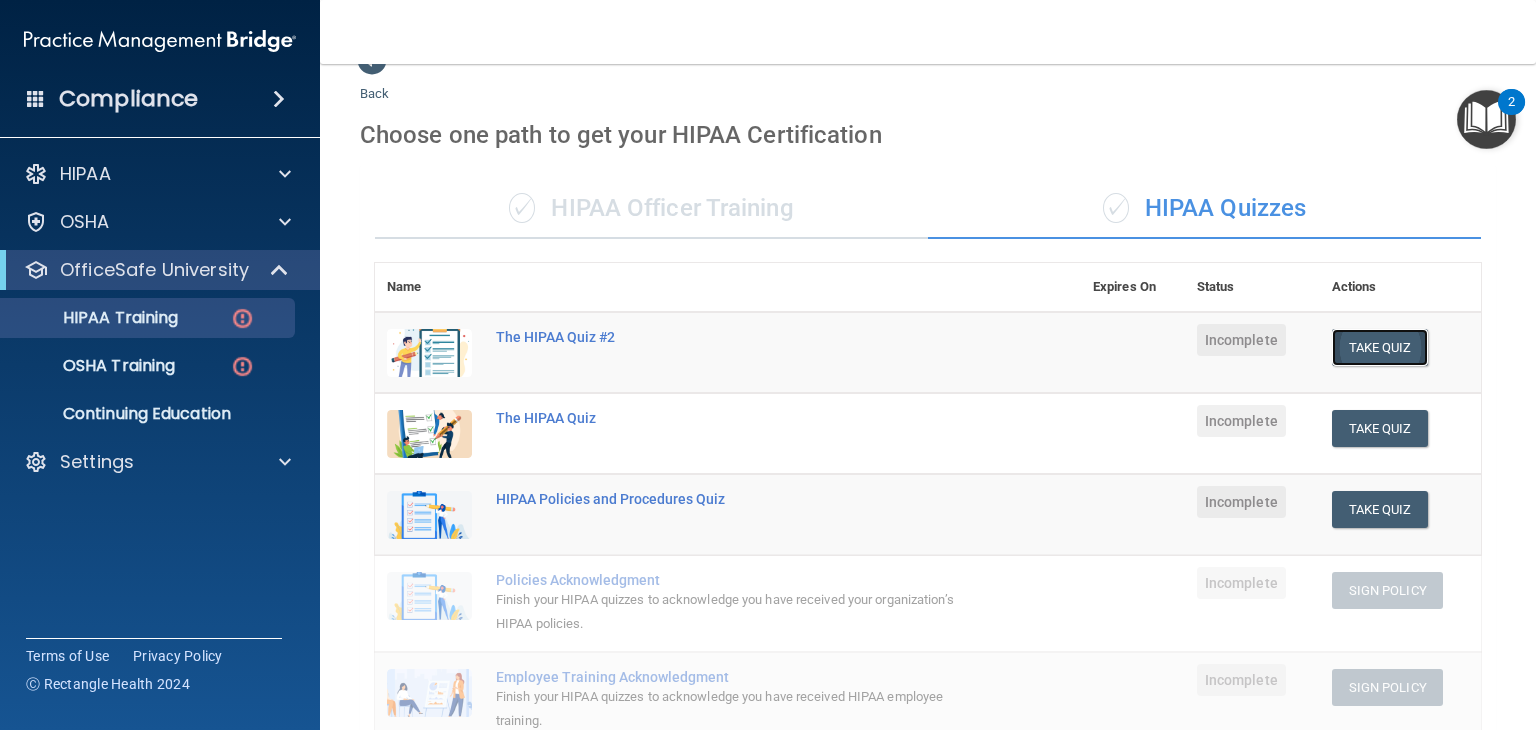 click on "Take Quiz" at bounding box center (1380, 347) 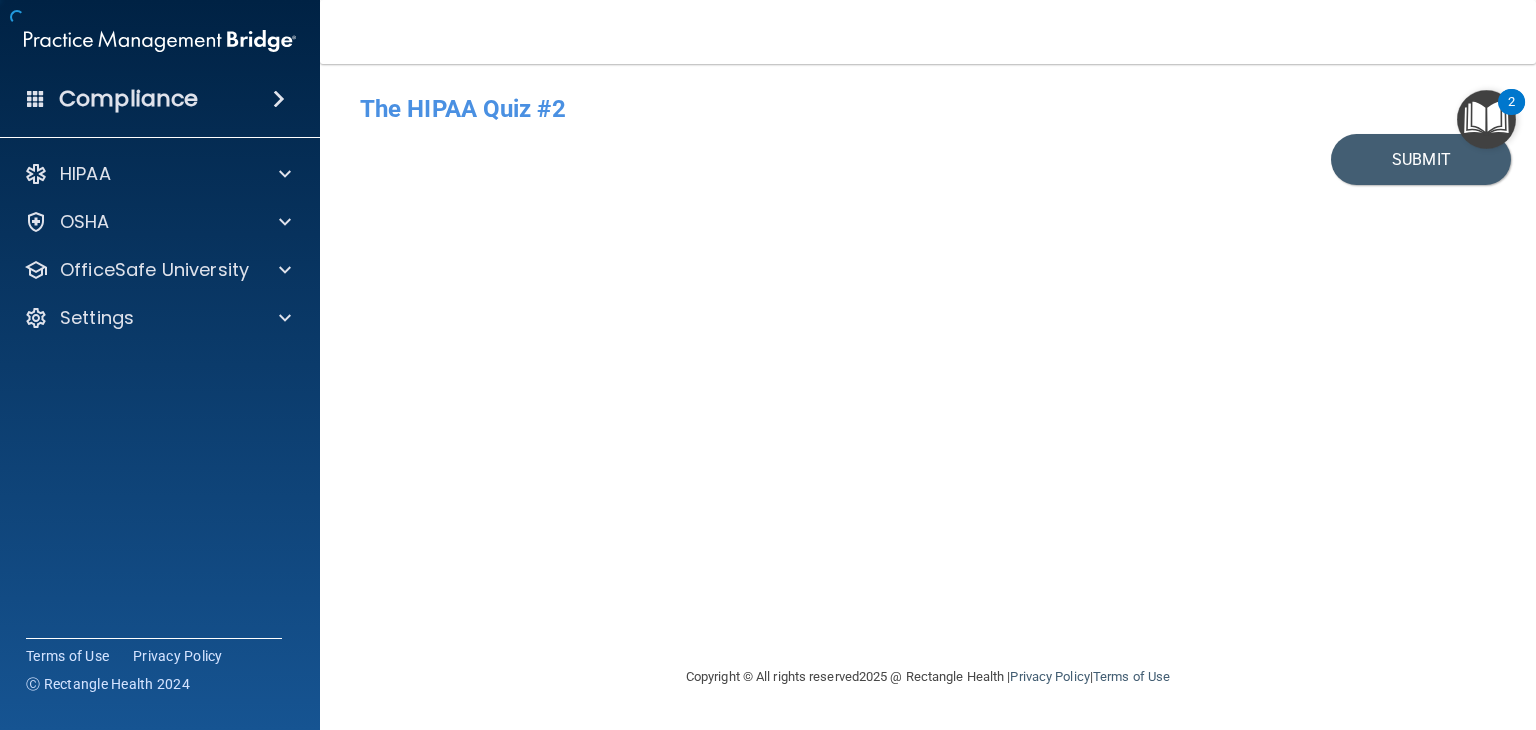 scroll, scrollTop: 0, scrollLeft: 0, axis: both 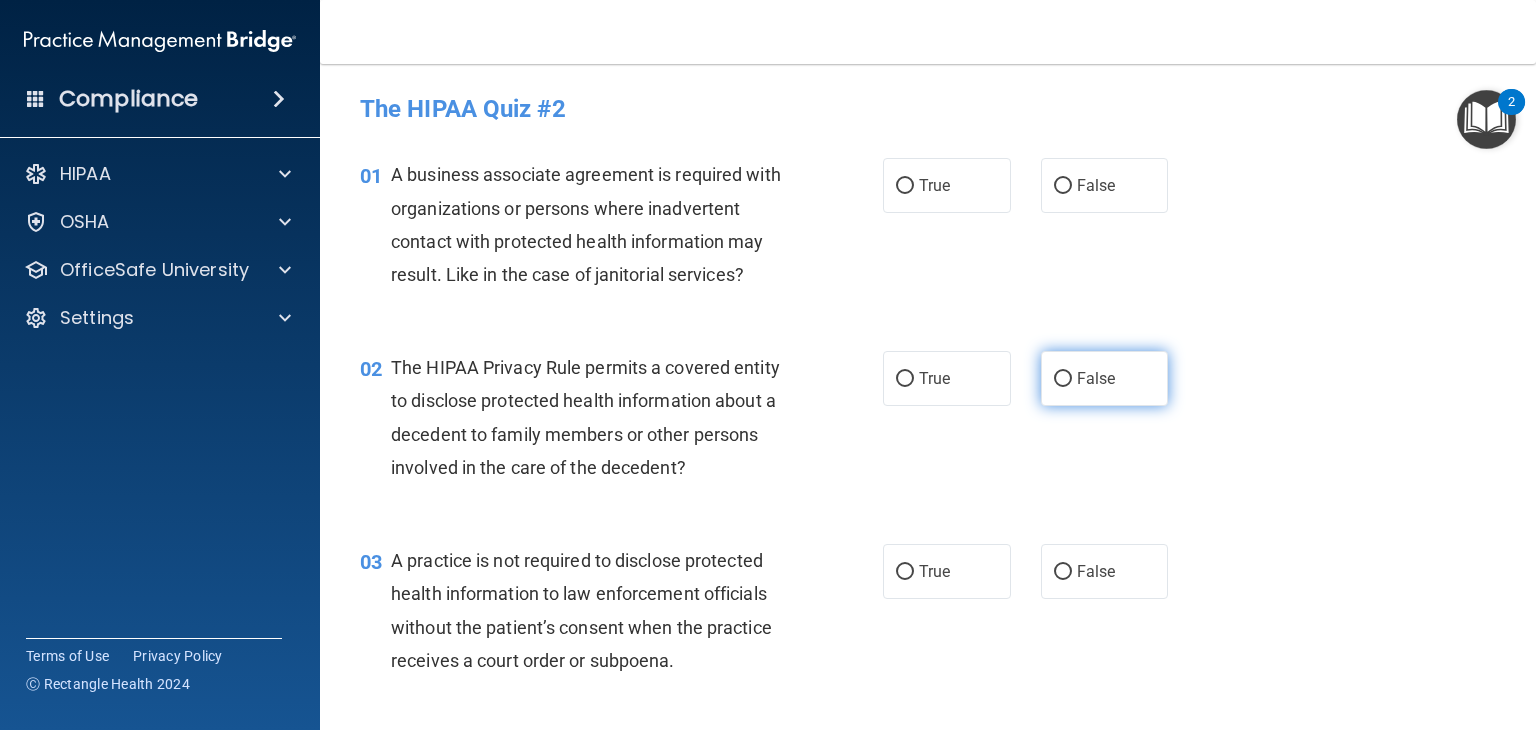 click on "False" at bounding box center [1105, 378] 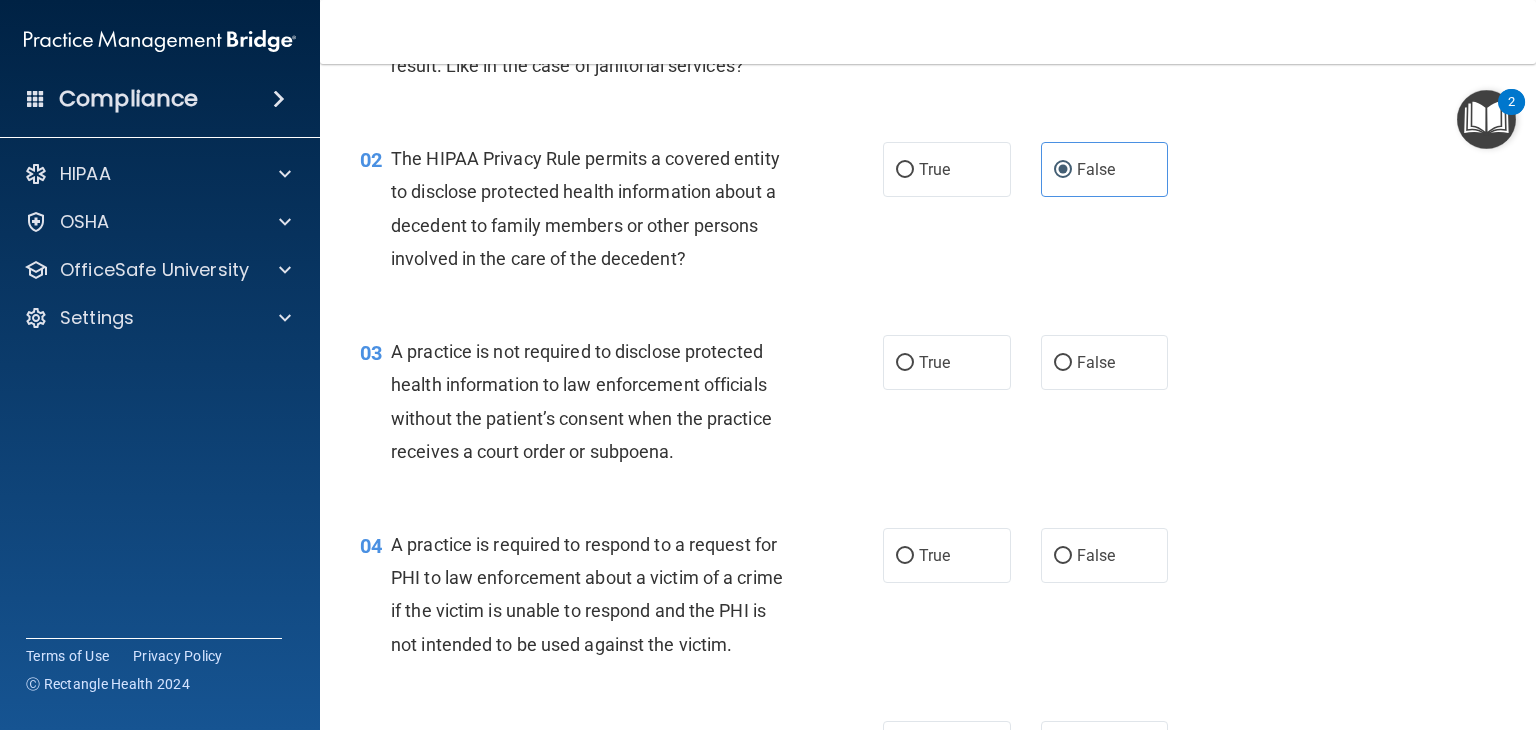 scroll, scrollTop: 0, scrollLeft: 0, axis: both 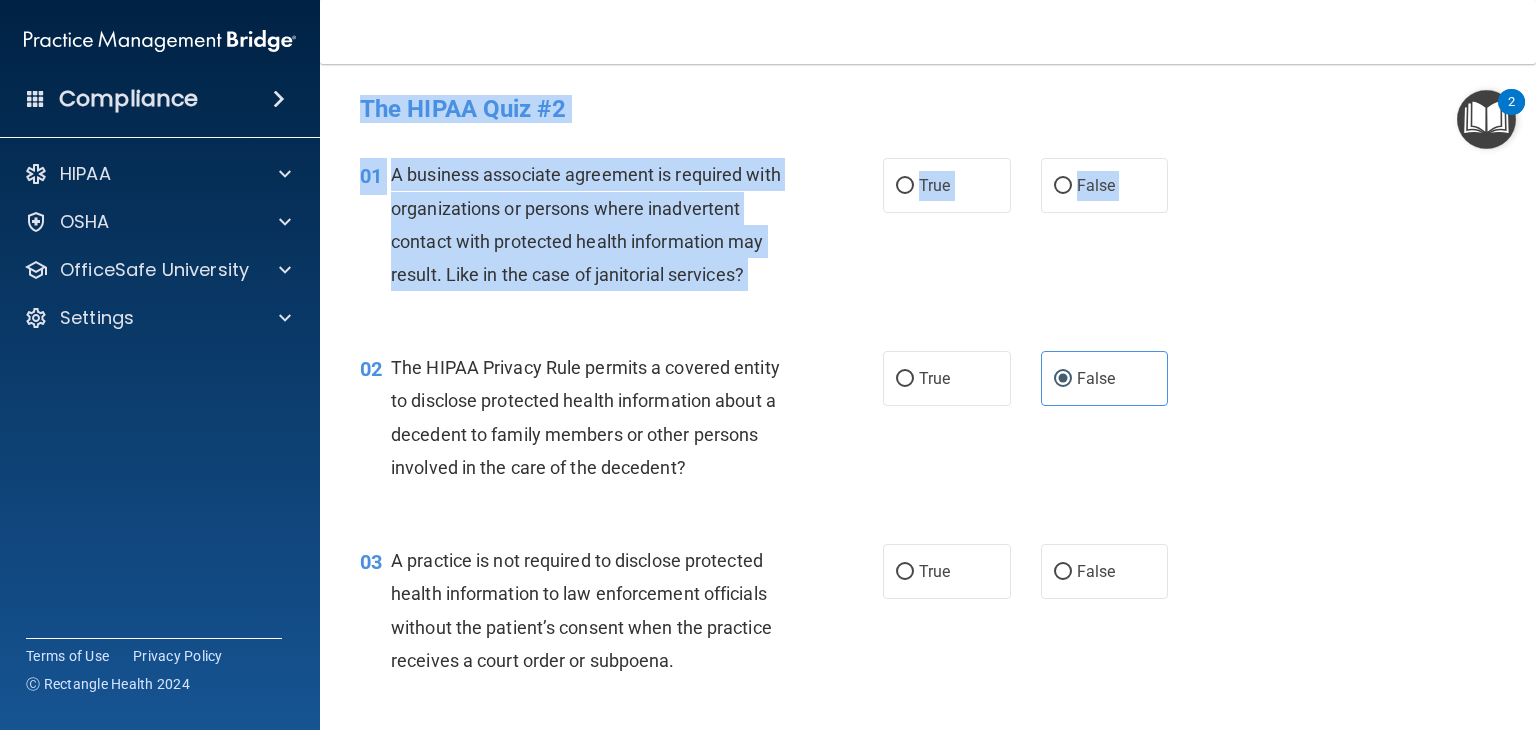 drag, startPoint x: 360, startPoint y: 95, endPoint x: 844, endPoint y: 500, distance: 631.0951 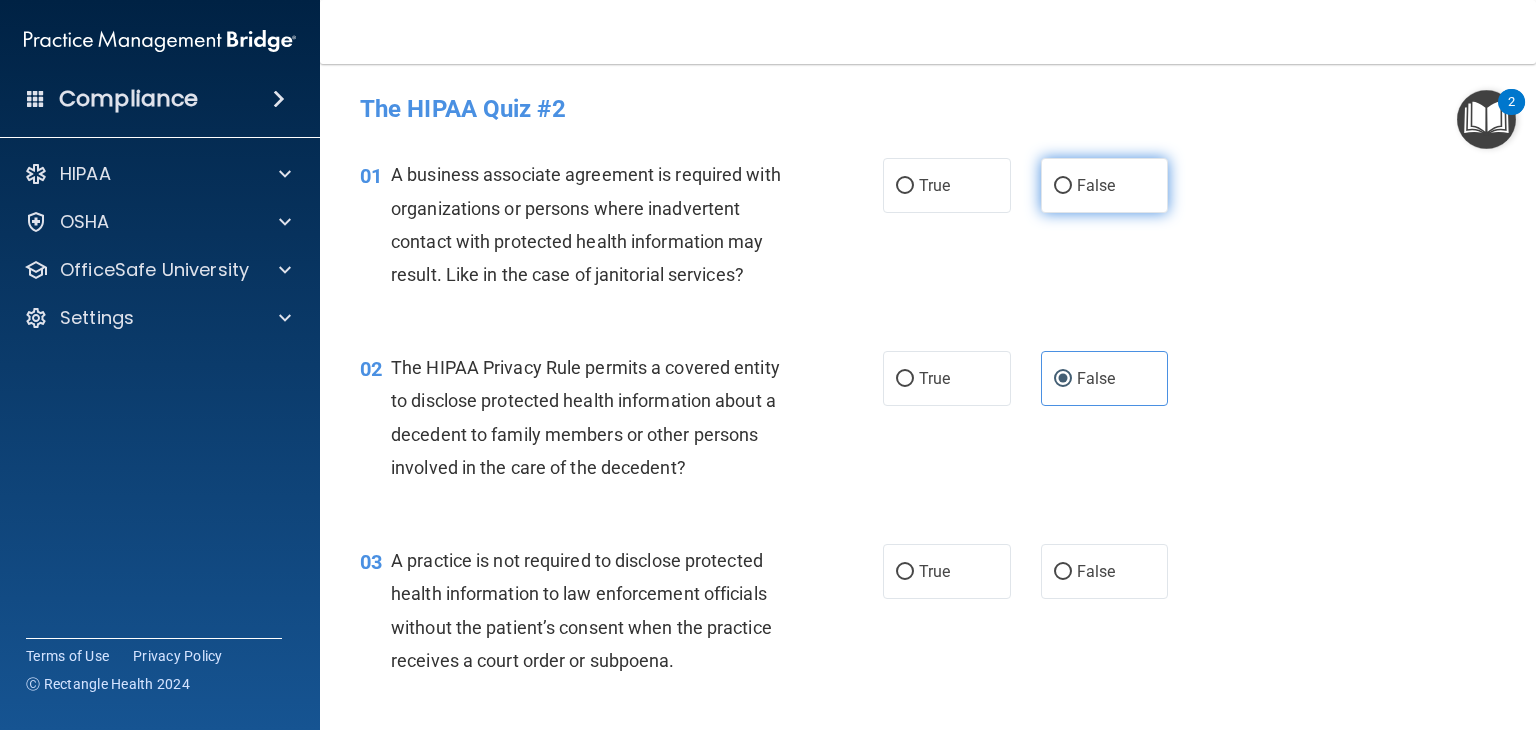 click on "False" at bounding box center (1105, 185) 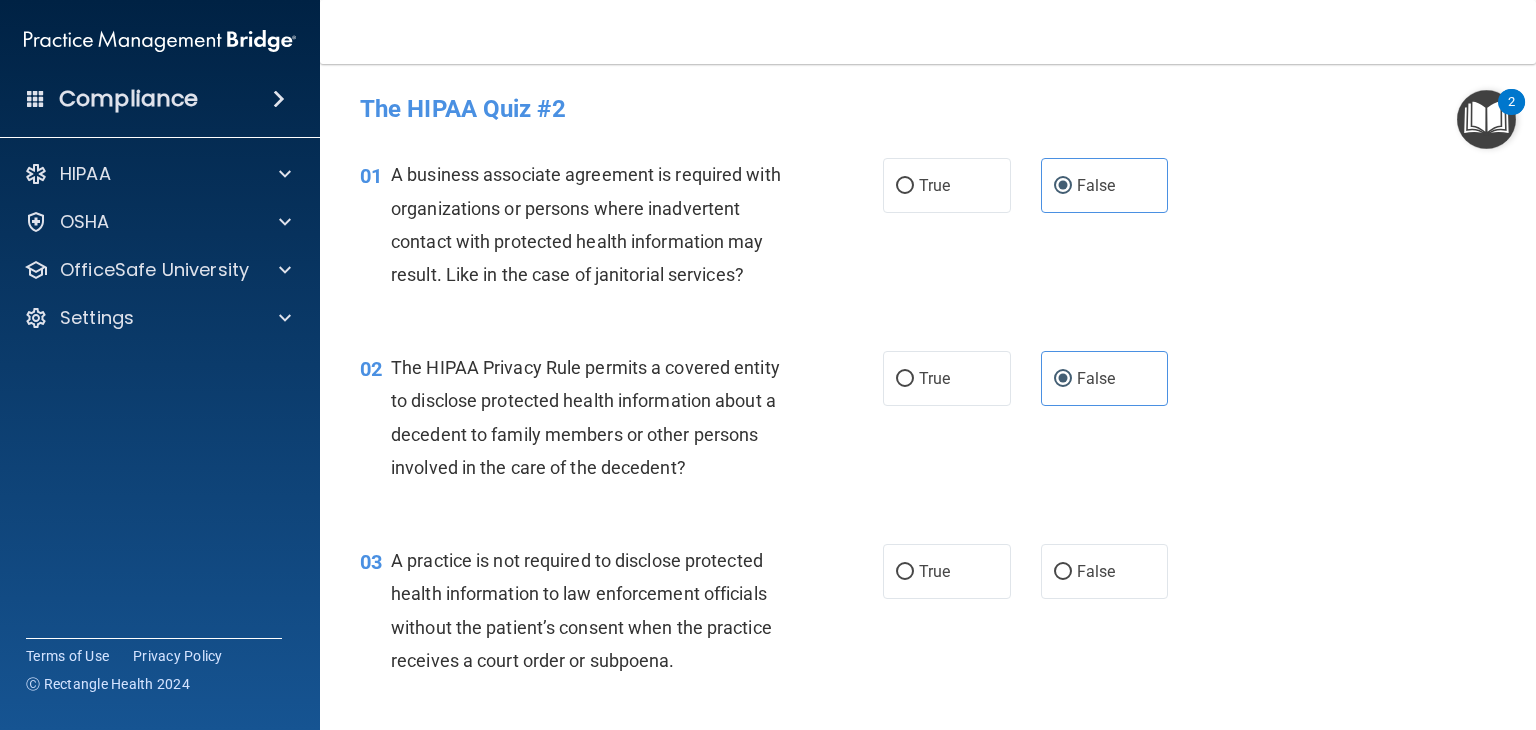 click on "02       The HIPAA Privacy Rule permits a covered entity to disclose protected health information about a decedent to family members or other persons involved in the care of the decedent?                 True           False" at bounding box center [928, 422] 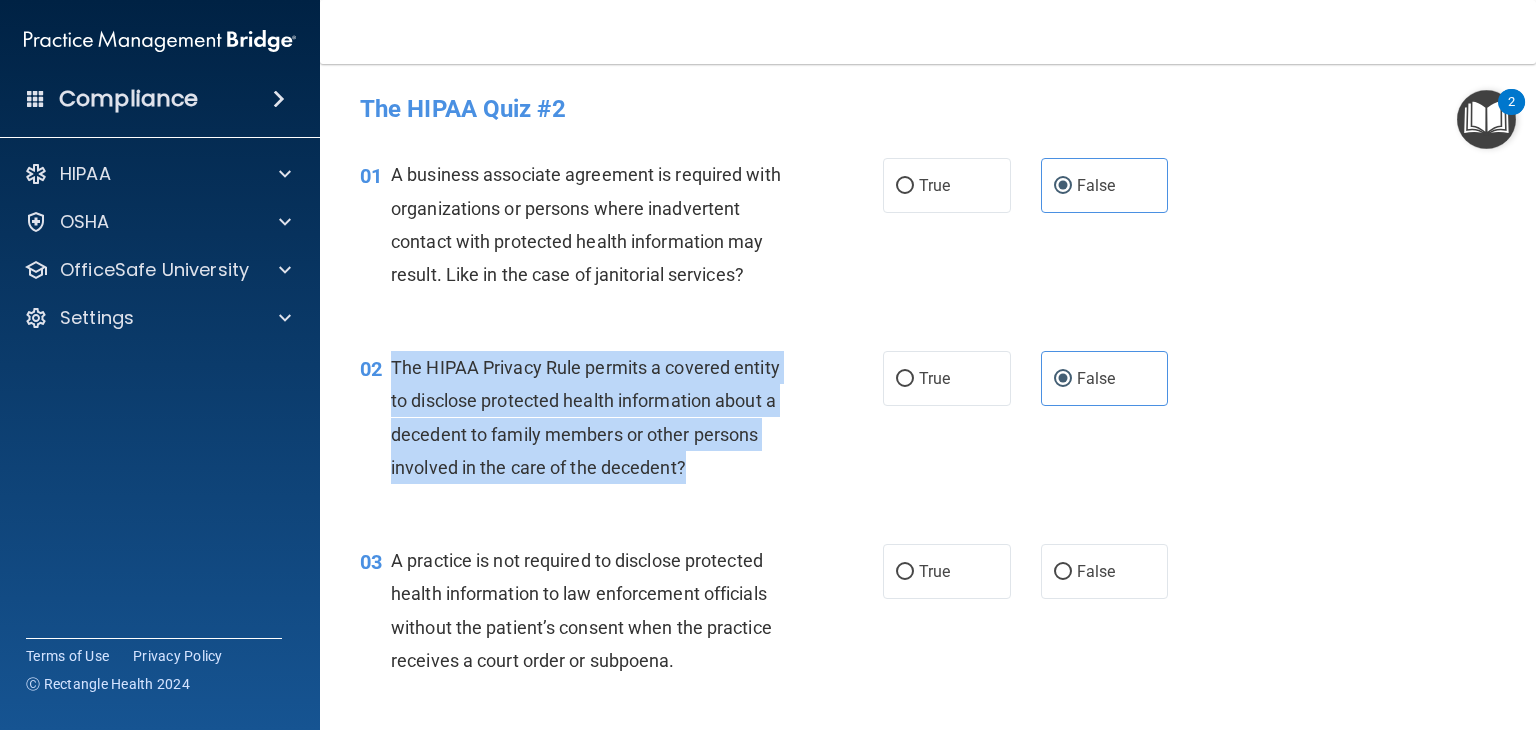 drag, startPoint x: 385, startPoint y: 366, endPoint x: 708, endPoint y: 477, distance: 341.54062 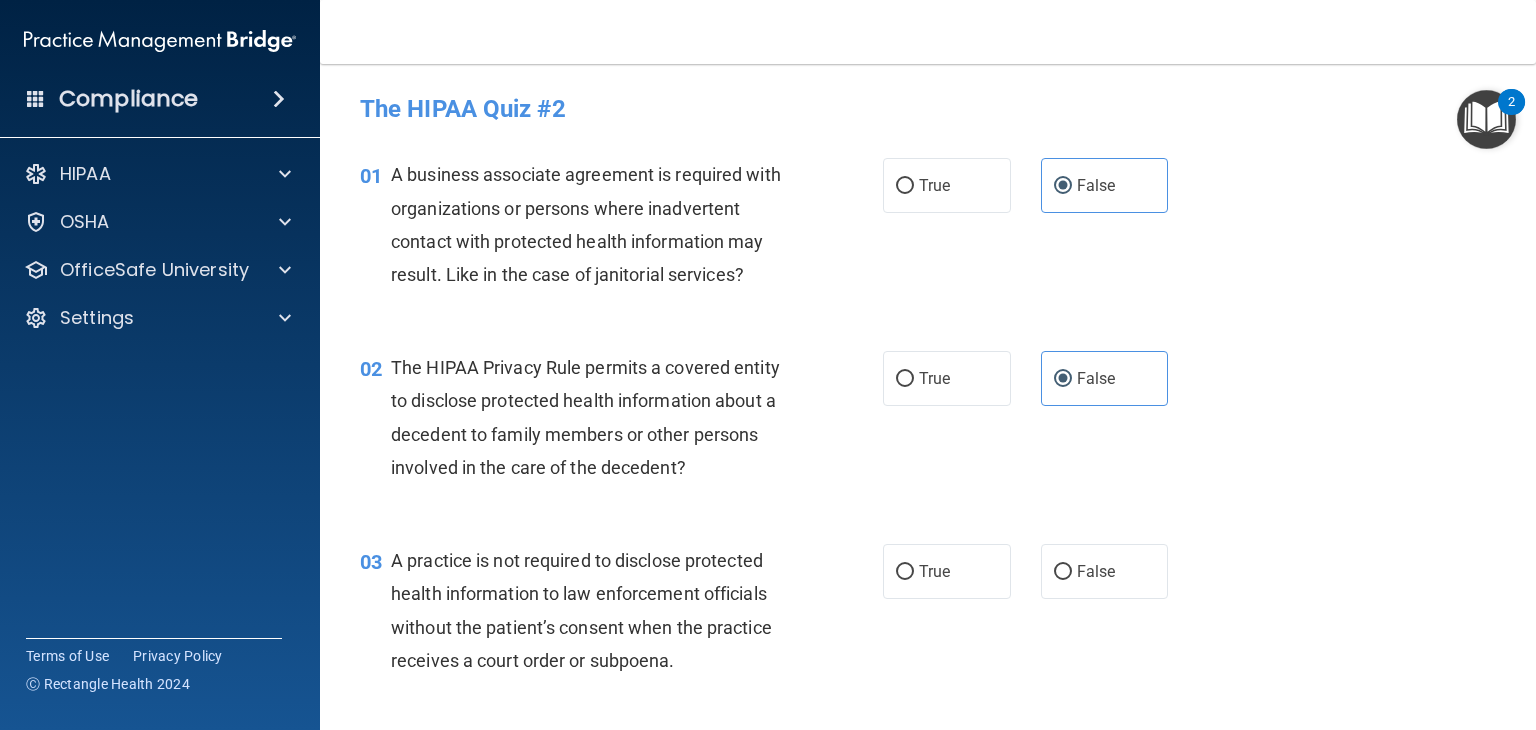 click on "02       The HIPAA Privacy Rule permits a covered entity to disclose protected health information about a decedent to family members or other persons involved in the care of the decedent?                 True           False" at bounding box center [928, 422] 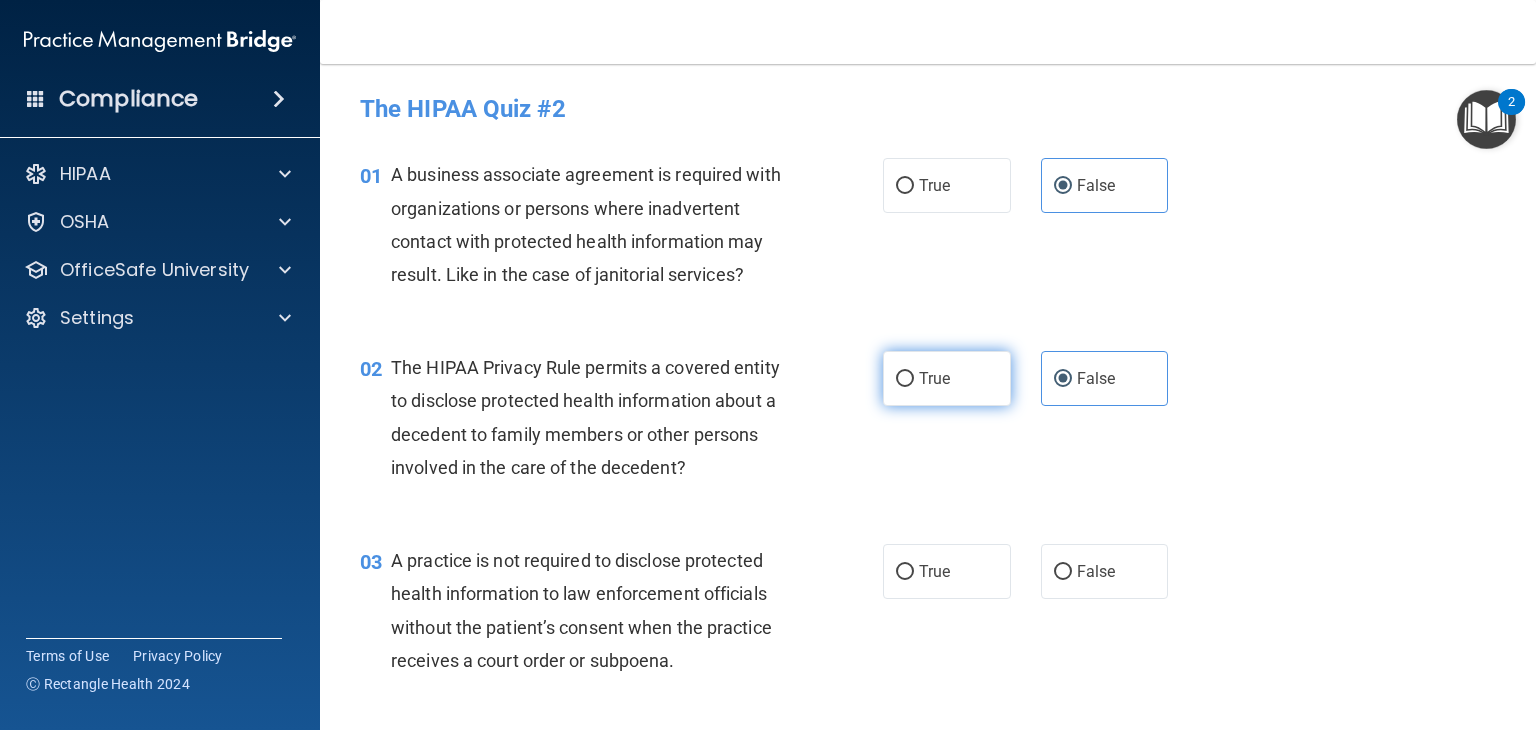 click on "True" at bounding box center [934, 378] 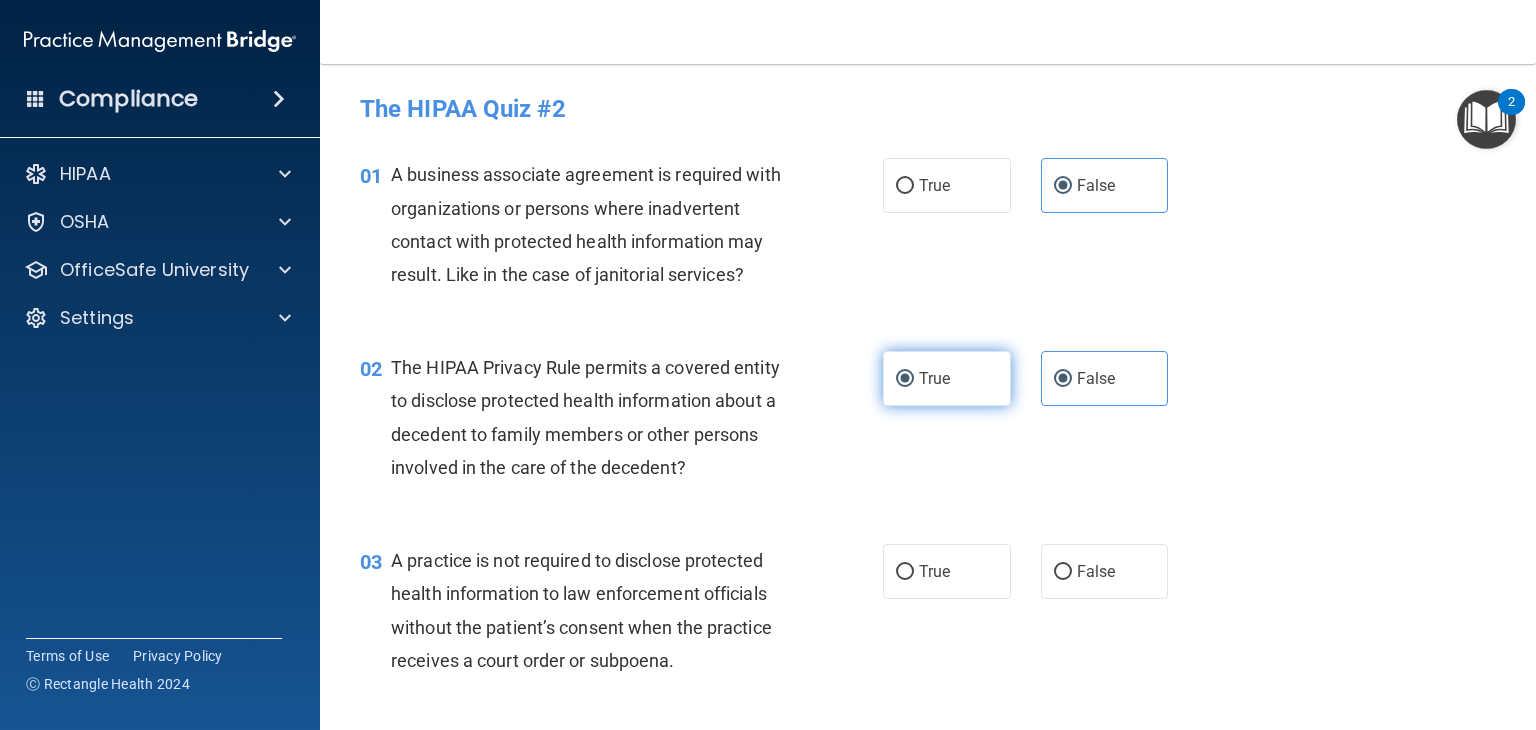 radio on "false" 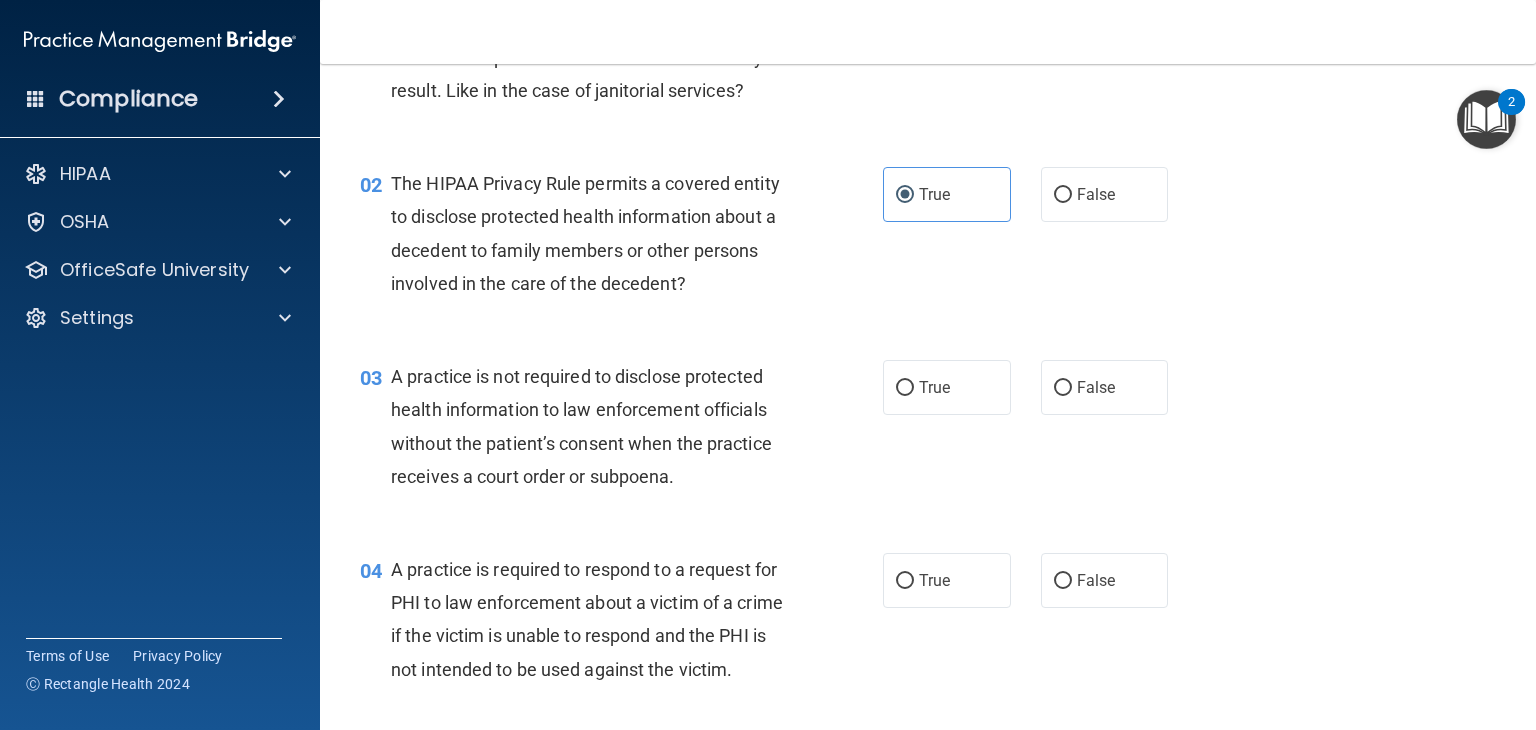 scroll, scrollTop: 184, scrollLeft: 0, axis: vertical 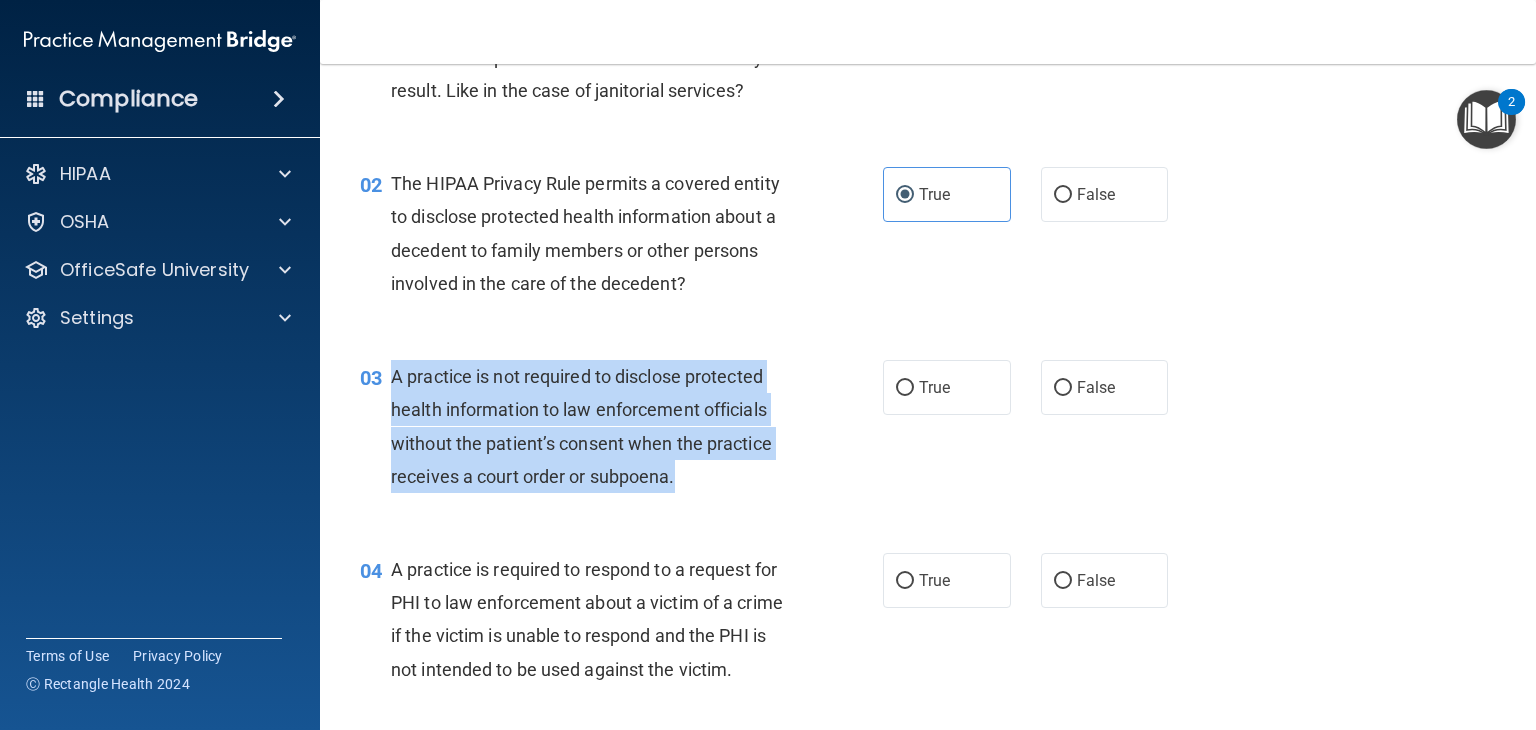 drag, startPoint x: 387, startPoint y: 368, endPoint x: 726, endPoint y: 483, distance: 357.97485 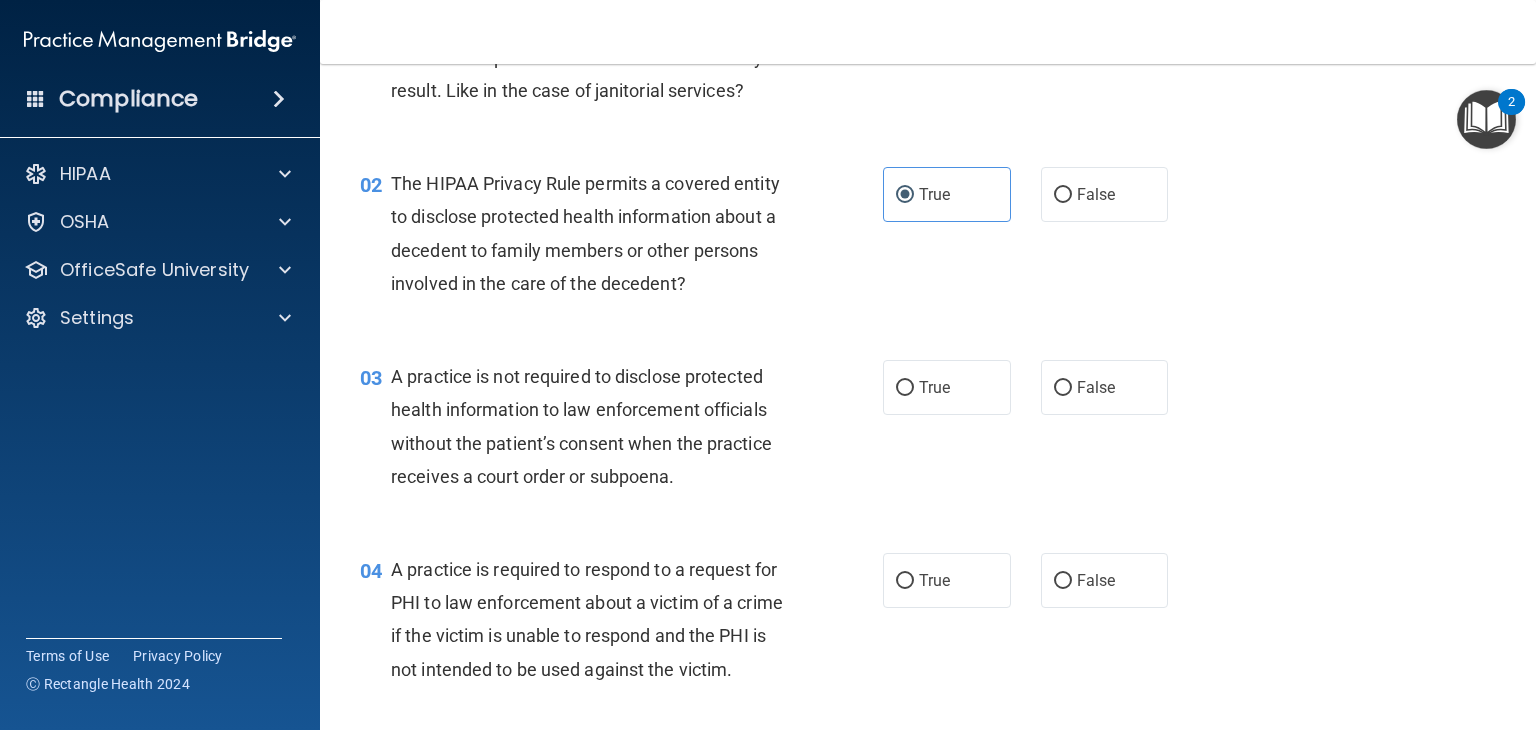 click on "02       The HIPAA Privacy Rule permits a covered entity to disclose protected health information about a decedent to family members or other persons involved in the care of the decedent?                 True           False" at bounding box center (928, 238) 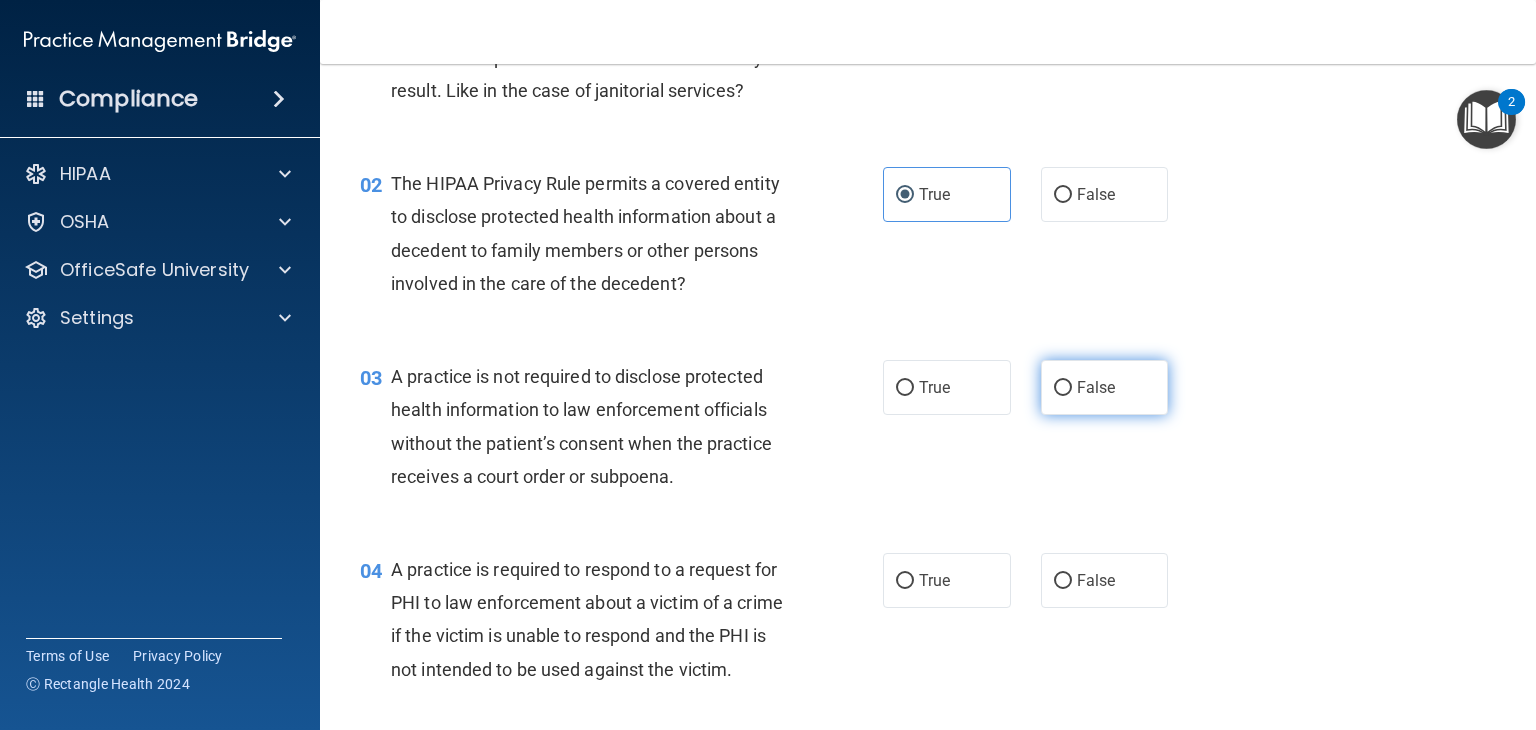 click on "False" at bounding box center [1096, 387] 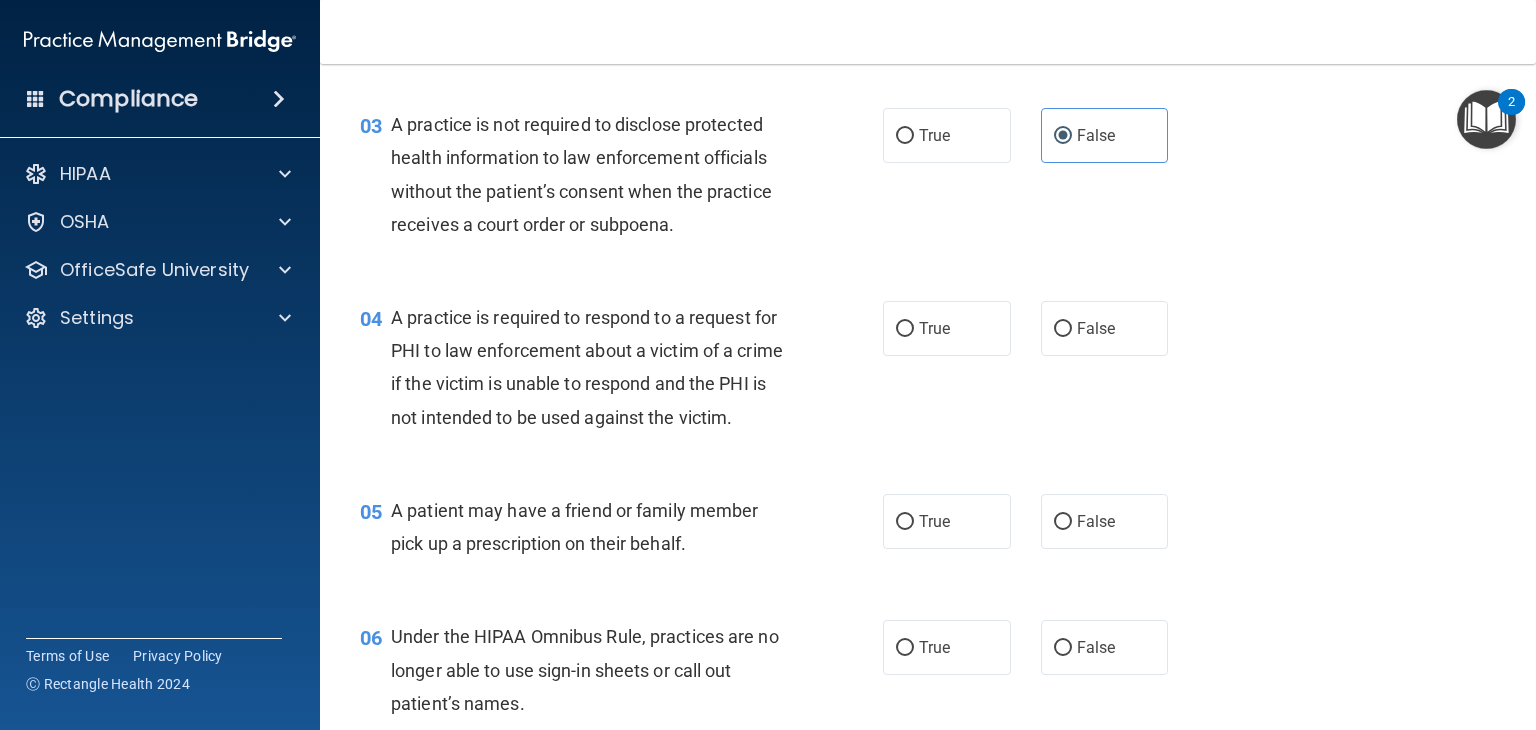 scroll, scrollTop: 439, scrollLeft: 0, axis: vertical 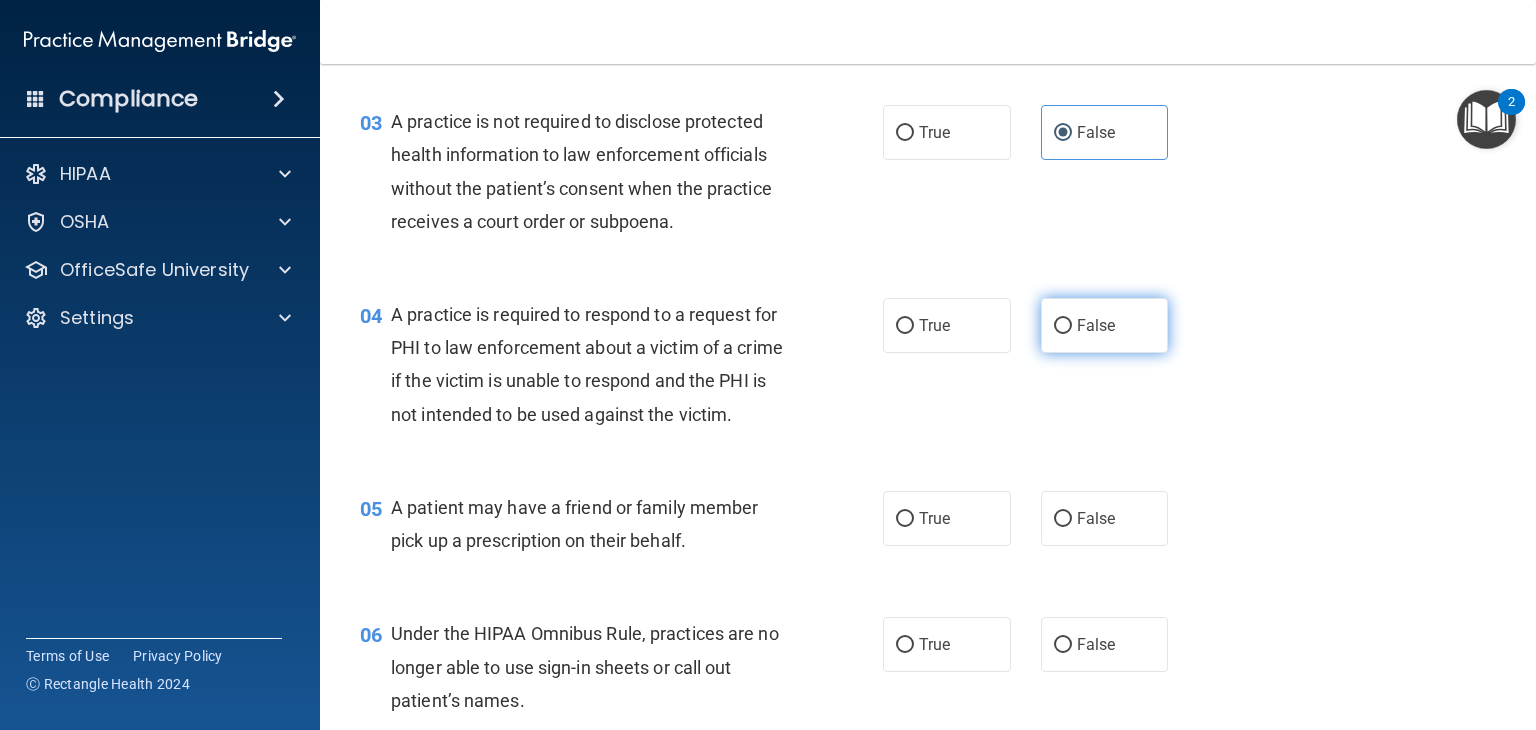 click on "False" at bounding box center (1096, 325) 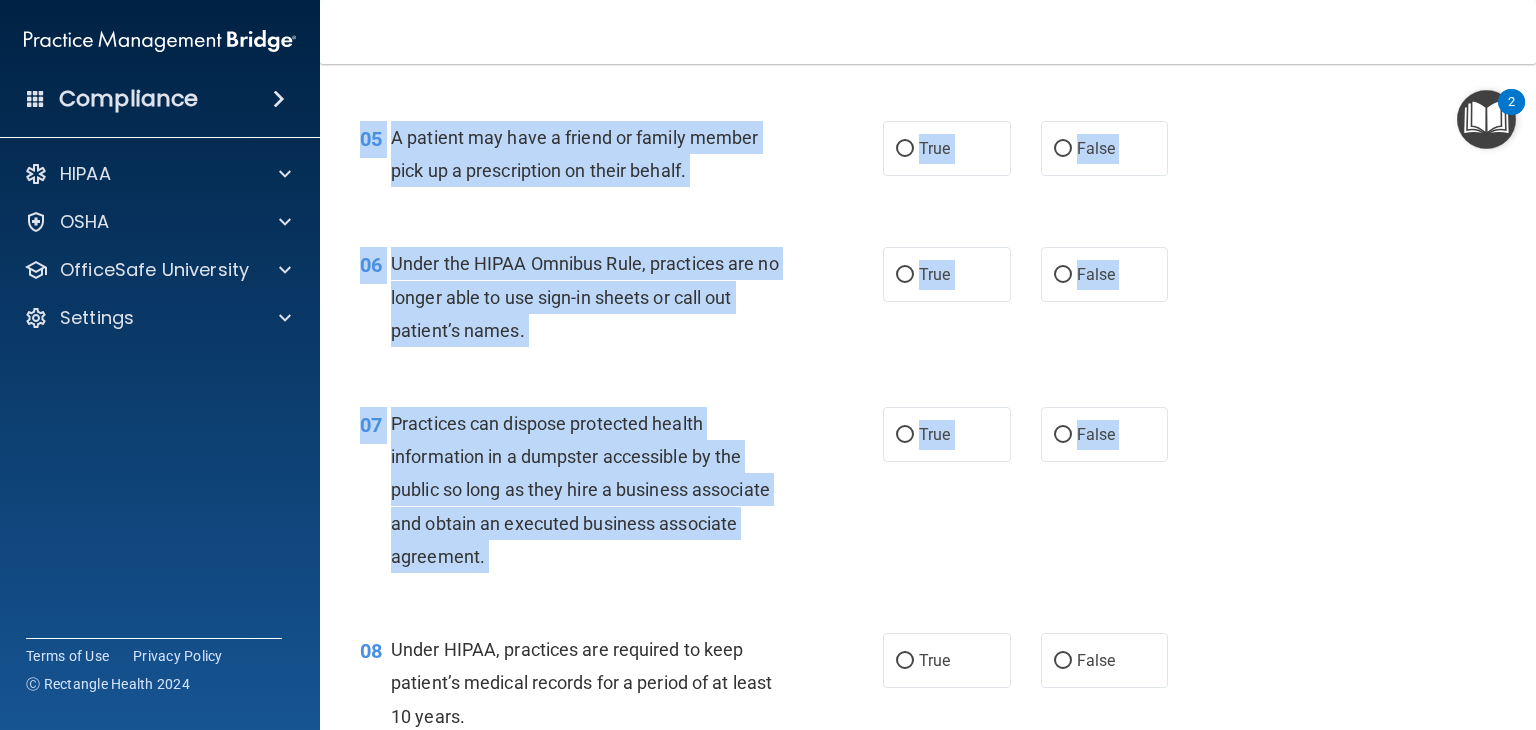 scroll, scrollTop: 1032, scrollLeft: 0, axis: vertical 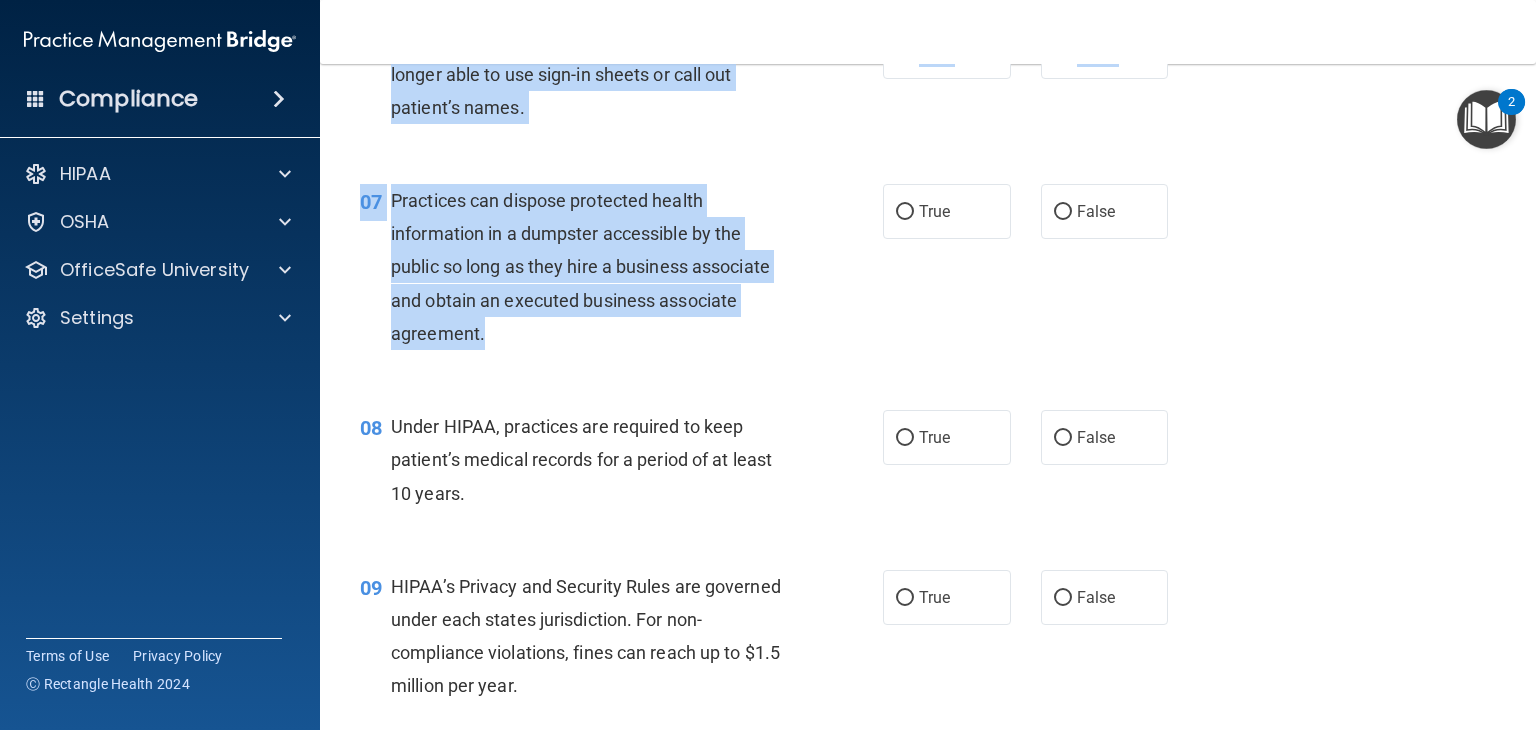 drag, startPoint x: 388, startPoint y: 304, endPoint x: 620, endPoint y: 373, distance: 242.04338 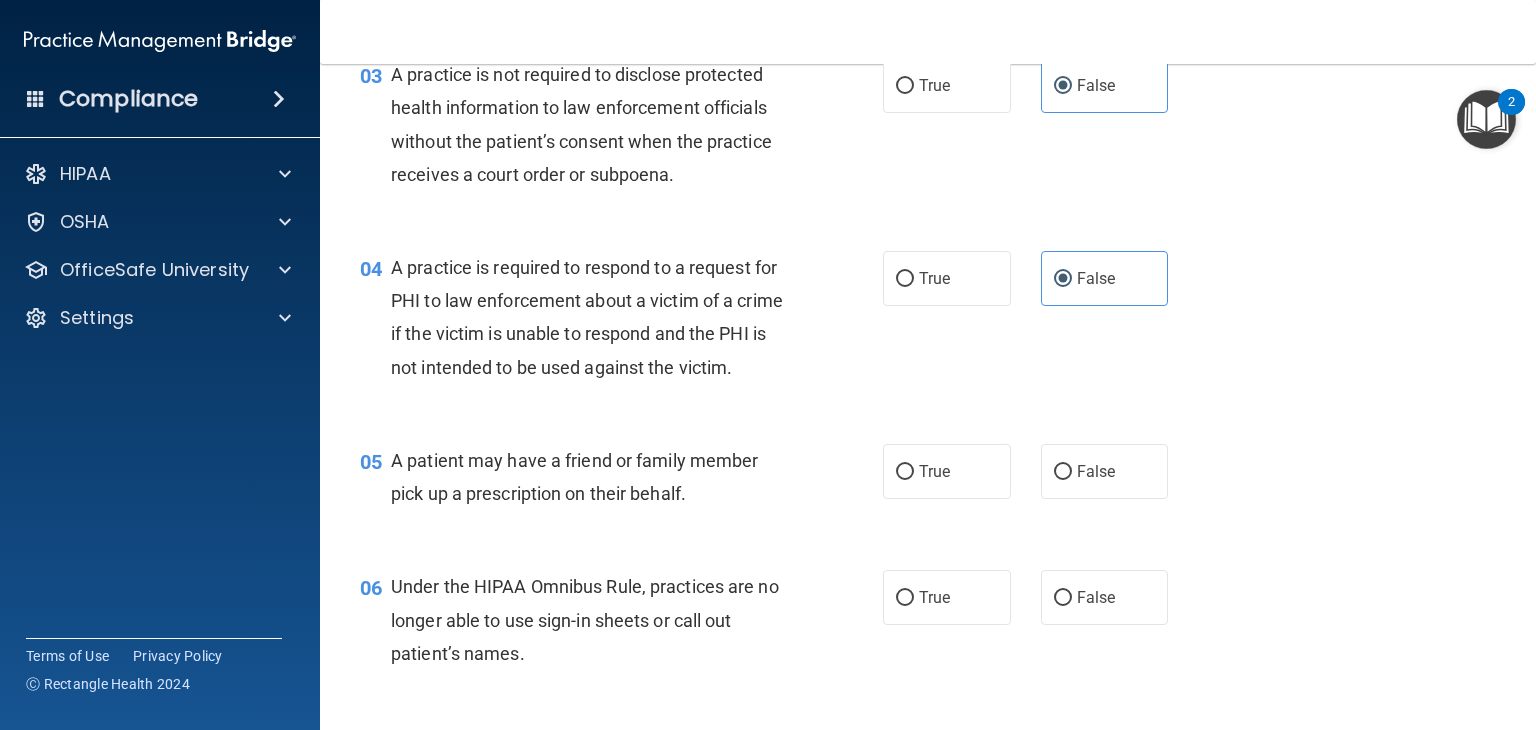 scroll, scrollTop: 484, scrollLeft: 0, axis: vertical 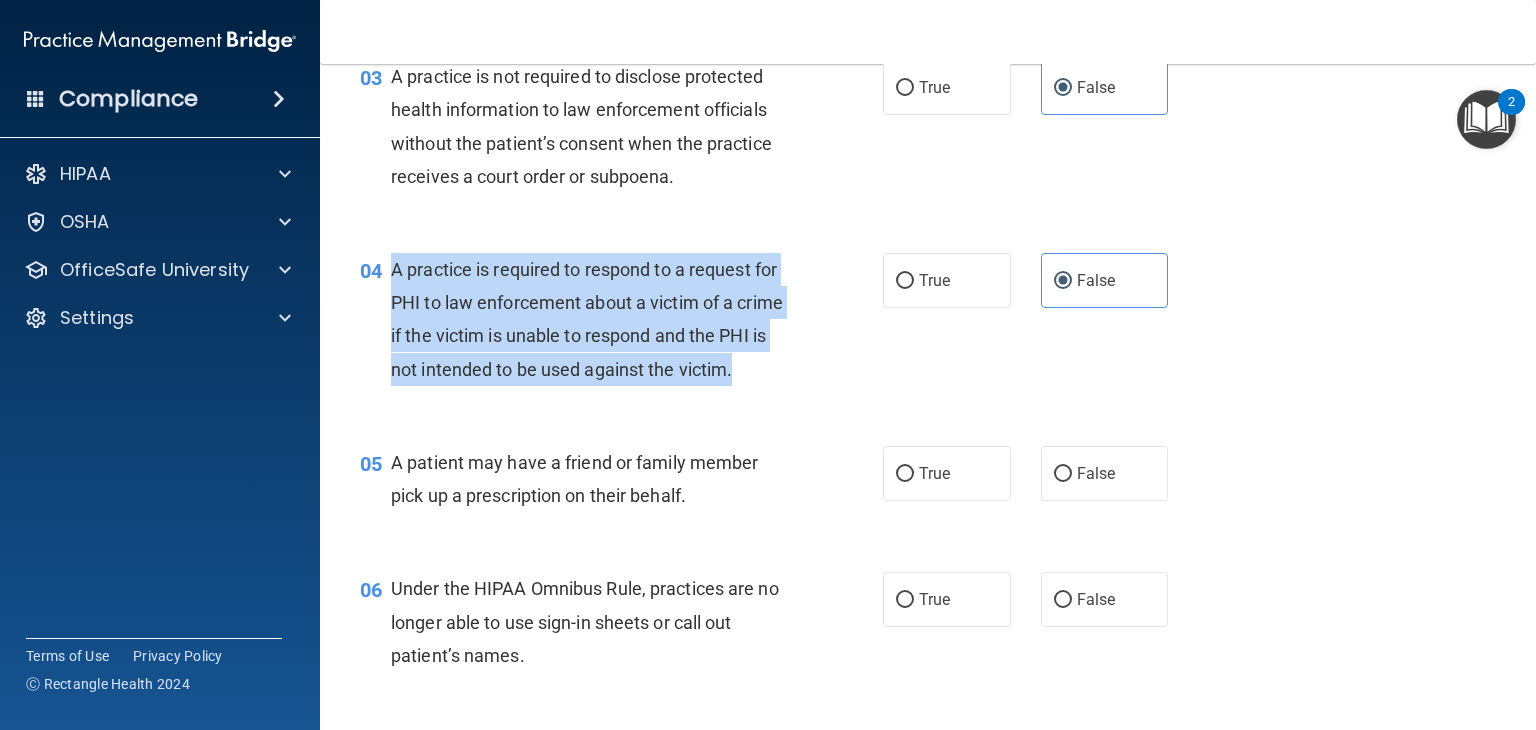 drag, startPoint x: 384, startPoint y: 265, endPoint x: 484, endPoint y: 401, distance: 168.80759 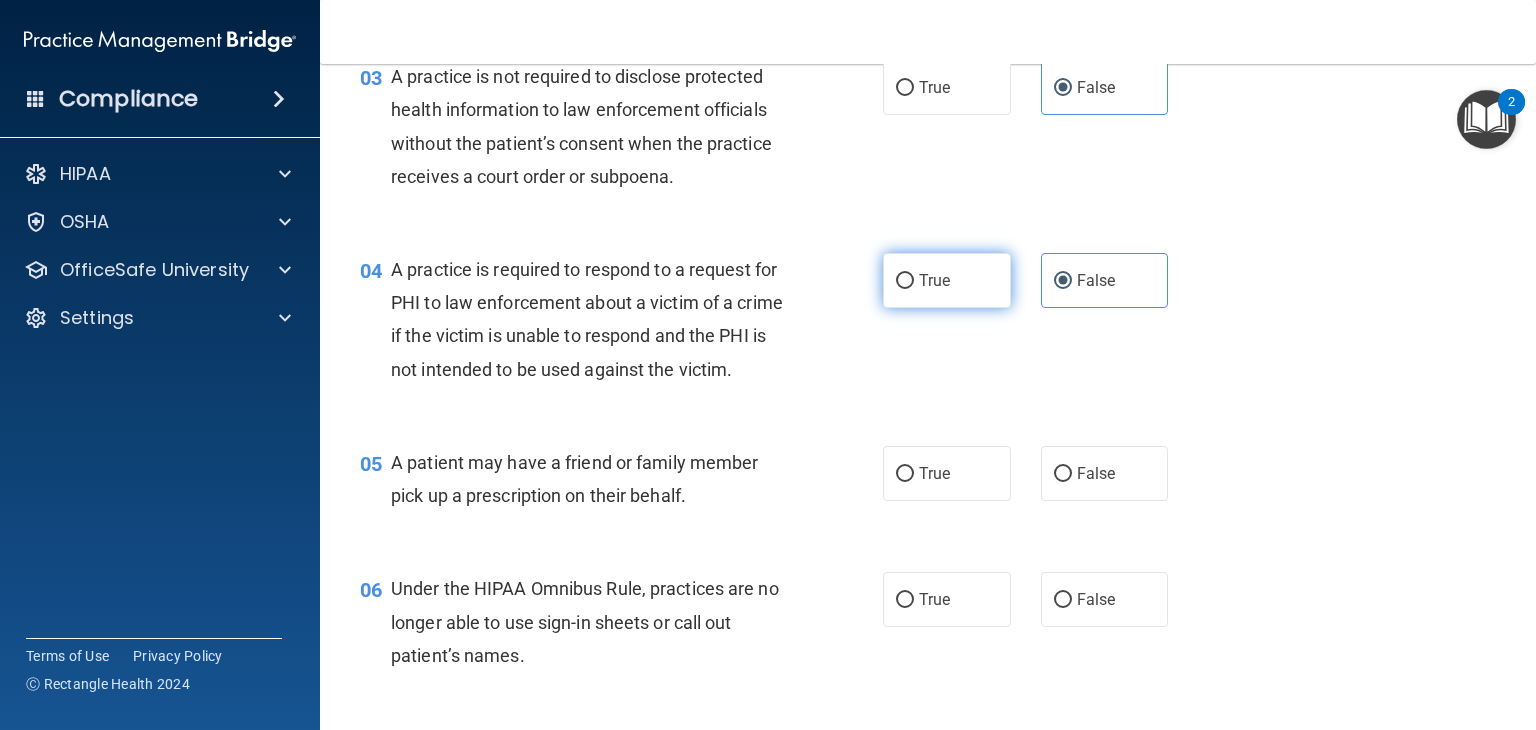click on "True" at bounding box center [947, 280] 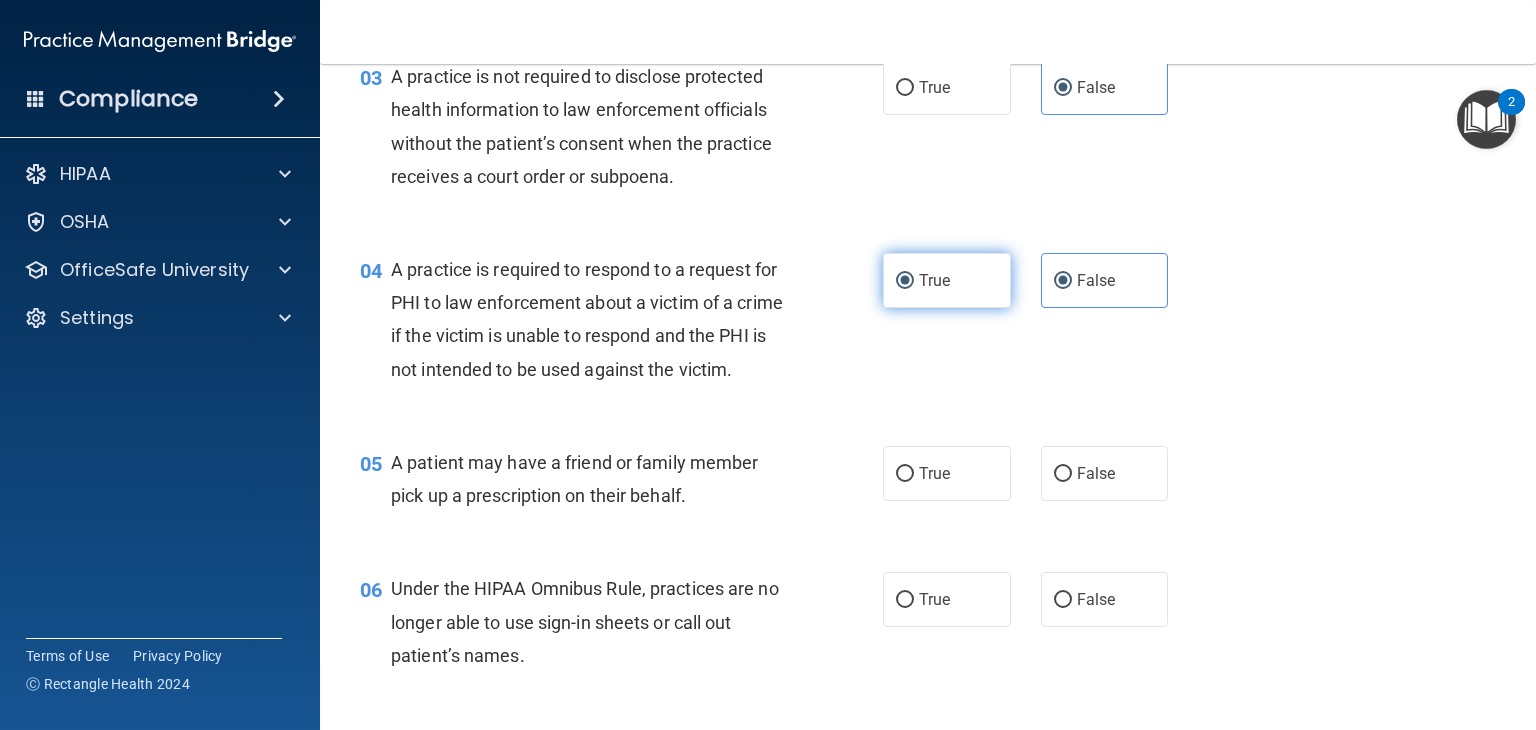 radio on "false" 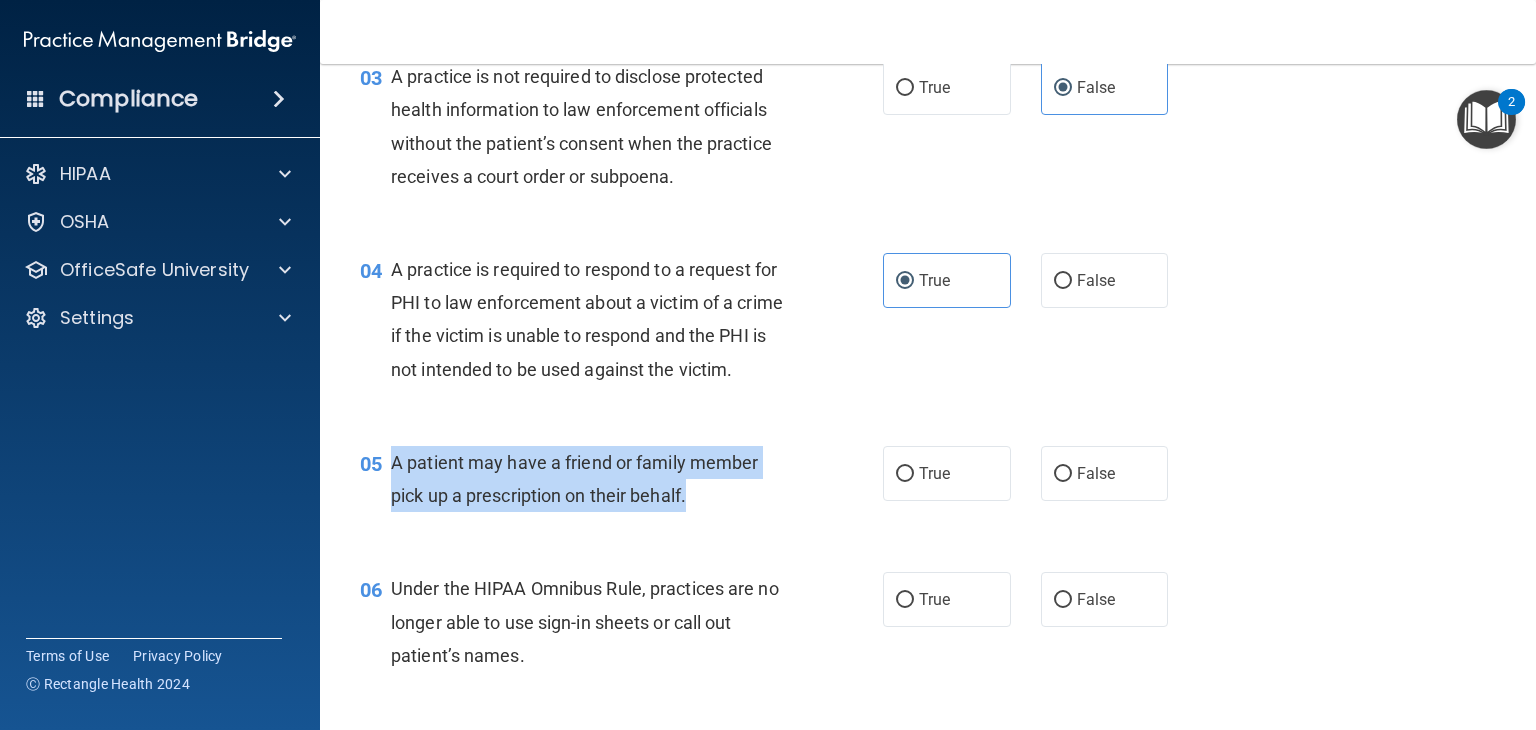 drag, startPoint x: 389, startPoint y: 480, endPoint x: 742, endPoint y: 526, distance: 355.98456 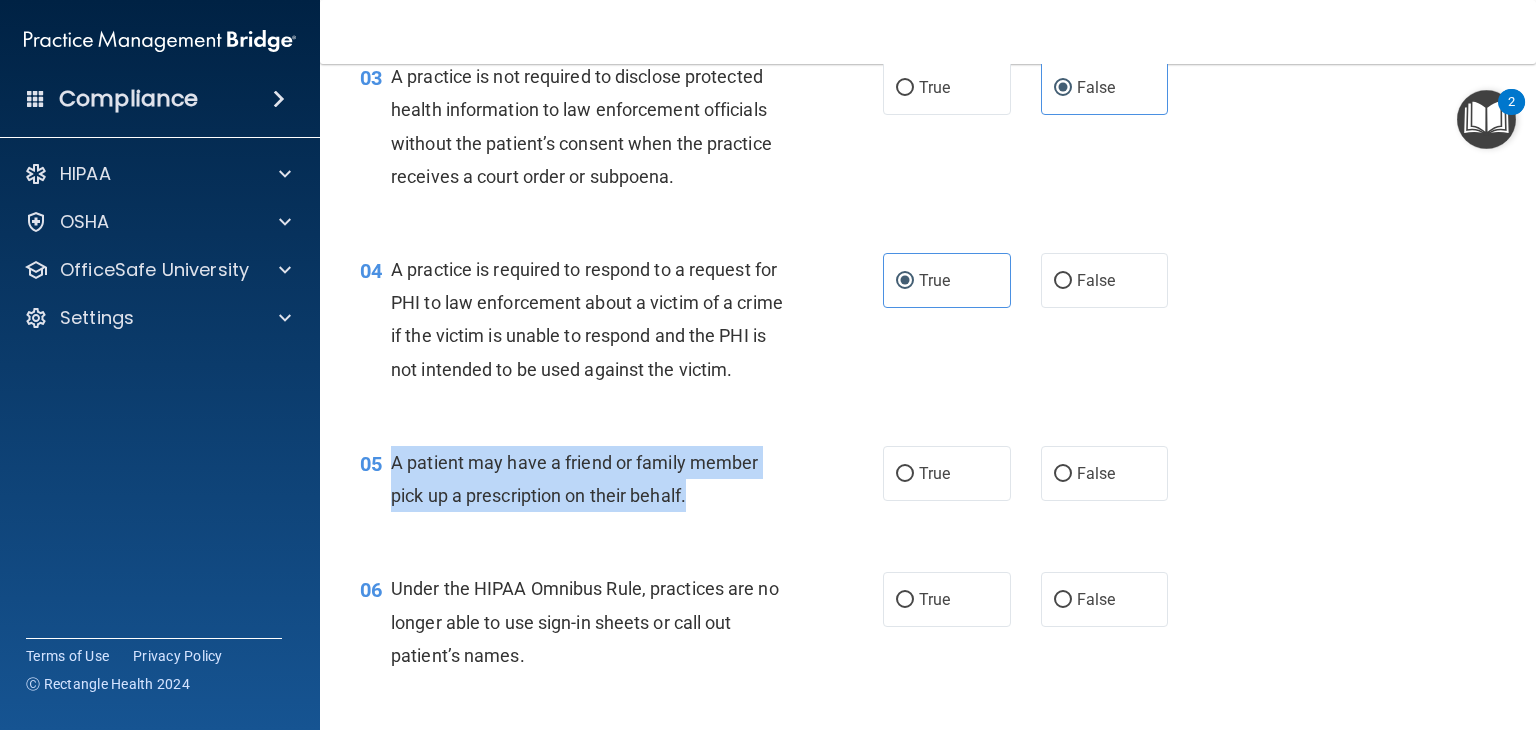 copy on "A patient may have a friend or family member pick up a prescription on their behalf." 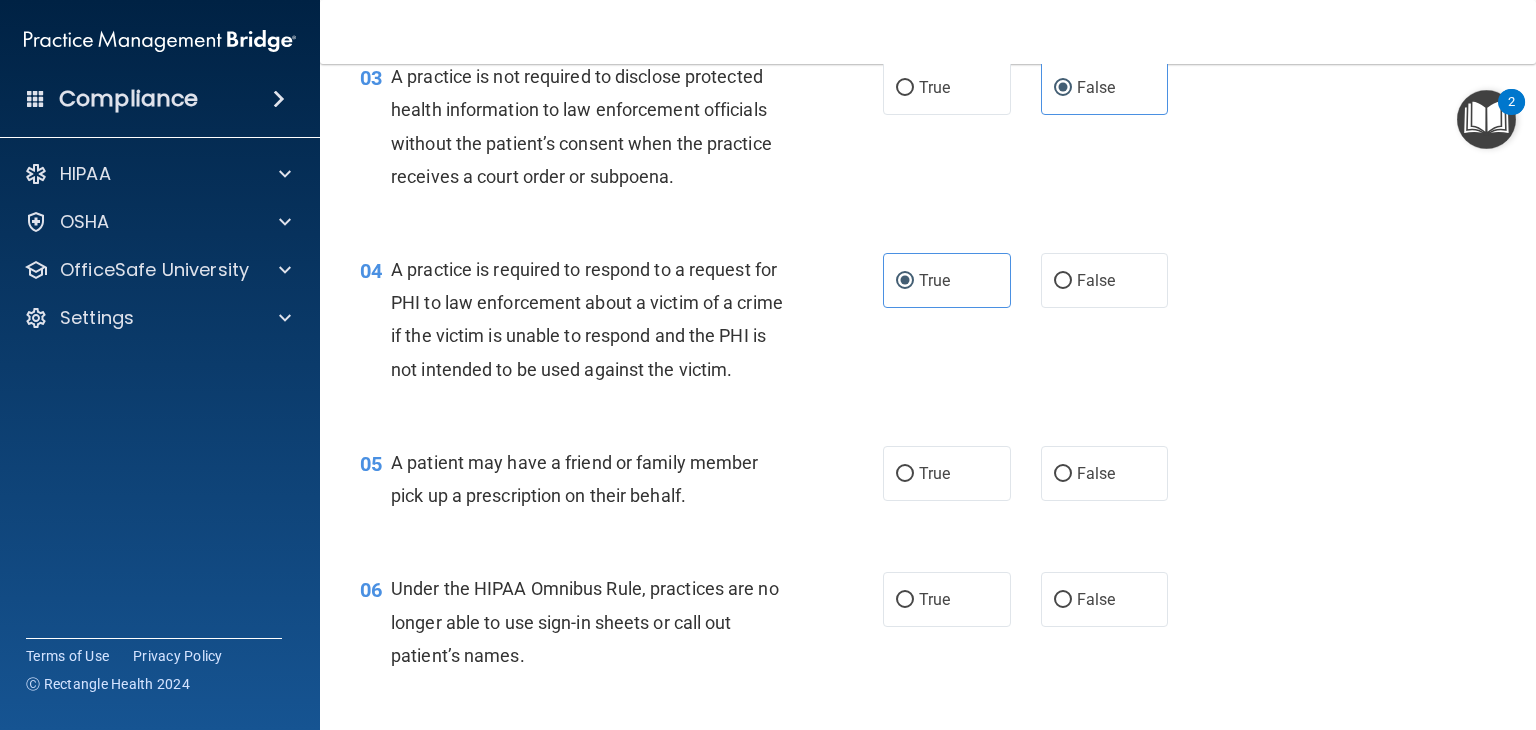 click on "04       A practice is required to respond to a request for PHI to law enforcement about a victim of a crime if the victim is unable to respond and the PHI is not intended to be used against the victim.                 True           False" at bounding box center [928, 324] 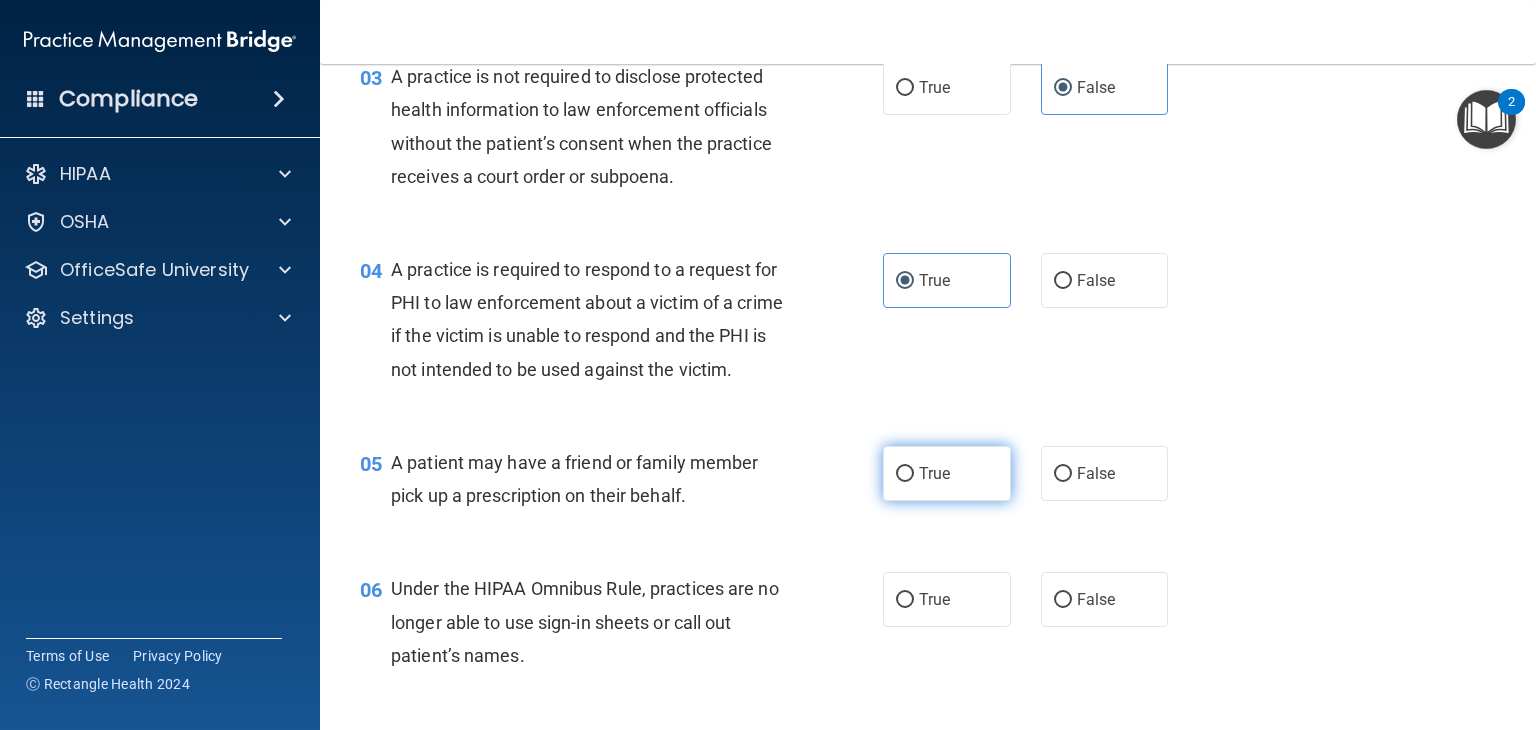 click on "True" at bounding box center (947, 473) 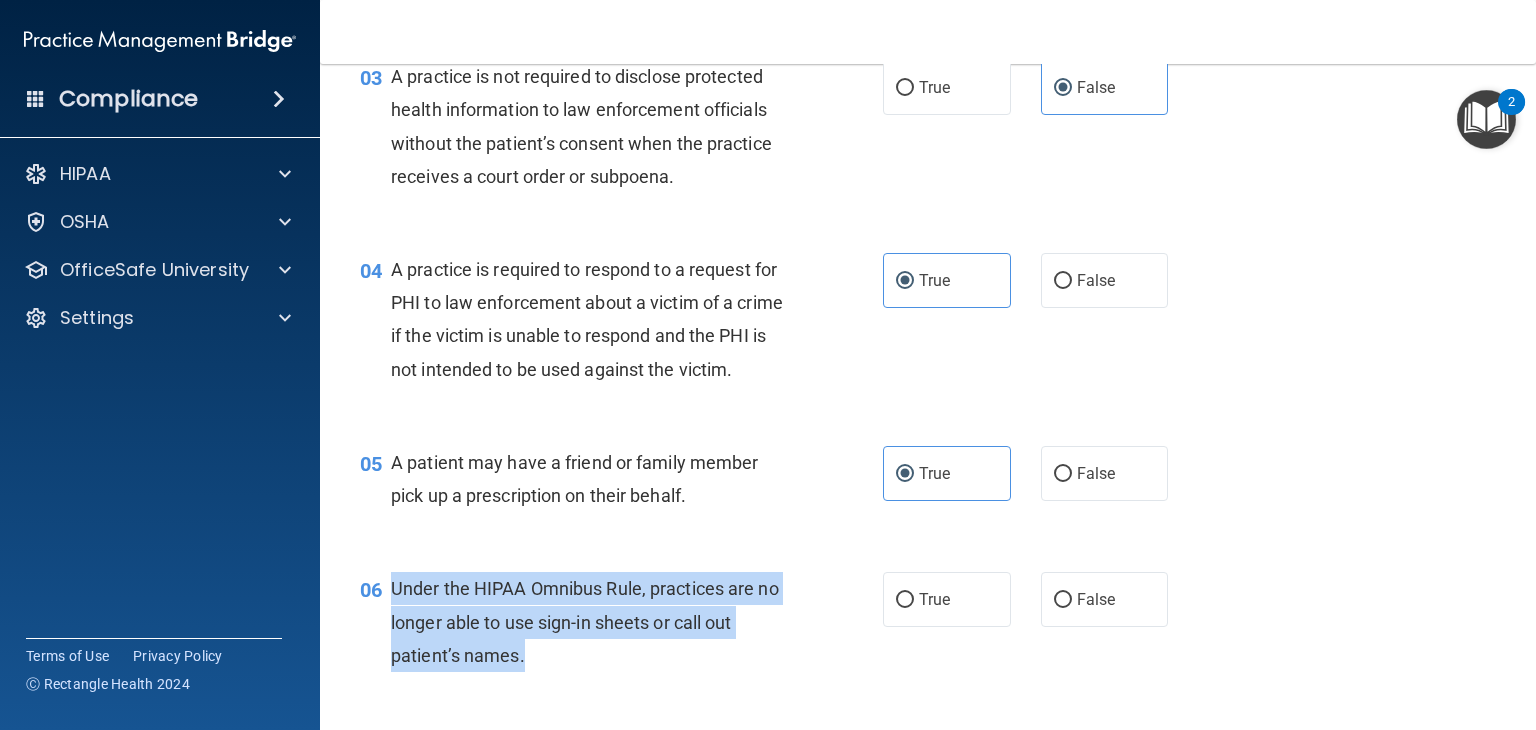 drag, startPoint x: 382, startPoint y: 621, endPoint x: 536, endPoint y: 683, distance: 166.01205 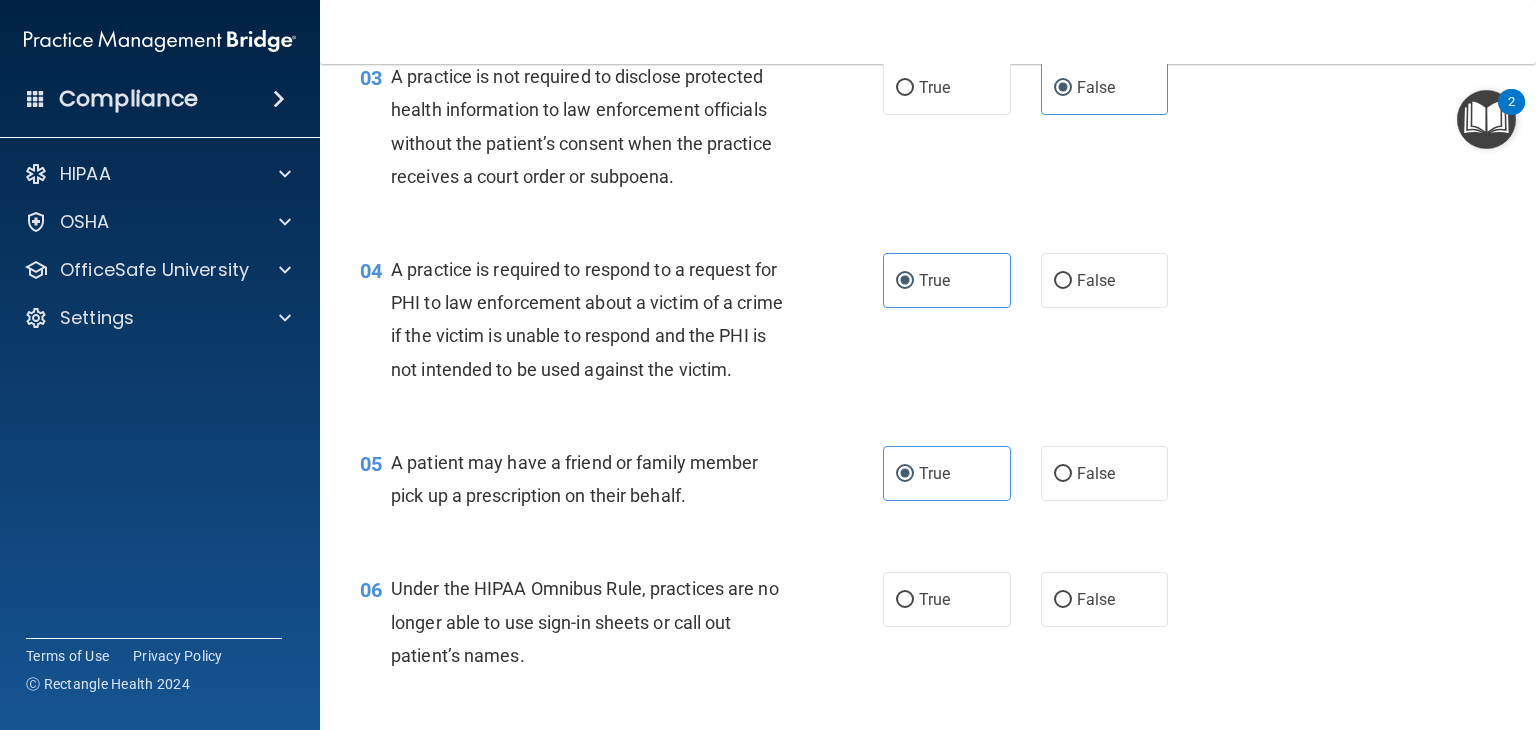 click on "05       A patient may have a friend or family member pick up a prescription on their behalf.                 True           False" at bounding box center (928, 484) 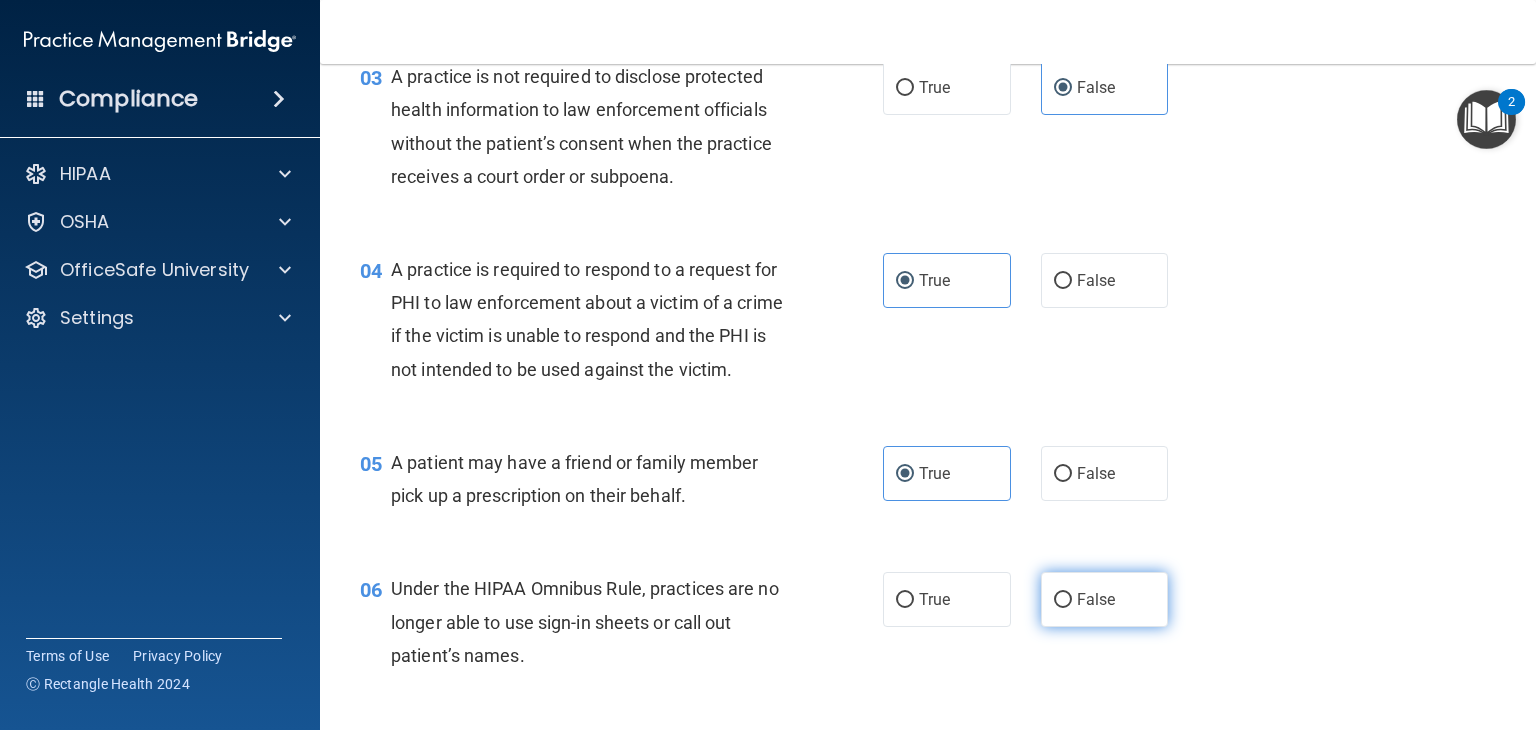 click on "False" at bounding box center [1105, 599] 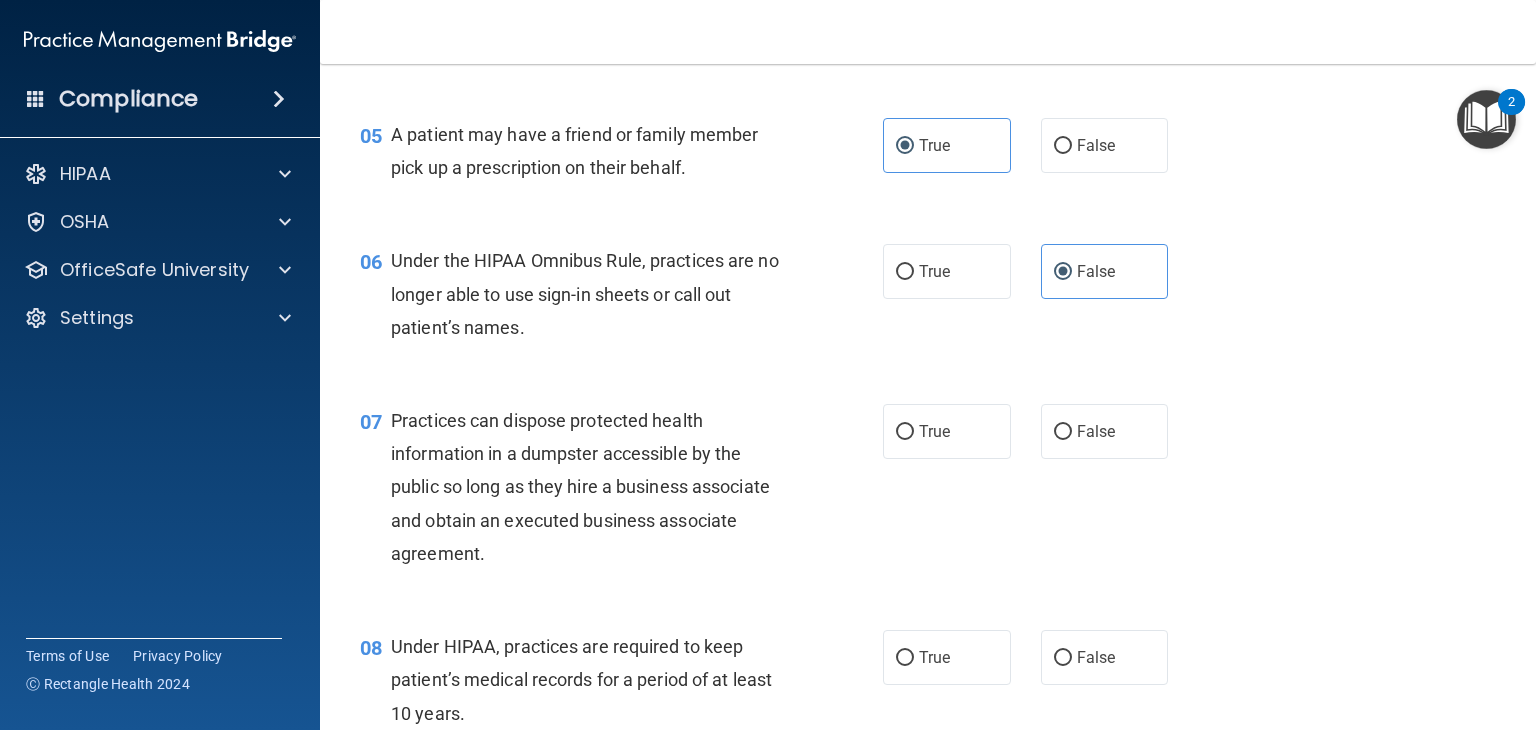 scroll, scrollTop: 952, scrollLeft: 0, axis: vertical 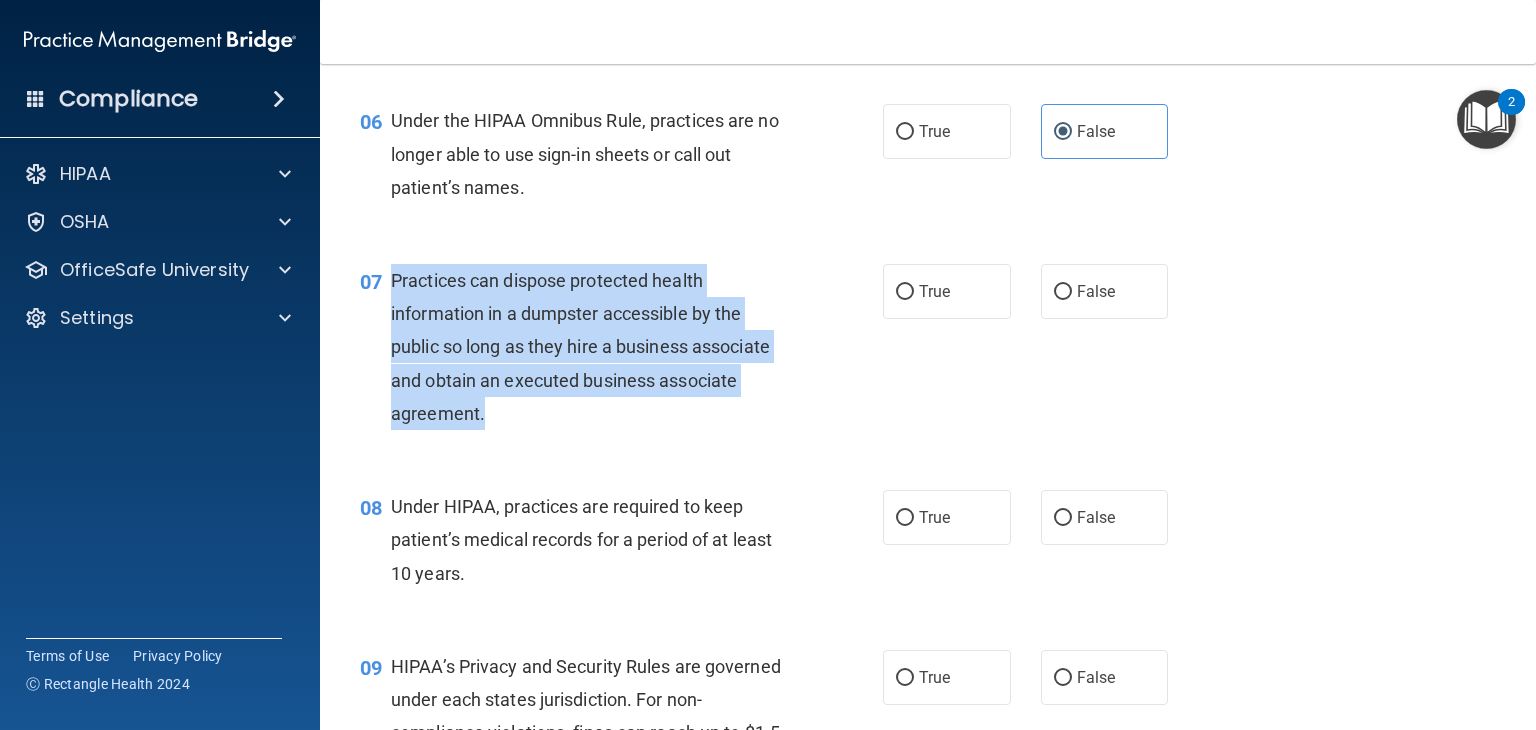 drag, startPoint x: 393, startPoint y: 308, endPoint x: 501, endPoint y: 443, distance: 172.88435 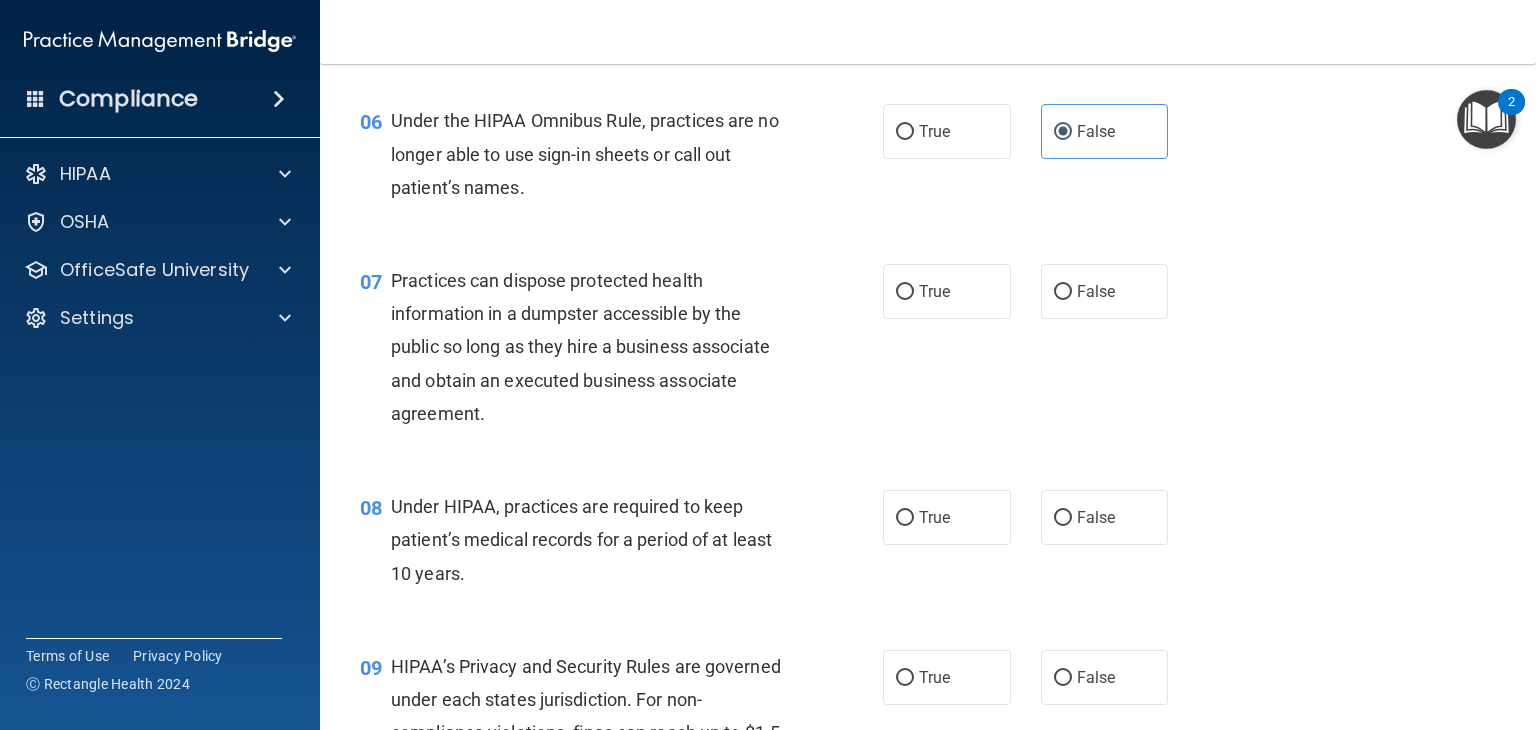click on "07       Practices can dispose protected health information in a dumpster accessible by the public so long as they hire a business associate and obtain an executed business associate agreement.                 True           False" at bounding box center (928, 352) 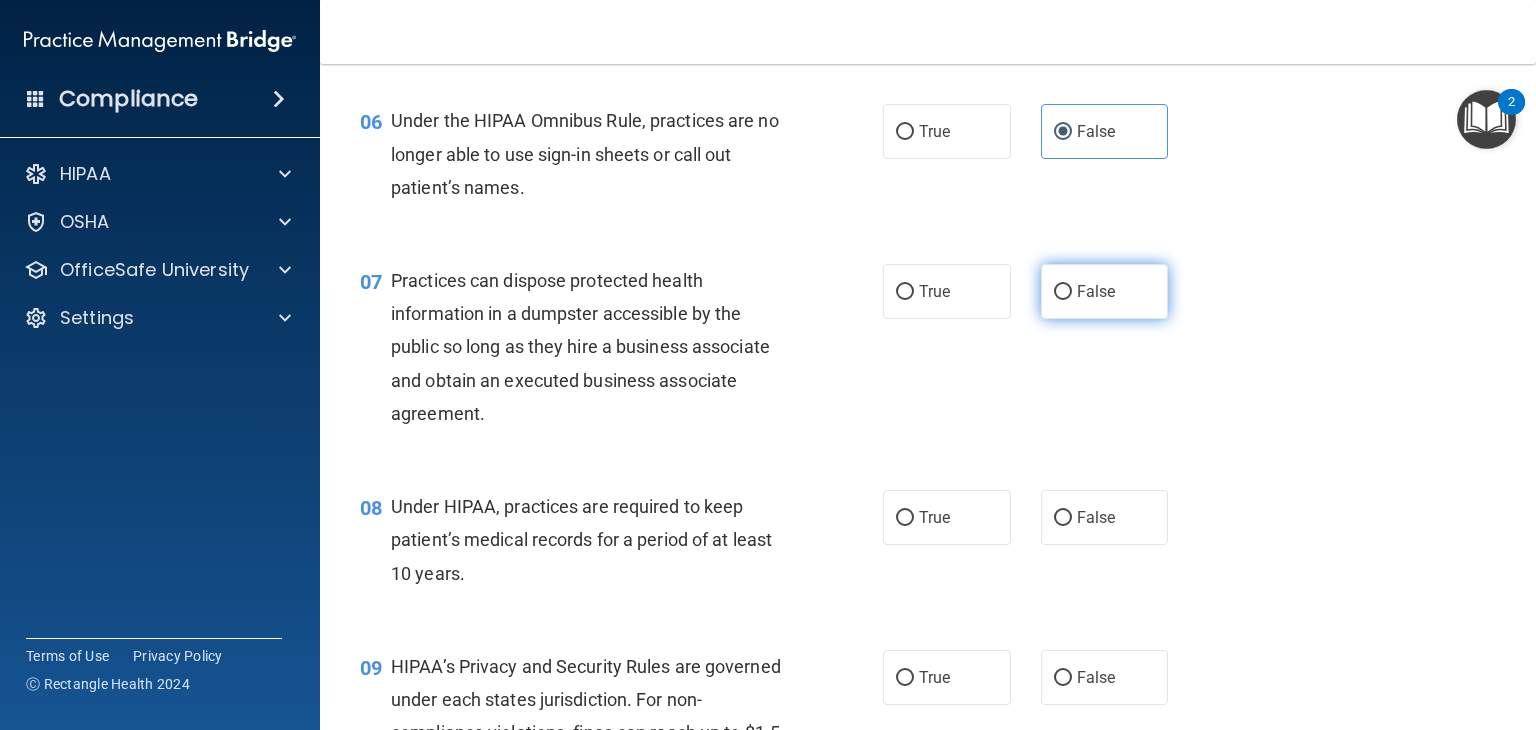 click on "False" at bounding box center (1105, 291) 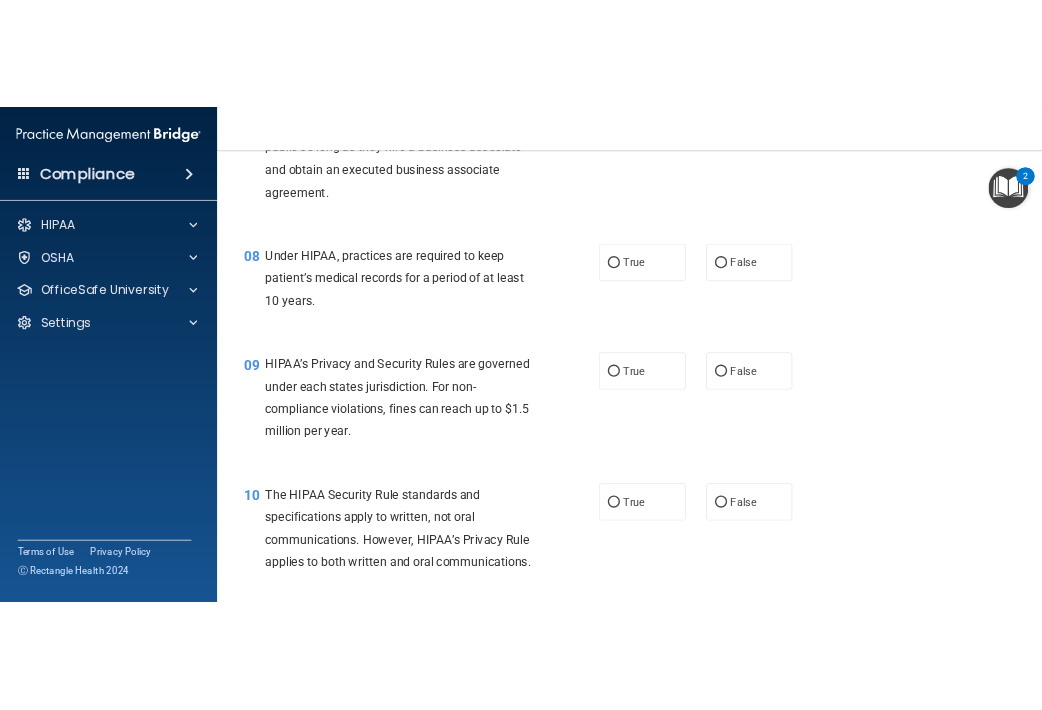 scroll, scrollTop: 1243, scrollLeft: 0, axis: vertical 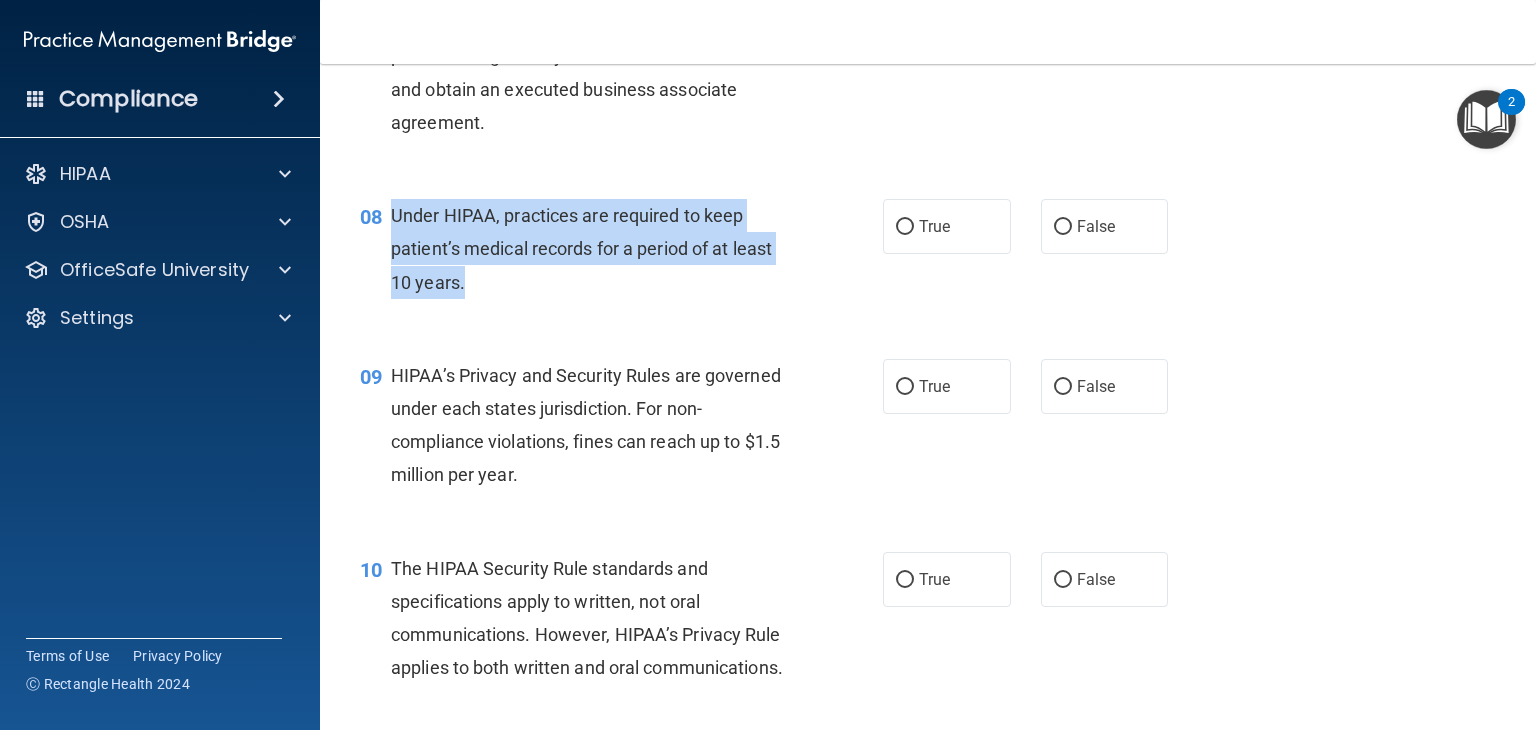 drag, startPoint x: 386, startPoint y: 245, endPoint x: 482, endPoint y: 308, distance: 114.82596 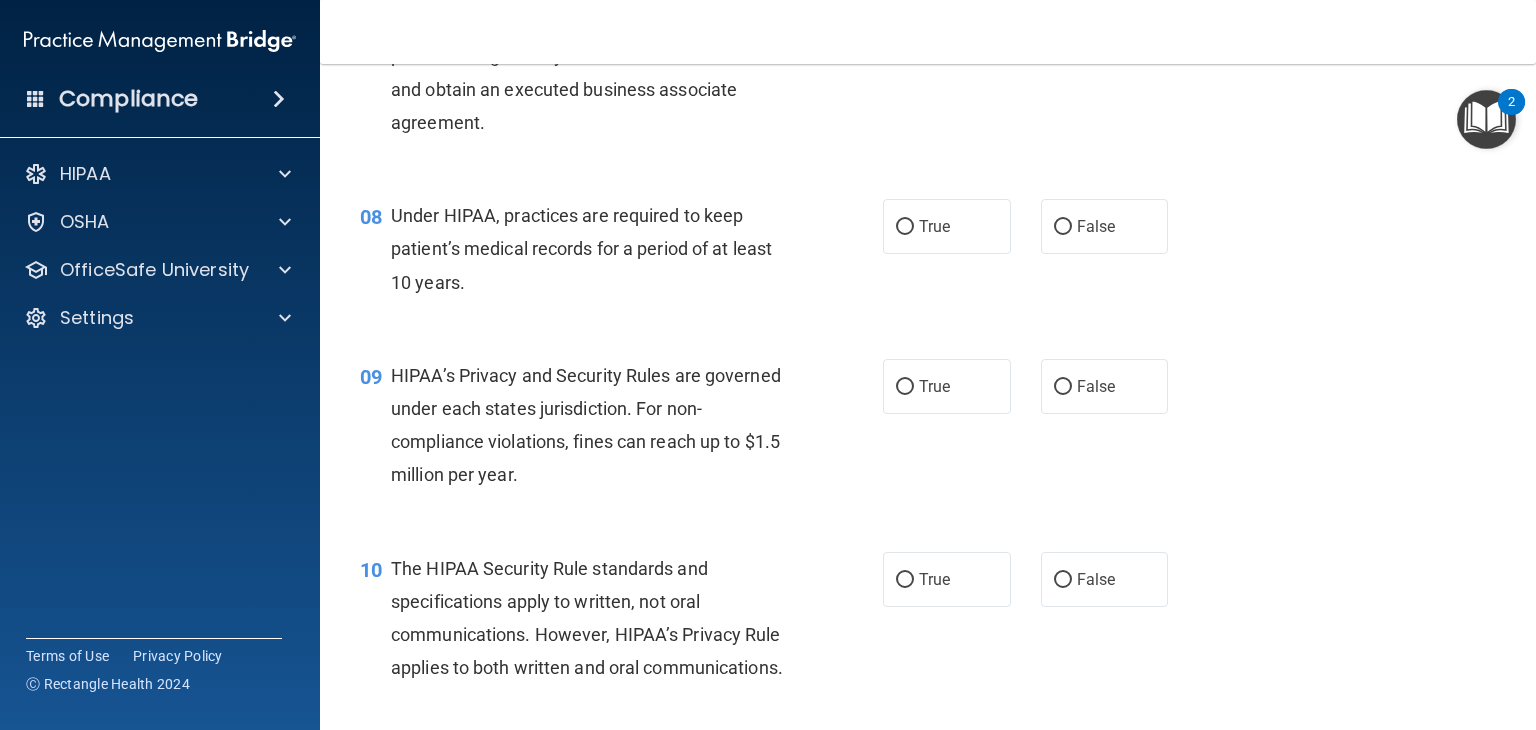 click on "09       HIPAA’s Privacy and Security Rules are governed under each states jurisdiction.  For non-compliance violations, fines can reach up to $1.5 million per year.                 True           False" at bounding box center [928, 430] 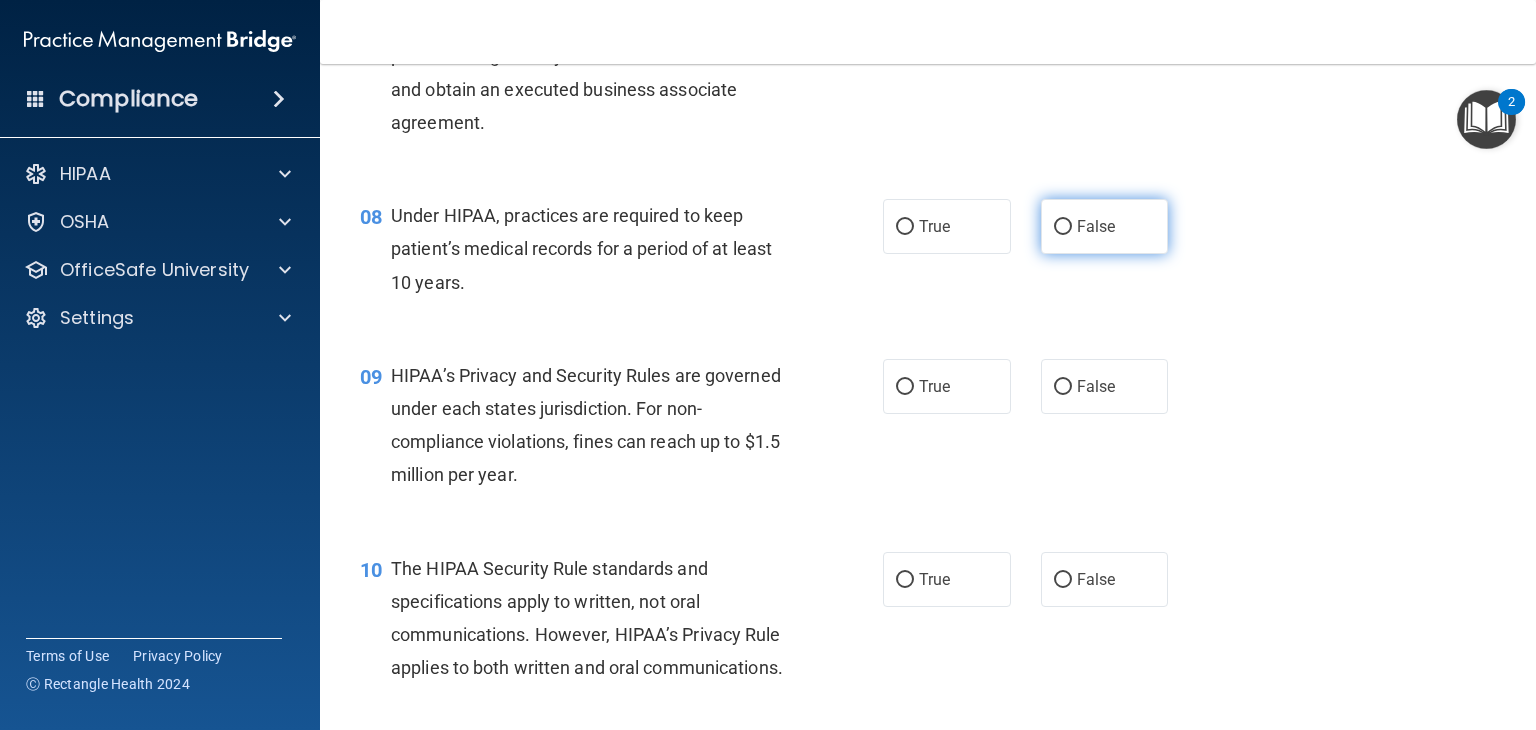click on "False" at bounding box center [1105, 226] 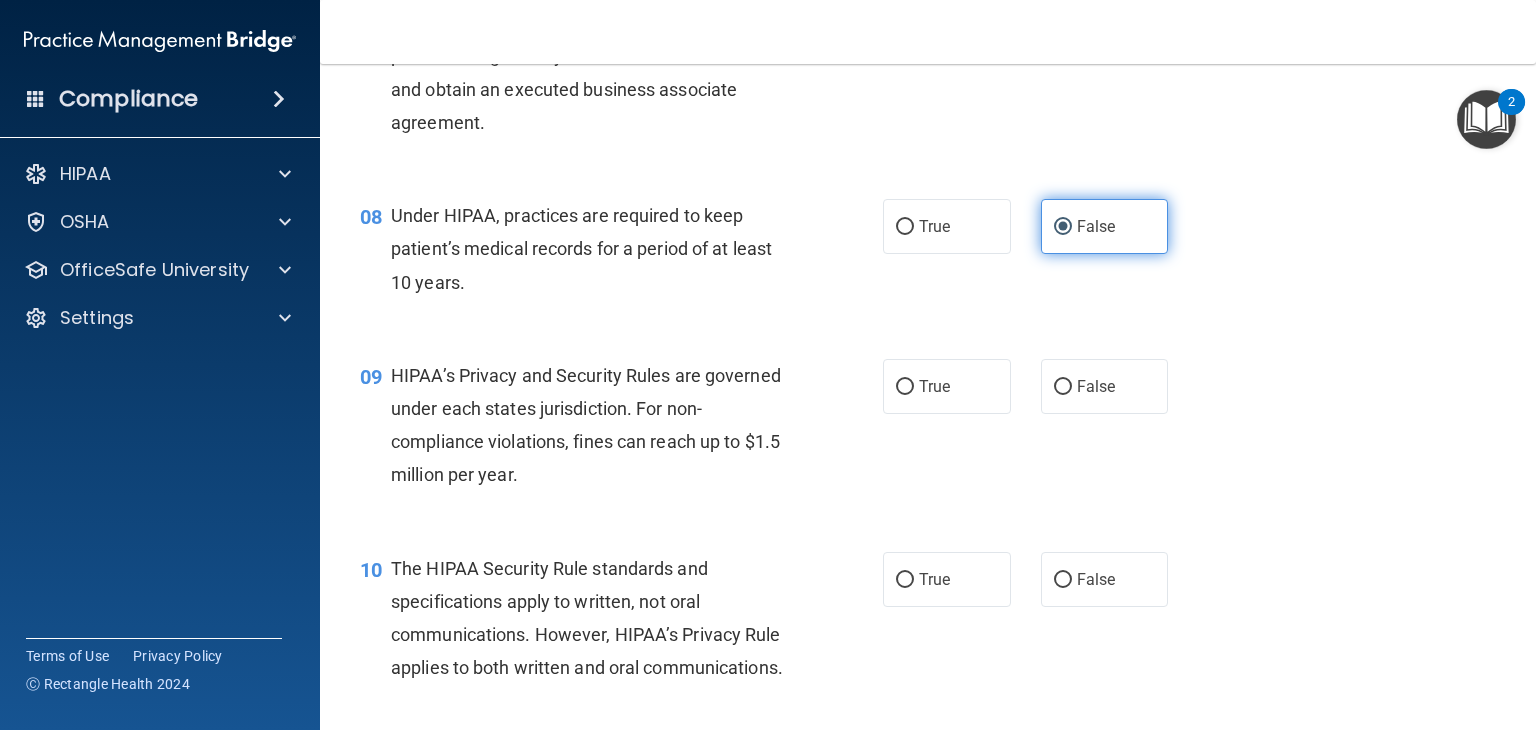 click on "False" at bounding box center [1105, 226] 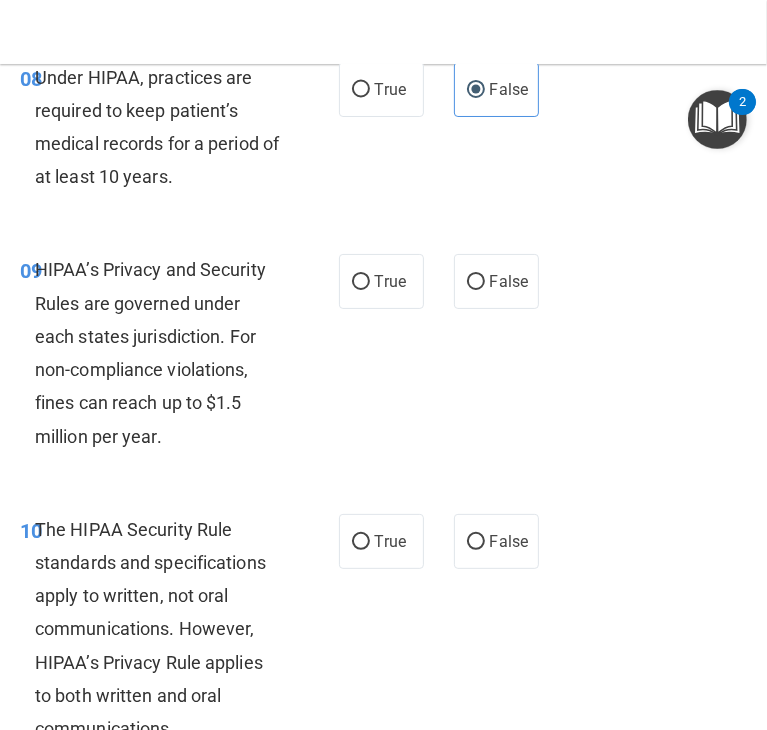 scroll, scrollTop: 1927, scrollLeft: 0, axis: vertical 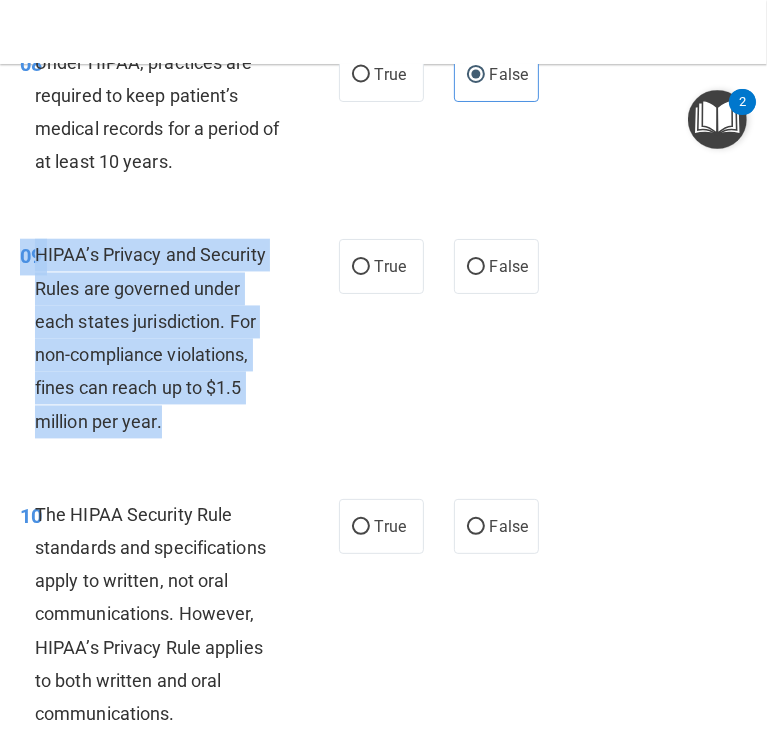 drag, startPoint x: 24, startPoint y: 275, endPoint x: 216, endPoint y: 464, distance: 269.41605 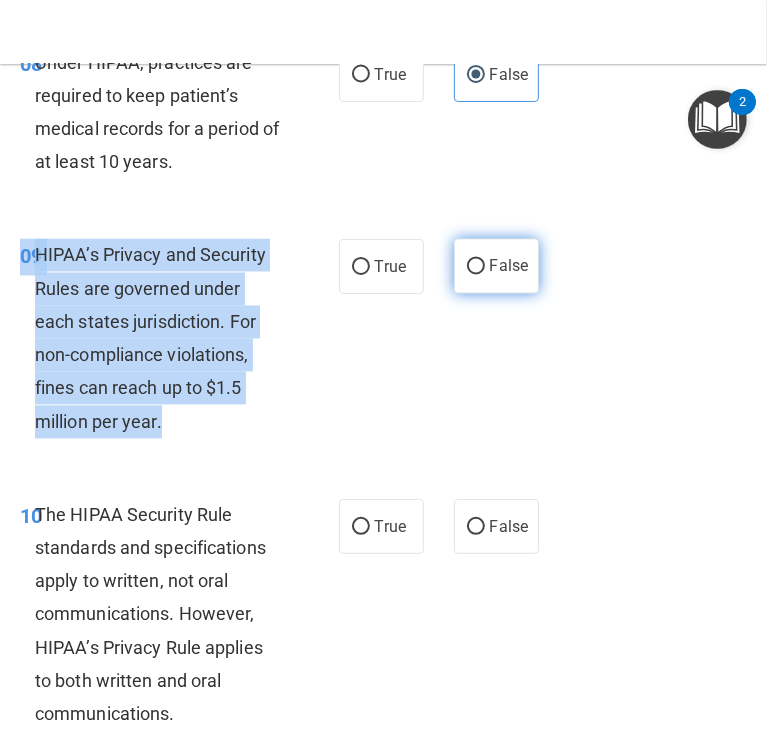 click on "False" at bounding box center (476, 267) 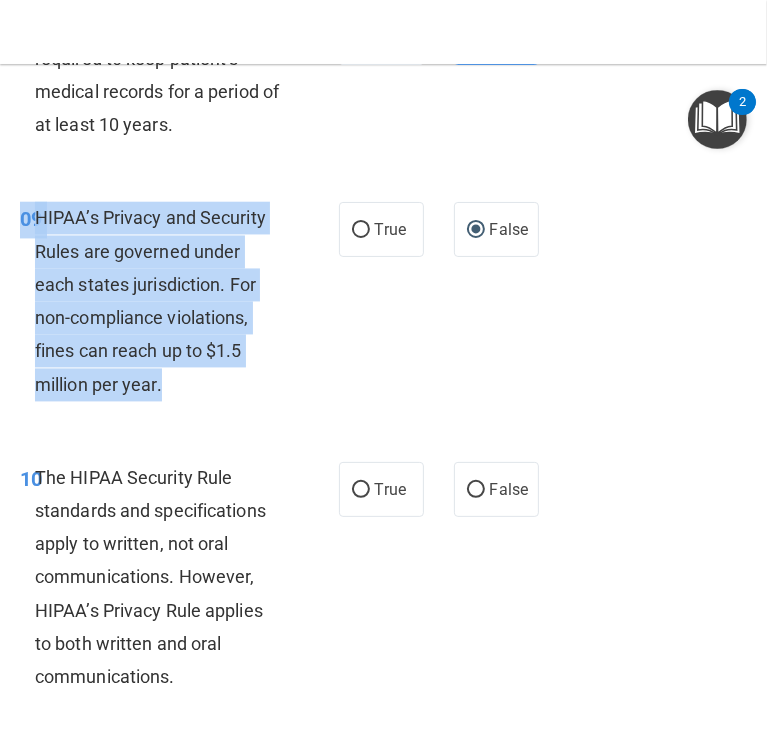 scroll, scrollTop: 2214, scrollLeft: 0, axis: vertical 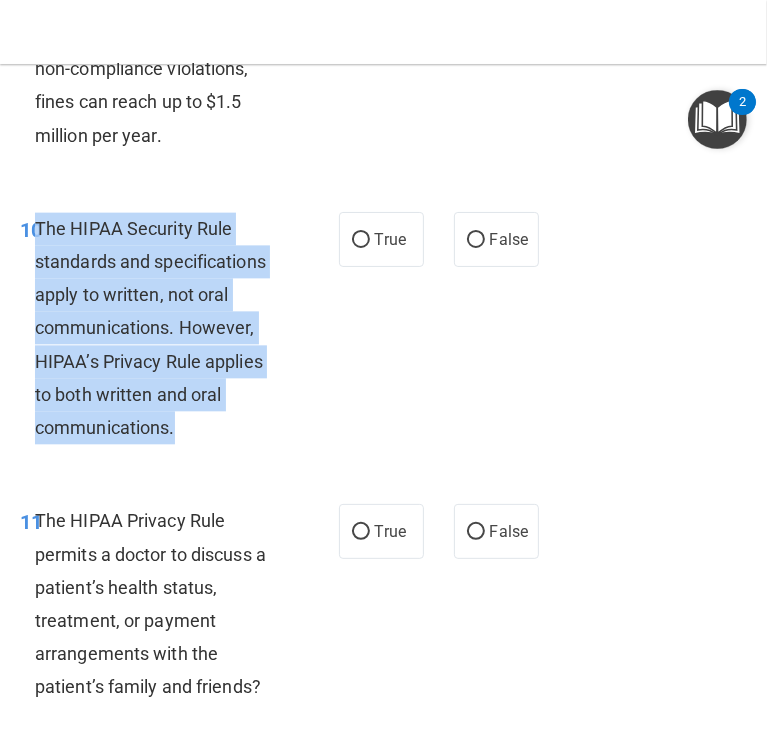 drag, startPoint x: 34, startPoint y: 245, endPoint x: 202, endPoint y: 463, distance: 275.22354 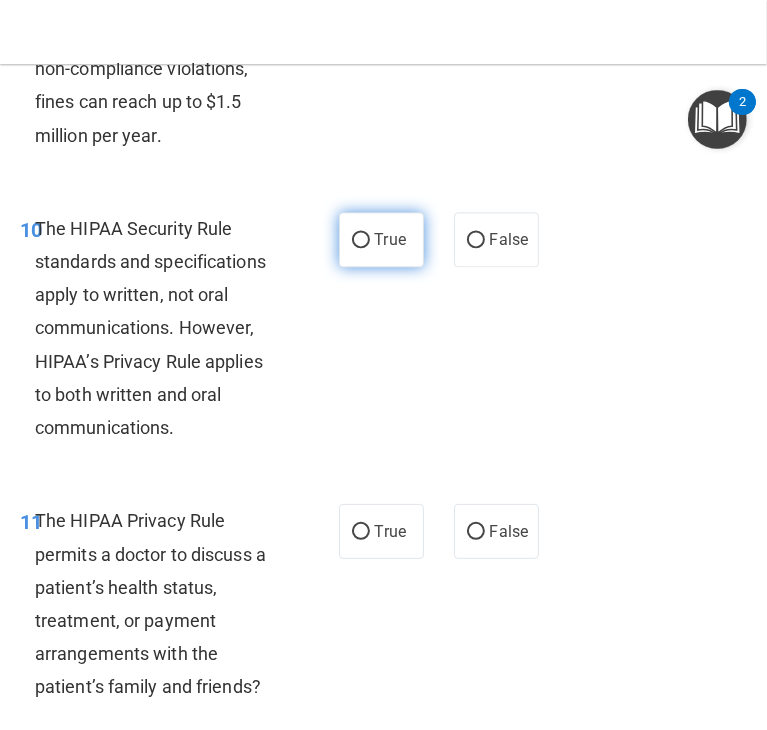 click on "True" at bounding box center (390, 239) 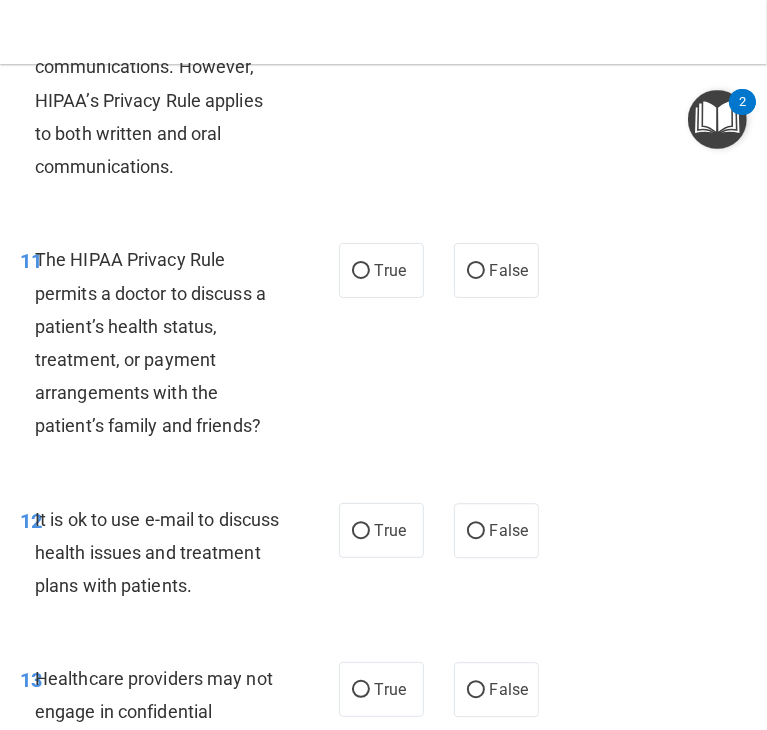 scroll, scrollTop: 2490, scrollLeft: 0, axis: vertical 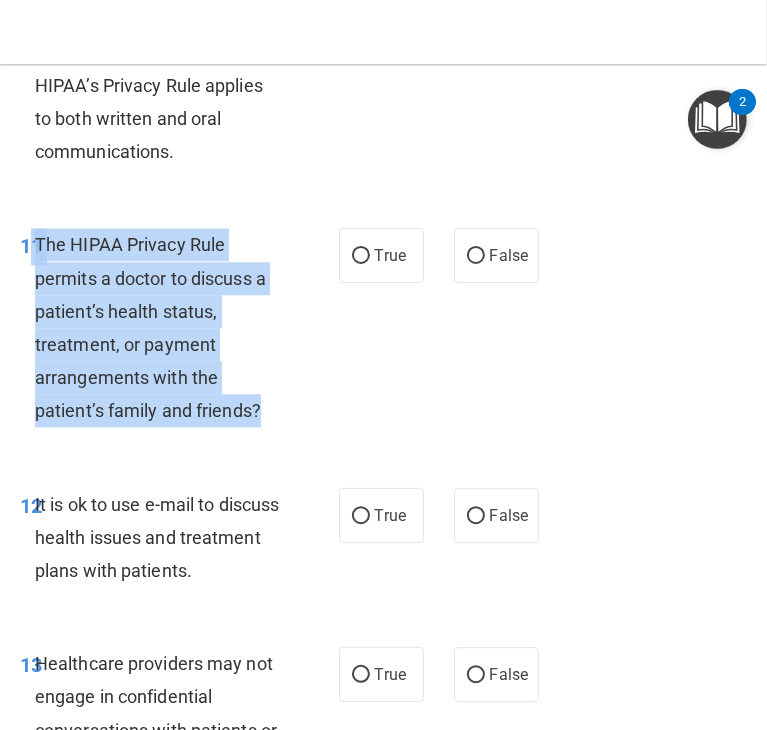 drag, startPoint x: 33, startPoint y: 272, endPoint x: 300, endPoint y: 455, distance: 323.6943 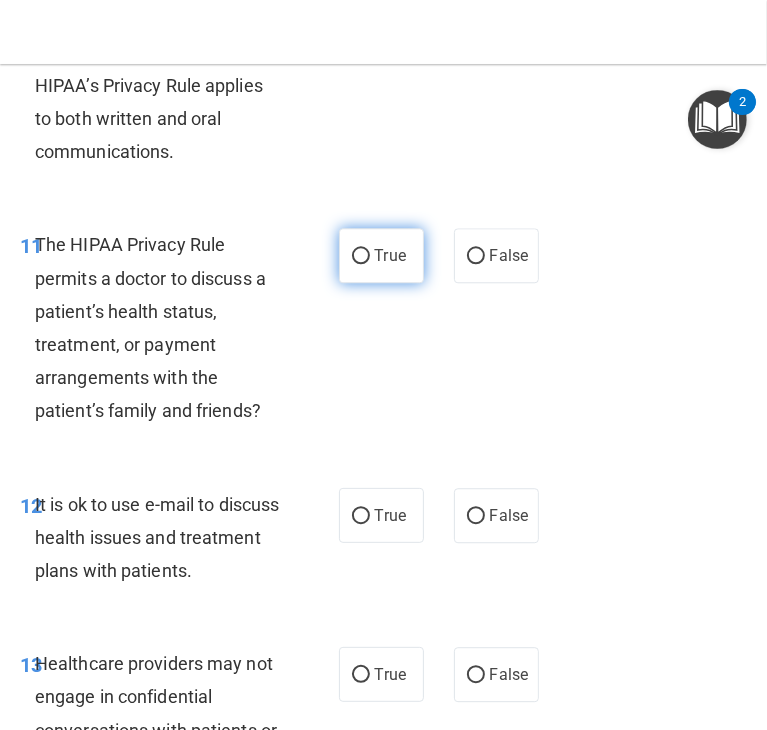 click on "True" at bounding box center (381, 255) 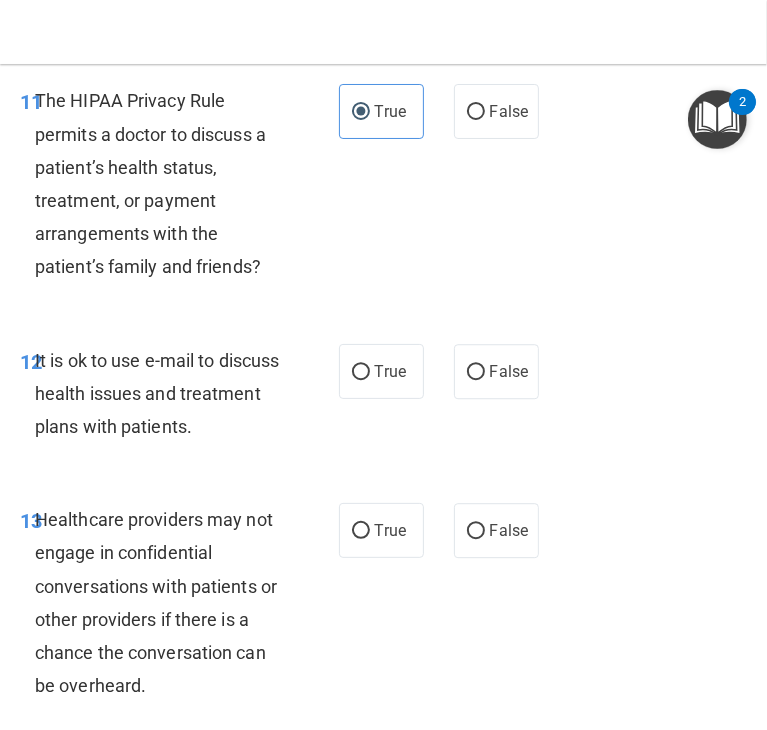 scroll, scrollTop: 2750, scrollLeft: 0, axis: vertical 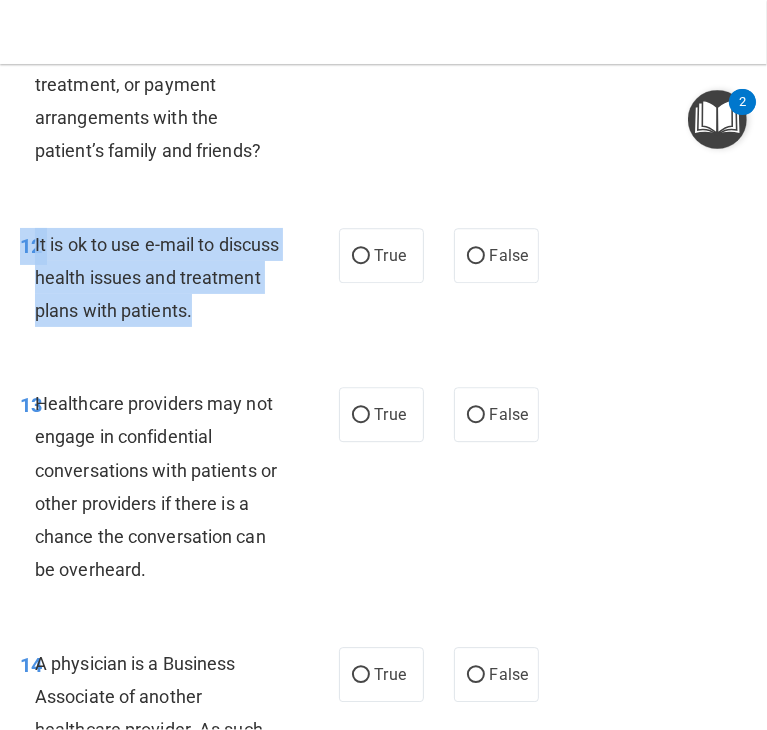 click on "12       It is ok to use e-mail to discuss health issues and treatment plans with patients." at bounding box center (179, 283) 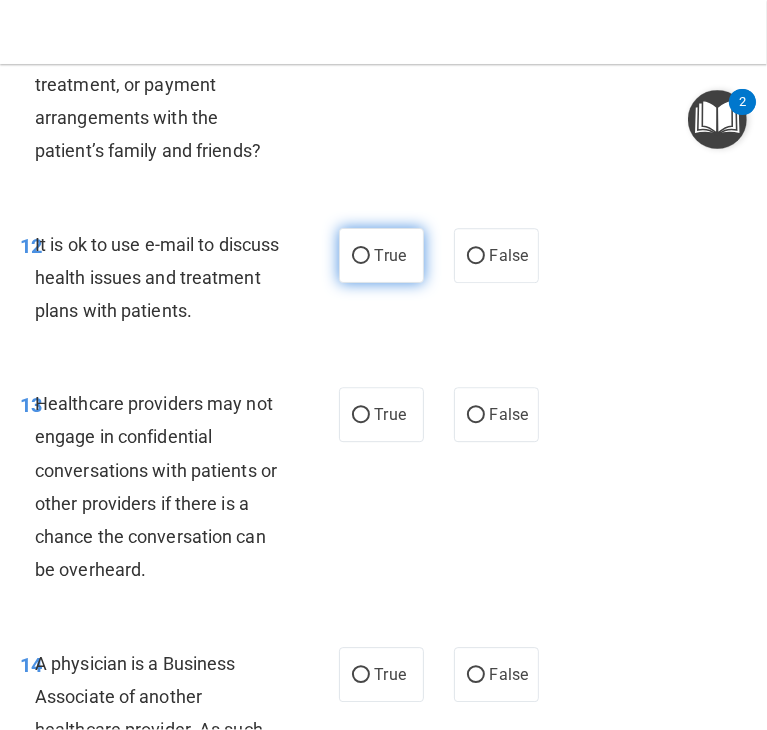 click on "True" at bounding box center (381, 255) 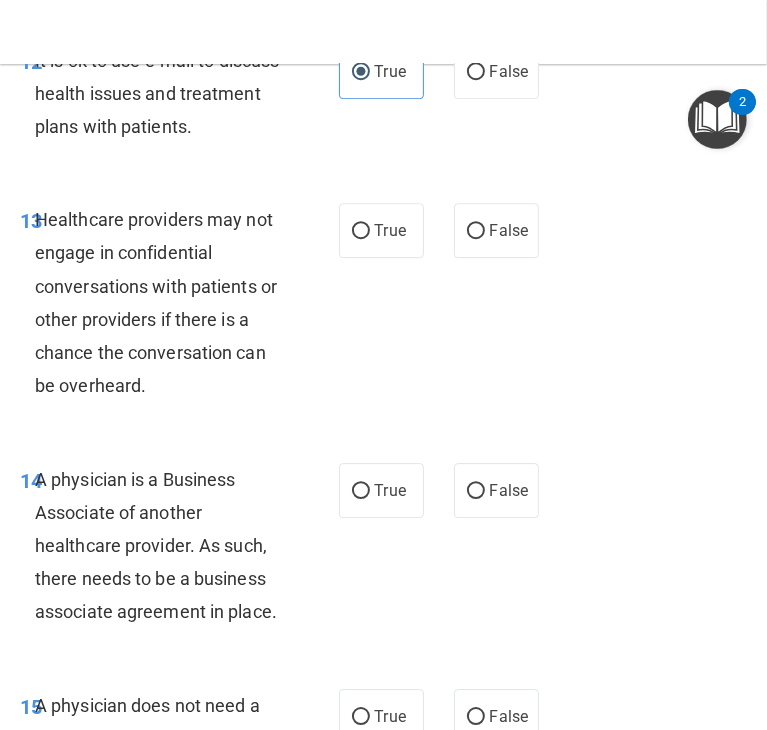 scroll, scrollTop: 3011, scrollLeft: 0, axis: vertical 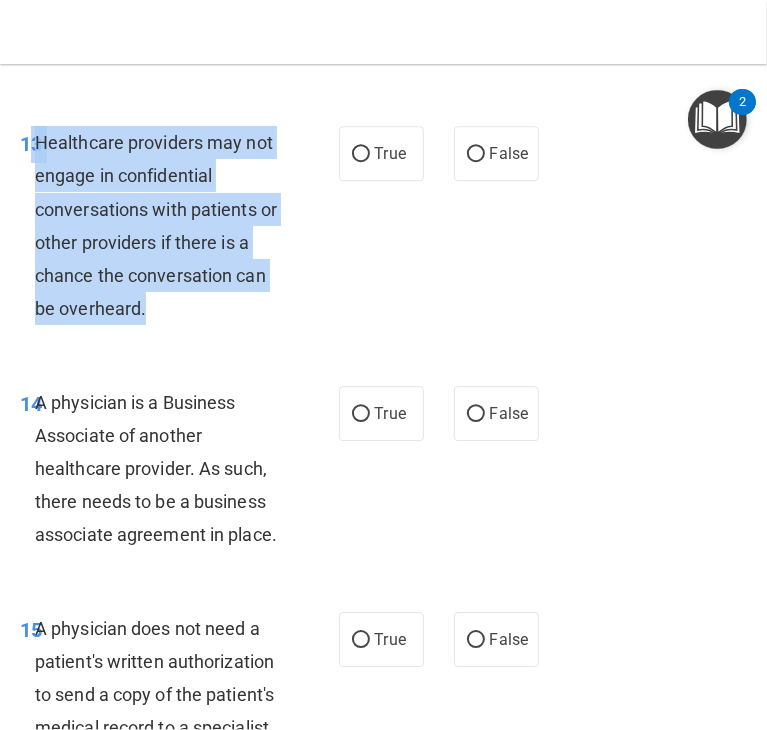 drag, startPoint x: 26, startPoint y: 197, endPoint x: 174, endPoint y: 400, distance: 251.223 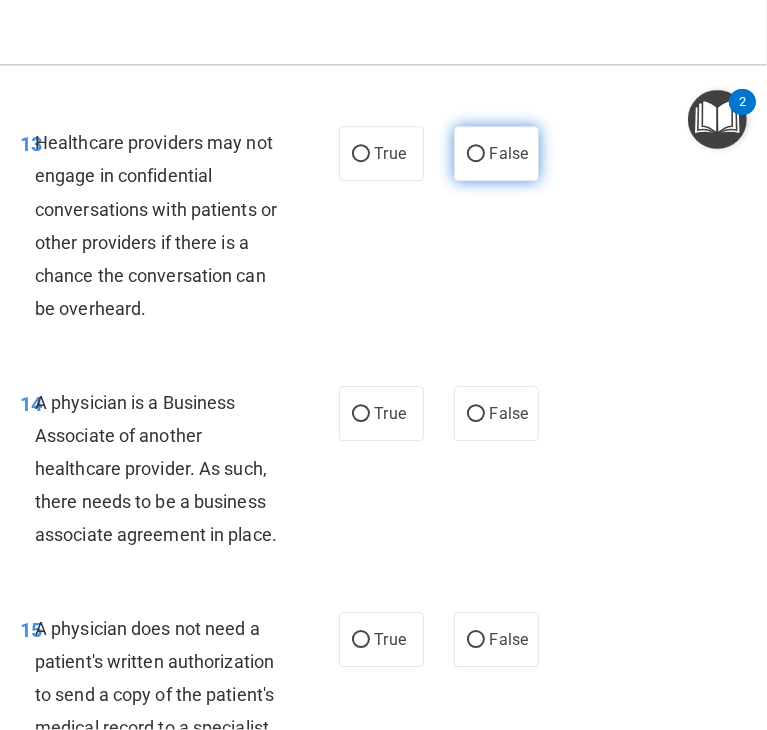 click on "False" at bounding box center [509, 153] 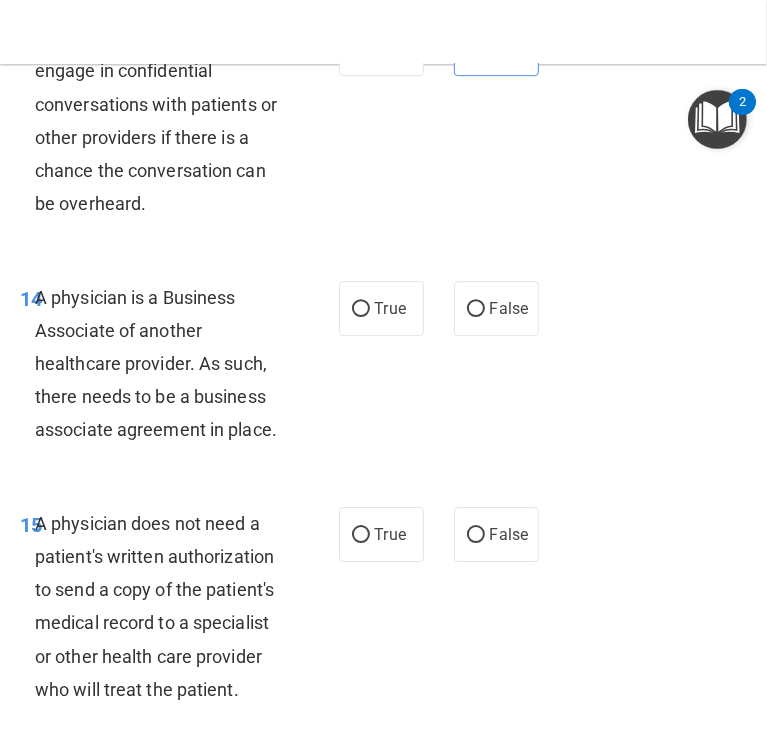 scroll, scrollTop: 3087, scrollLeft: 0, axis: vertical 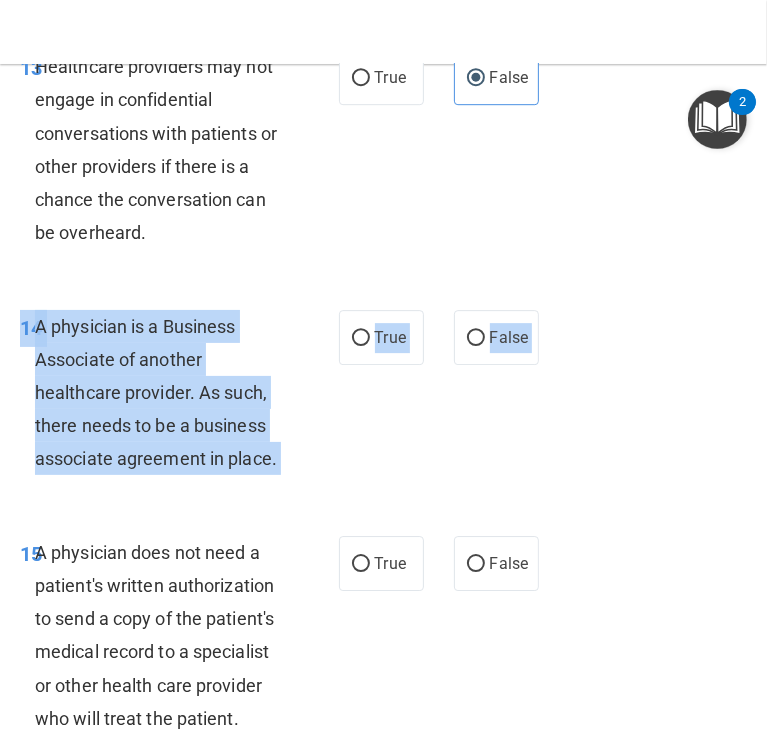 drag, startPoint x: 21, startPoint y: 389, endPoint x: 205, endPoint y: 596, distance: 276.95667 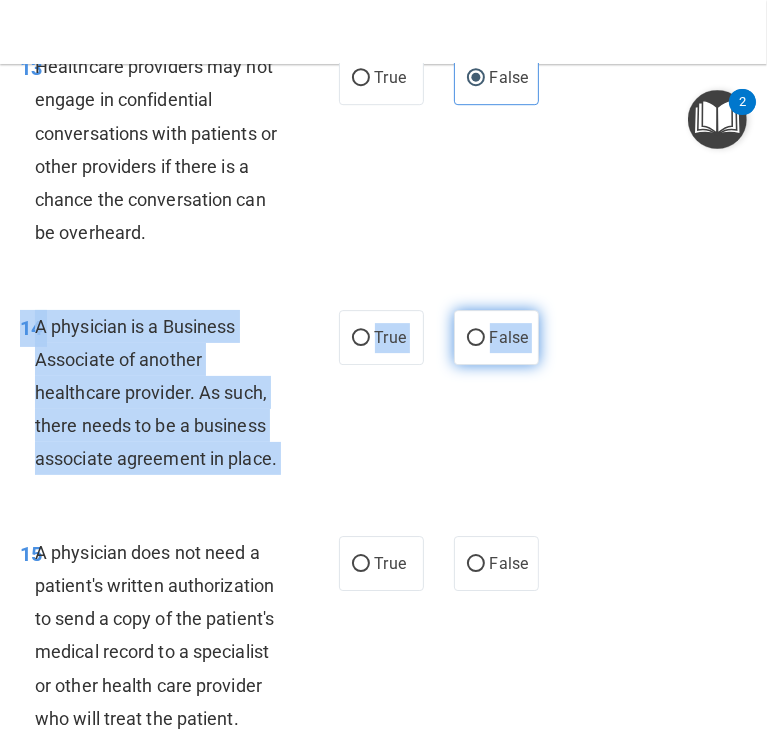 click on "False" at bounding box center (509, 337) 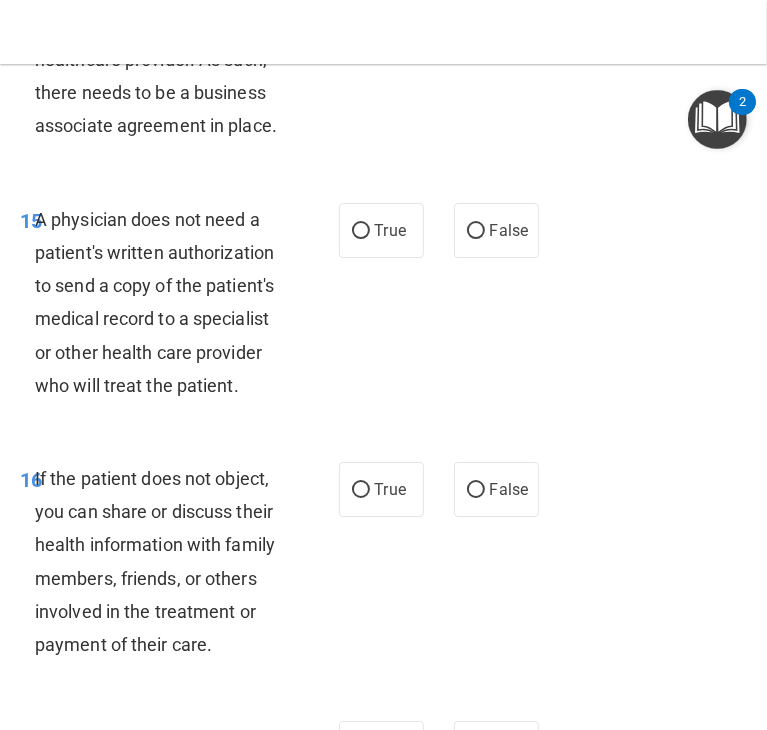 scroll, scrollTop: 3556, scrollLeft: 0, axis: vertical 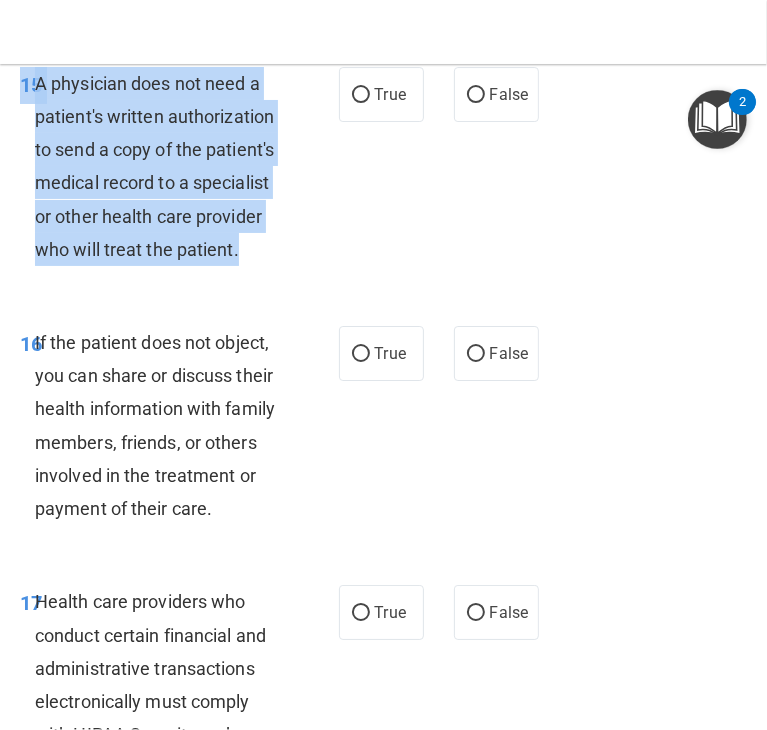 drag, startPoint x: 19, startPoint y: 167, endPoint x: 146, endPoint y: 383, distance: 250.56935 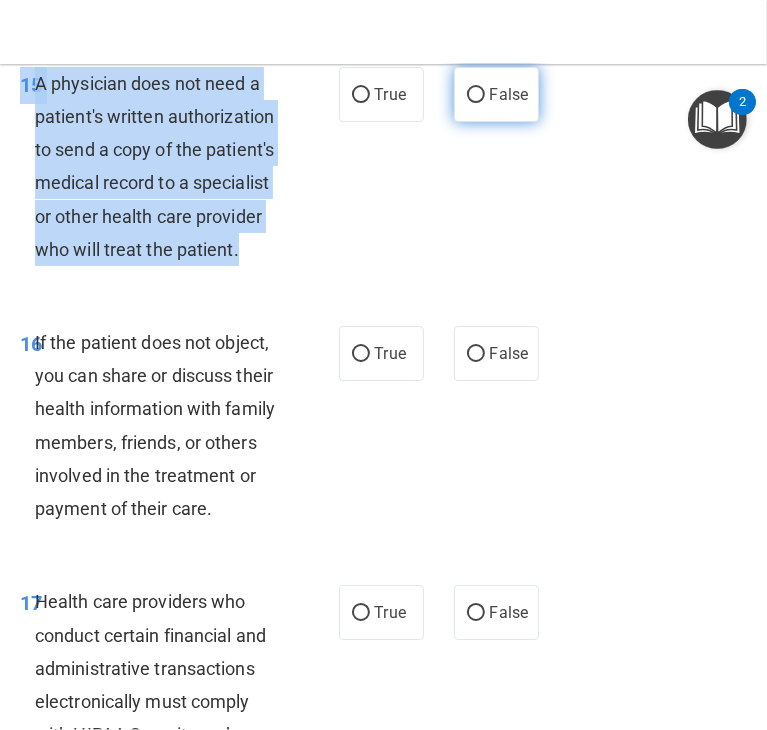 click on "False" at bounding box center [476, 95] 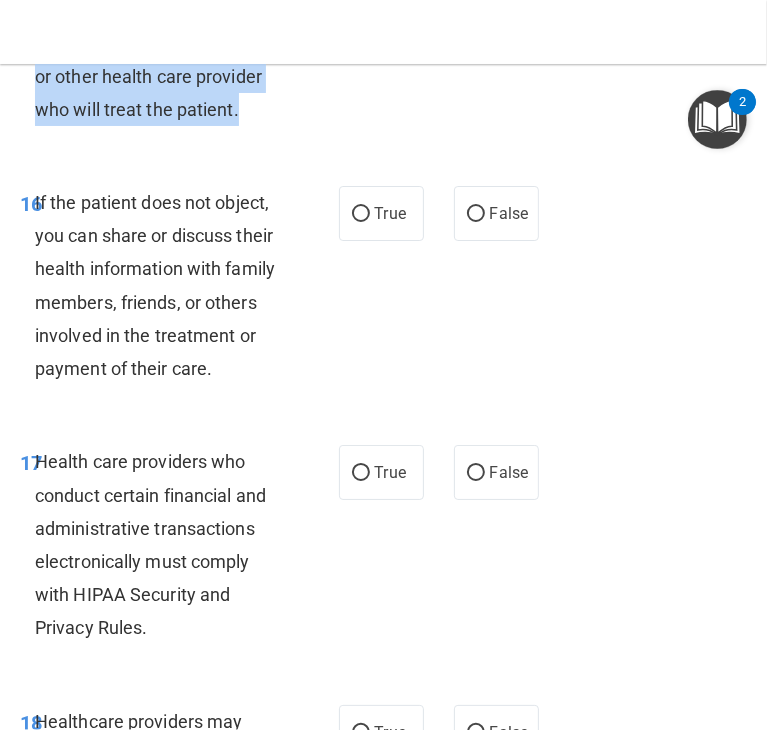 scroll, scrollTop: 3702, scrollLeft: 0, axis: vertical 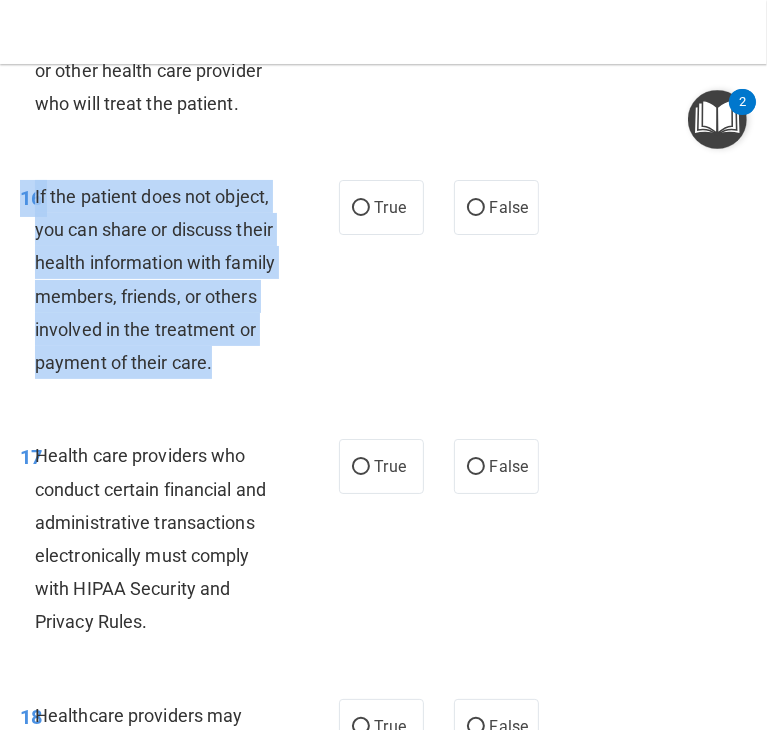 drag, startPoint x: 24, startPoint y: 327, endPoint x: 176, endPoint y: 521, distance: 246.45486 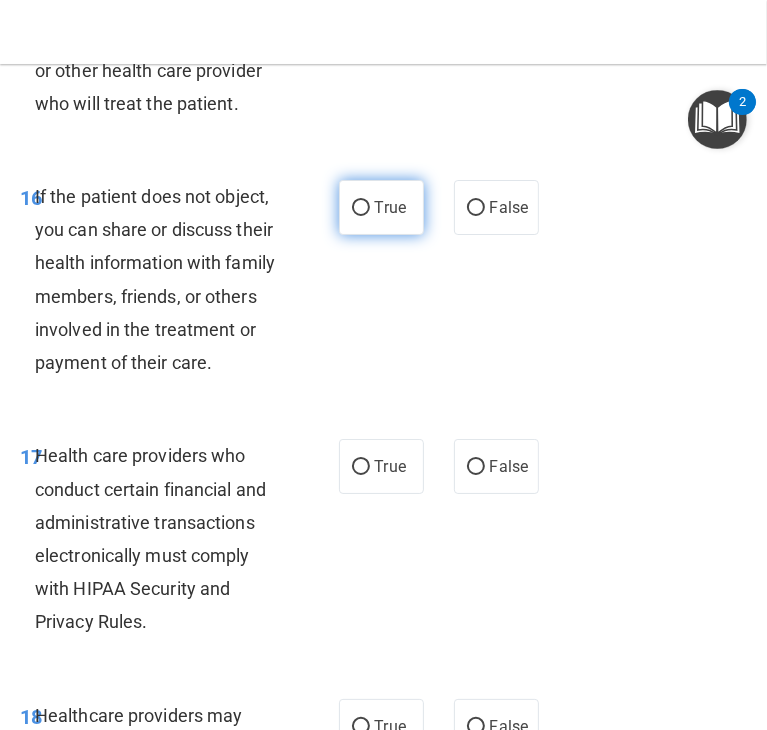 click on "True" at bounding box center (381, 207) 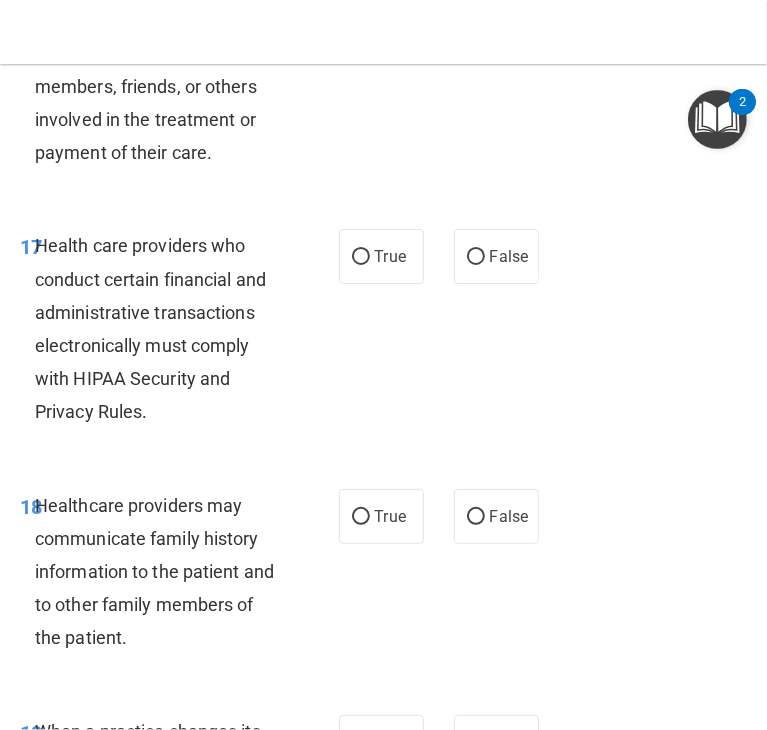 scroll, scrollTop: 4152, scrollLeft: 0, axis: vertical 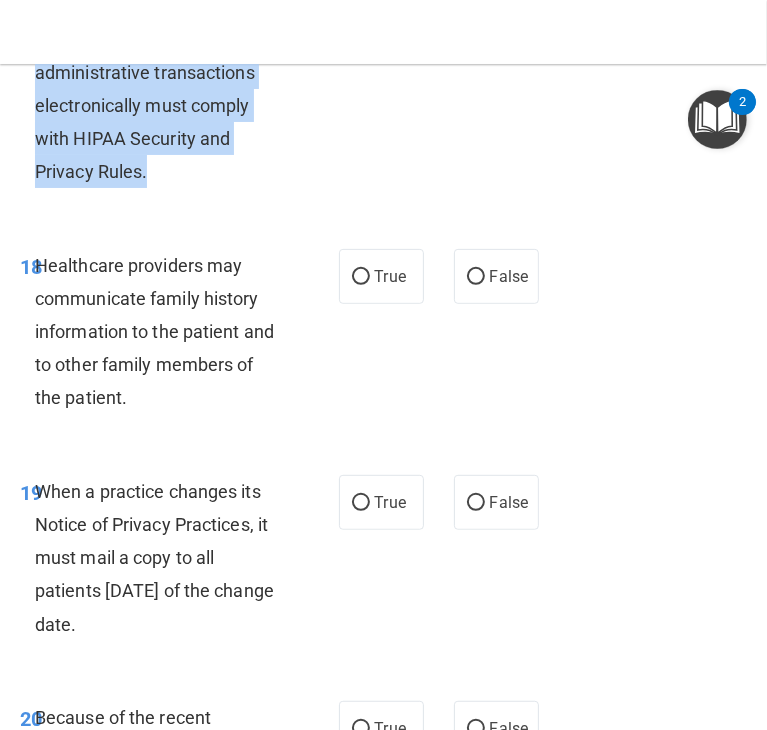 drag, startPoint x: 18, startPoint y: 163, endPoint x: 185, endPoint y: 342, distance: 244.80605 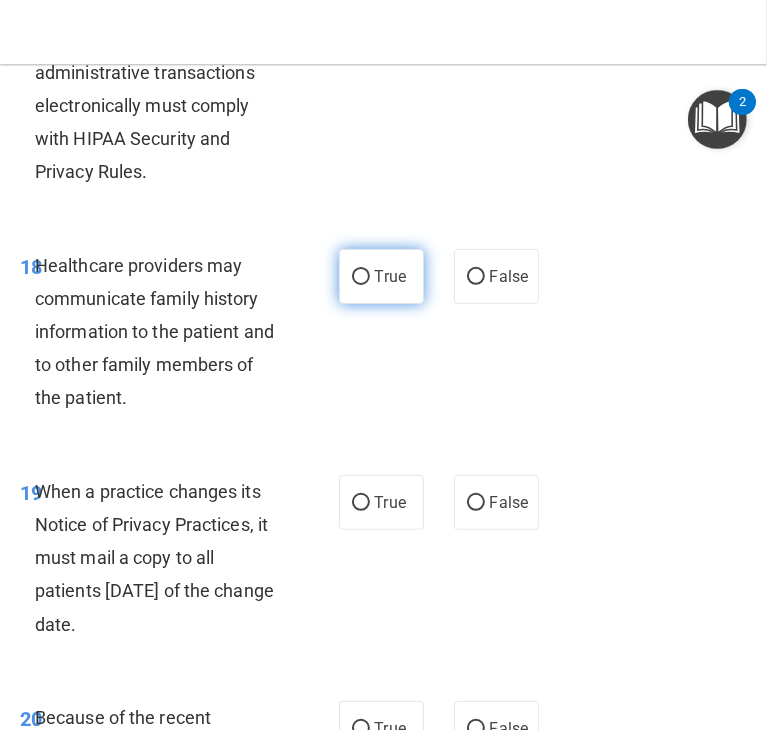 click on "True" at bounding box center (381, 276) 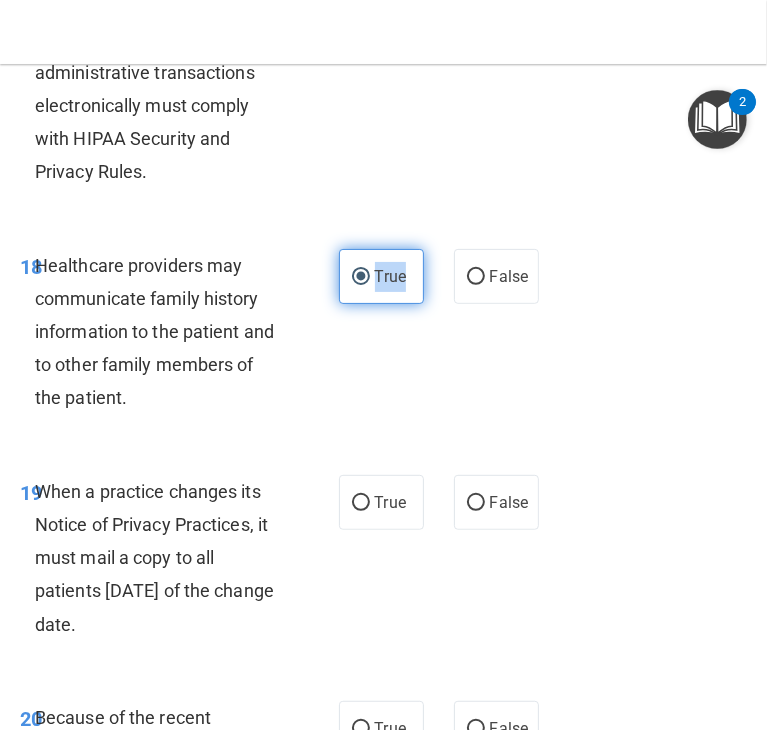 click on "True" at bounding box center (381, 276) 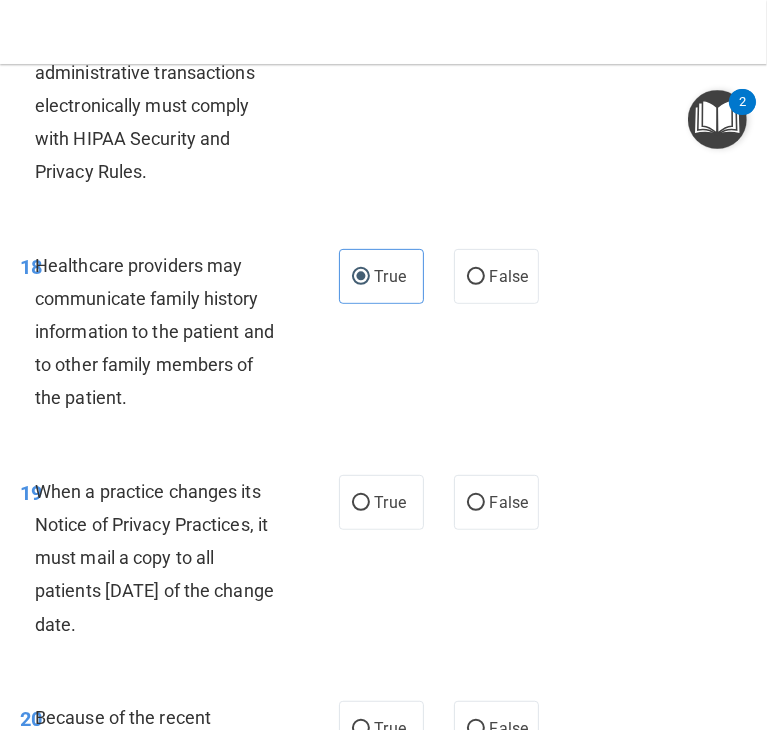 click on "True" at bounding box center (390, 16) 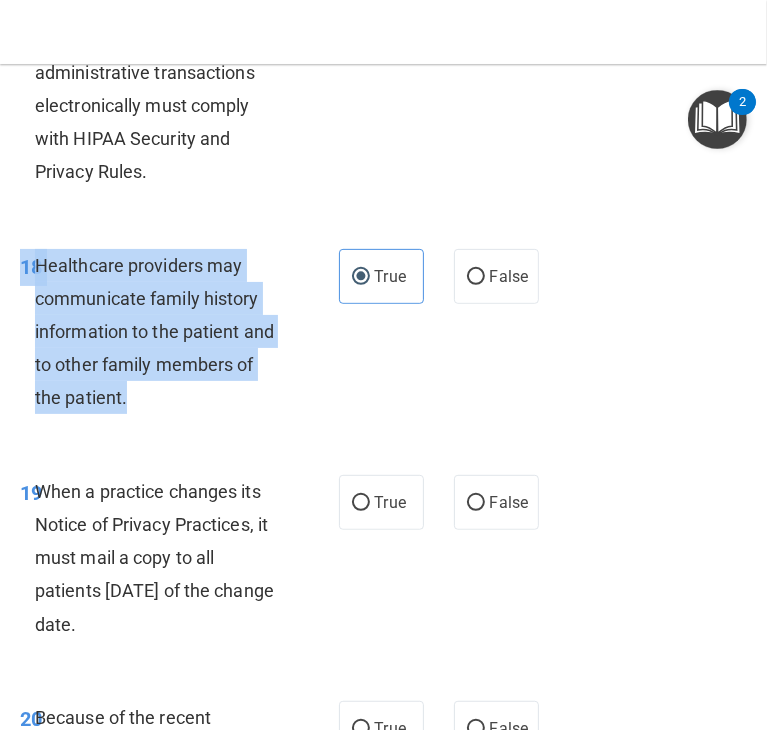 drag, startPoint x: 13, startPoint y: 431, endPoint x: 173, endPoint y: 565, distance: 208.70074 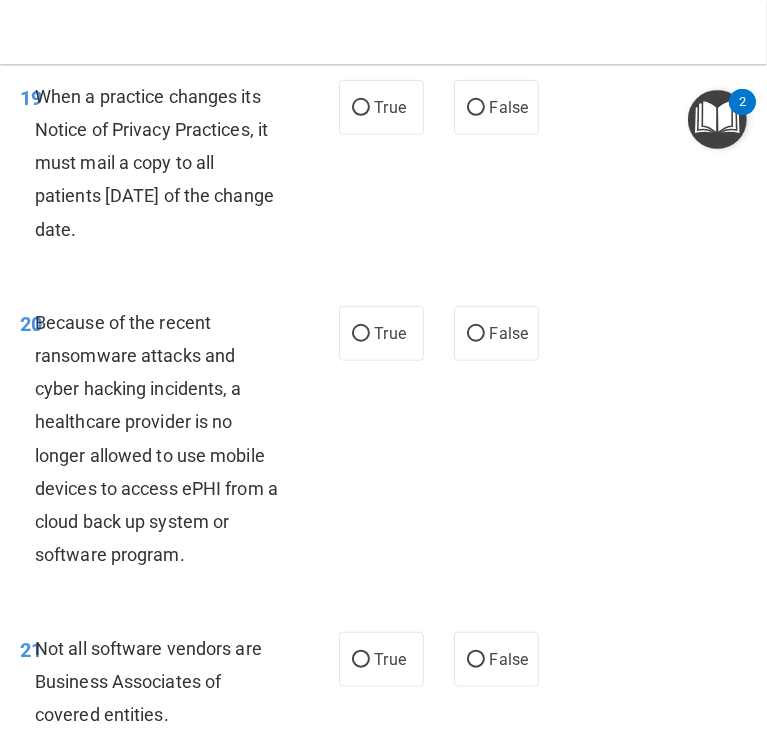 scroll, scrollTop: 4551, scrollLeft: 0, axis: vertical 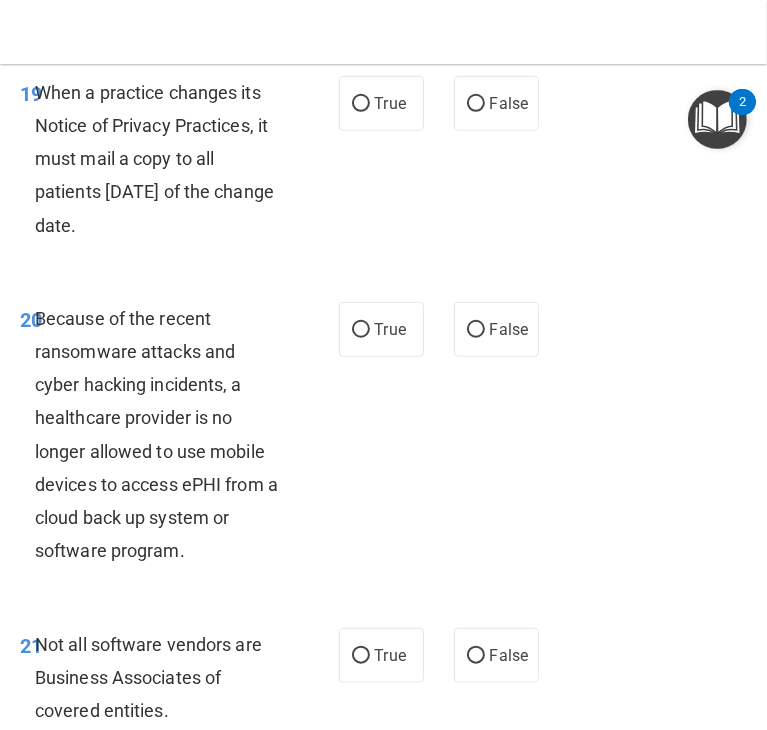 drag, startPoint x: 32, startPoint y: 250, endPoint x: 156, endPoint y: 404, distance: 197.71696 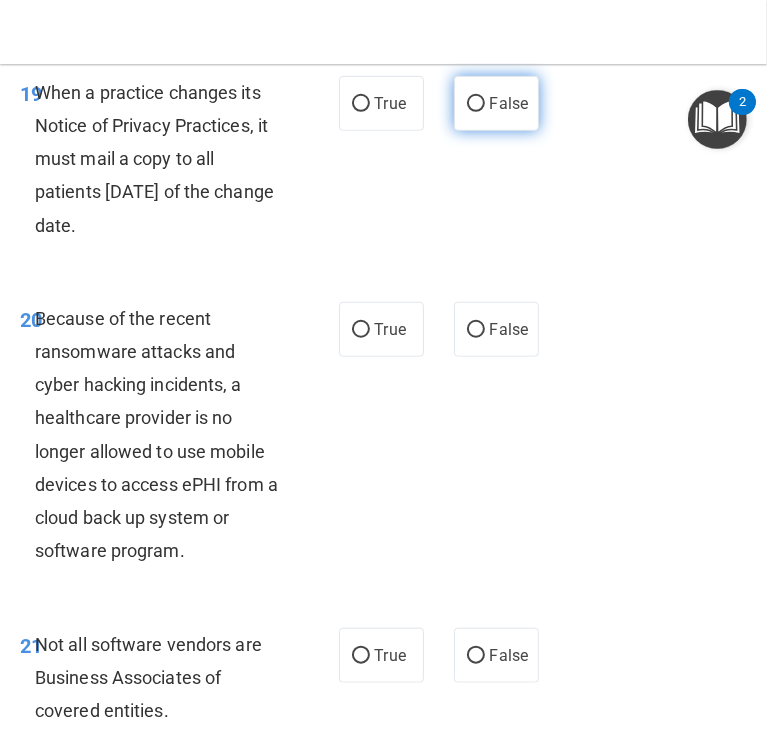 click on "False" at bounding box center [496, 103] 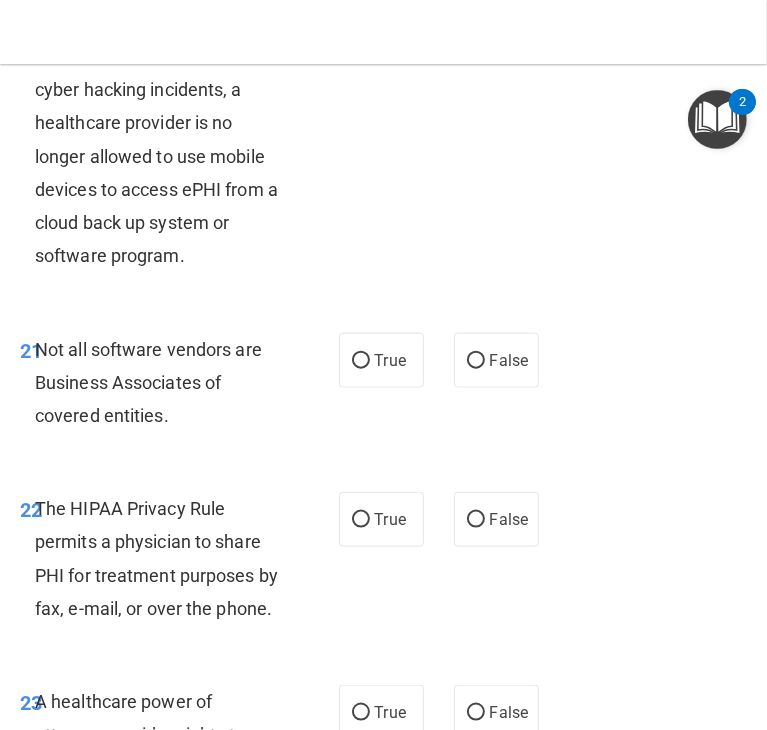 scroll, scrollTop: 4867, scrollLeft: 0, axis: vertical 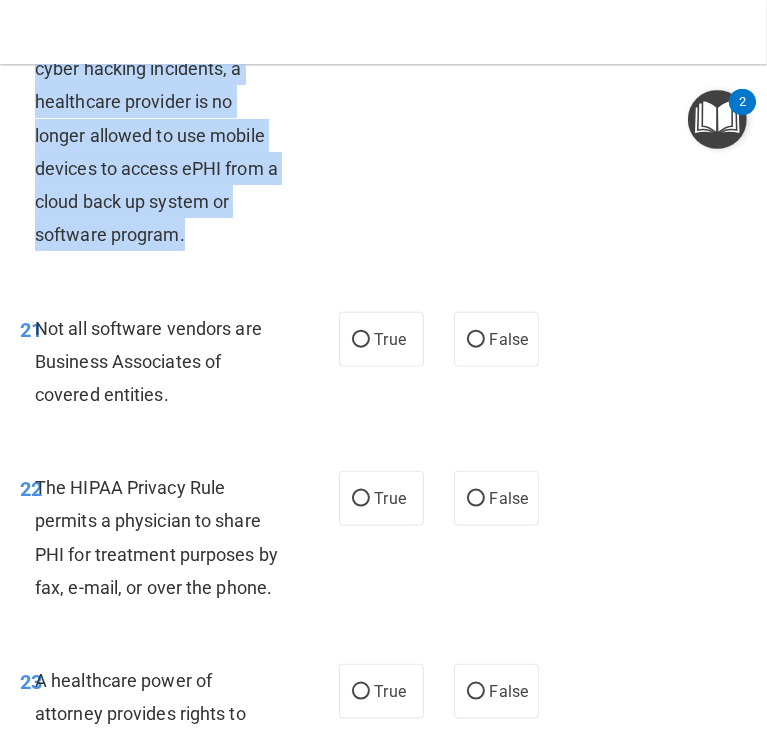 drag, startPoint x: 30, startPoint y: 162, endPoint x: 237, endPoint y: 407, distance: 320.73978 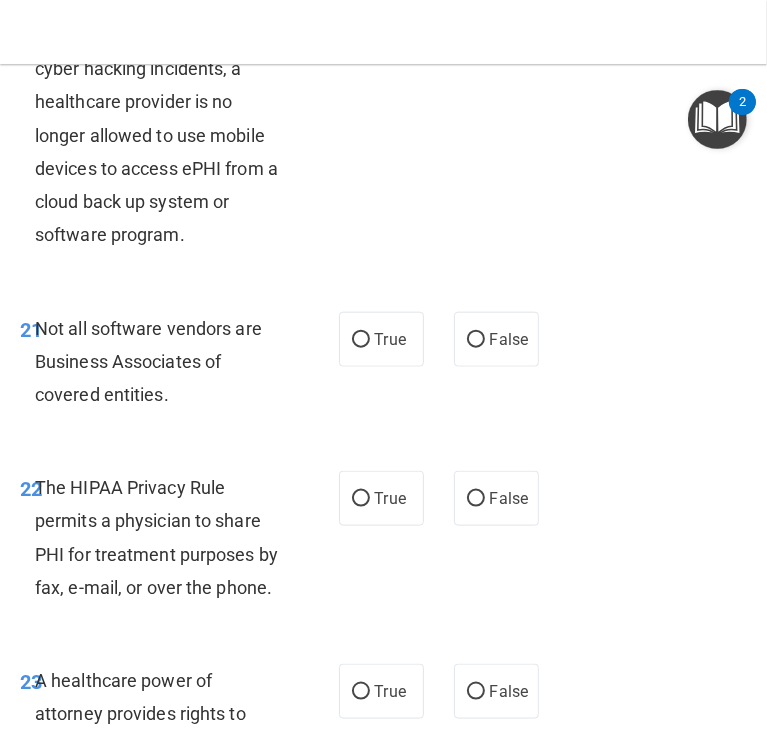 click on "True" at bounding box center (381, 13) 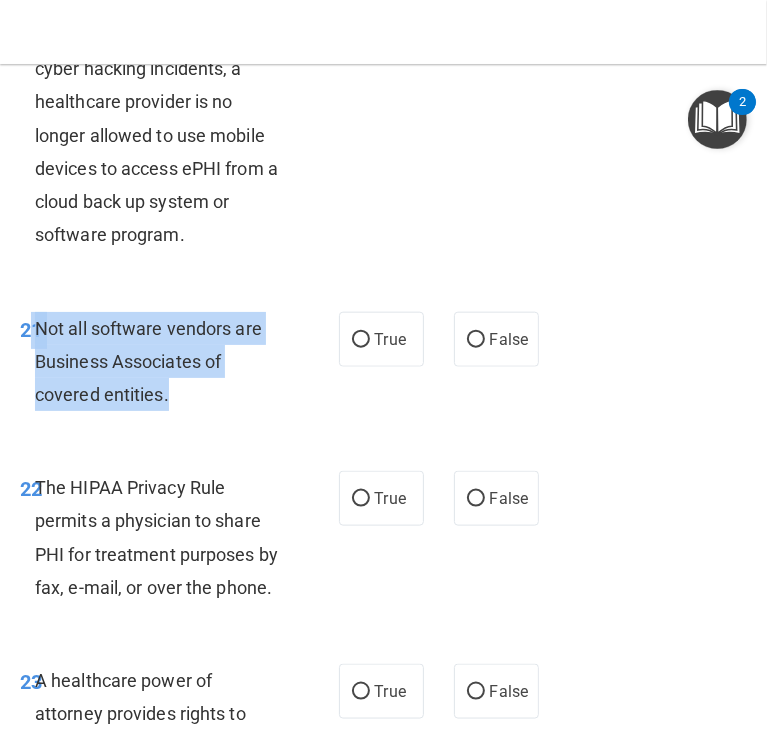 drag, startPoint x: 33, startPoint y: 493, endPoint x: 207, endPoint y: 578, distance: 193.65175 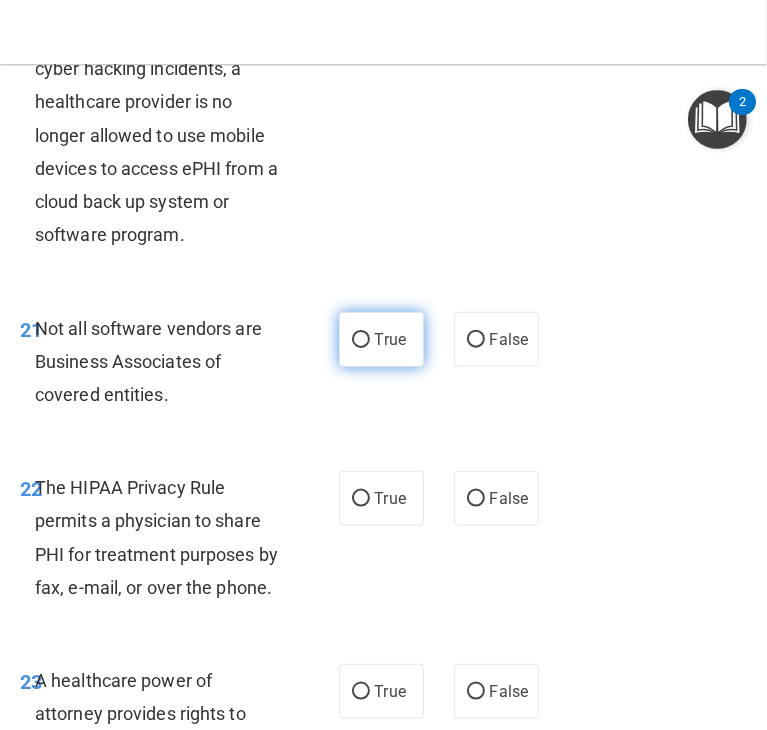 click on "True" at bounding box center [390, 339] 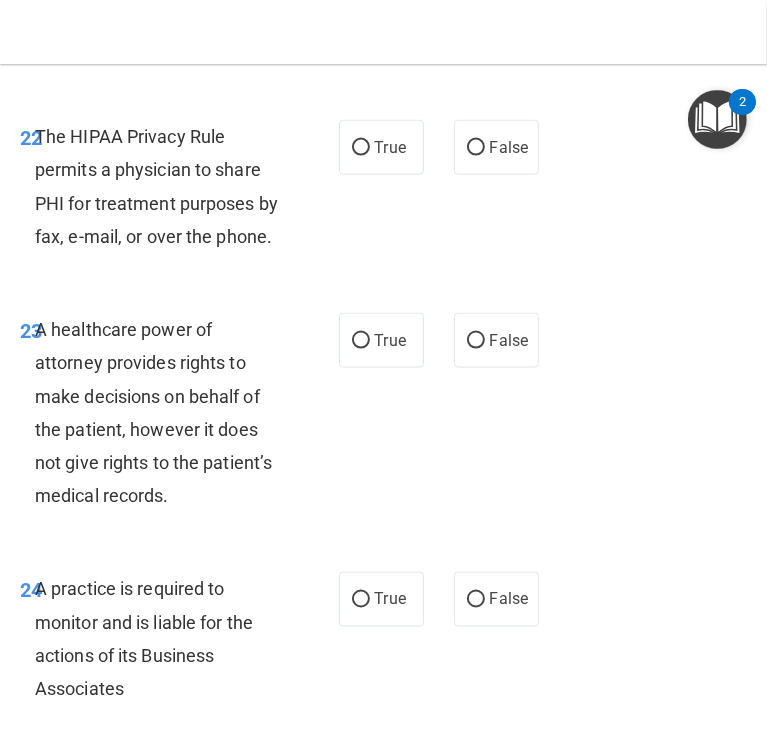 scroll, scrollTop: 5263, scrollLeft: 0, axis: vertical 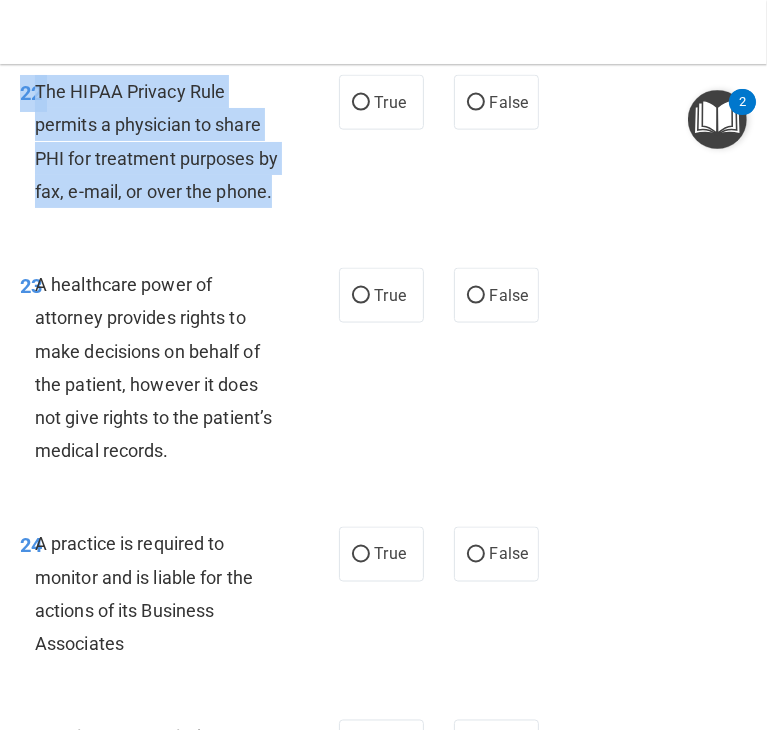 drag, startPoint x: 24, startPoint y: 237, endPoint x: 130, endPoint y: 392, distance: 187.77913 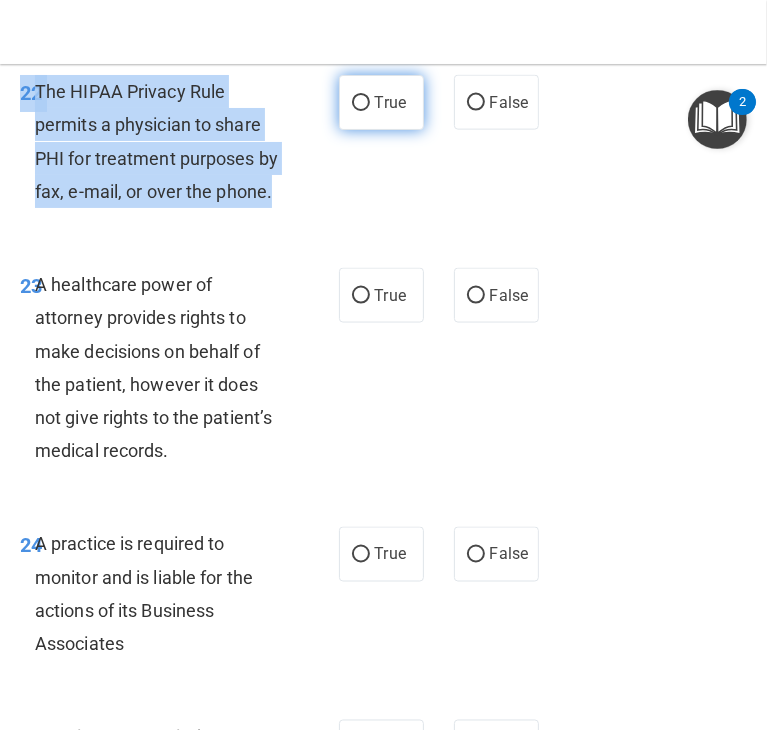 click on "True" at bounding box center [361, 103] 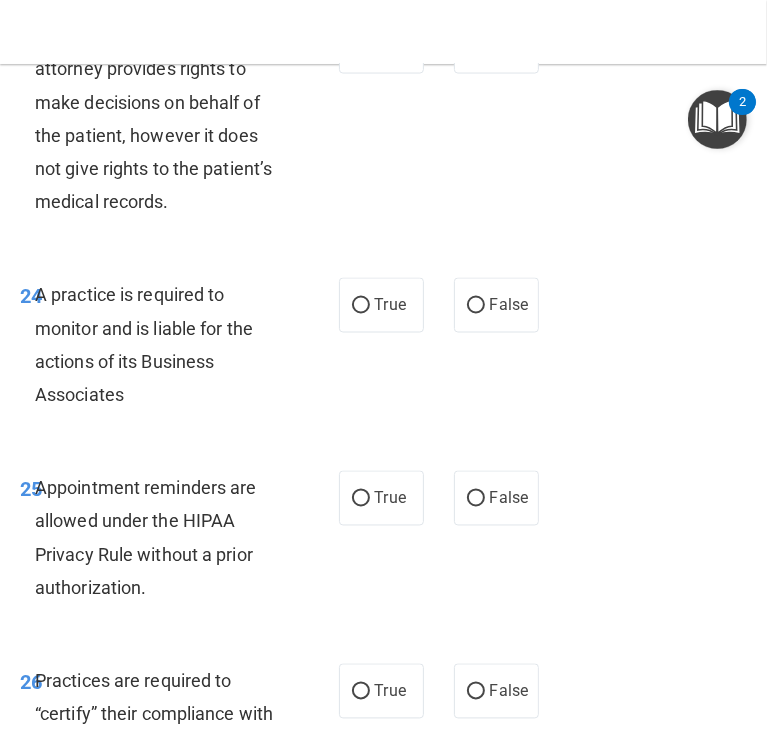 scroll, scrollTop: 5287, scrollLeft: 0, axis: vertical 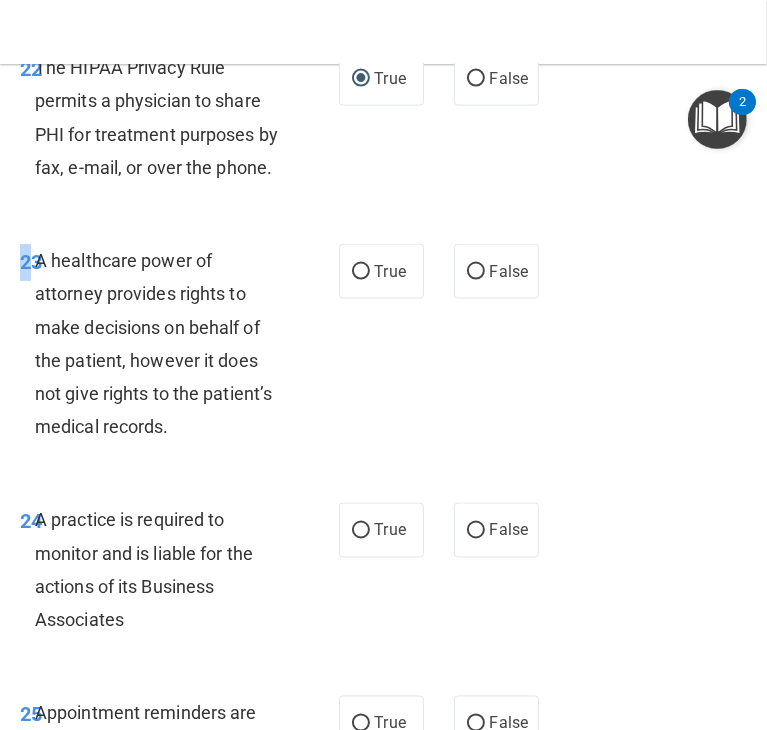 drag, startPoint x: 29, startPoint y: 461, endPoint x: 255, endPoint y: 657, distance: 299.15213 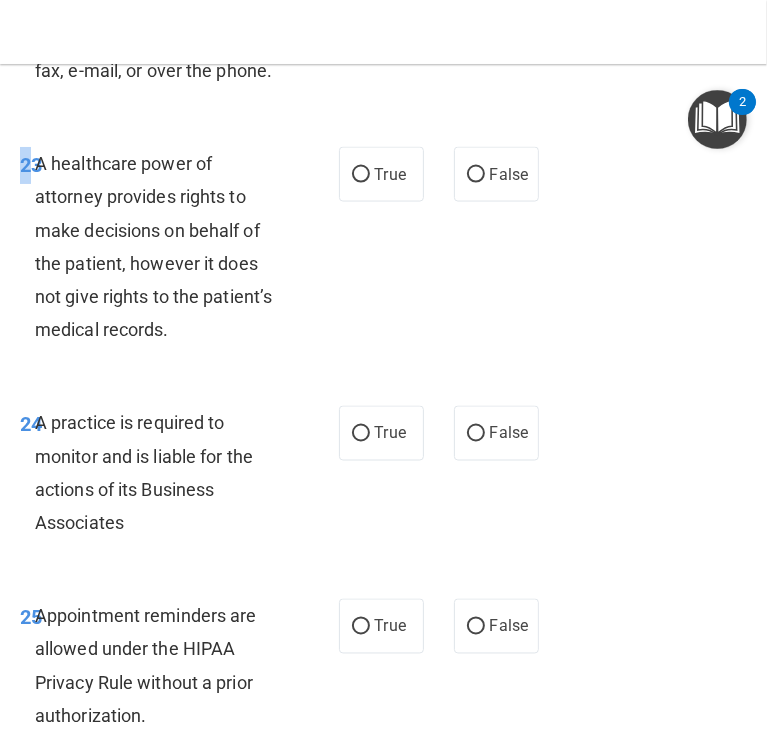 scroll, scrollTop: 5386, scrollLeft: 0, axis: vertical 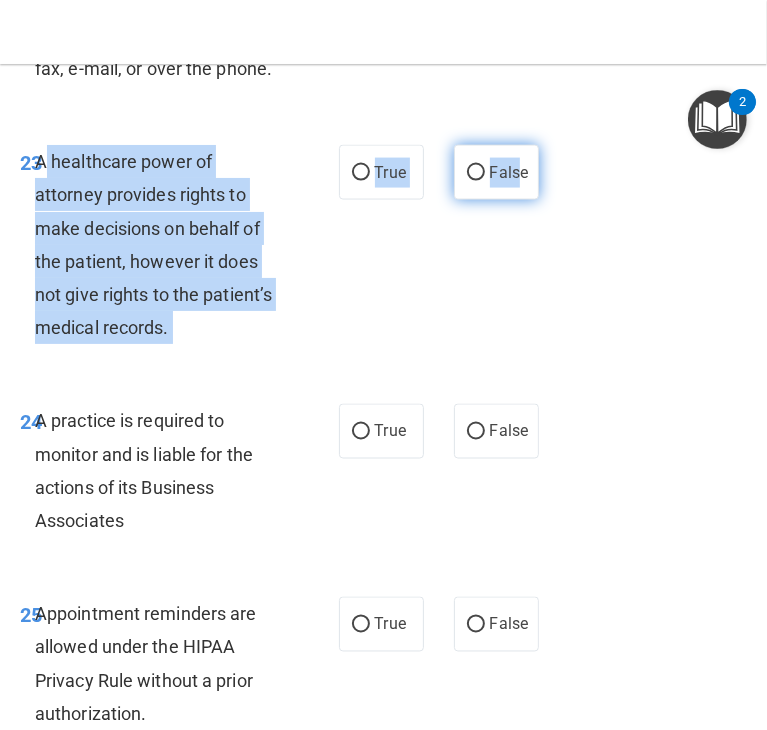drag, startPoint x: 44, startPoint y: 355, endPoint x: 511, endPoint y: 390, distance: 468.30972 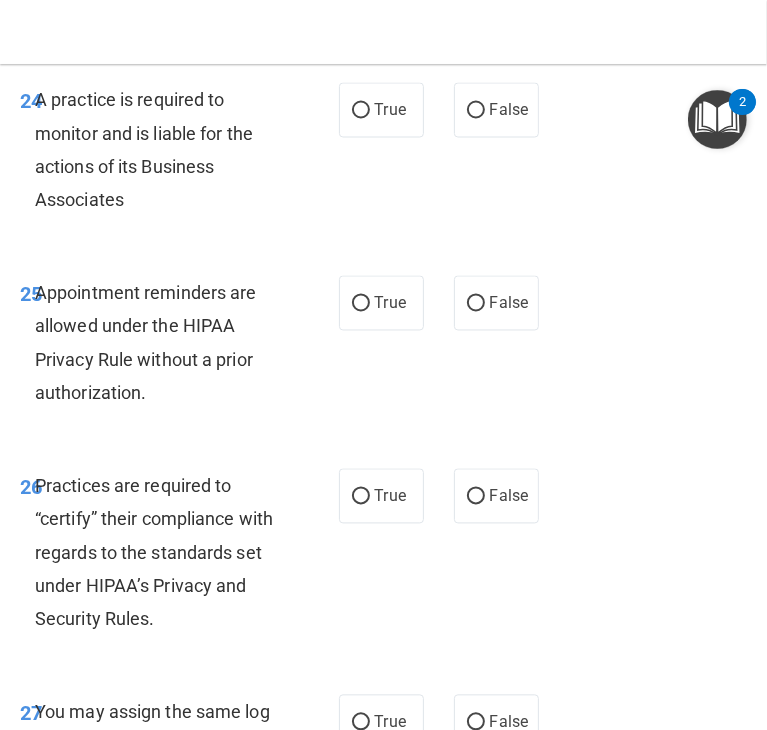 scroll, scrollTop: 5710, scrollLeft: 0, axis: vertical 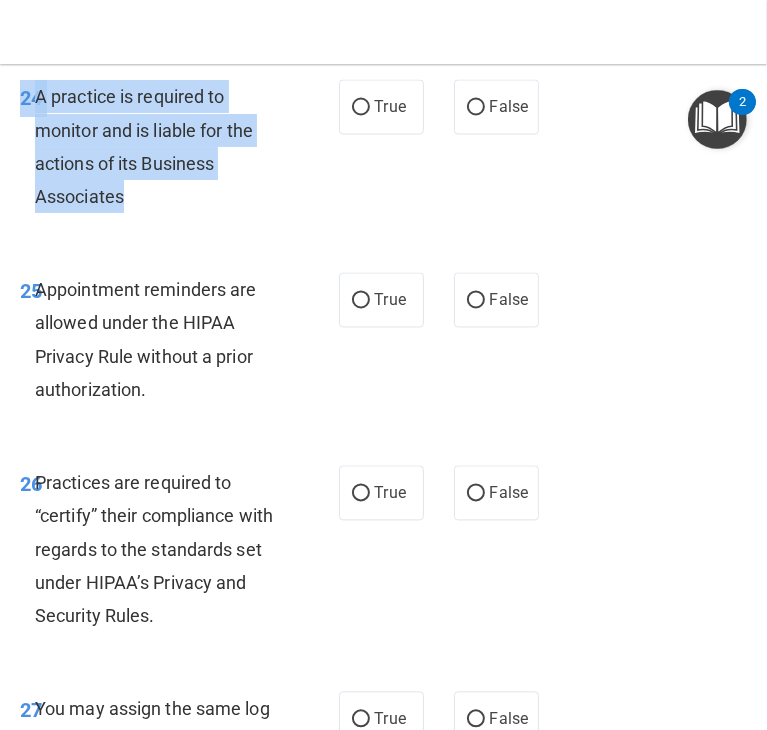 drag, startPoint x: 23, startPoint y: 283, endPoint x: 144, endPoint y: 409, distance: 174.69116 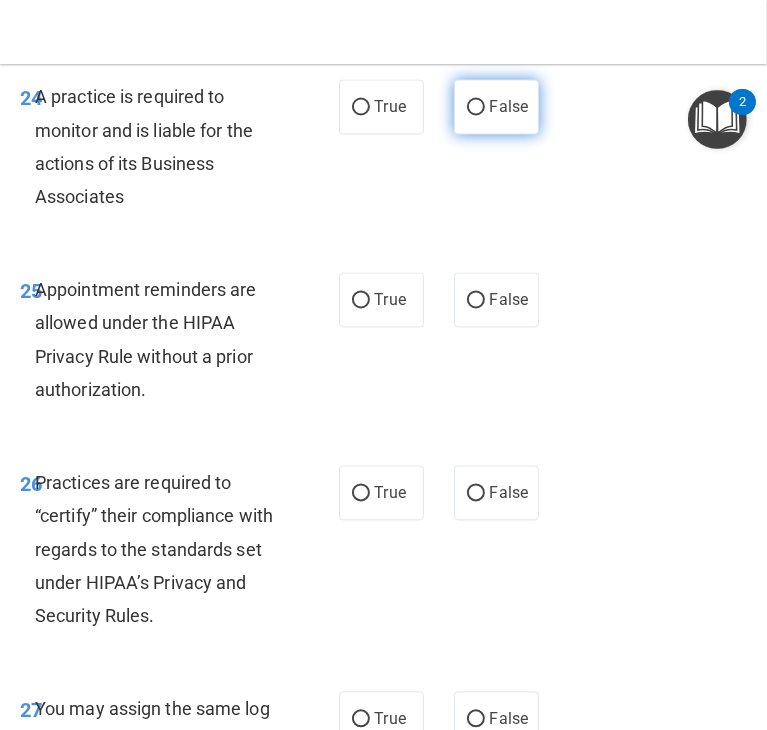 click on "False" at bounding box center [496, 107] 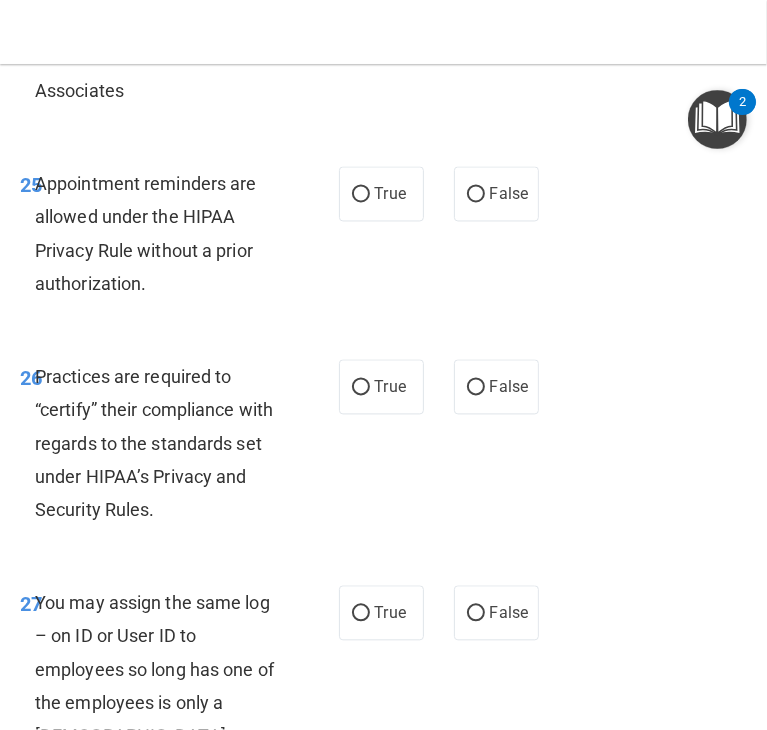 scroll, scrollTop: 5824, scrollLeft: 0, axis: vertical 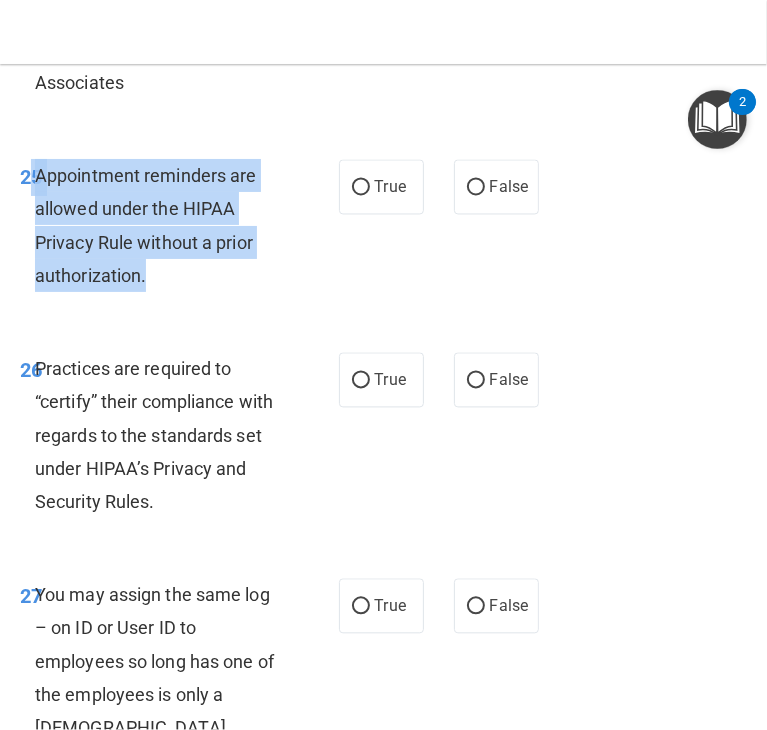 drag, startPoint x: 30, startPoint y: 366, endPoint x: 175, endPoint y: 478, distance: 183.21844 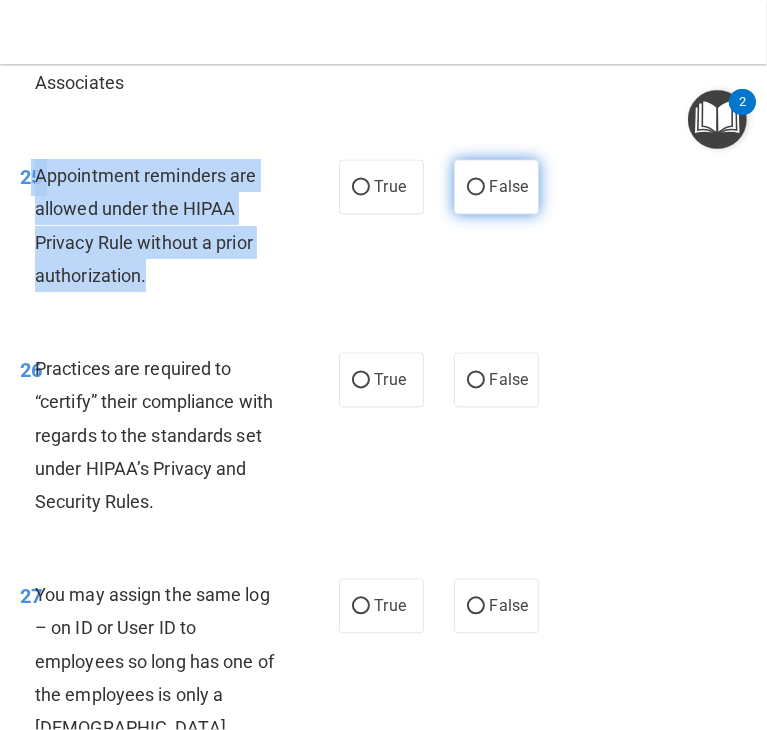 click on "False" at bounding box center [476, 187] 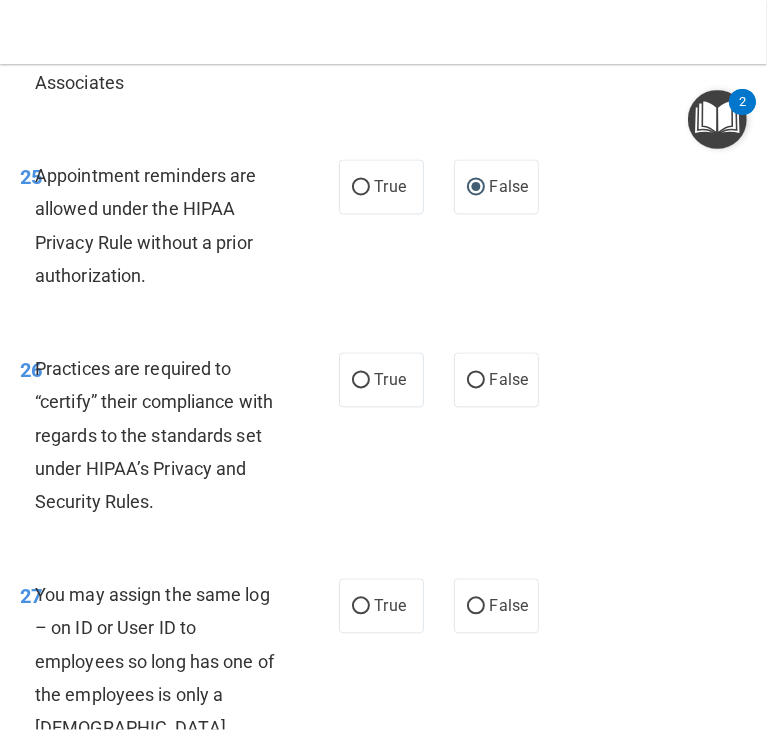 click on "24       A practice is required to monitor and is liable for the actions of its Business Associates                 True           False" at bounding box center (383, 37) 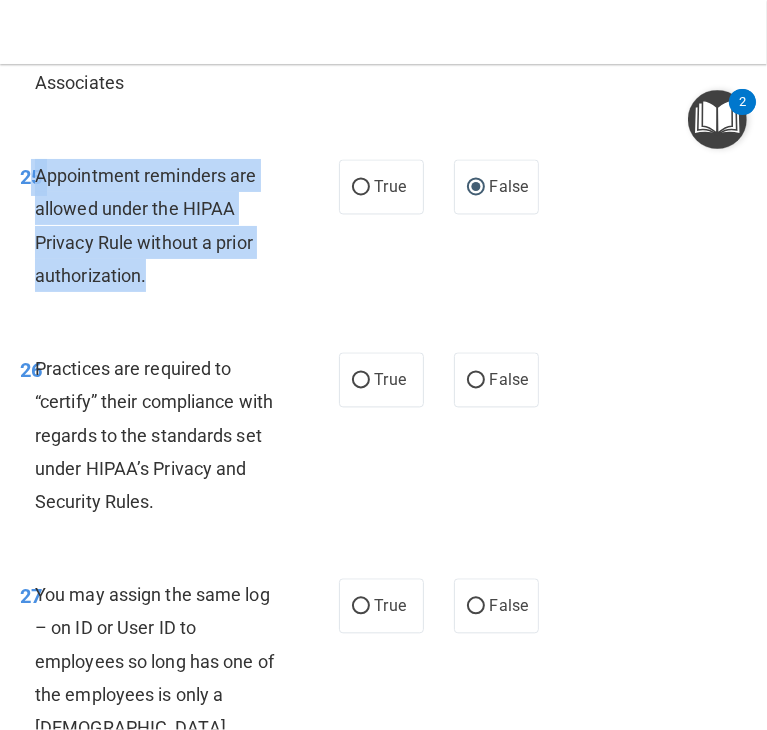 drag, startPoint x: 30, startPoint y: 374, endPoint x: 166, endPoint y: 461, distance: 161.44658 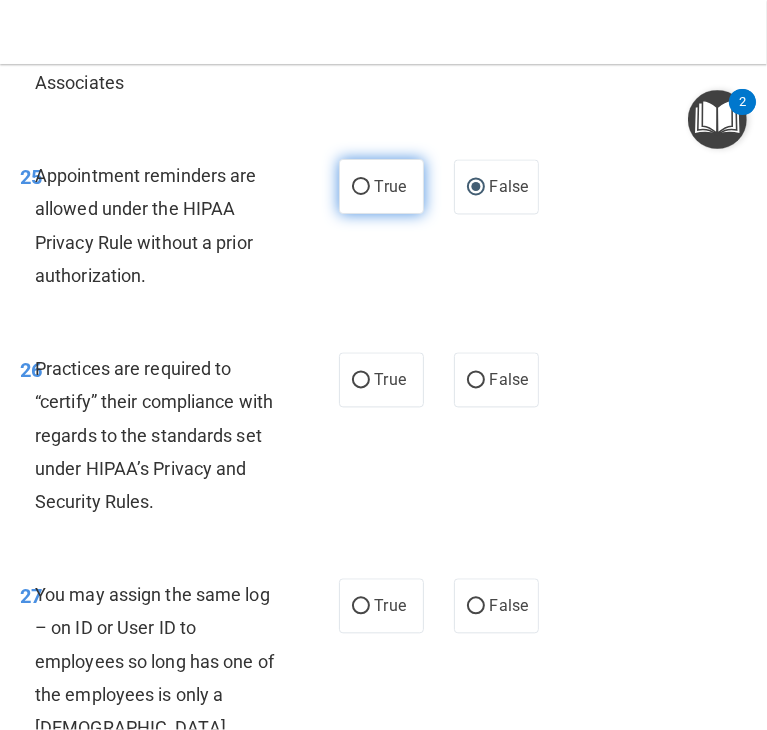 click on "True" at bounding box center [381, 186] 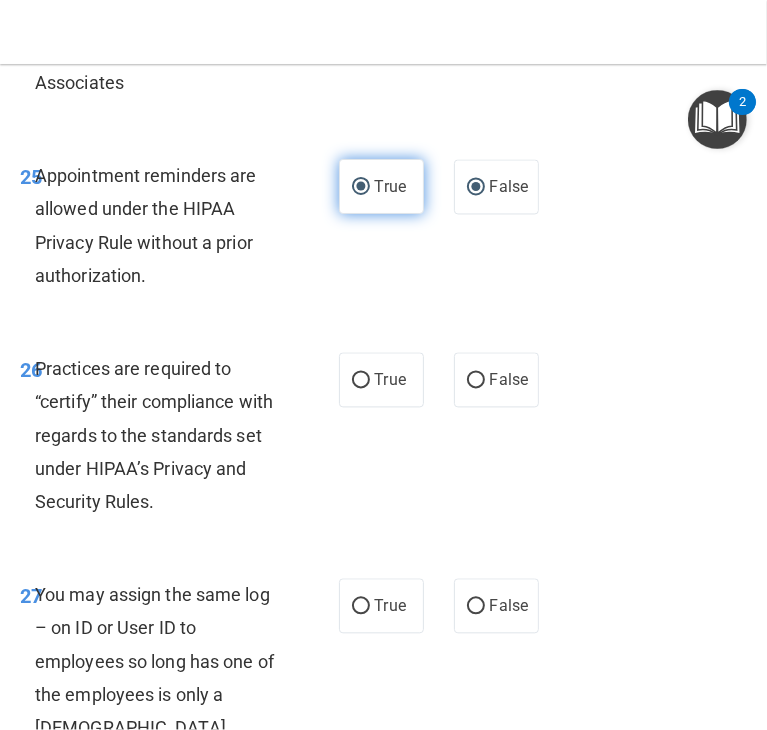 radio on "false" 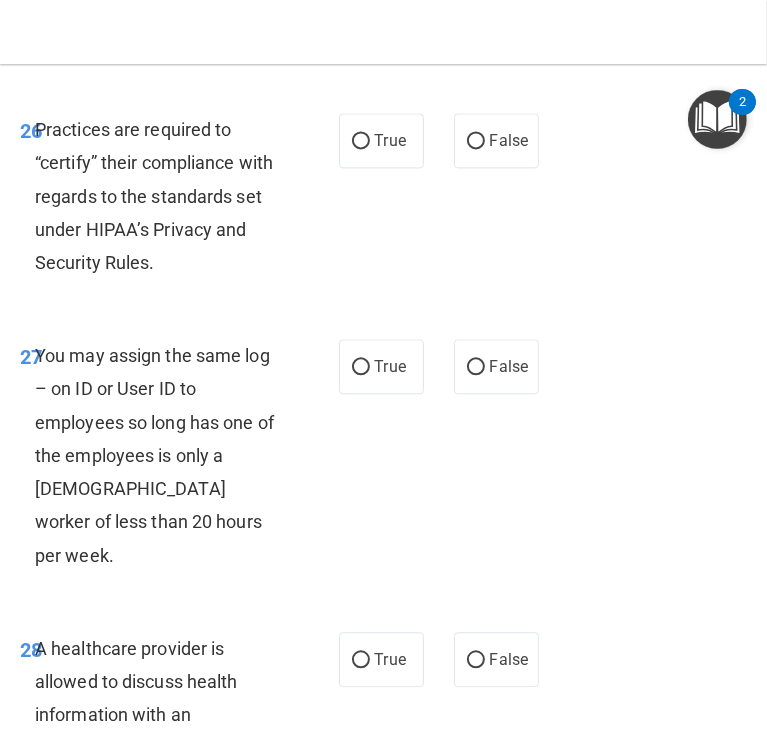 scroll, scrollTop: 6092, scrollLeft: 0, axis: vertical 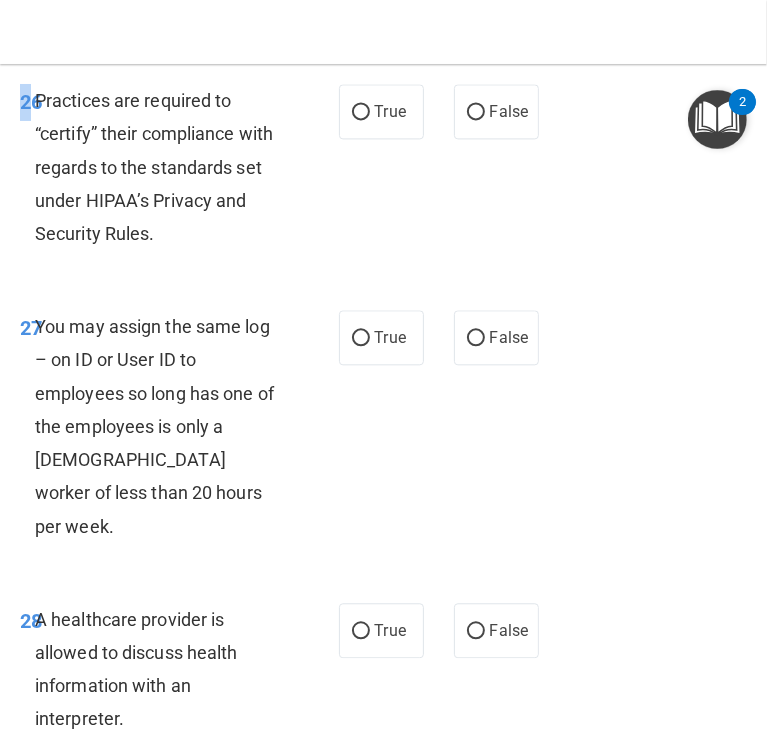 drag, startPoint x: 30, startPoint y: 292, endPoint x: 262, endPoint y: 477, distance: 296.73053 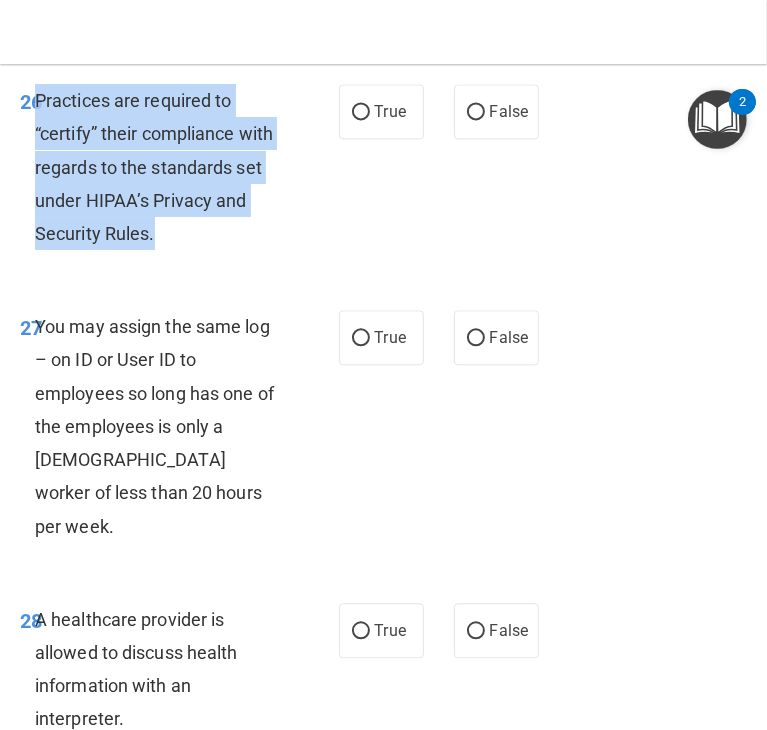 drag, startPoint x: 38, startPoint y: 289, endPoint x: 226, endPoint y: 433, distance: 236.81216 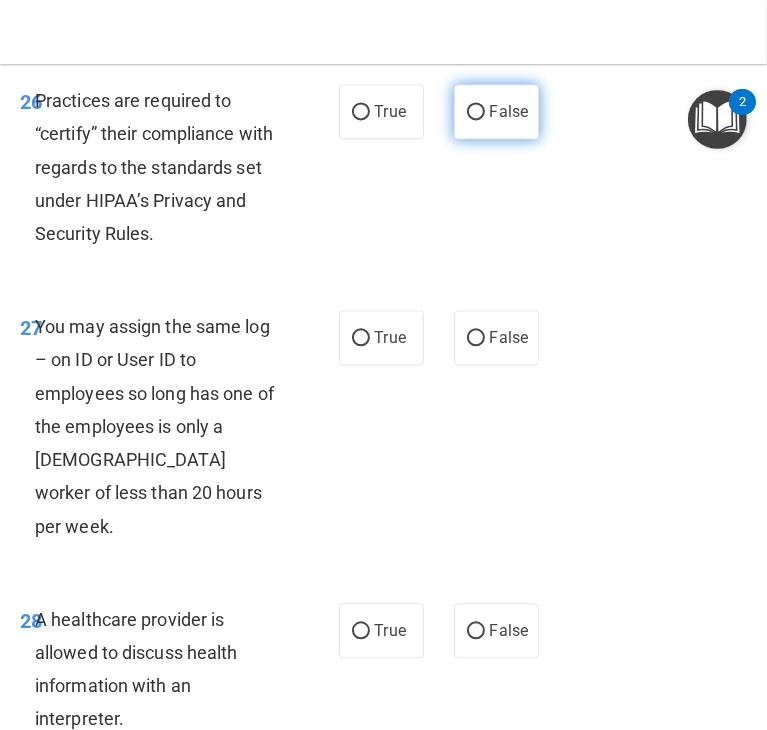 click on "False" at bounding box center [496, 111] 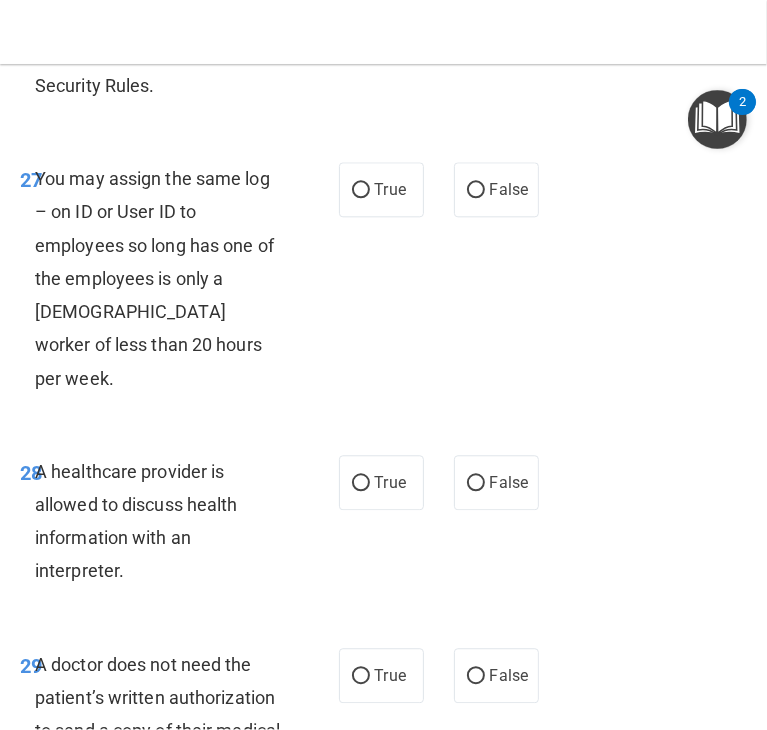 scroll, scrollTop: 6242, scrollLeft: 0, axis: vertical 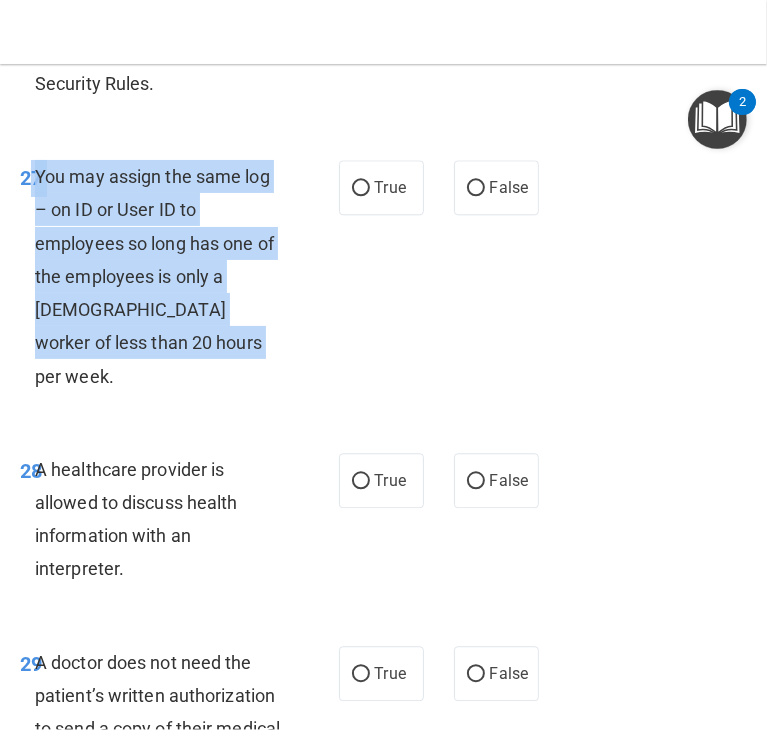 drag, startPoint x: 31, startPoint y: 368, endPoint x: 247, endPoint y: 557, distance: 287.01395 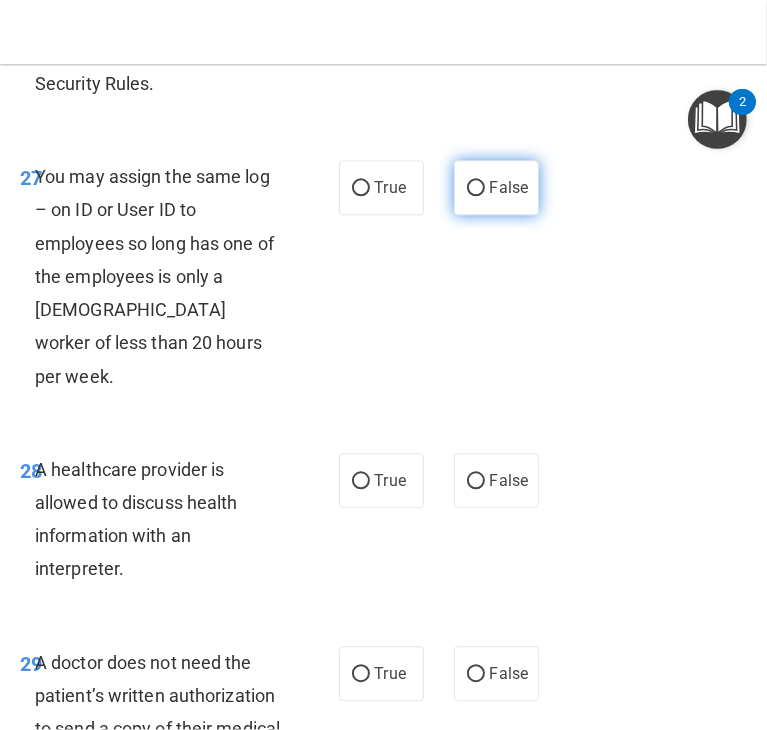 click on "False" at bounding box center [509, 187] 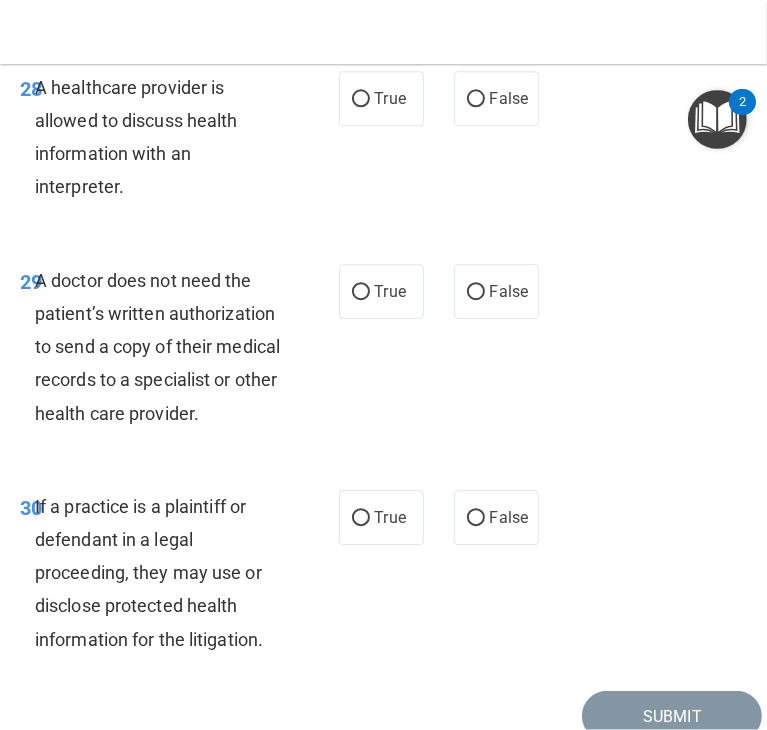 scroll, scrollTop: 6626, scrollLeft: 0, axis: vertical 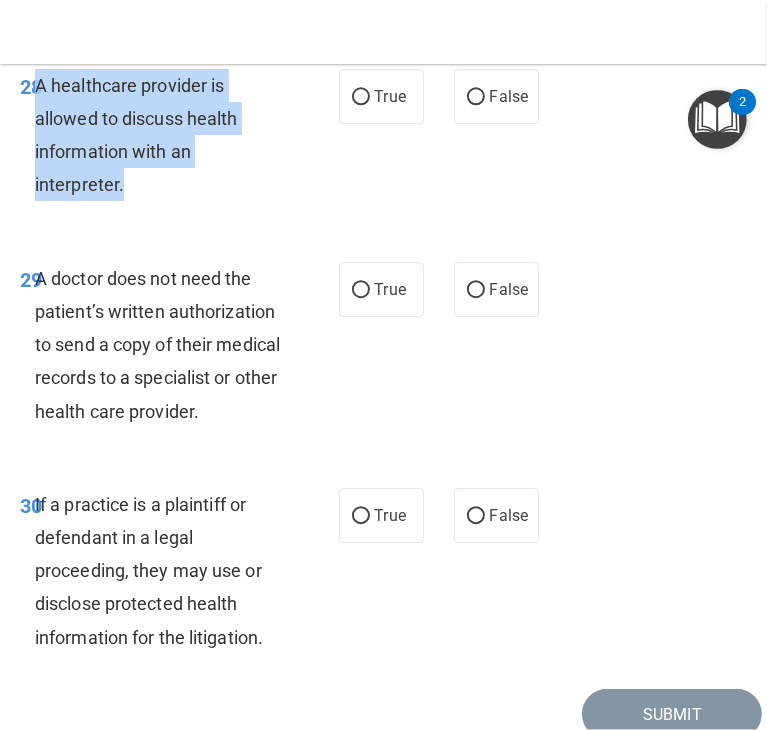 drag, startPoint x: 36, startPoint y: 245, endPoint x: 152, endPoint y: 363, distance: 165.46902 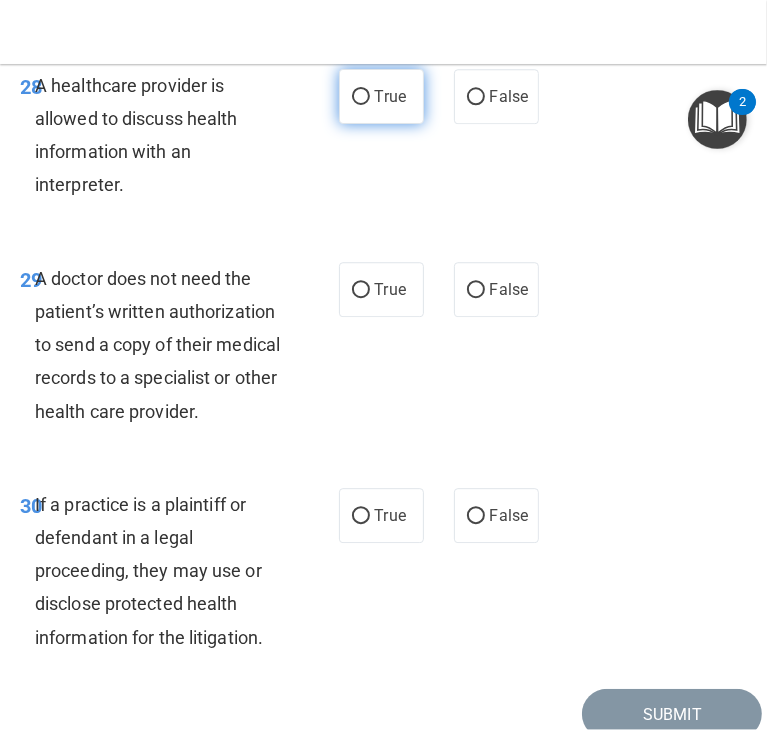 click on "True" at bounding box center (390, 96) 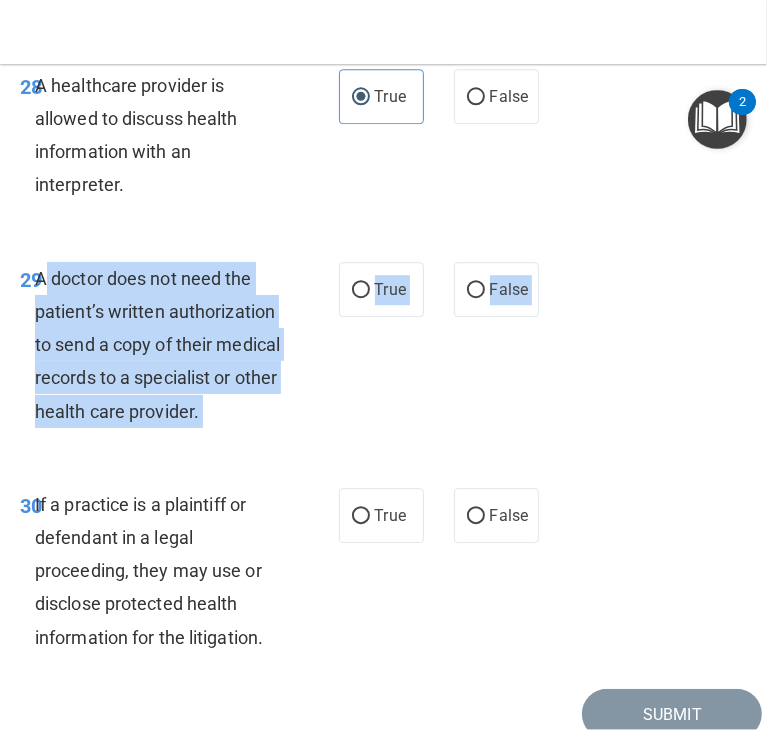 drag, startPoint x: 34, startPoint y: 434, endPoint x: 194, endPoint y: 639, distance: 260.04807 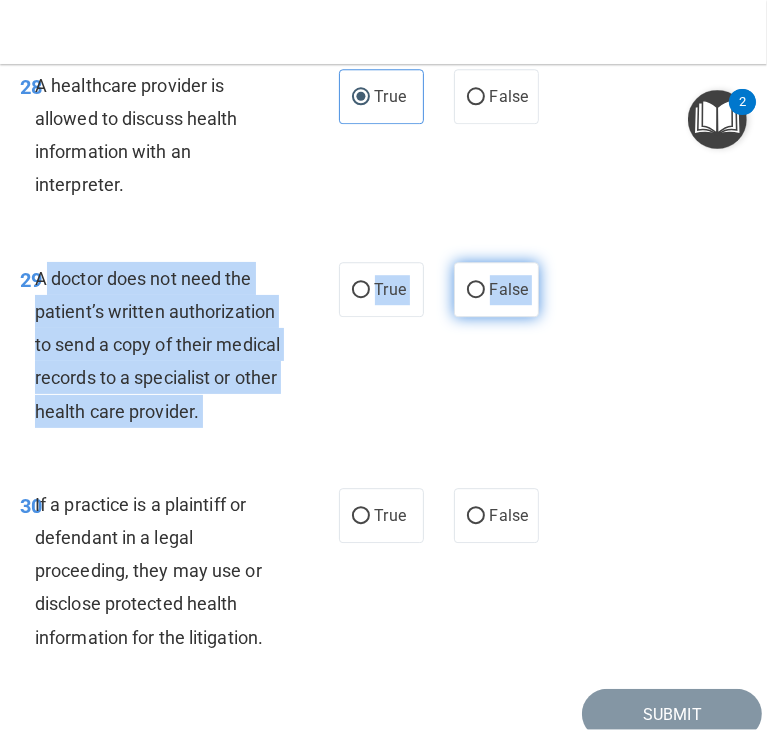 click on "False" at bounding box center [476, 290] 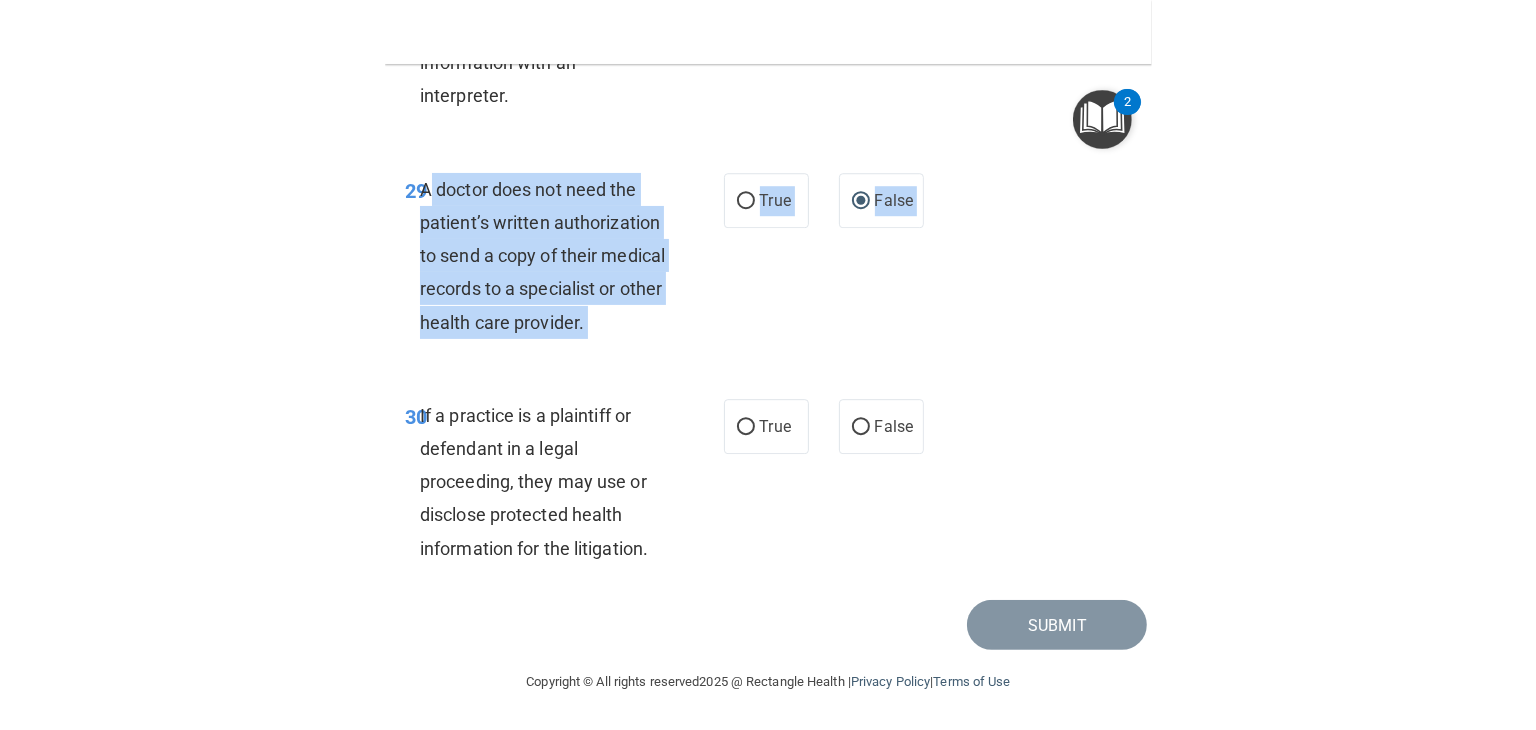 scroll, scrollTop: 6916, scrollLeft: 0, axis: vertical 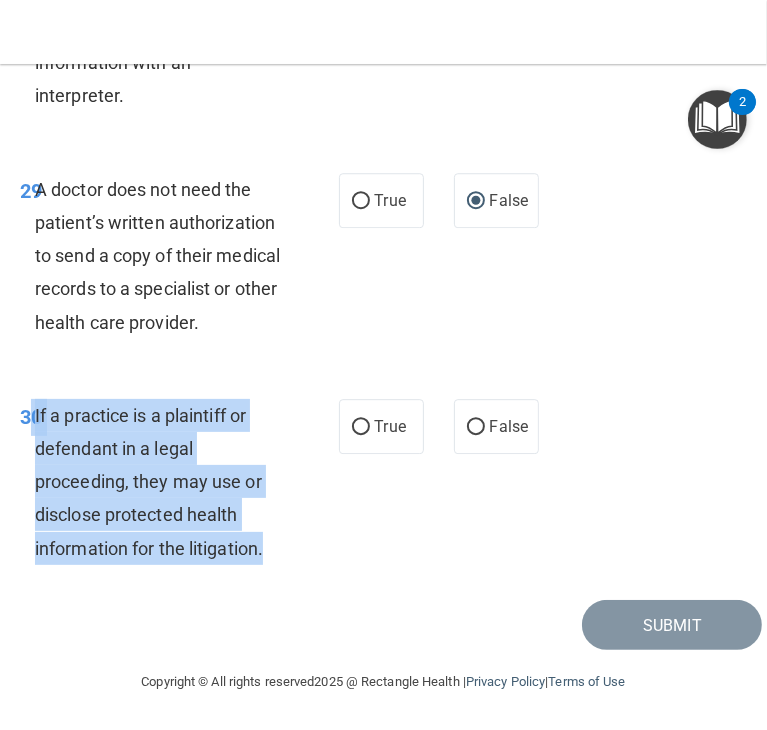 drag, startPoint x: 33, startPoint y: 405, endPoint x: 317, endPoint y: 561, distance: 324.0247 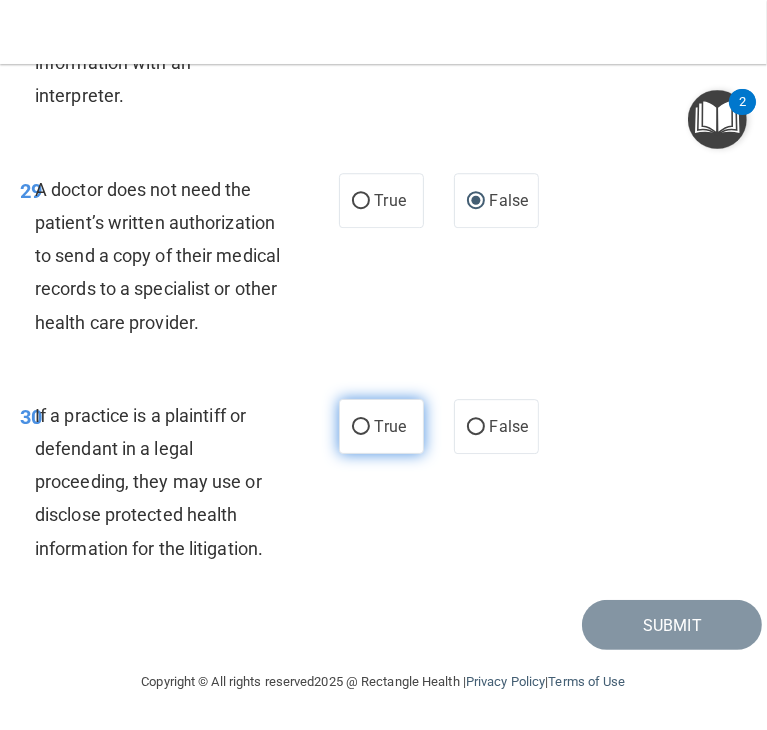 click on "True" at bounding box center [381, 426] 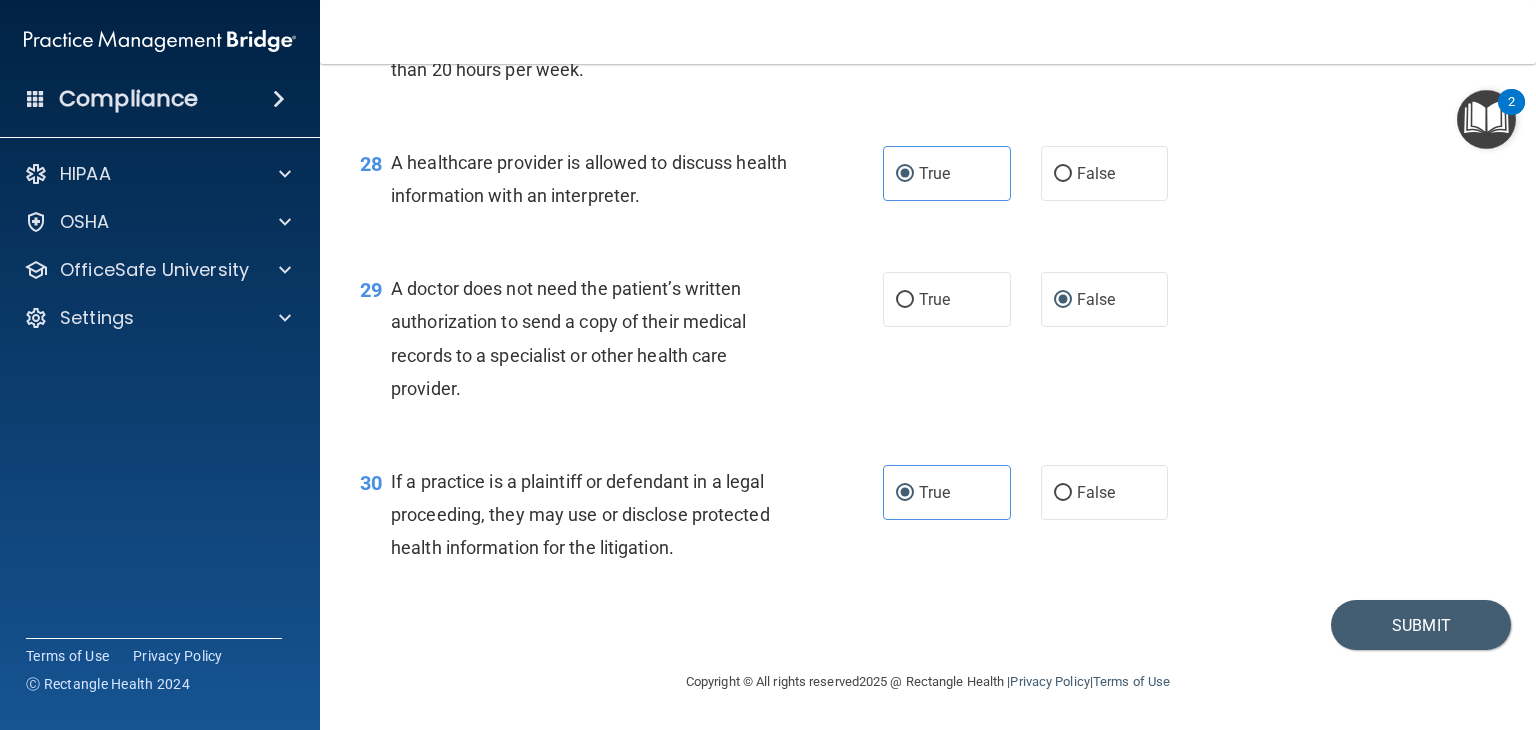 scroll, scrollTop: 4789, scrollLeft: 0, axis: vertical 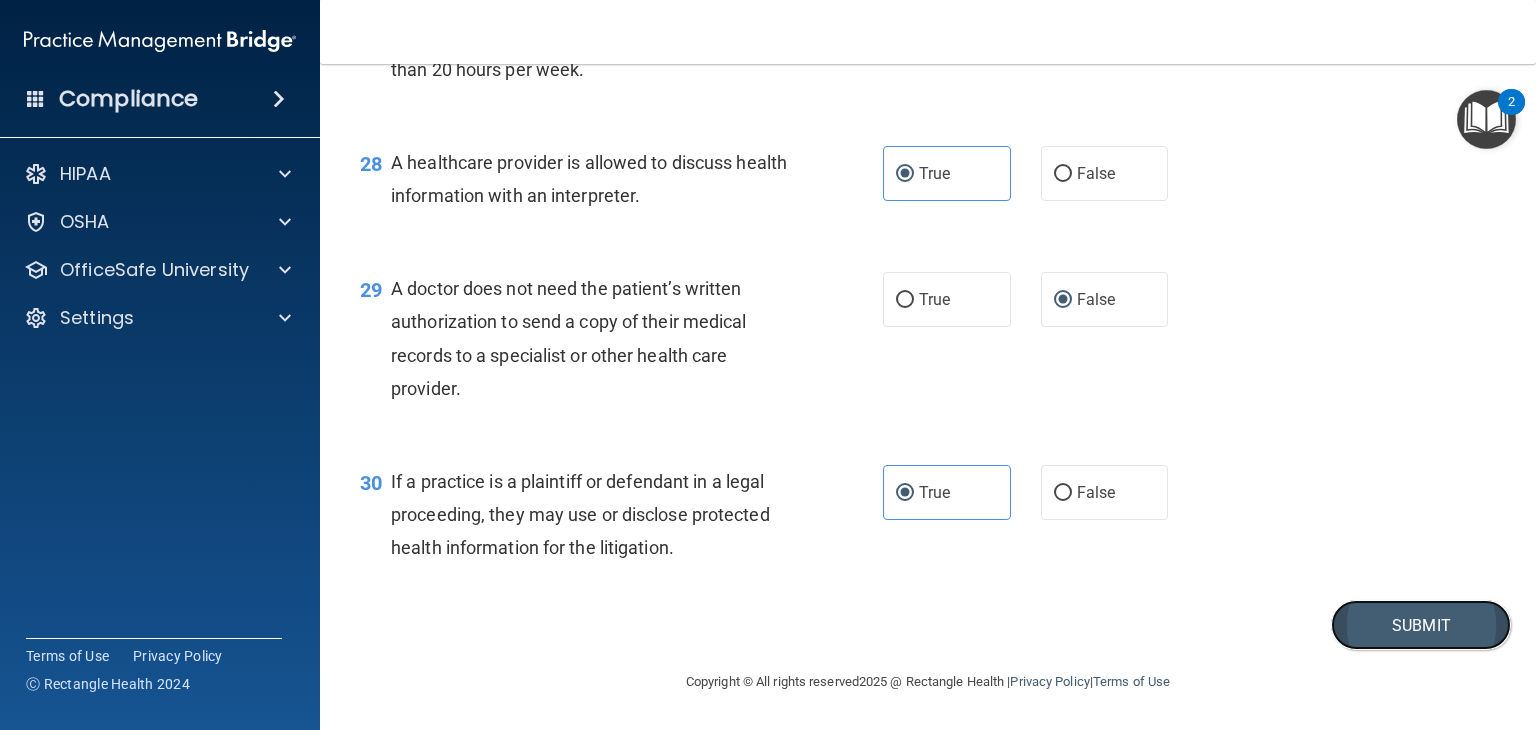 click on "Submit" at bounding box center (1421, 625) 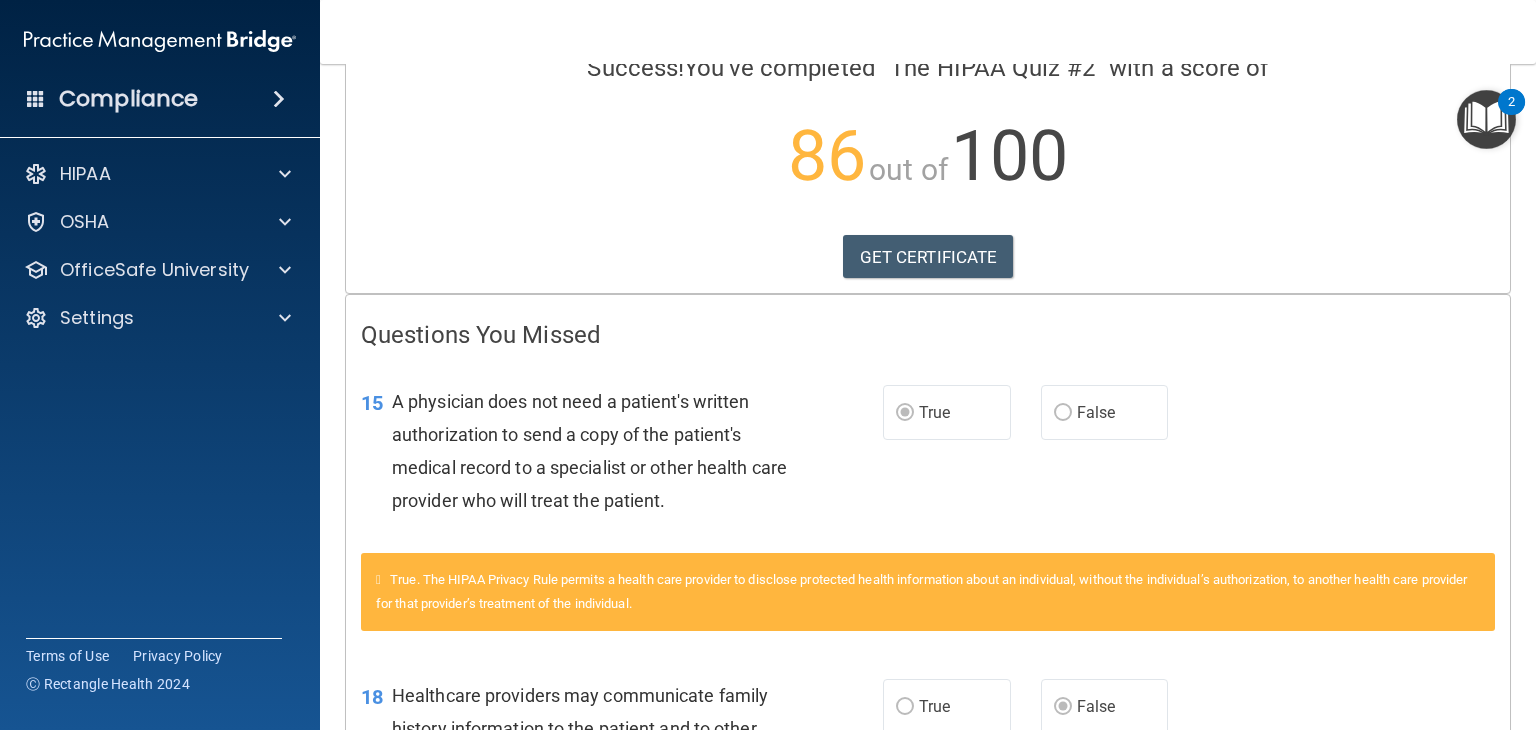 scroll, scrollTop: 2, scrollLeft: 0, axis: vertical 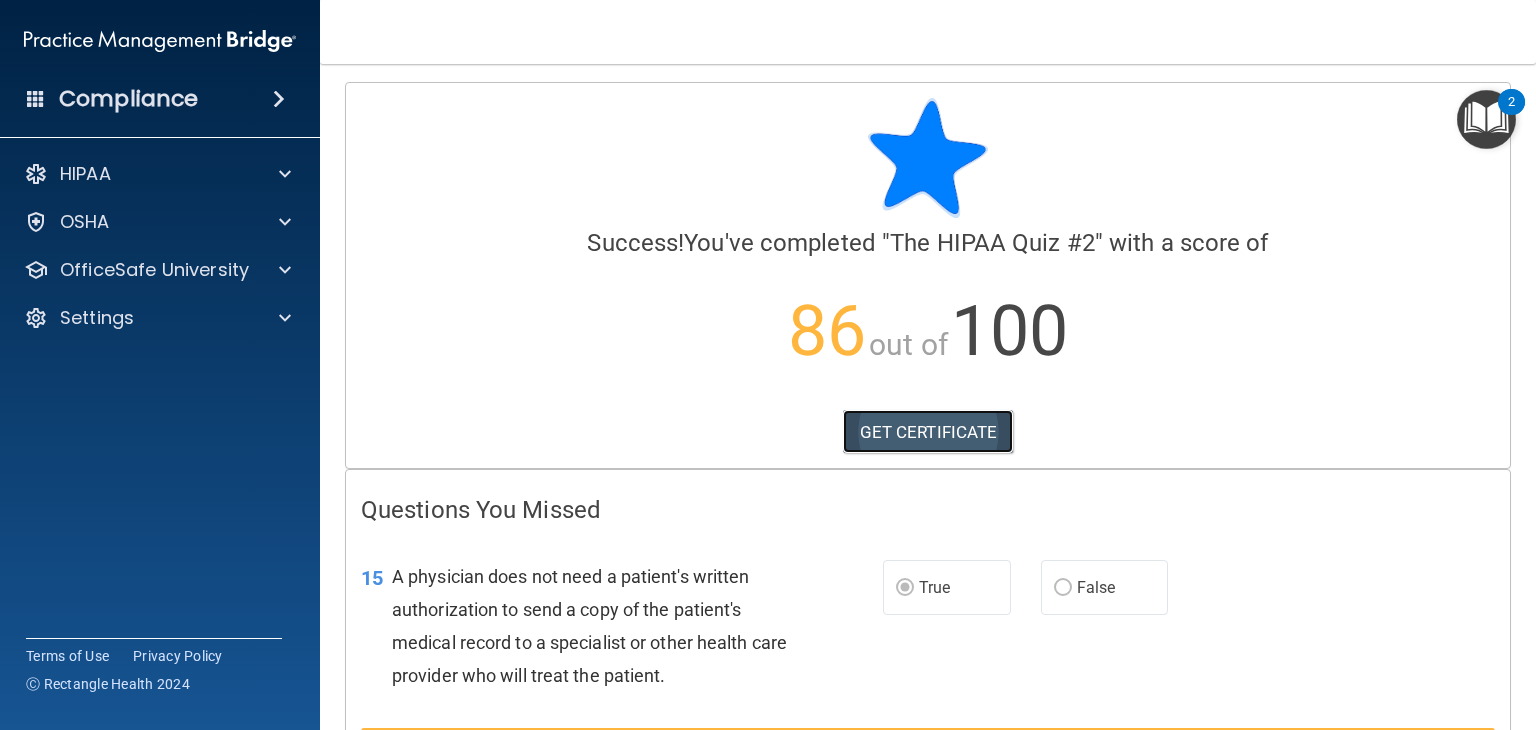 click on "GET CERTIFICATE" at bounding box center [928, 432] 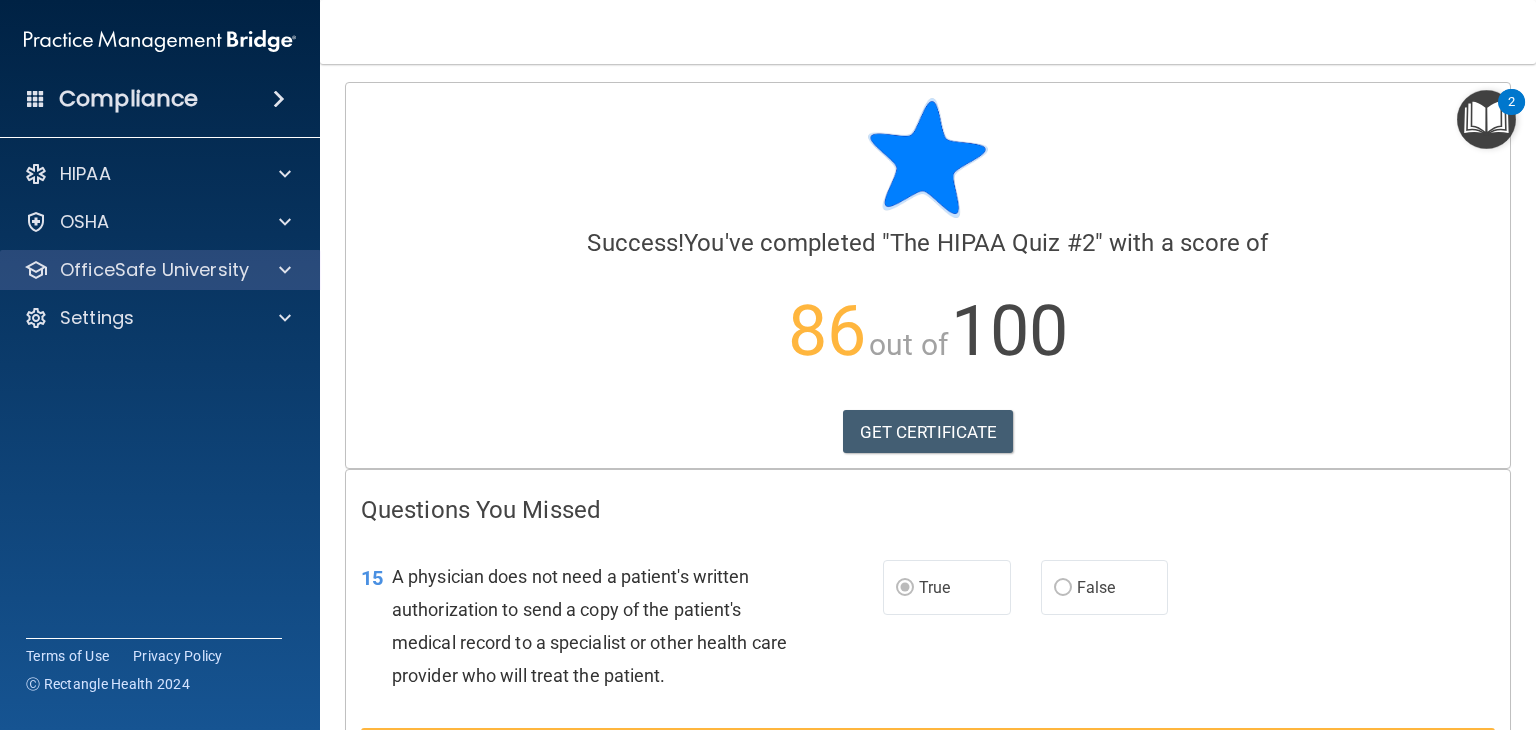 click on "OfficeSafe University" at bounding box center (160, 270) 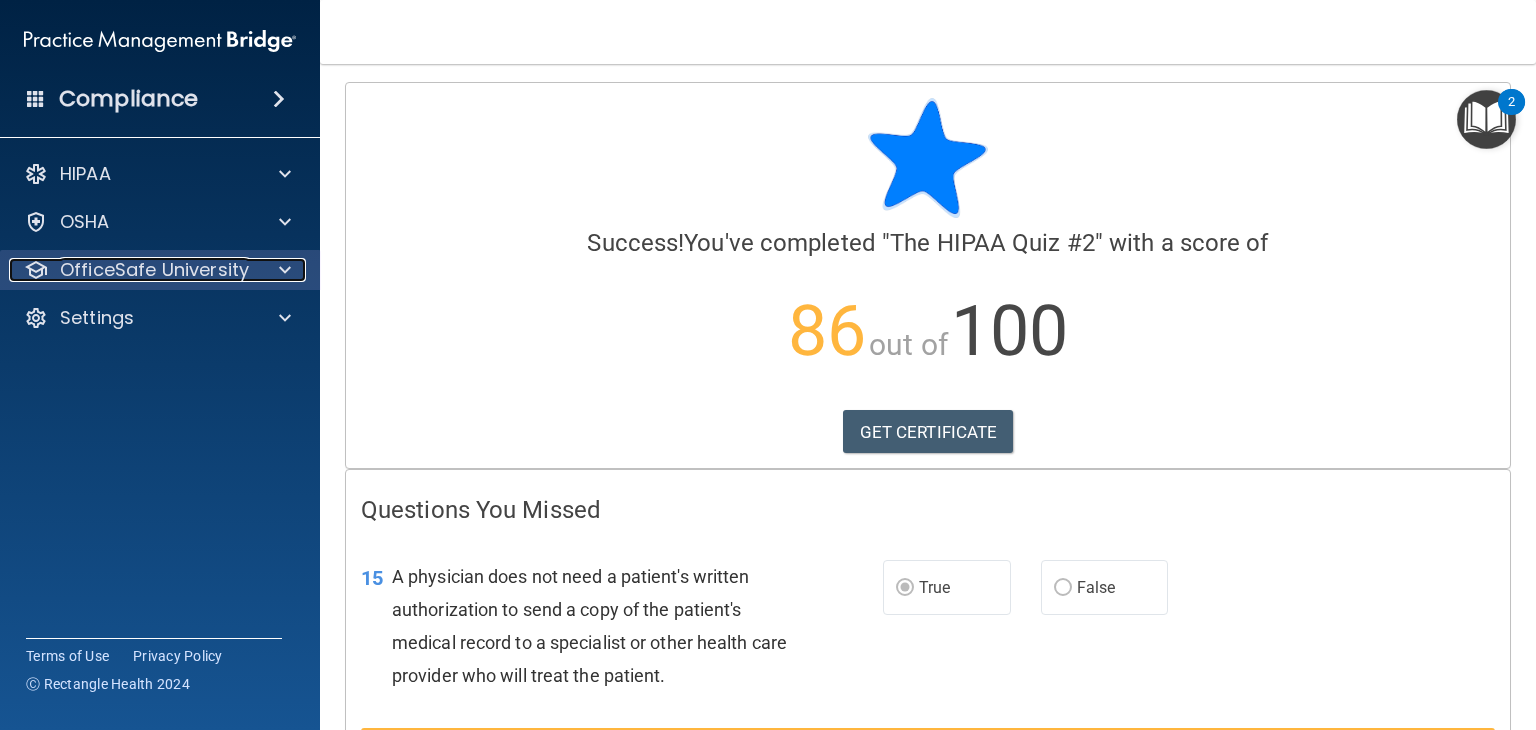 click on "OfficeSafe University" at bounding box center (154, 270) 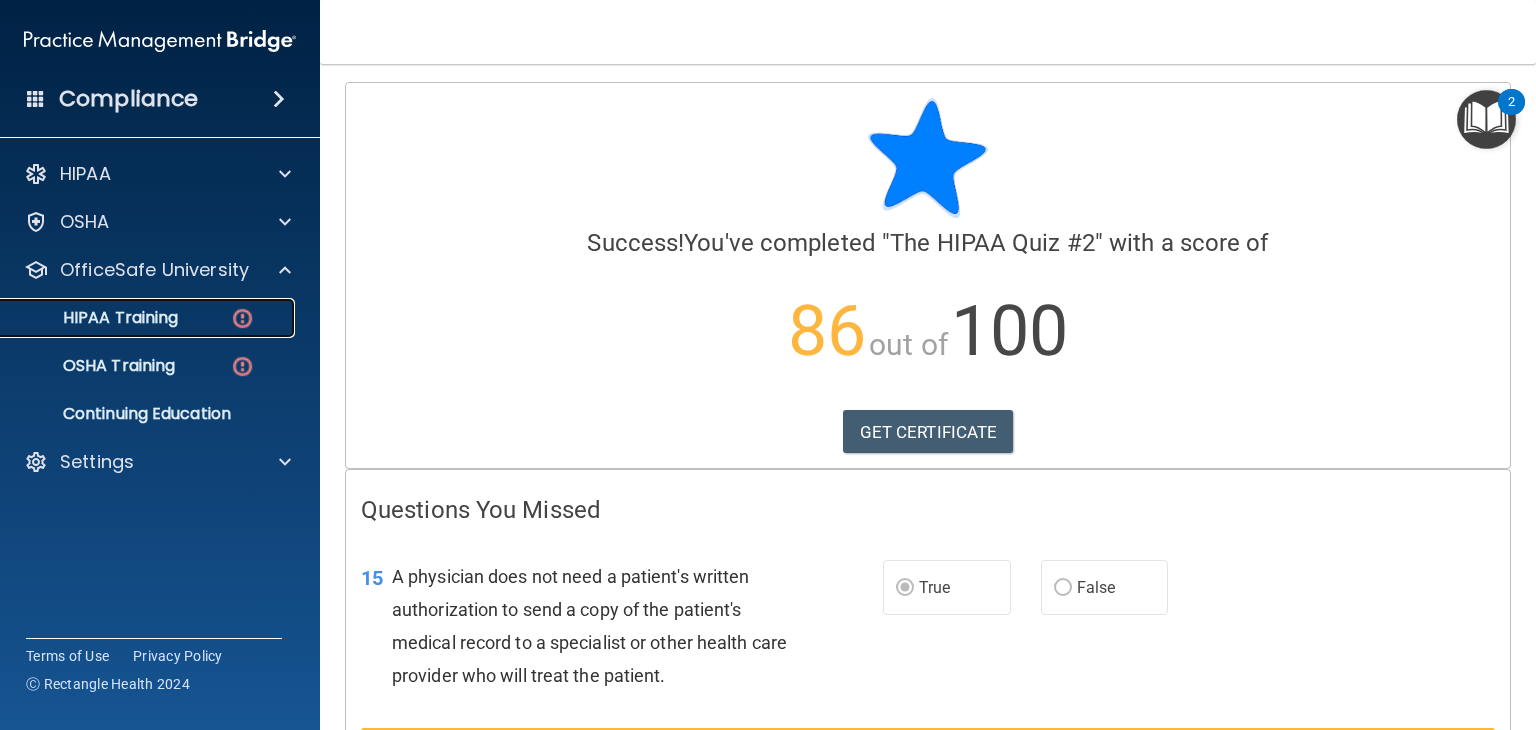click on "HIPAA Training" at bounding box center [137, 318] 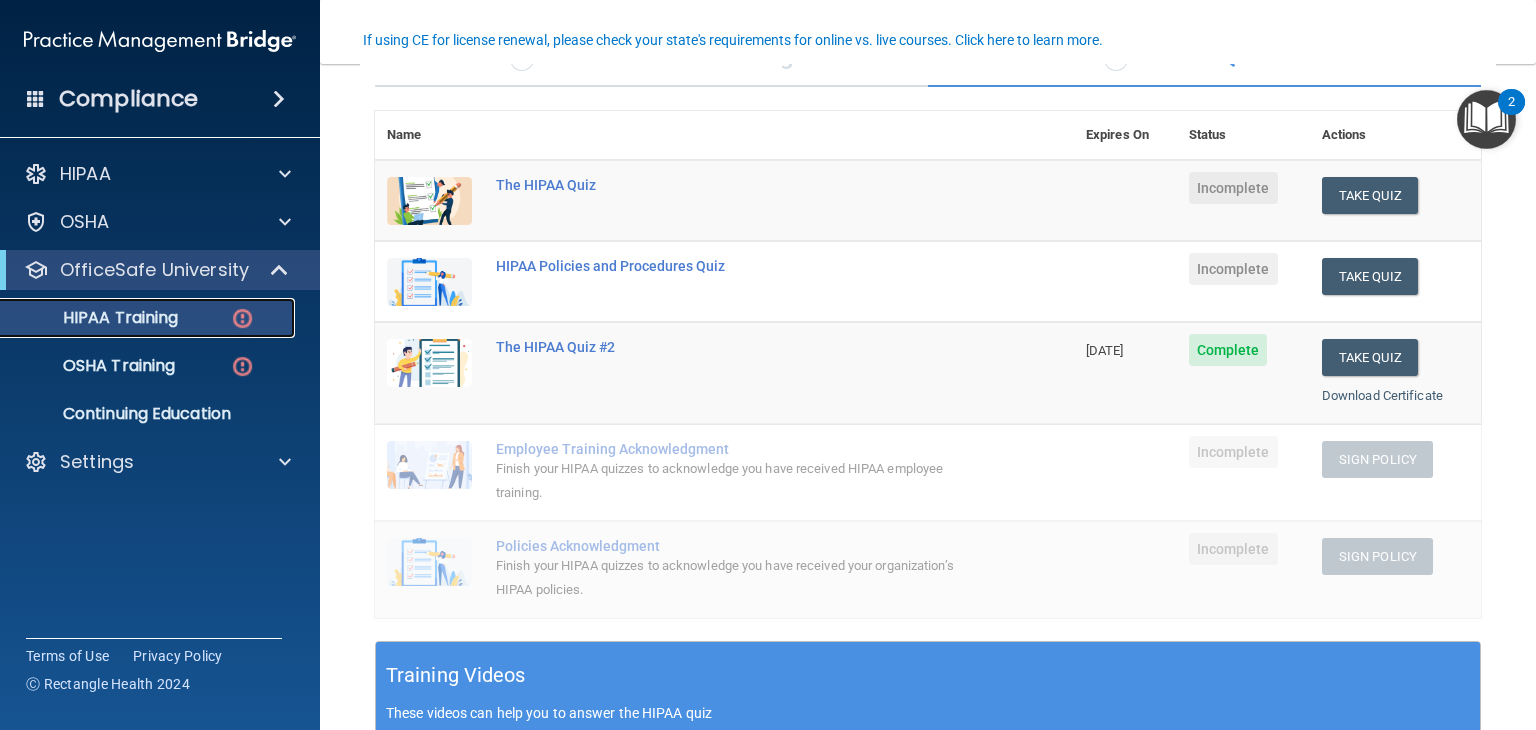 scroll, scrollTop: 61, scrollLeft: 0, axis: vertical 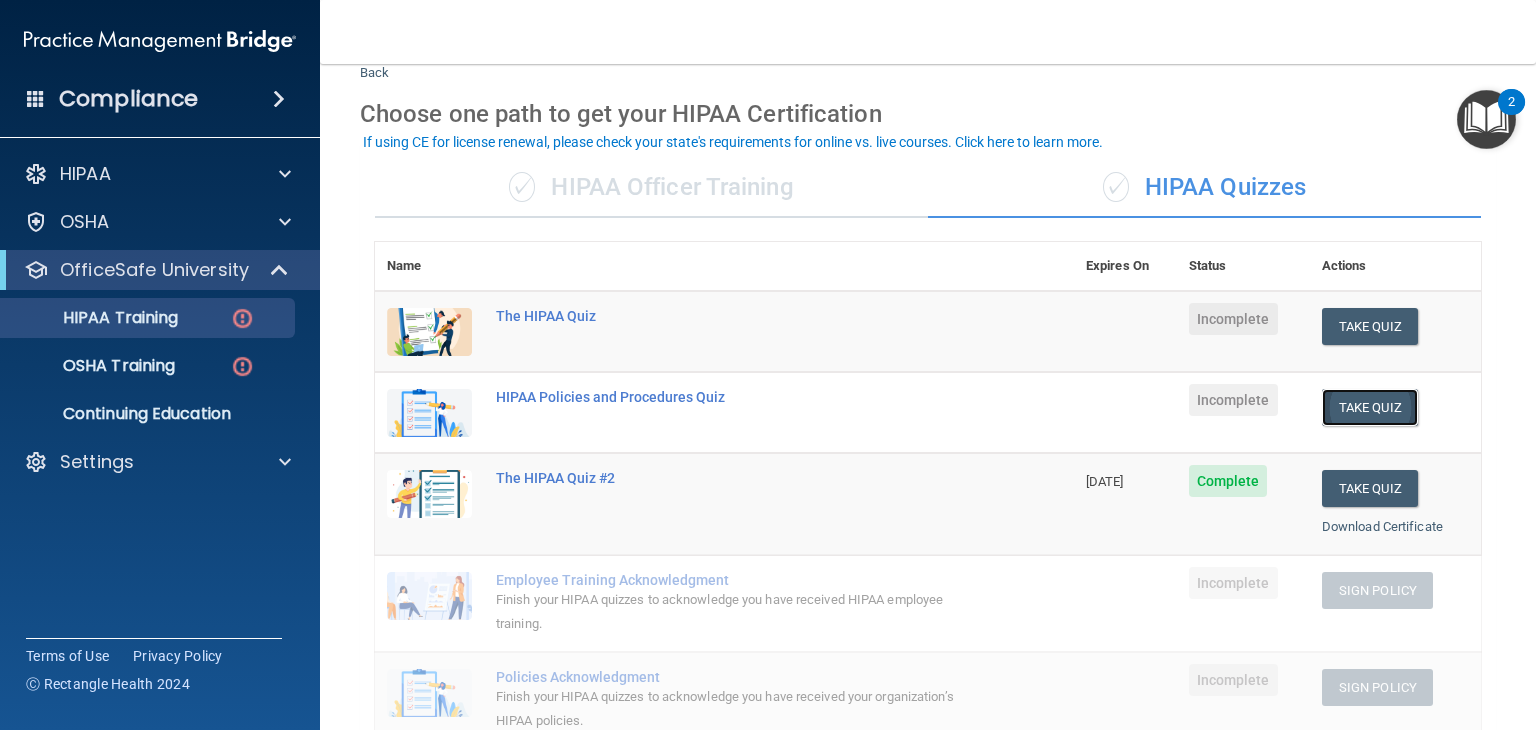 click on "Take Quiz" at bounding box center (1370, 407) 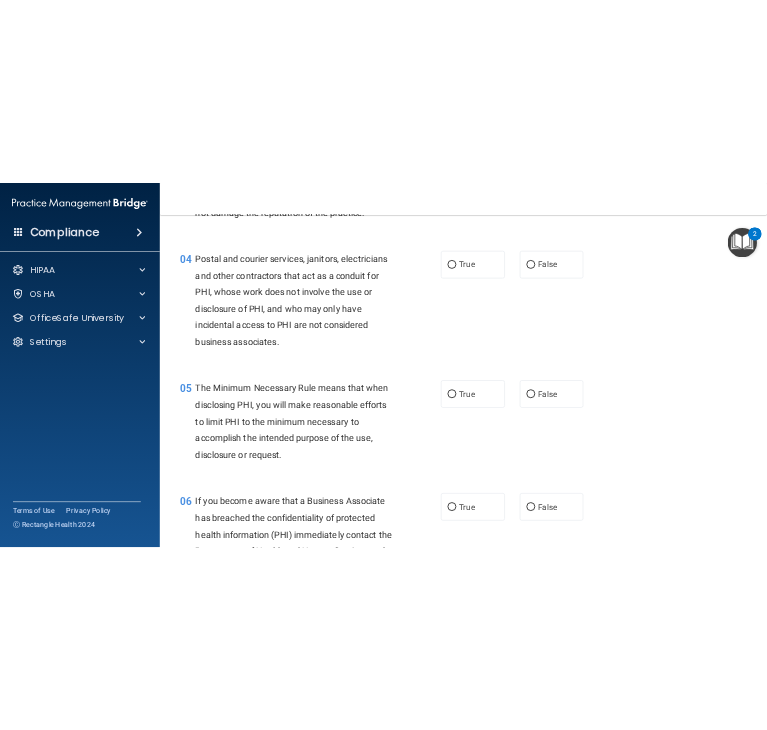 scroll, scrollTop: 0, scrollLeft: 0, axis: both 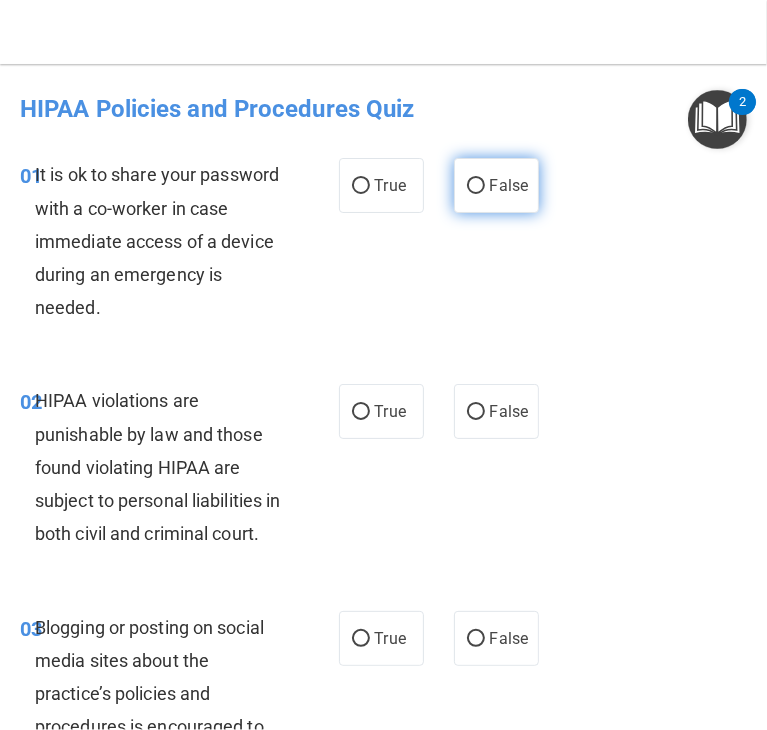 click on "False" at bounding box center (496, 185) 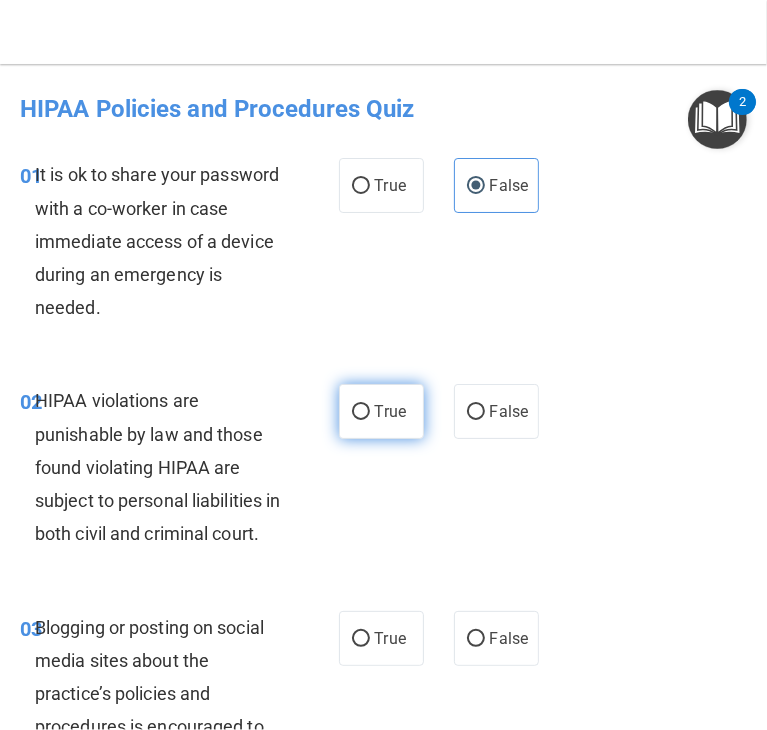 click on "True" at bounding box center [381, 411] 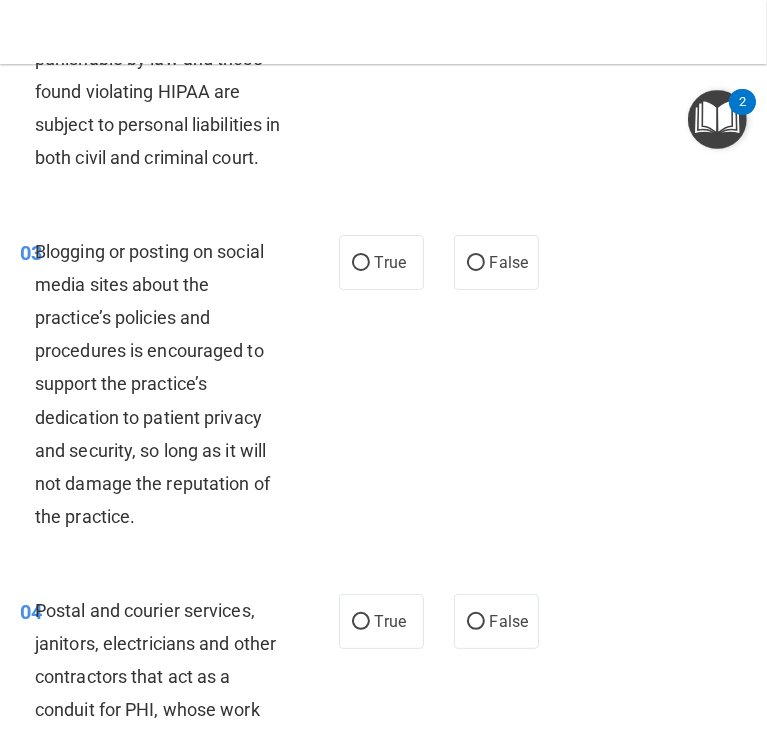 scroll, scrollTop: 382, scrollLeft: 0, axis: vertical 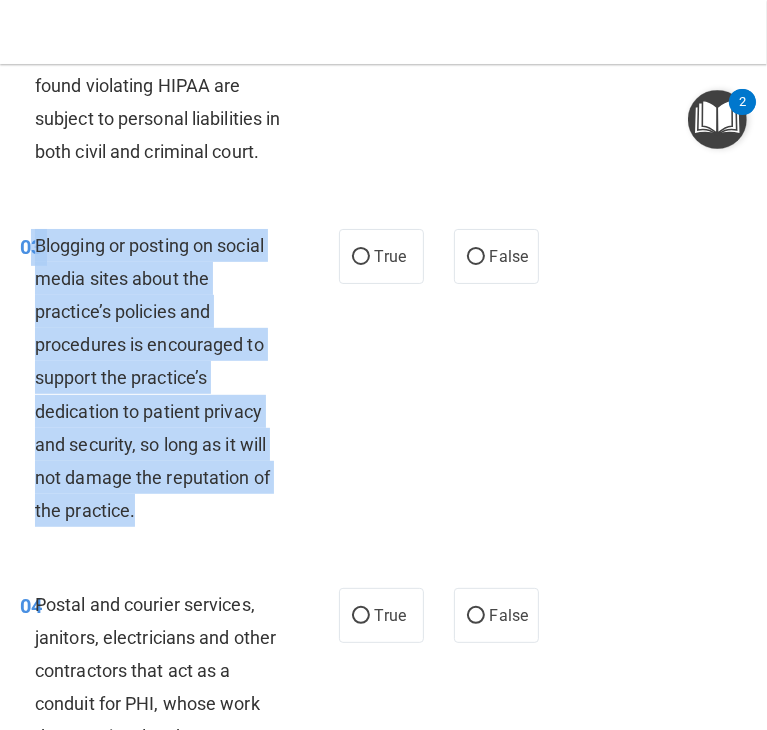 drag, startPoint x: 32, startPoint y: 269, endPoint x: 232, endPoint y: 553, distance: 347.3557 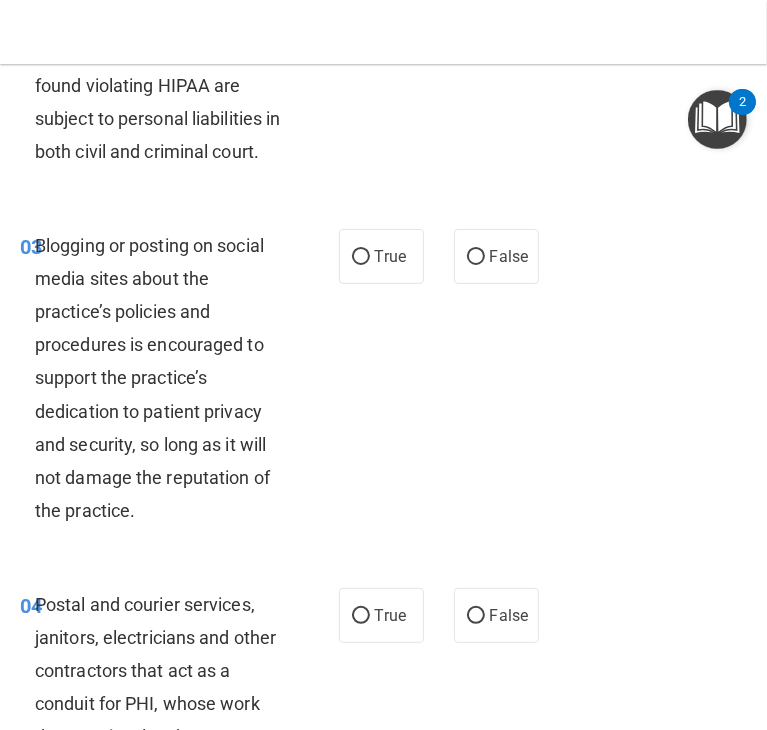 click on "03       Blogging or posting on social media sites about the practice’s policies and procedures is encouraged to support the practice’s dedication to patient privacy and security, so long as it will not damage the reputation of the practice.                  True           False" at bounding box center [383, 383] 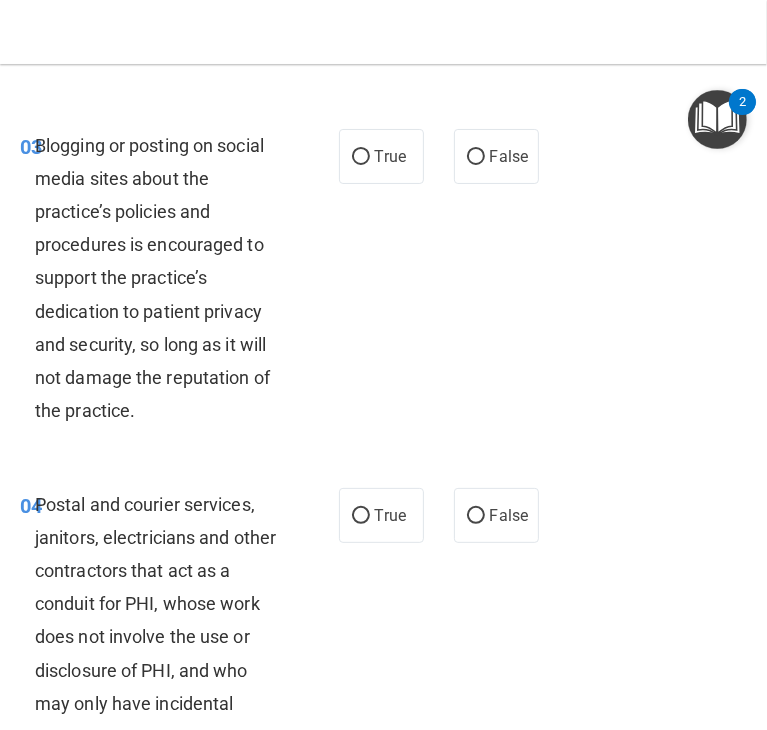 scroll, scrollTop: 500, scrollLeft: 0, axis: vertical 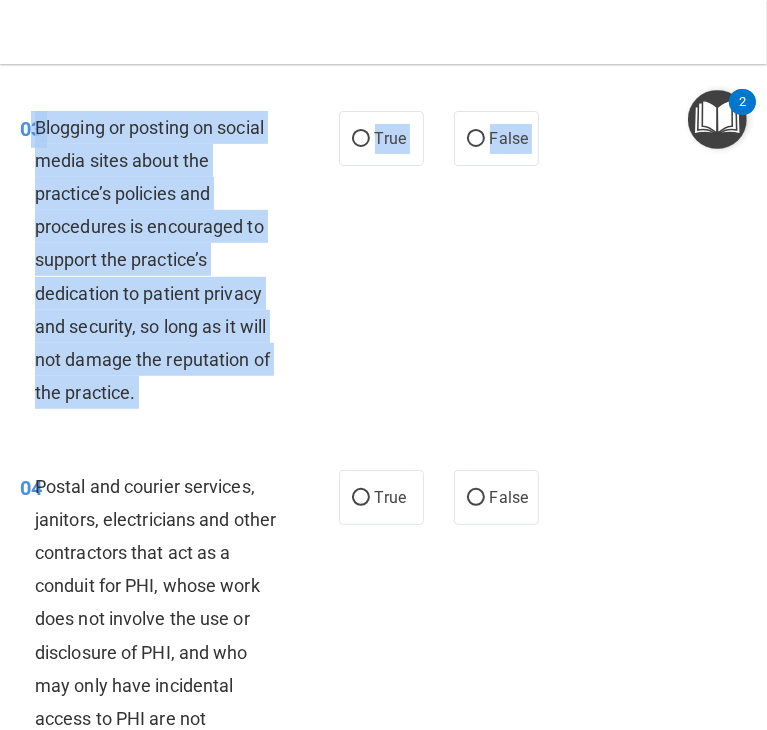 drag, startPoint x: 32, startPoint y: 152, endPoint x: 304, endPoint y: 496, distance: 438.54303 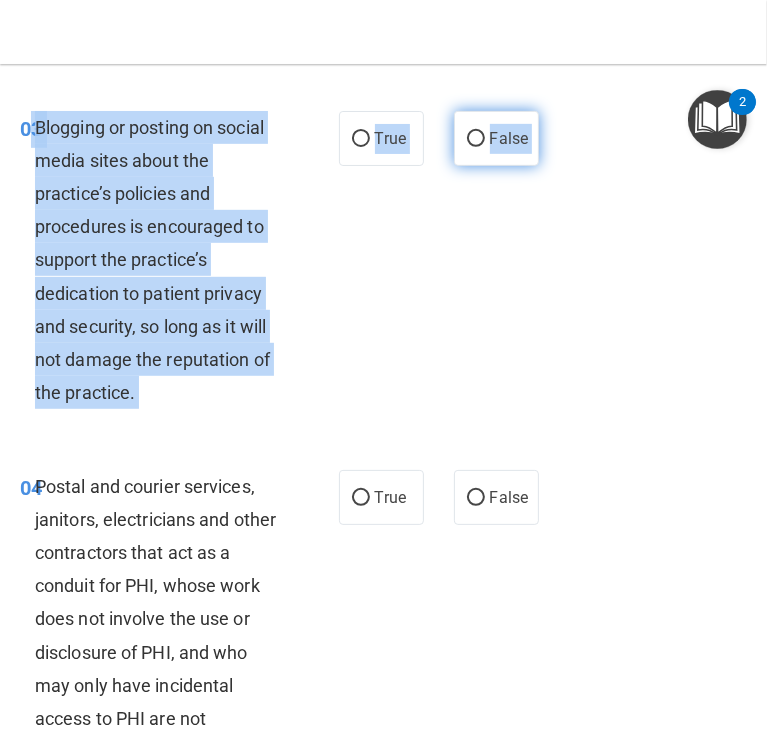 click on "False" at bounding box center (509, 138) 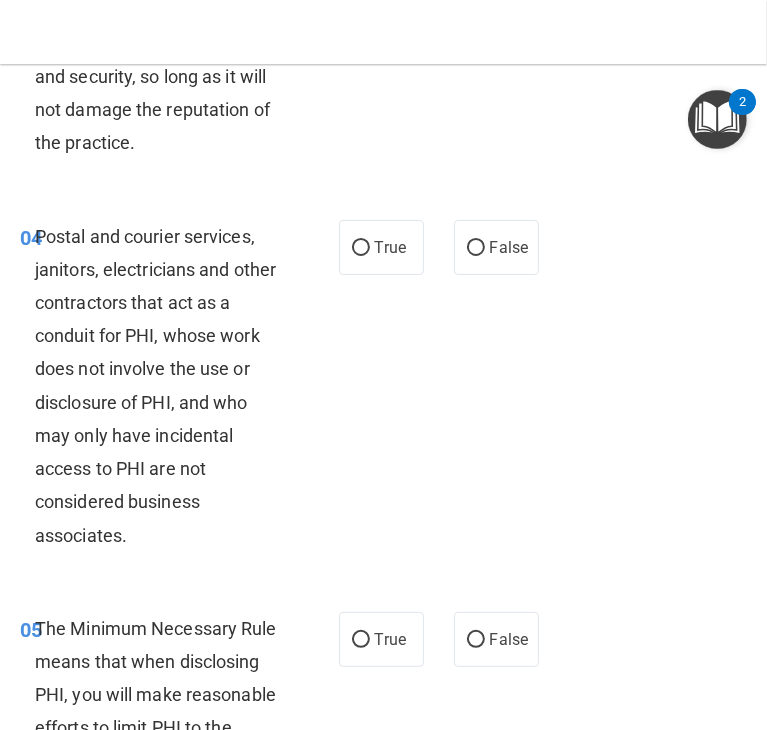 scroll, scrollTop: 751, scrollLeft: 0, axis: vertical 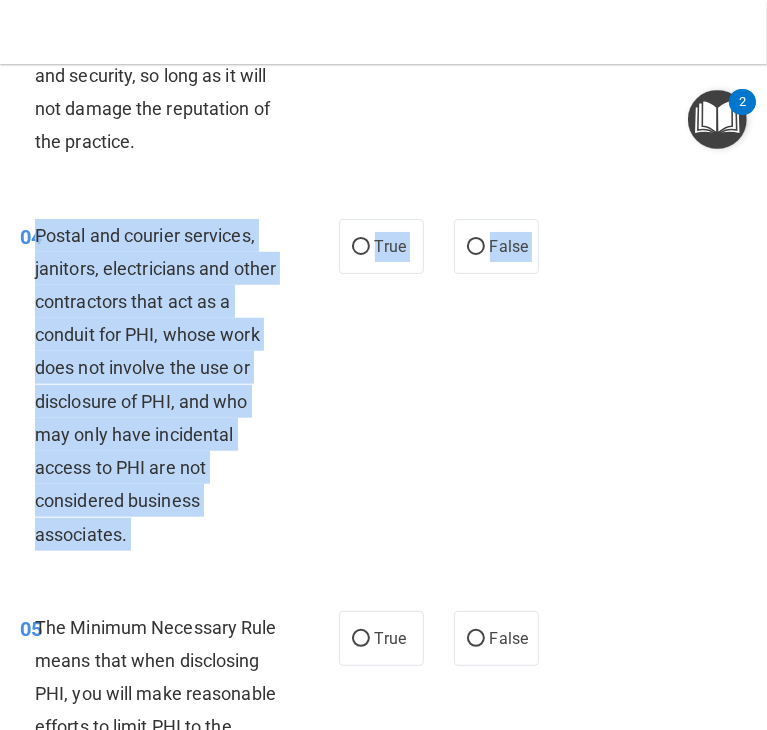 drag, startPoint x: 35, startPoint y: 260, endPoint x: 303, endPoint y: 628, distance: 455.245 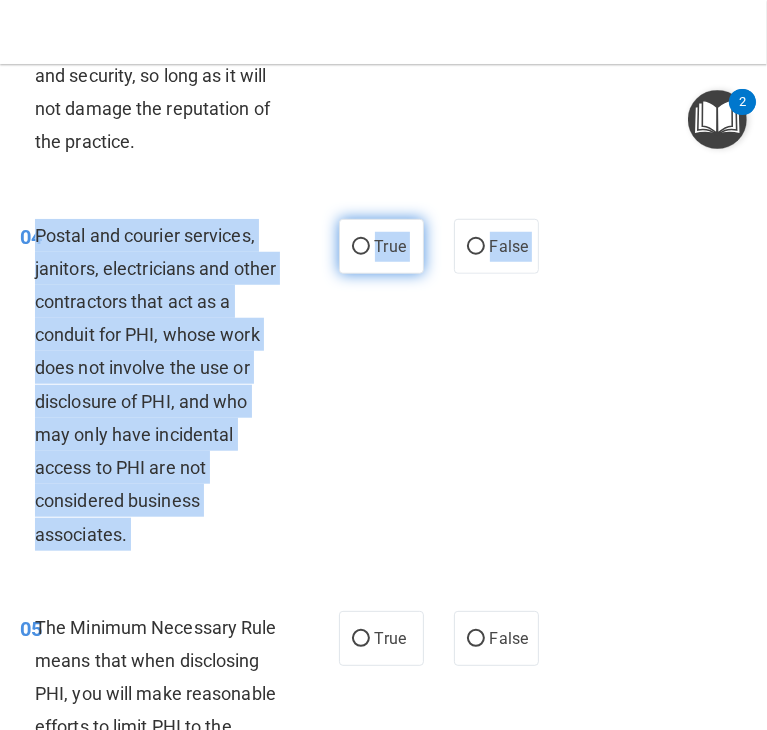click on "True" at bounding box center [381, 246] 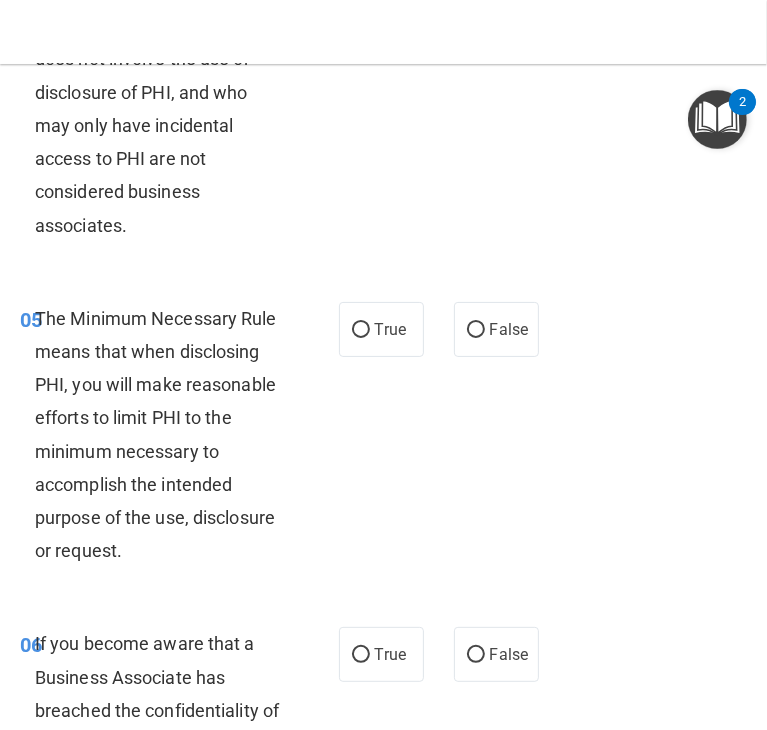 scroll, scrollTop: 1060, scrollLeft: 0, axis: vertical 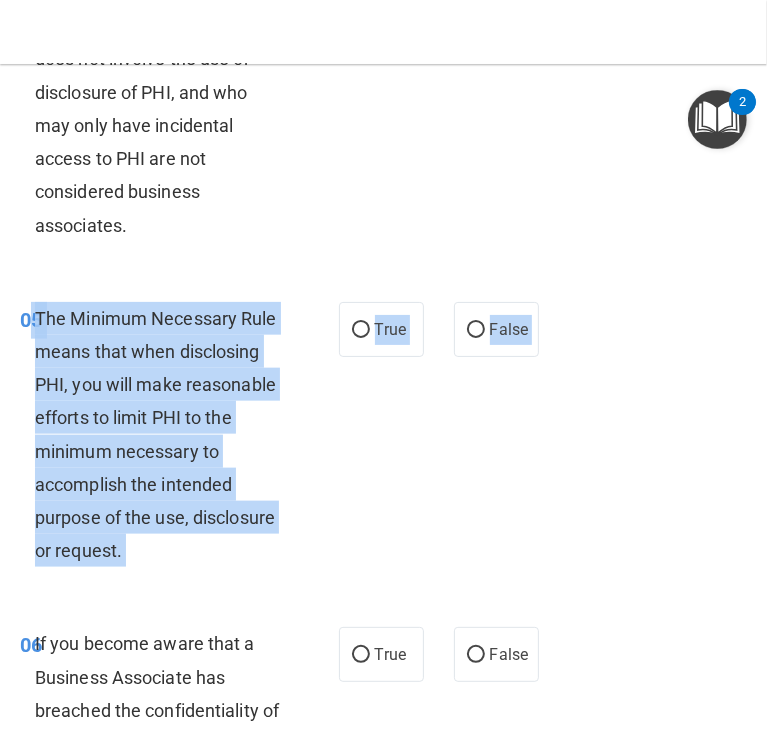 drag, startPoint x: 32, startPoint y: 343, endPoint x: 269, endPoint y: 616, distance: 361.5218 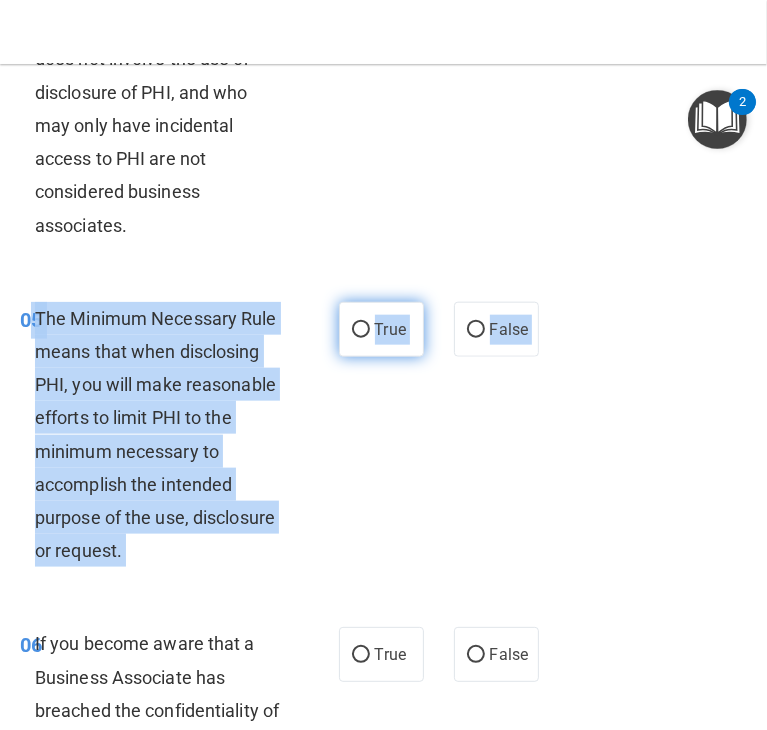click on "True" at bounding box center (381, 329) 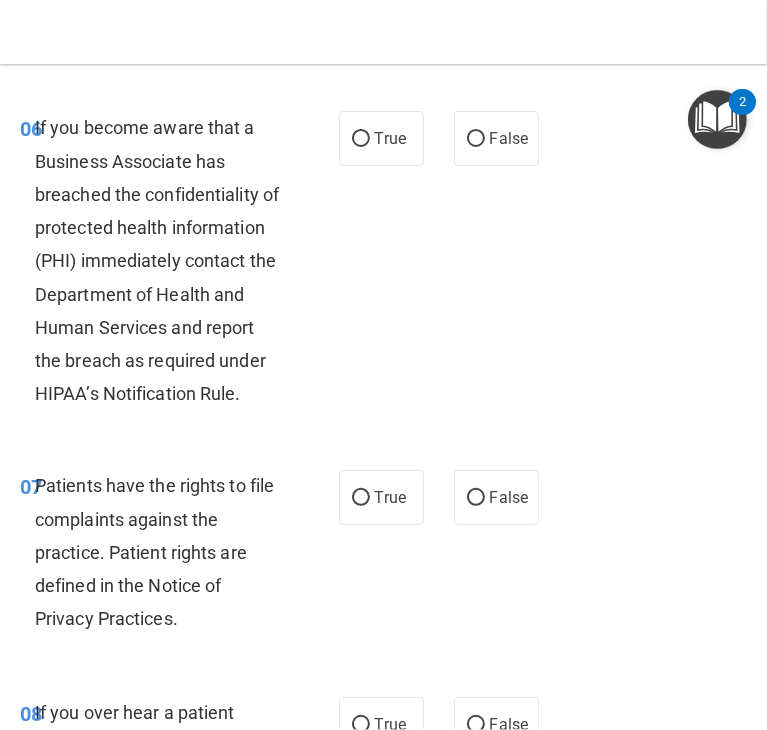 scroll, scrollTop: 1580, scrollLeft: 0, axis: vertical 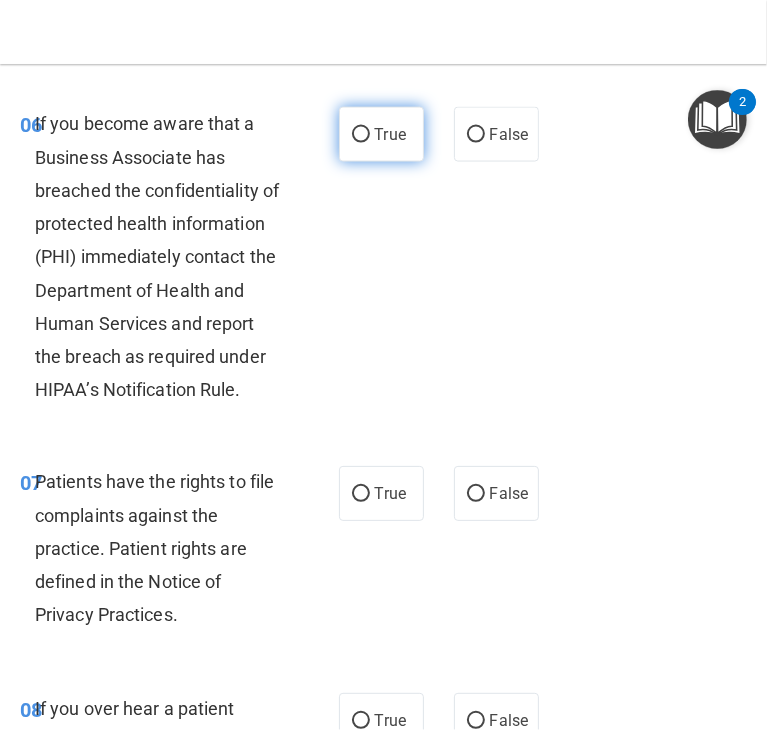 click on "True" at bounding box center [390, 134] 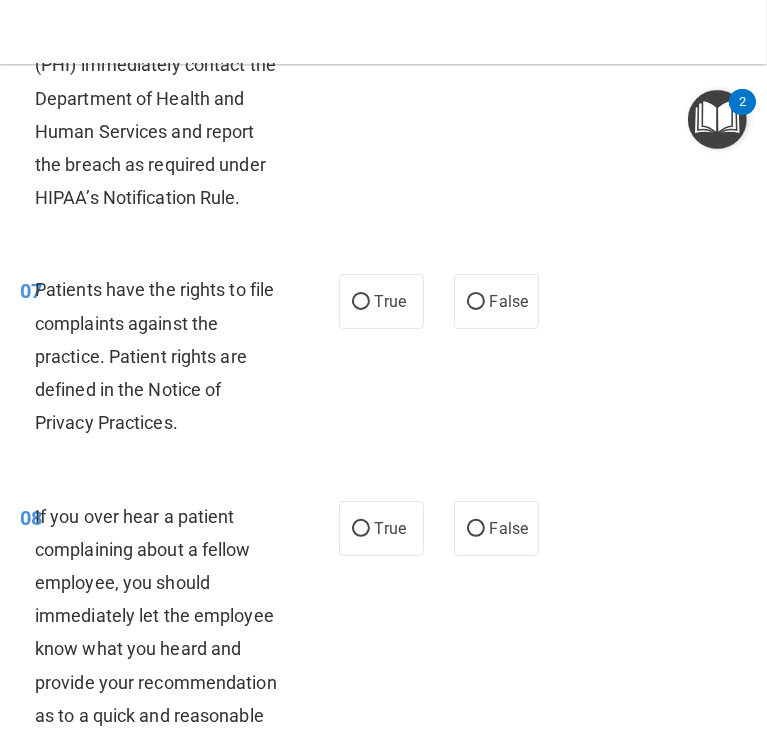 scroll, scrollTop: 1775, scrollLeft: 0, axis: vertical 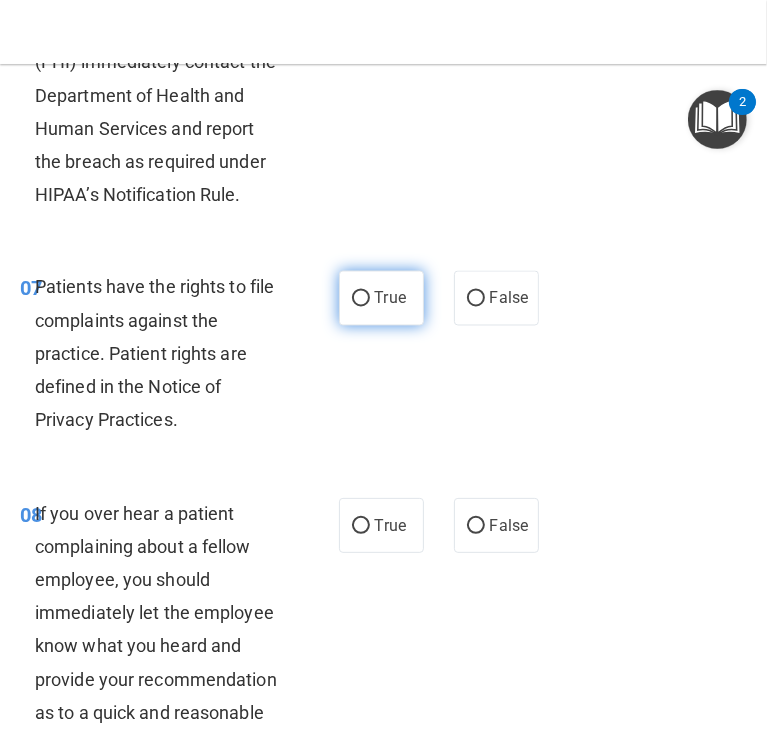 click on "True" at bounding box center [381, 298] 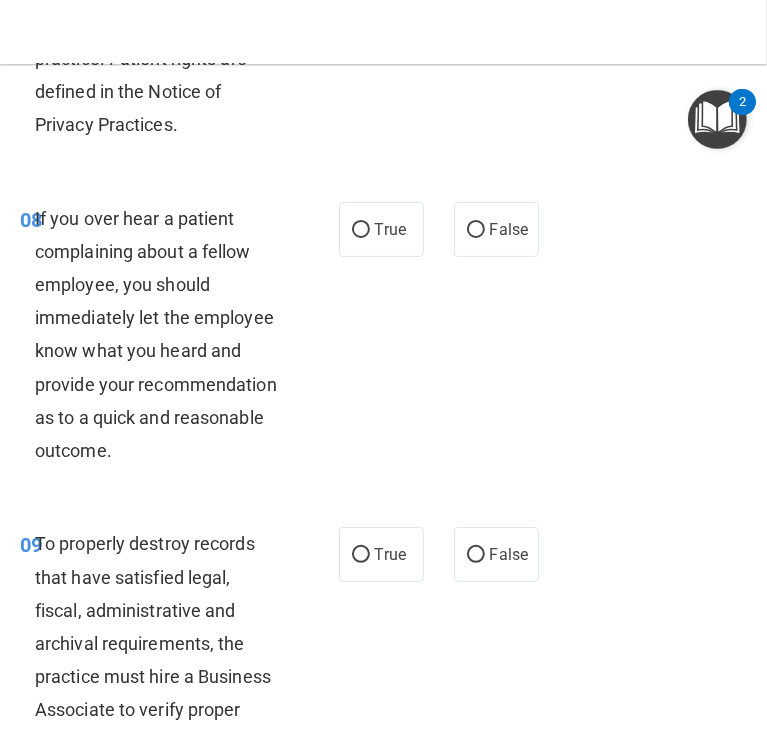 scroll, scrollTop: 2076, scrollLeft: 0, axis: vertical 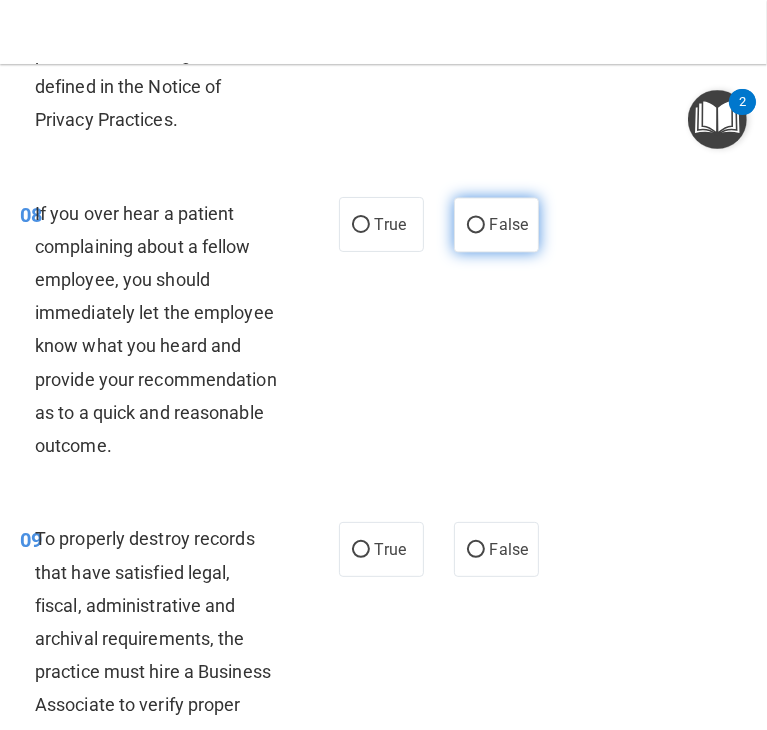 click on "False" at bounding box center (496, 224) 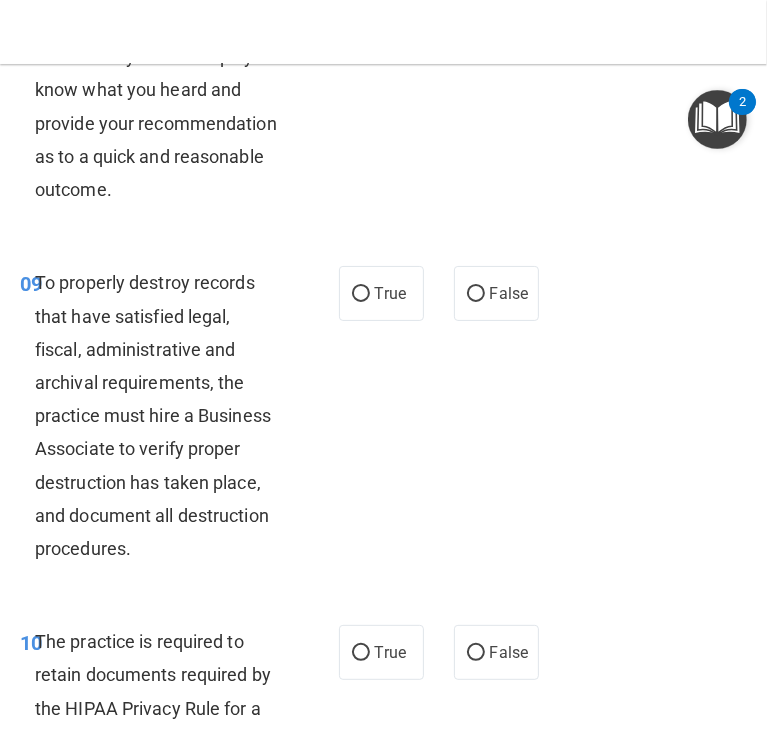 scroll, scrollTop: 2352, scrollLeft: 0, axis: vertical 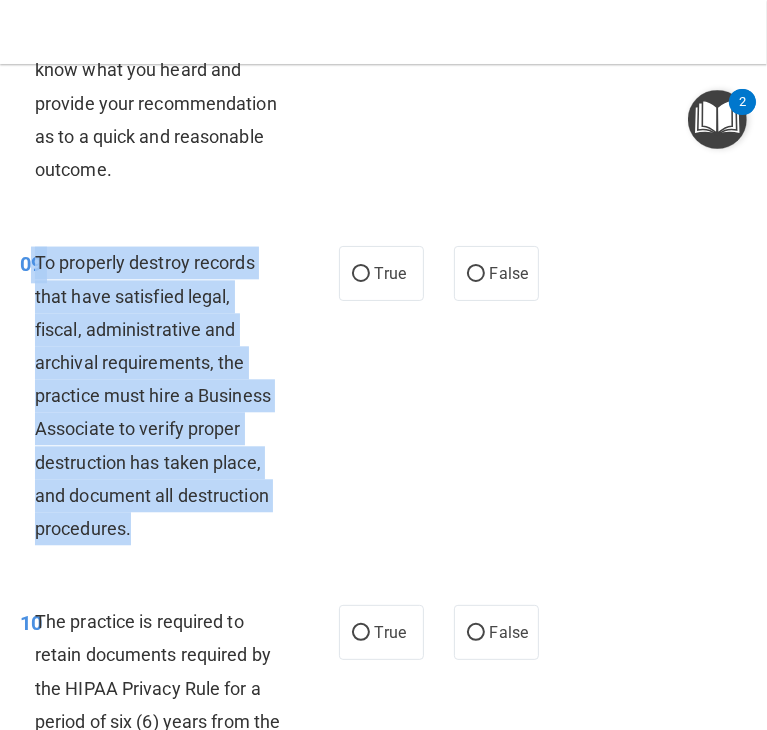drag, startPoint x: 33, startPoint y: 356, endPoint x: 225, endPoint y: 629, distance: 333.7559 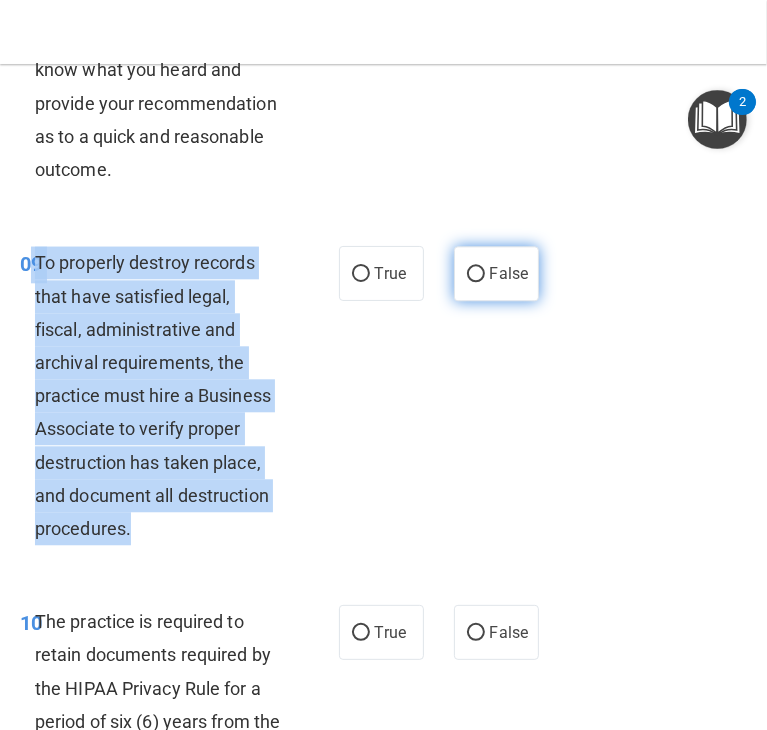 click on "False" at bounding box center [476, 274] 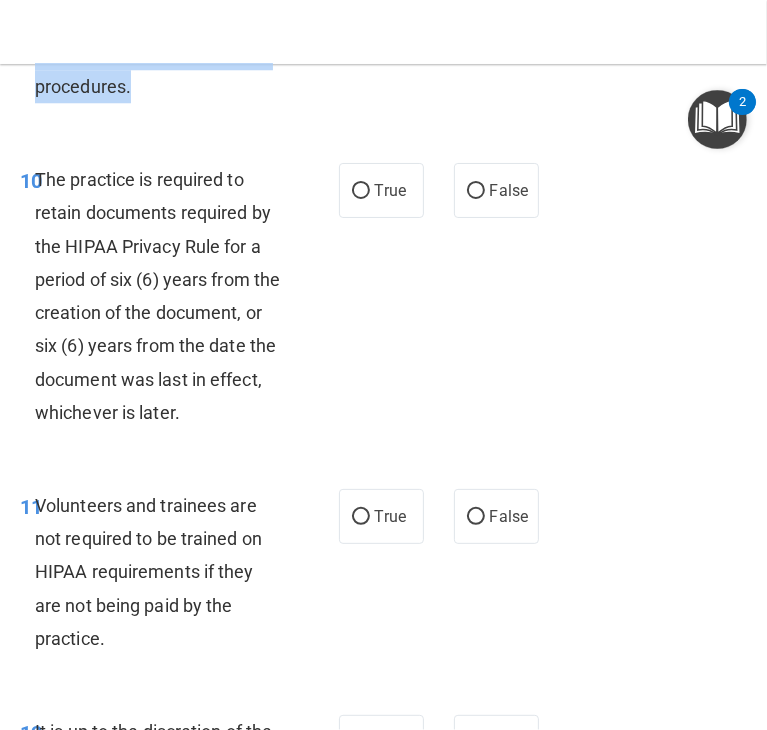 scroll, scrollTop: 2804, scrollLeft: 0, axis: vertical 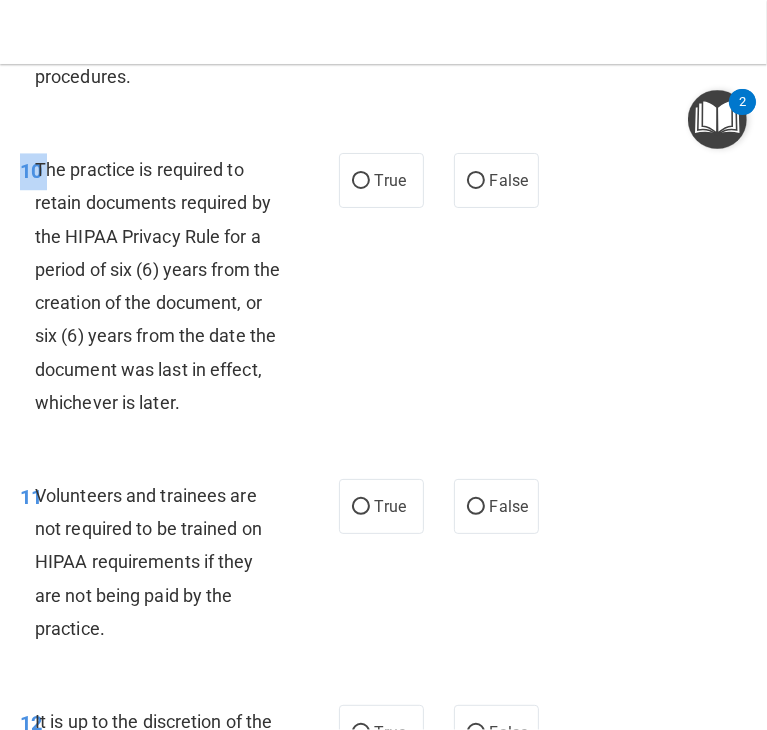 drag, startPoint x: 37, startPoint y: 265, endPoint x: 307, endPoint y: 534, distance: 381.13123 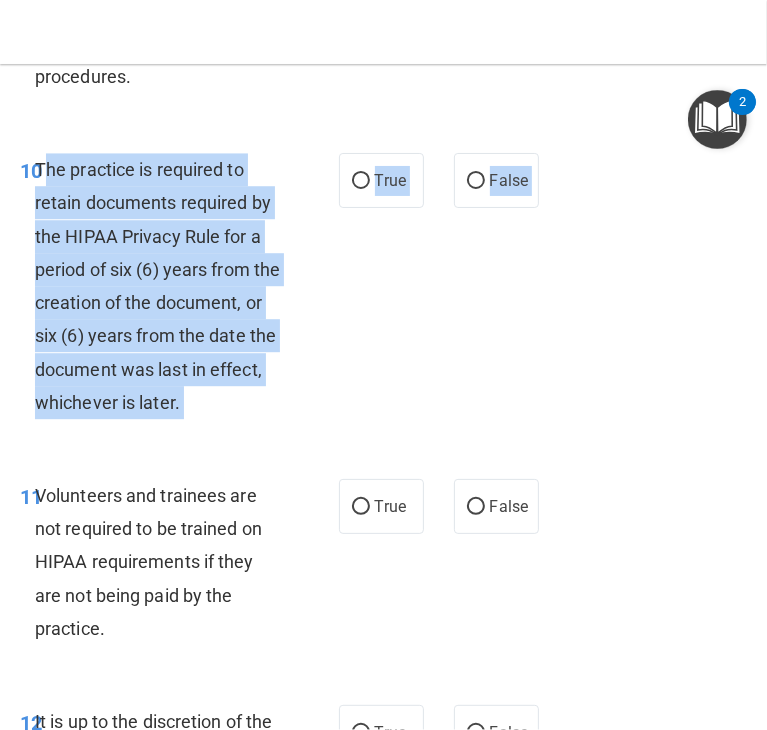 drag, startPoint x: 42, startPoint y: 269, endPoint x: 234, endPoint y: 537, distance: 329.67862 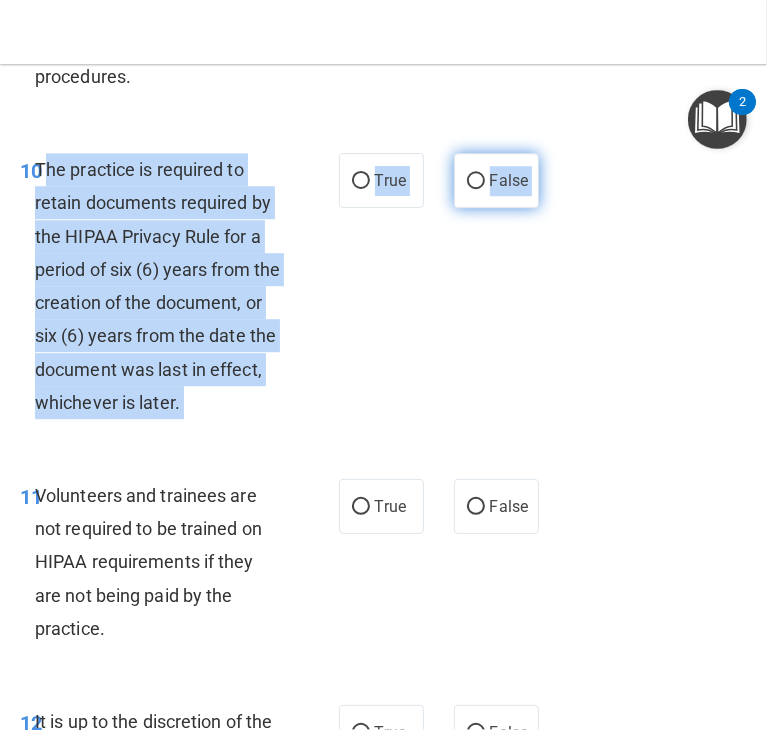 click on "False" at bounding box center [496, 180] 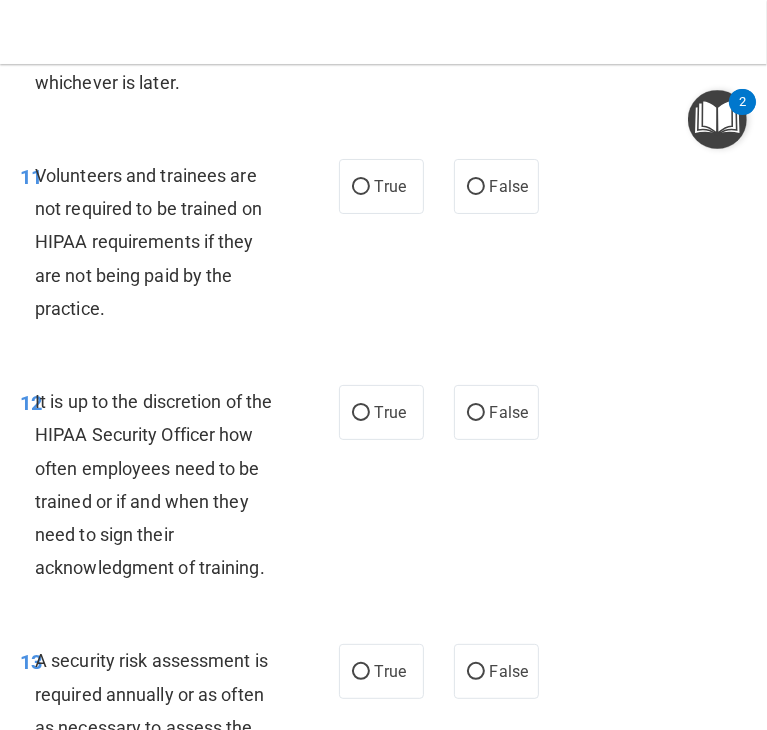 scroll, scrollTop: 3128, scrollLeft: 0, axis: vertical 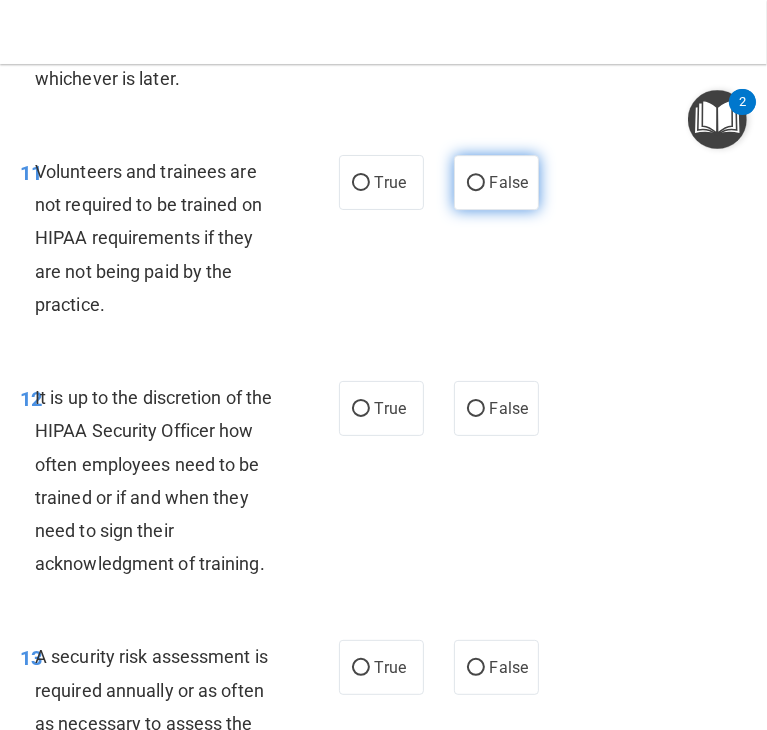 click on "False" at bounding box center (509, 182) 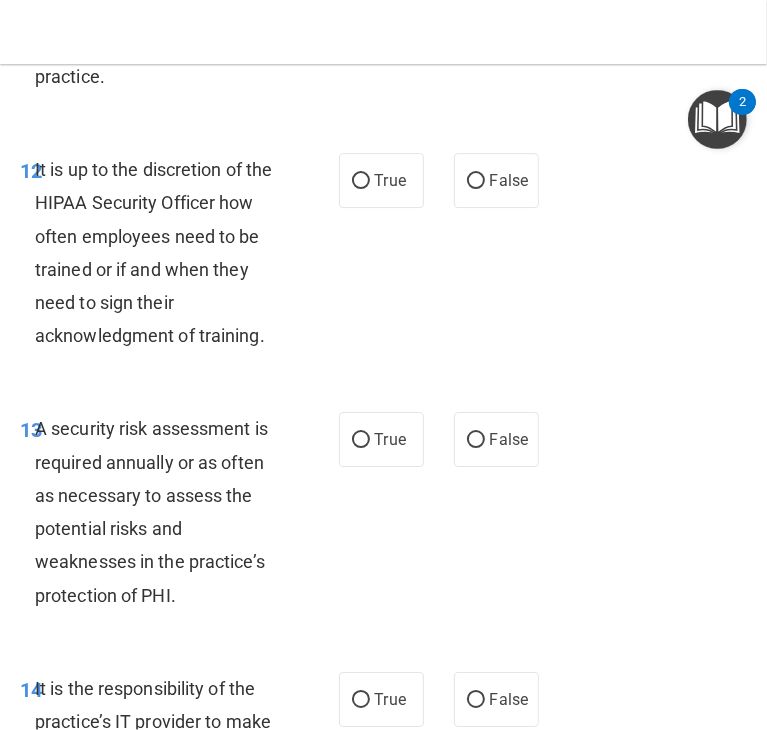 scroll, scrollTop: 3360, scrollLeft: 0, axis: vertical 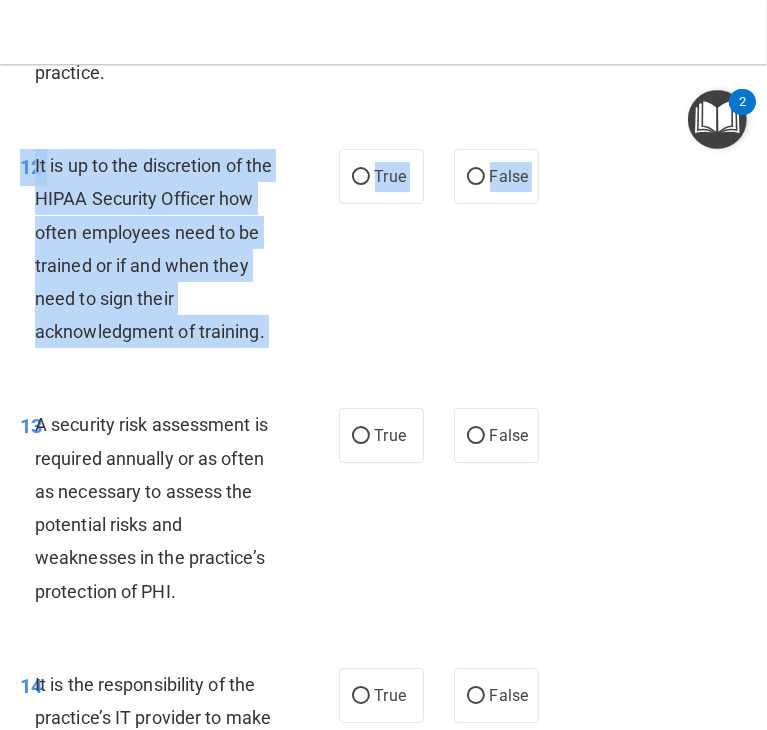 drag, startPoint x: 22, startPoint y: 257, endPoint x: 348, endPoint y: 486, distance: 398.39304 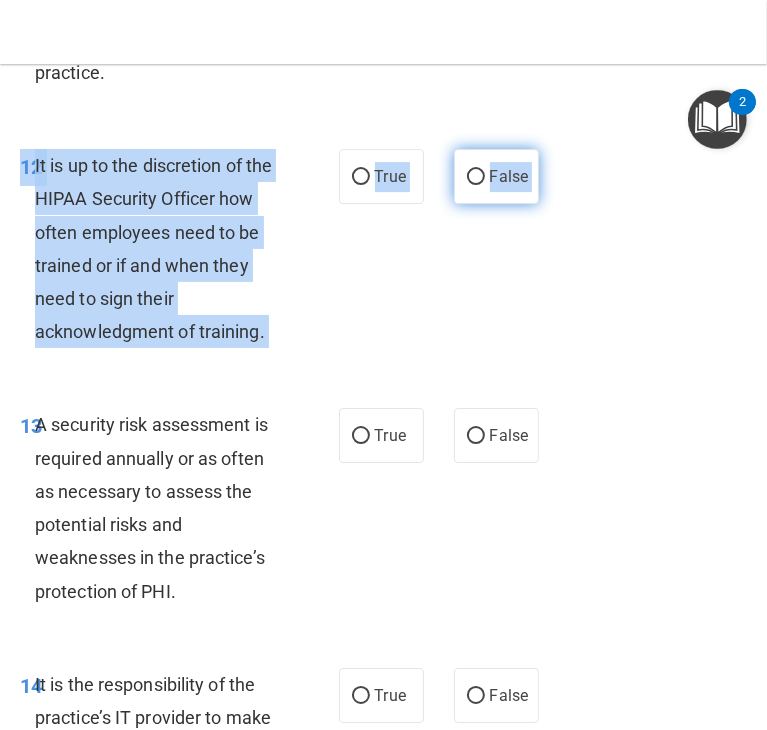 click on "False" at bounding box center (476, 177) 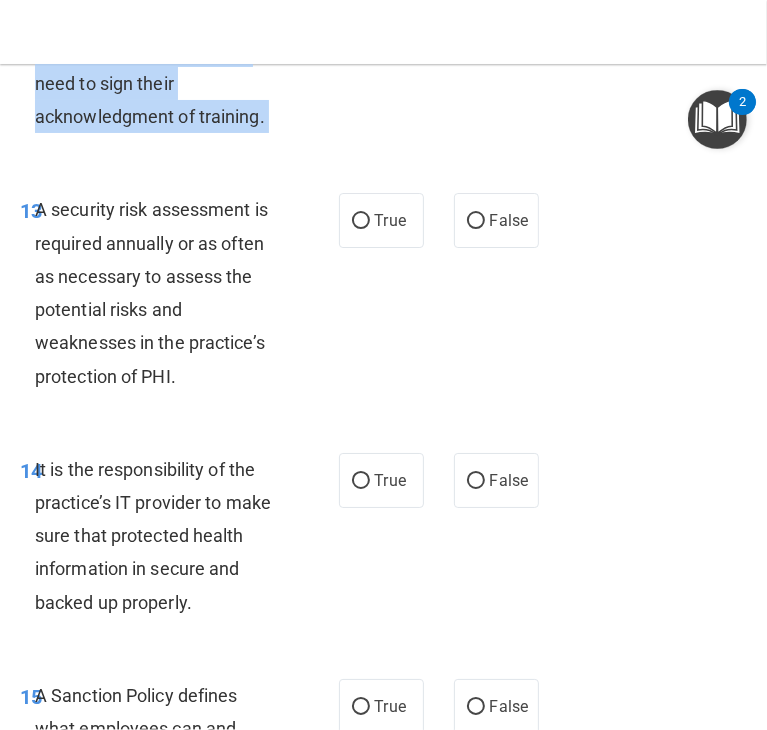 scroll, scrollTop: 3576, scrollLeft: 0, axis: vertical 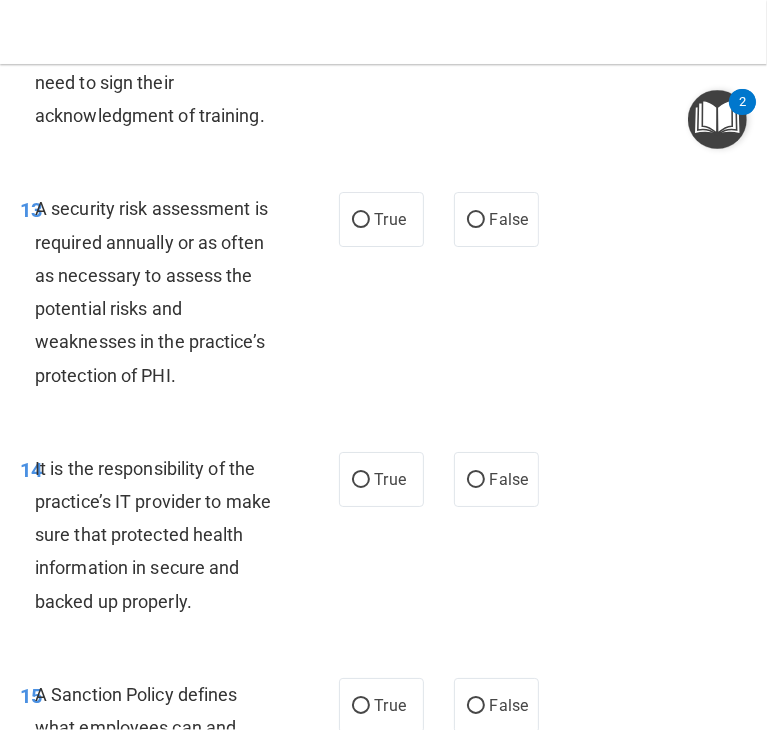 click on "A security risk assessment is required annually or as often as necessary to assess the potential risks and weaknesses in the practice’s protection of PHI." at bounding box center [165, 291] 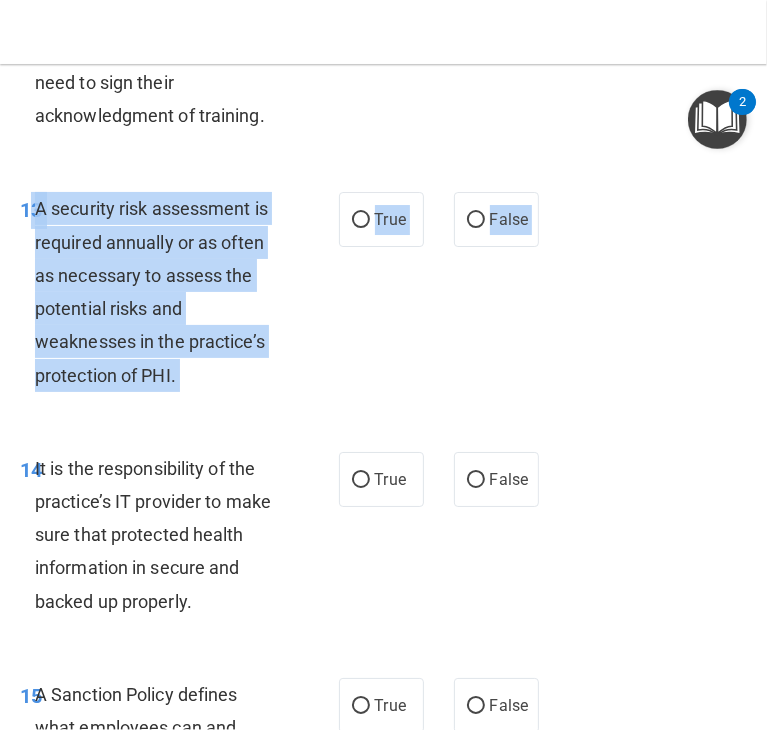 drag, startPoint x: 28, startPoint y: 305, endPoint x: 238, endPoint y: 541, distance: 315.90506 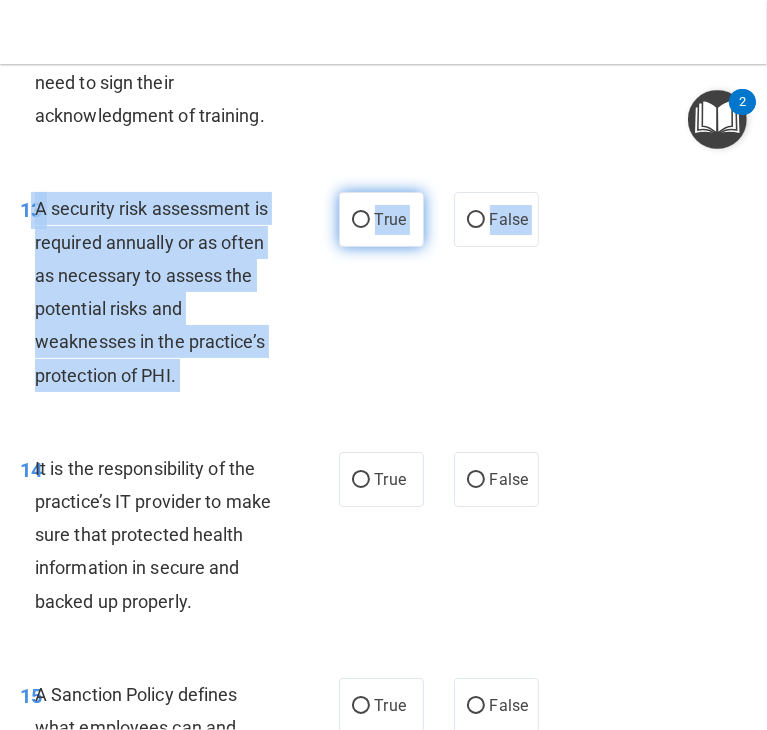 click on "True" at bounding box center [381, 219] 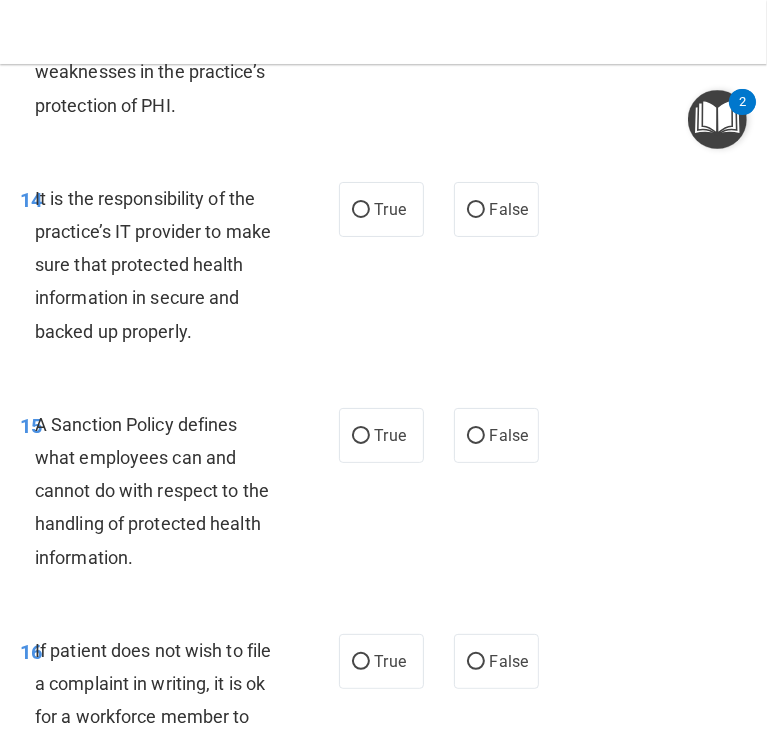 scroll, scrollTop: 3851, scrollLeft: 0, axis: vertical 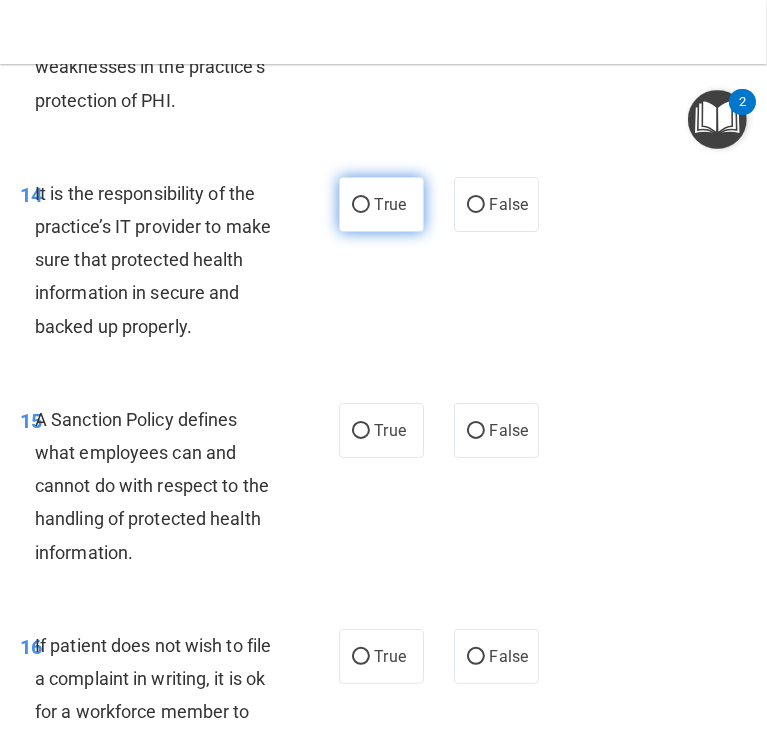 click on "True" at bounding box center [381, 204] 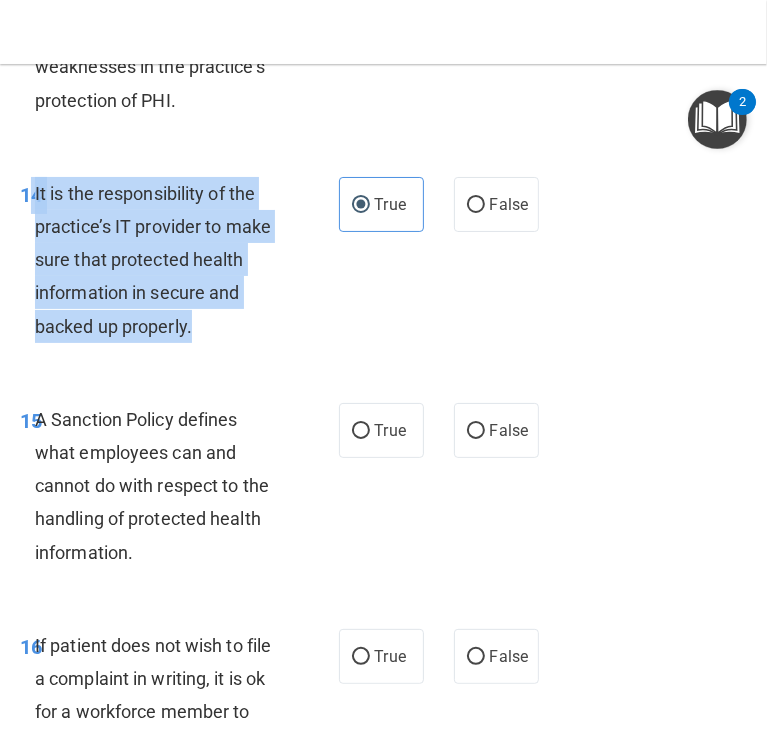 drag, startPoint x: 27, startPoint y: 285, endPoint x: 224, endPoint y: 438, distance: 249.43536 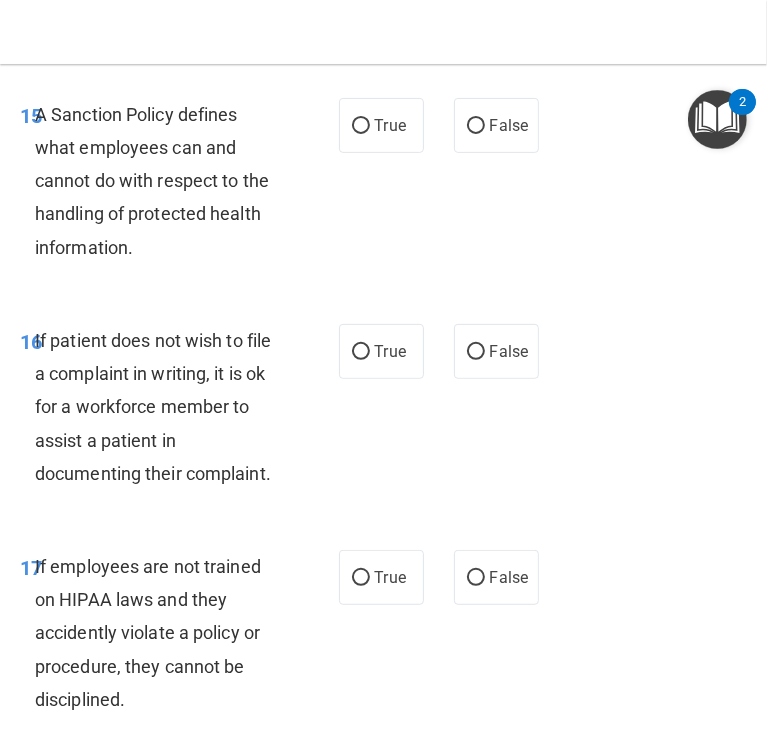 scroll, scrollTop: 4158, scrollLeft: 0, axis: vertical 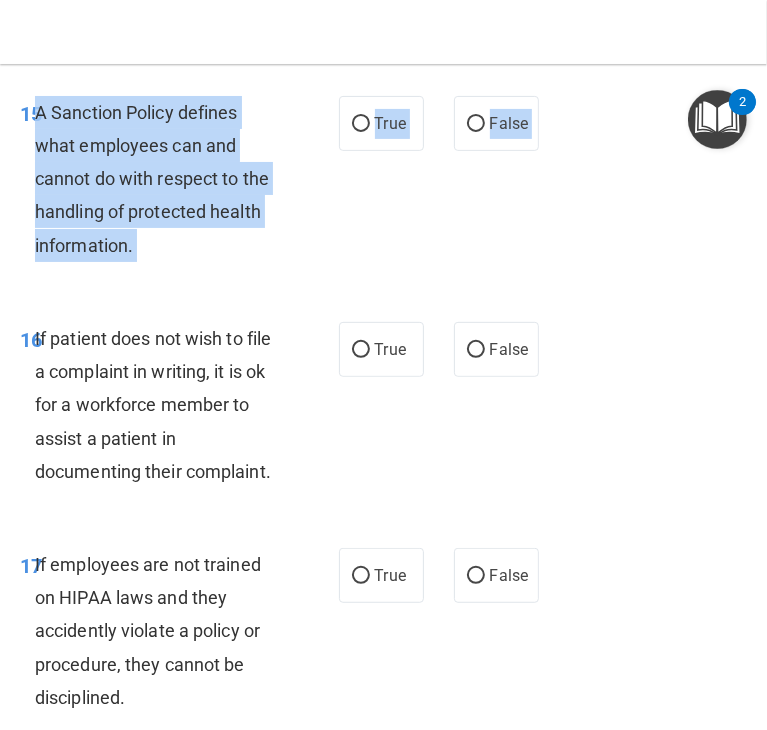 drag, startPoint x: 36, startPoint y: 208, endPoint x: 220, endPoint y: 412, distance: 274.72168 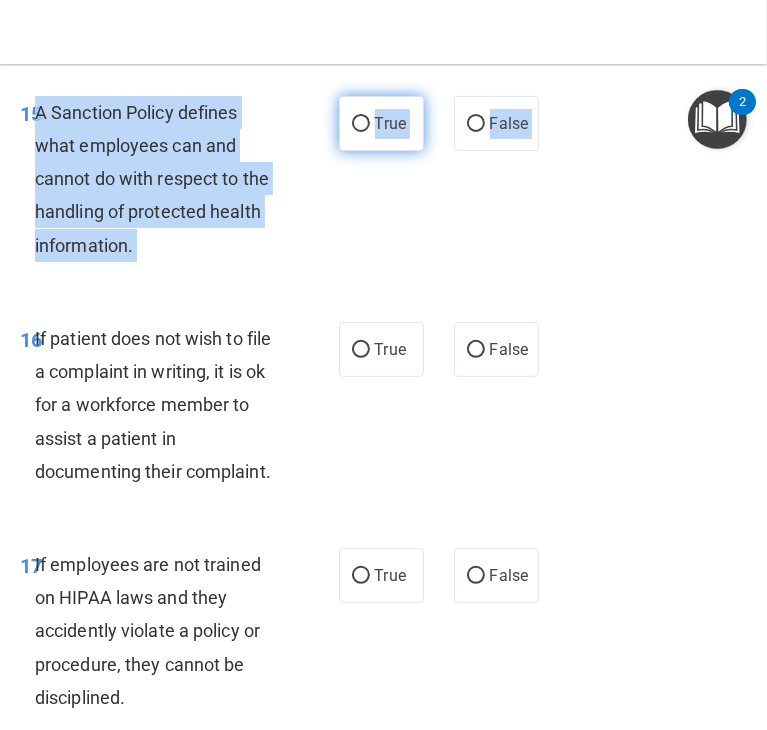 click on "True" at bounding box center (381, 123) 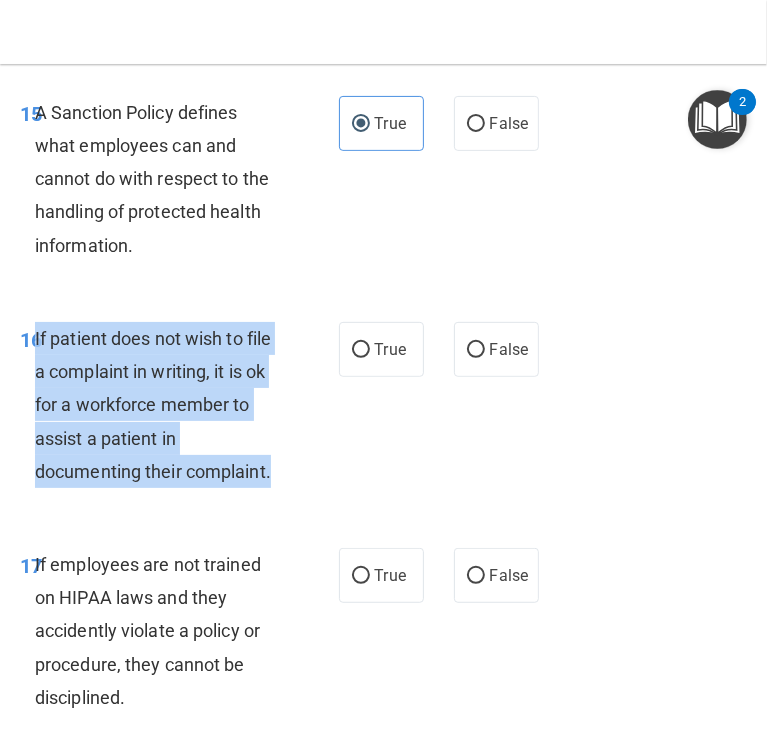 drag, startPoint x: 34, startPoint y: 433, endPoint x: 280, endPoint y: 588, distance: 290.75934 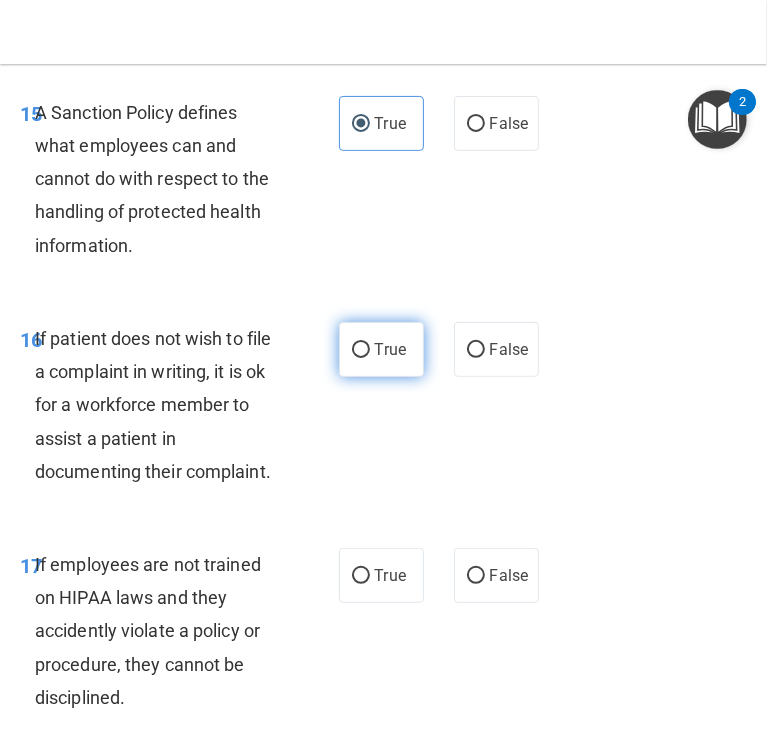 click on "True" at bounding box center (381, 349) 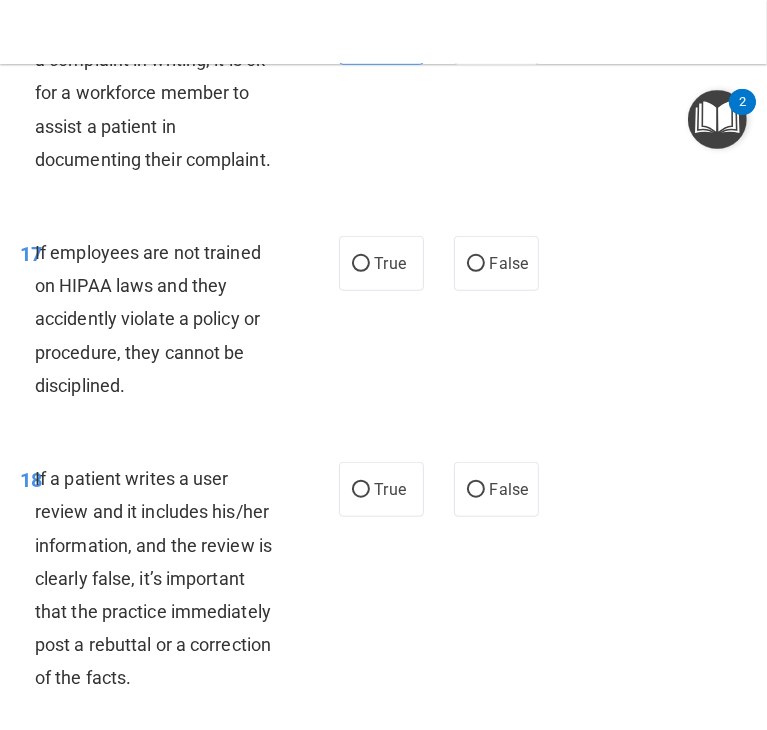 scroll, scrollTop: 4470, scrollLeft: 0, axis: vertical 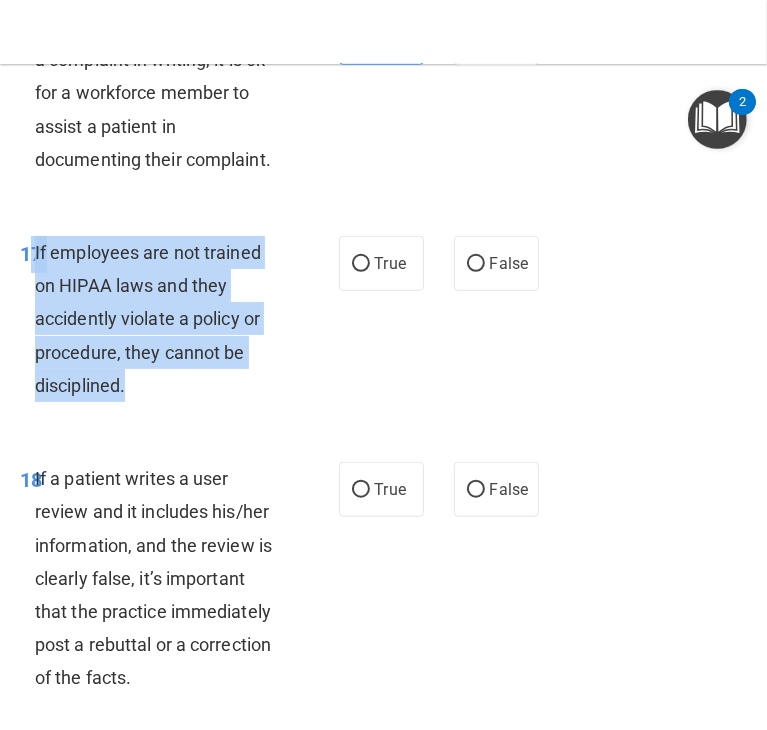 drag, startPoint x: 30, startPoint y: 353, endPoint x: 139, endPoint y: 494, distance: 178.21896 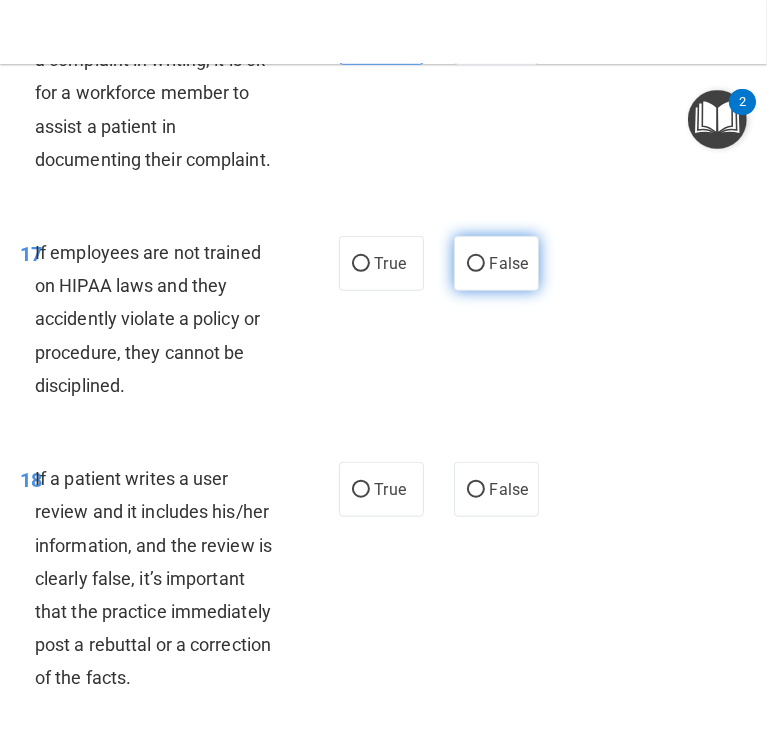 click on "False" at bounding box center (496, 263) 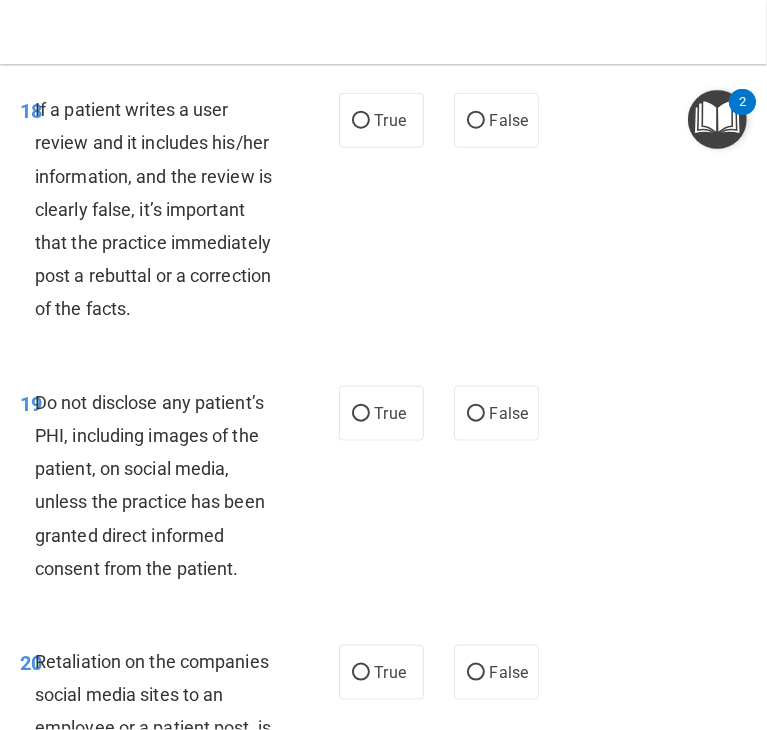 scroll, scrollTop: 4850, scrollLeft: 0, axis: vertical 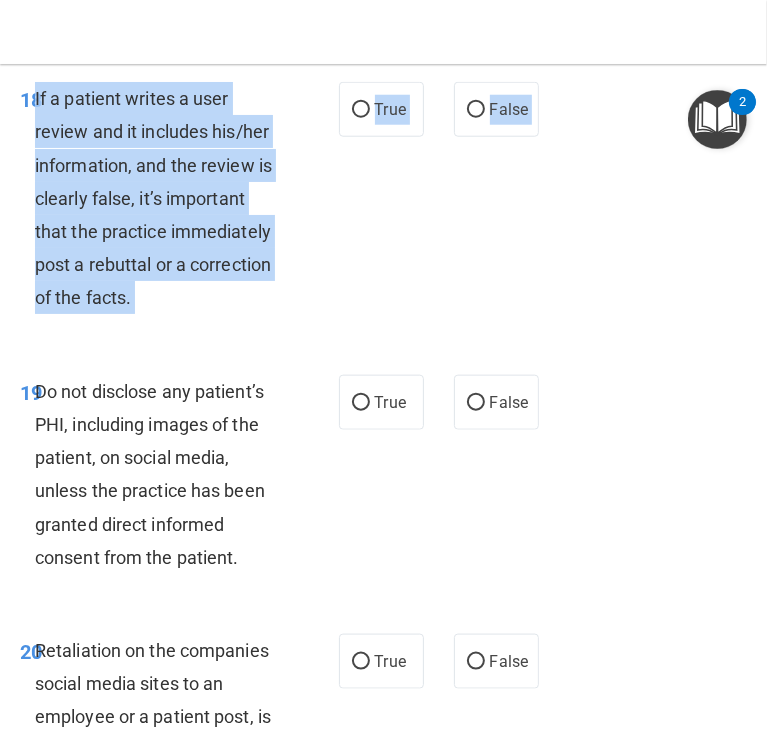 drag, startPoint x: 35, startPoint y: 189, endPoint x: 208, endPoint y: 431, distance: 297.47772 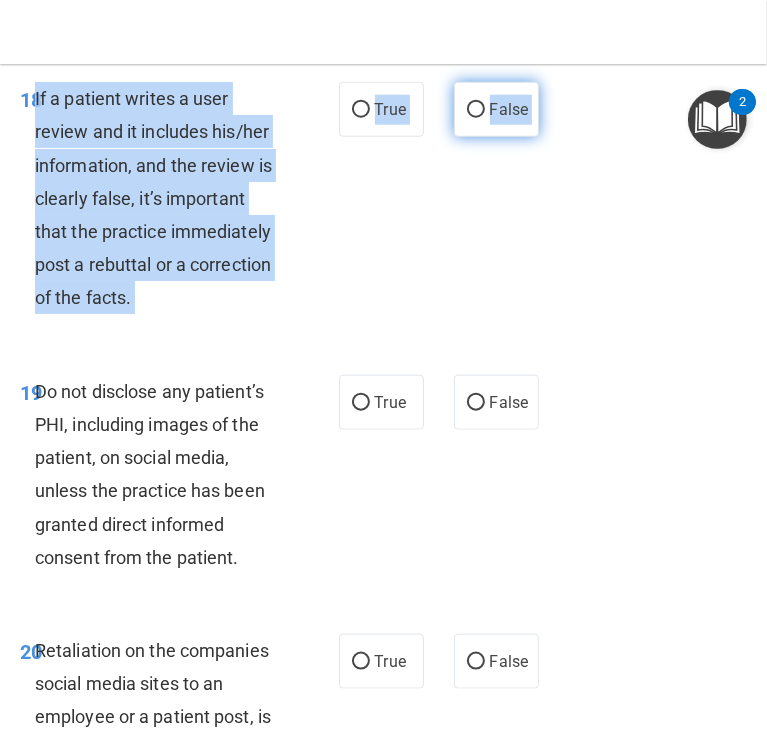 click on "False" at bounding box center [476, 110] 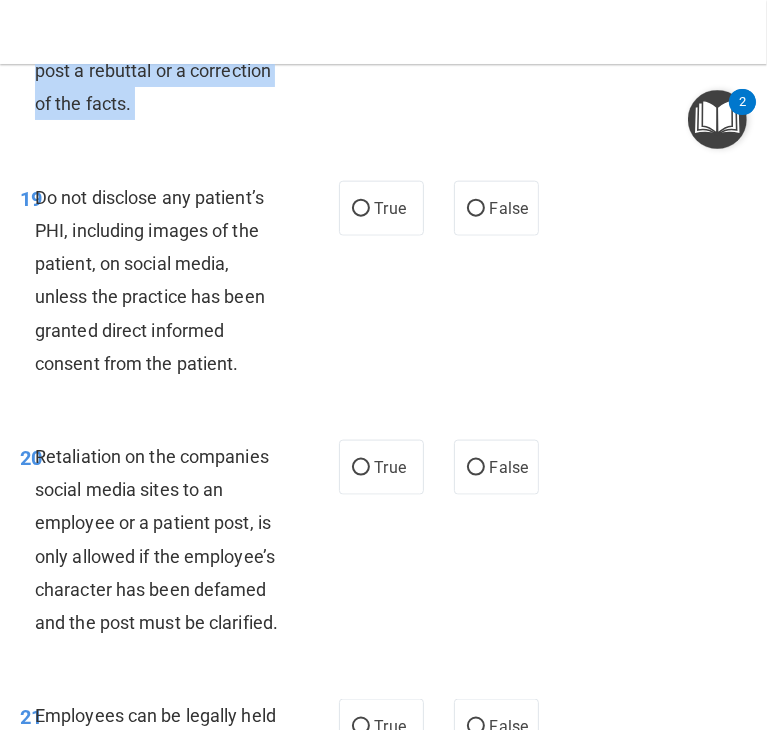 scroll, scrollTop: 5046, scrollLeft: 0, axis: vertical 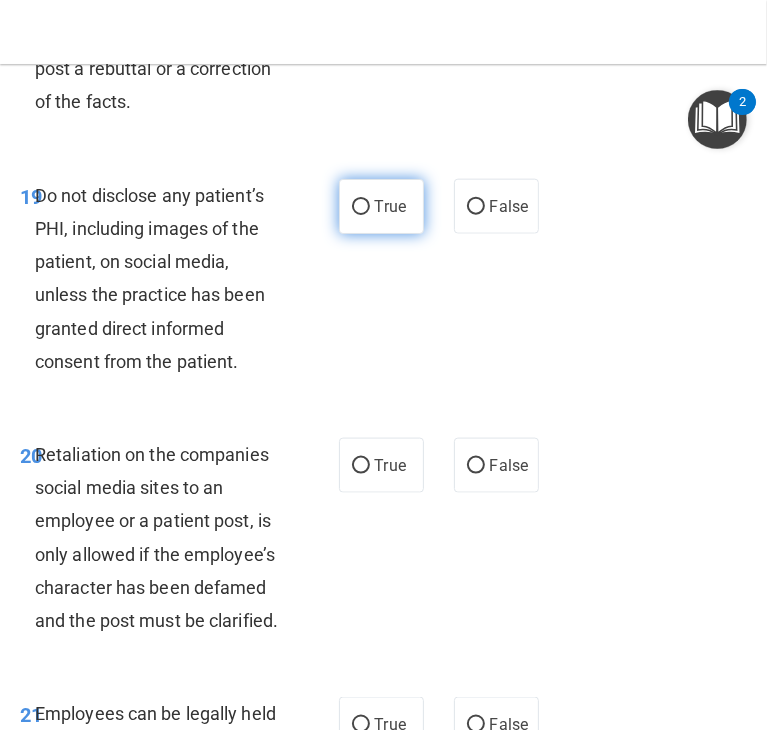 click on "True" at bounding box center (381, 206) 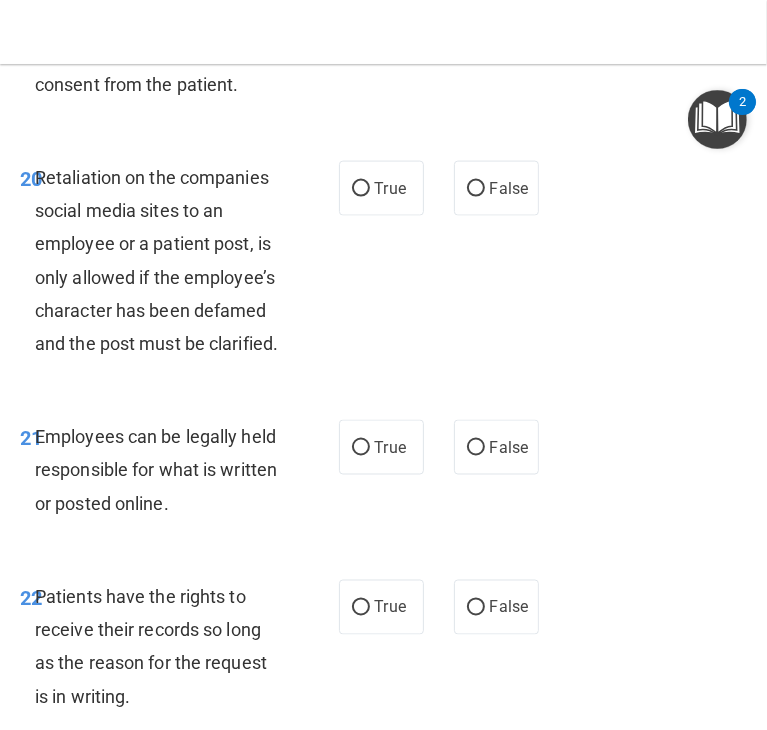 scroll, scrollTop: 5324, scrollLeft: 0, axis: vertical 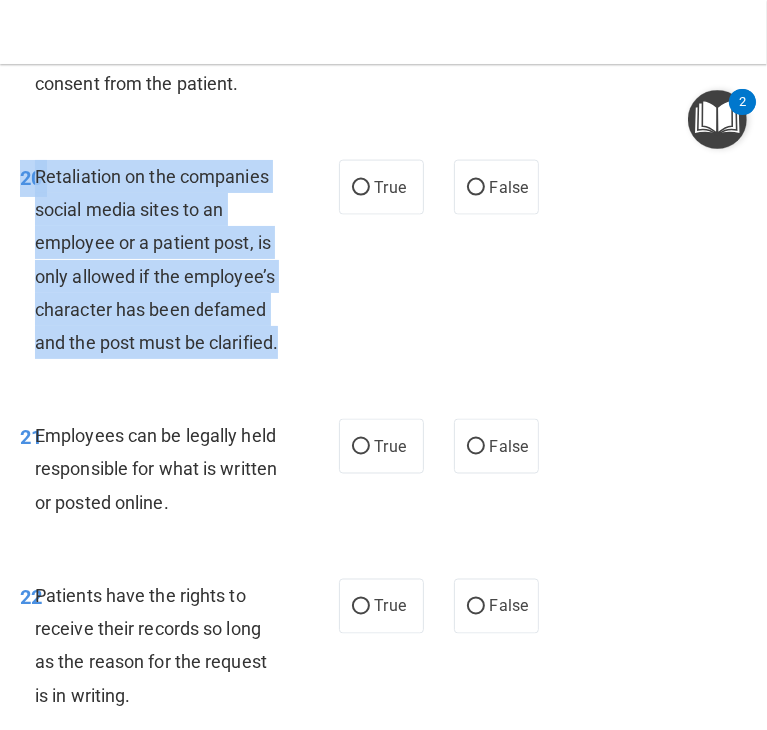 drag, startPoint x: 22, startPoint y: 277, endPoint x: 142, endPoint y: 476, distance: 232.38115 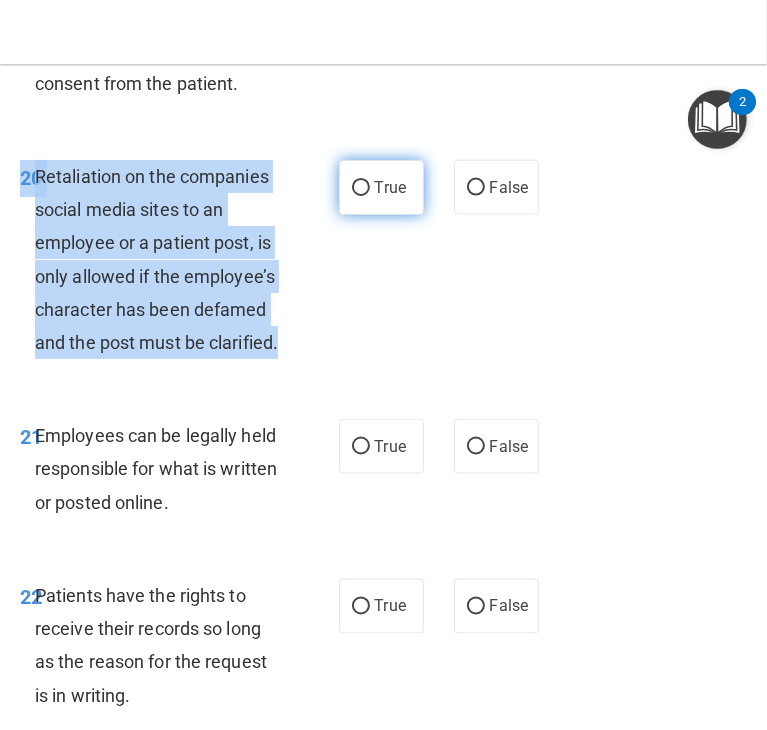 click on "True" at bounding box center [361, 188] 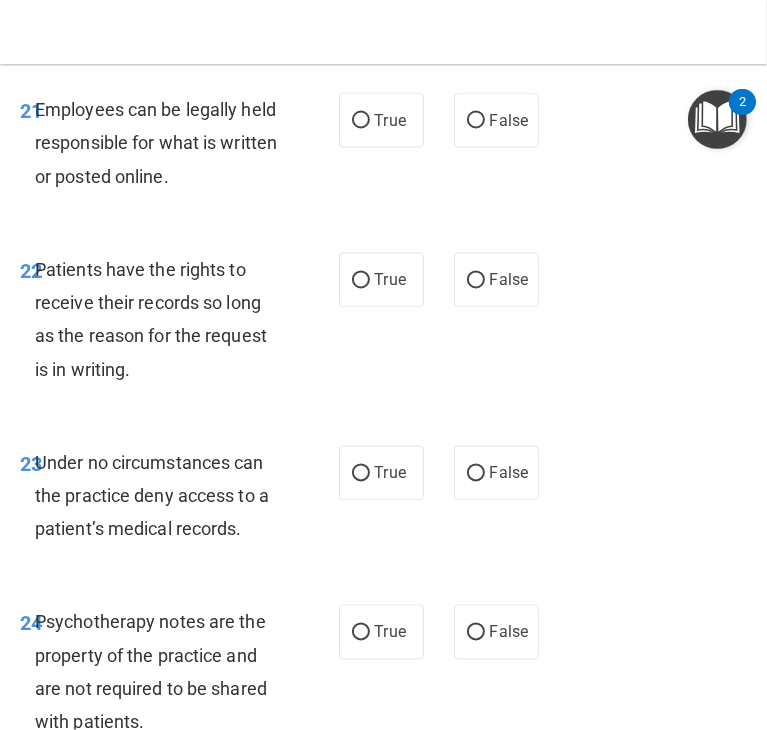 scroll, scrollTop: 5652, scrollLeft: 0, axis: vertical 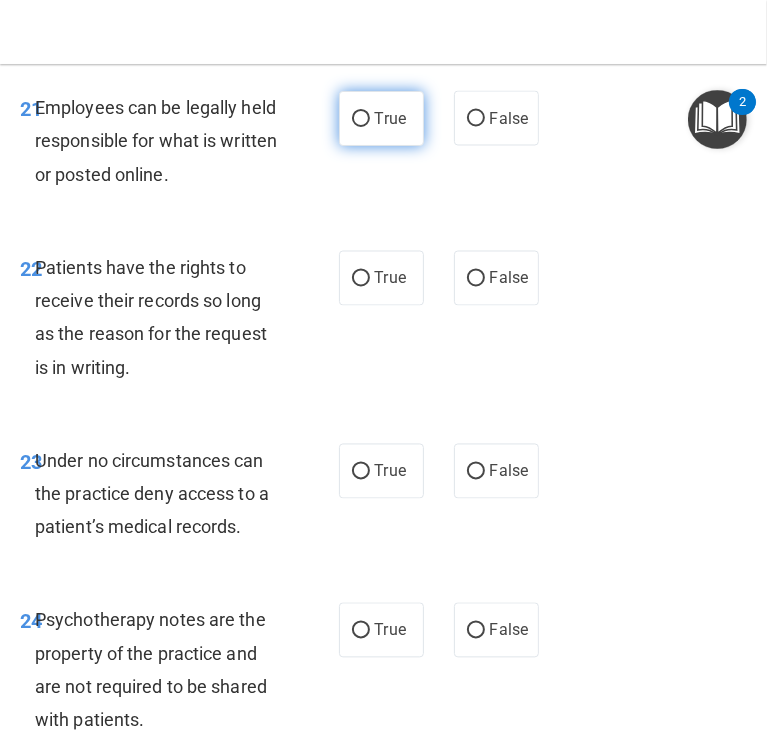 click on "True" at bounding box center (361, 119) 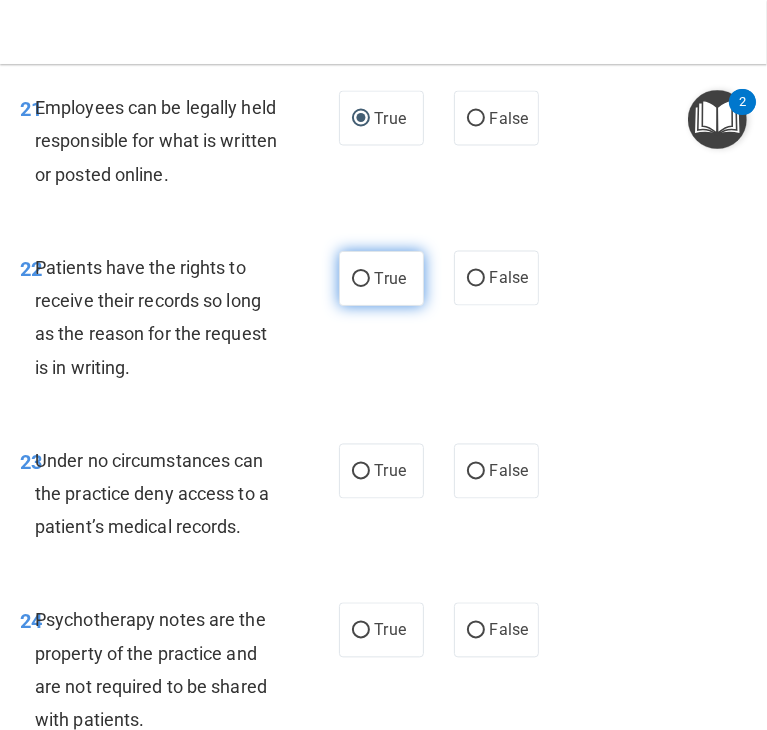 click on "True" at bounding box center (390, 278) 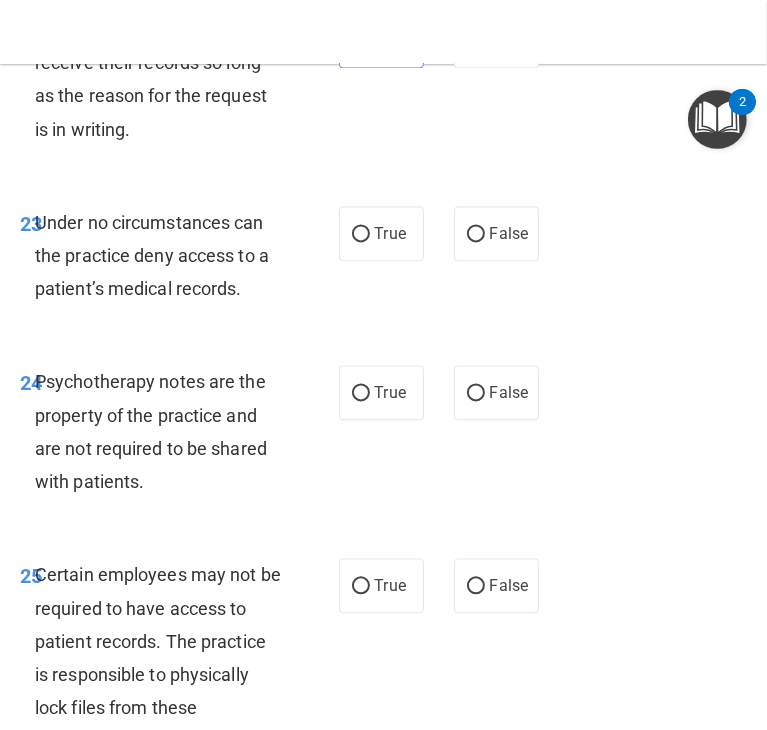 scroll, scrollTop: 5894, scrollLeft: 0, axis: vertical 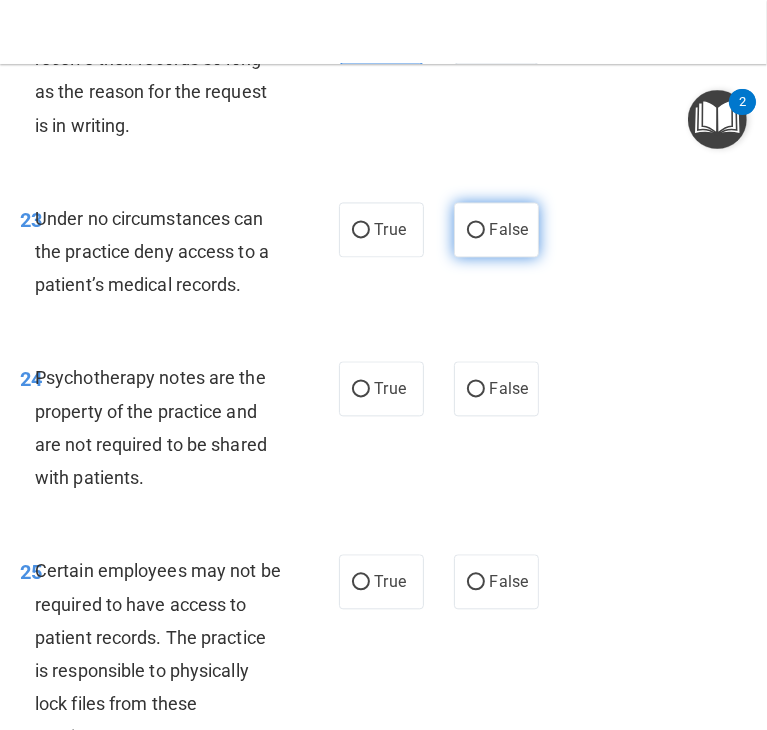 click on "False" at bounding box center [496, 229] 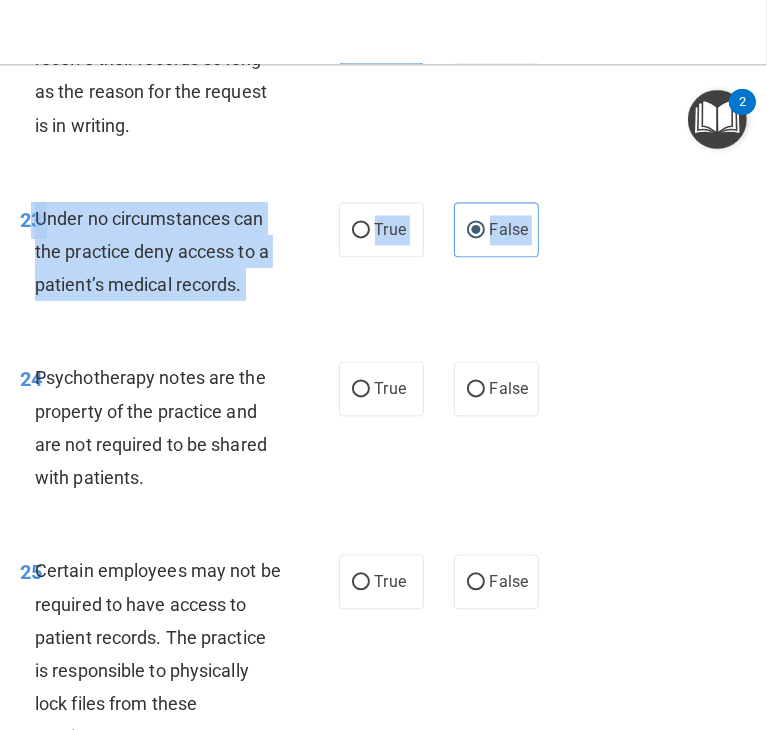 drag, startPoint x: 28, startPoint y: 338, endPoint x: 223, endPoint y: 474, distance: 237.74146 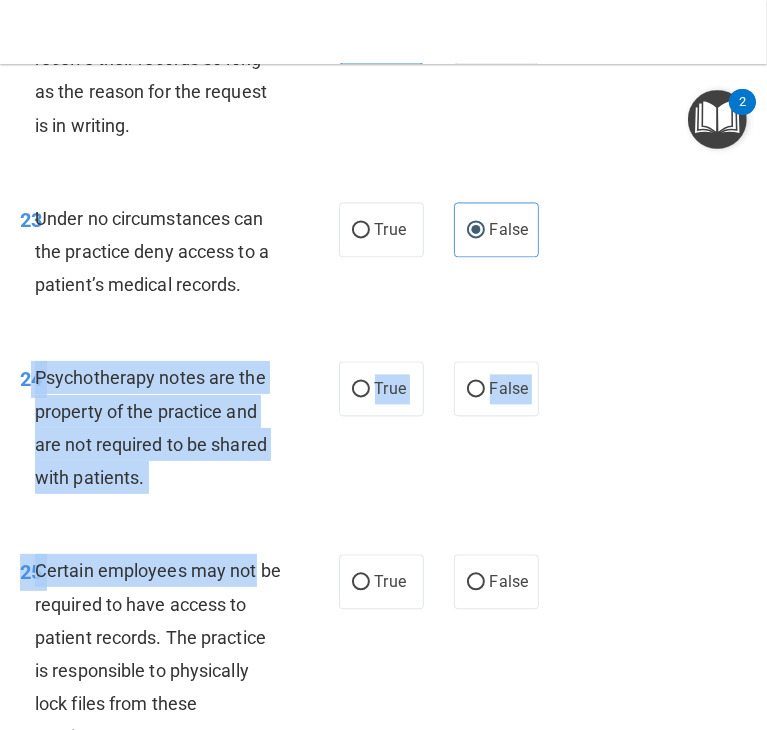 scroll, scrollTop: 5900, scrollLeft: 0, axis: vertical 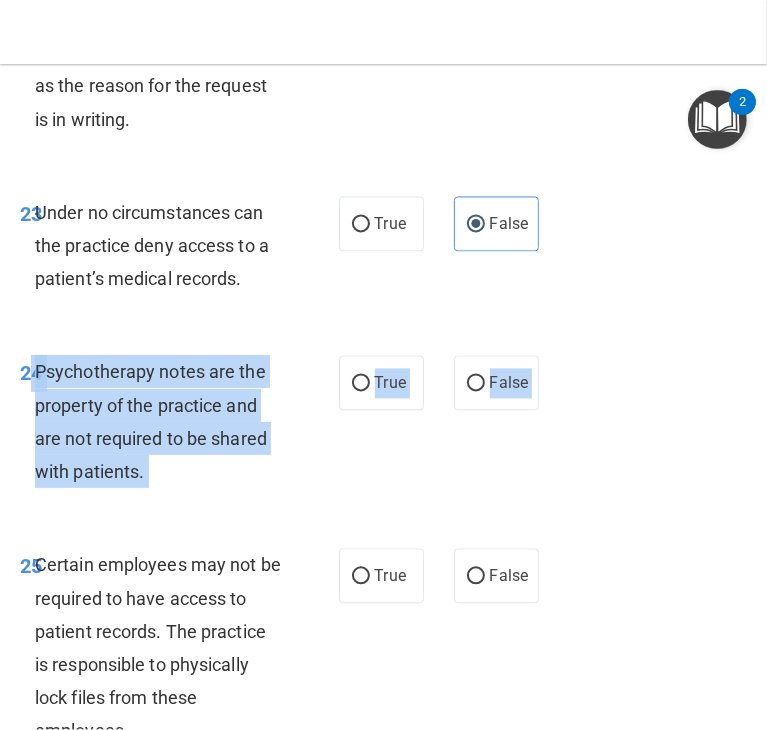 drag, startPoint x: 26, startPoint y: 501, endPoint x: 186, endPoint y: 669, distance: 232 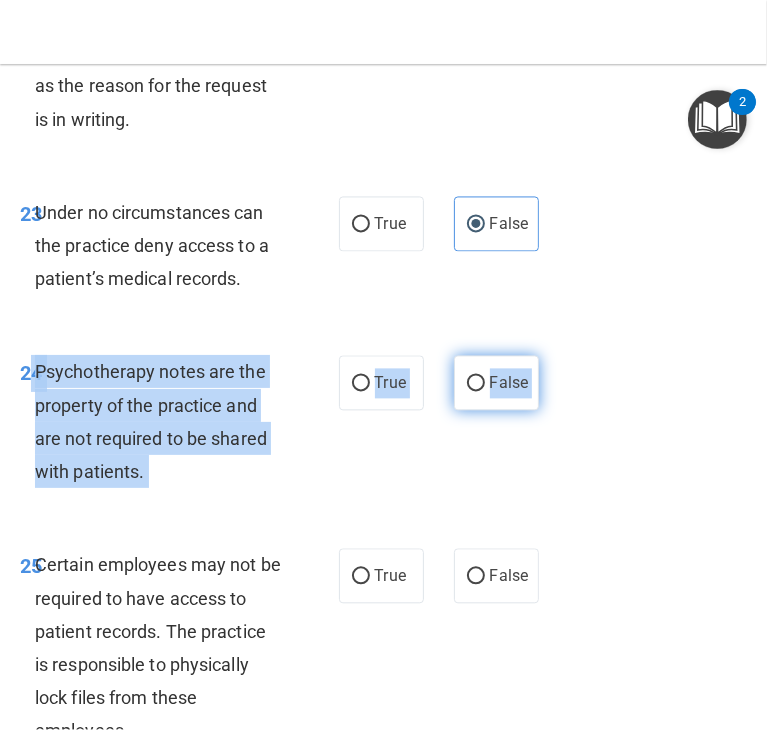 click on "False" at bounding box center (496, 382) 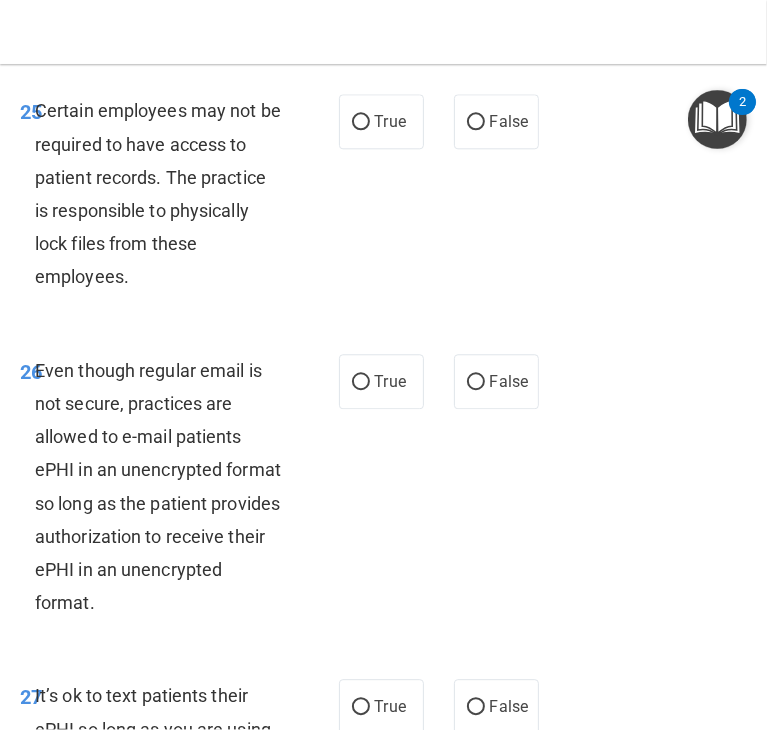 scroll, scrollTop: 6355, scrollLeft: 0, axis: vertical 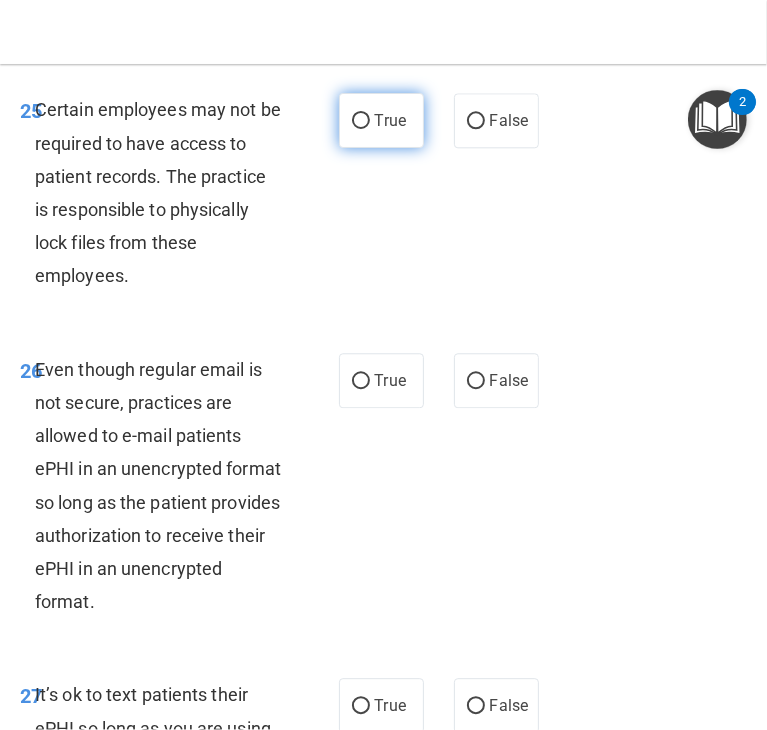click on "True" at bounding box center [381, 120] 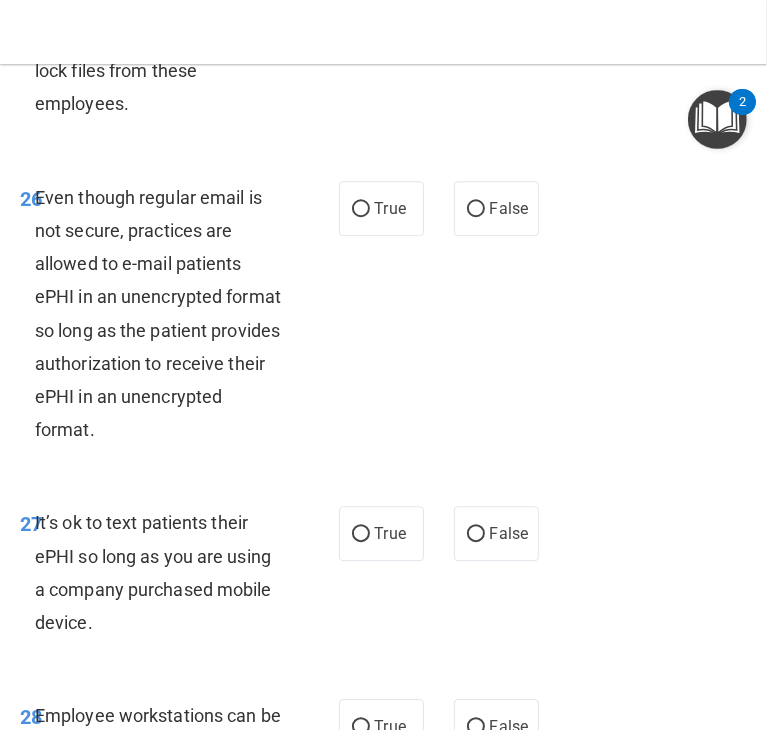 scroll, scrollTop: 6608, scrollLeft: 0, axis: vertical 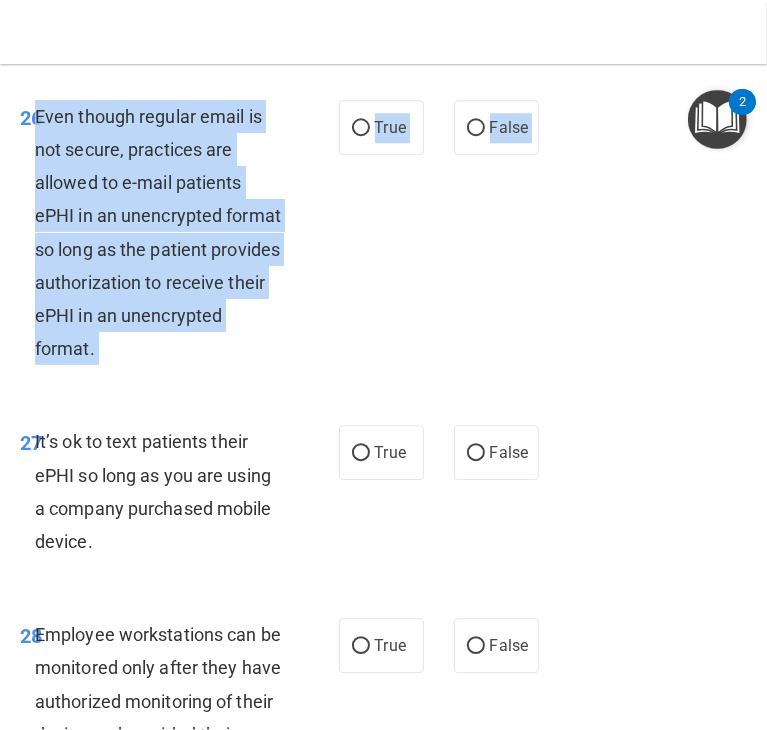 drag, startPoint x: 40, startPoint y: 242, endPoint x: 301, endPoint y: 535, distance: 392.3901 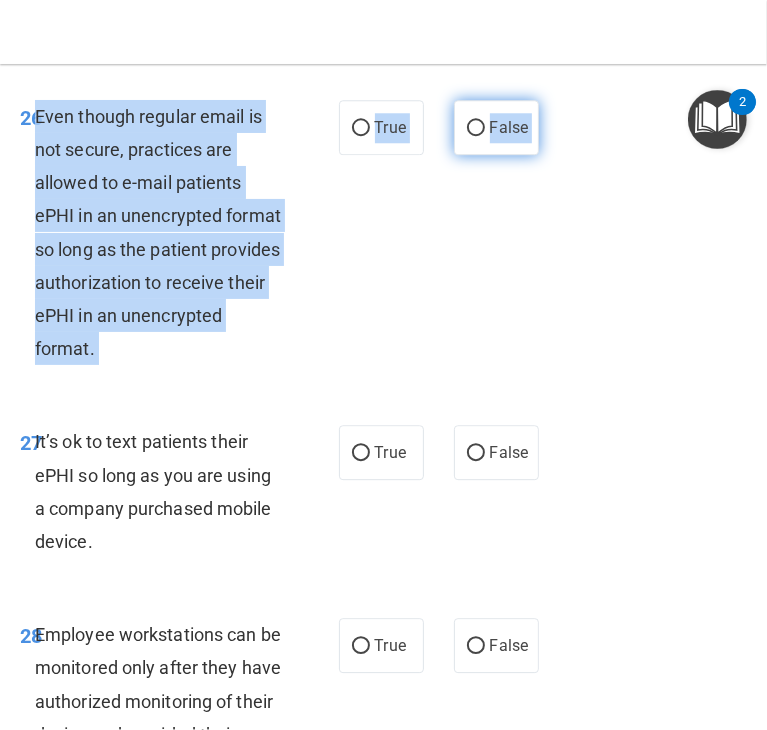 click on "False" at bounding box center [476, 128] 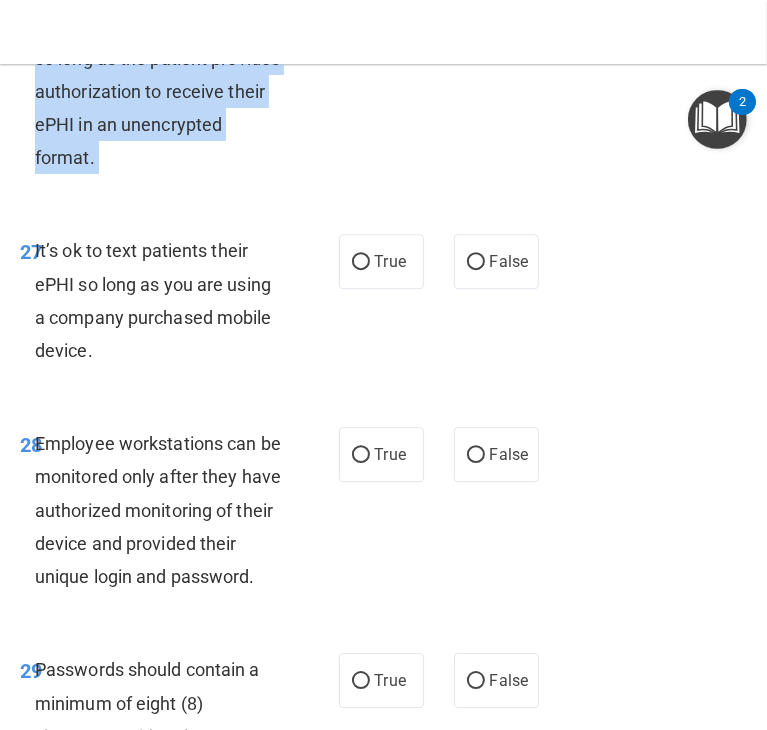 scroll, scrollTop: 6802, scrollLeft: 0, axis: vertical 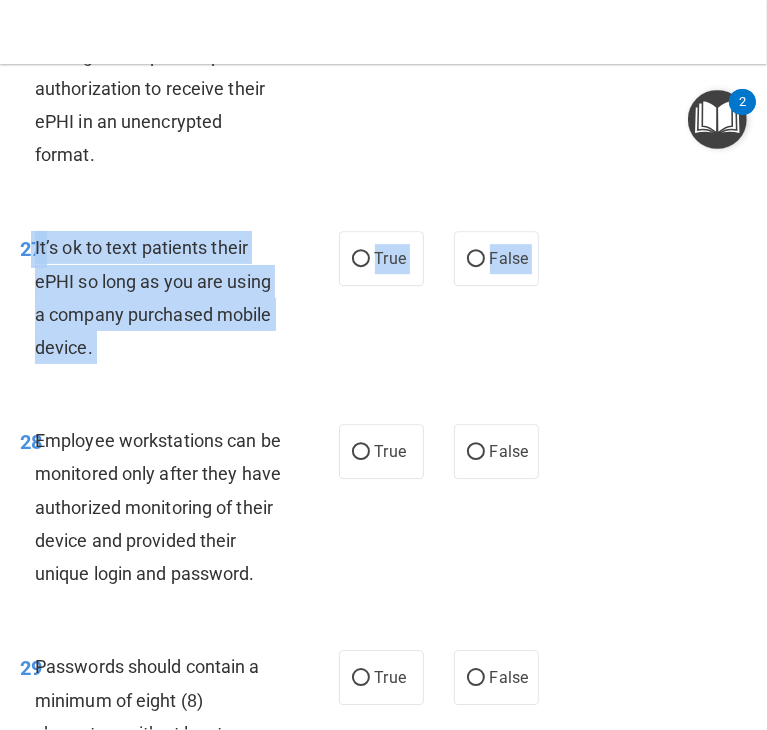 drag, startPoint x: 27, startPoint y: 381, endPoint x: 136, endPoint y: 530, distance: 184.61311 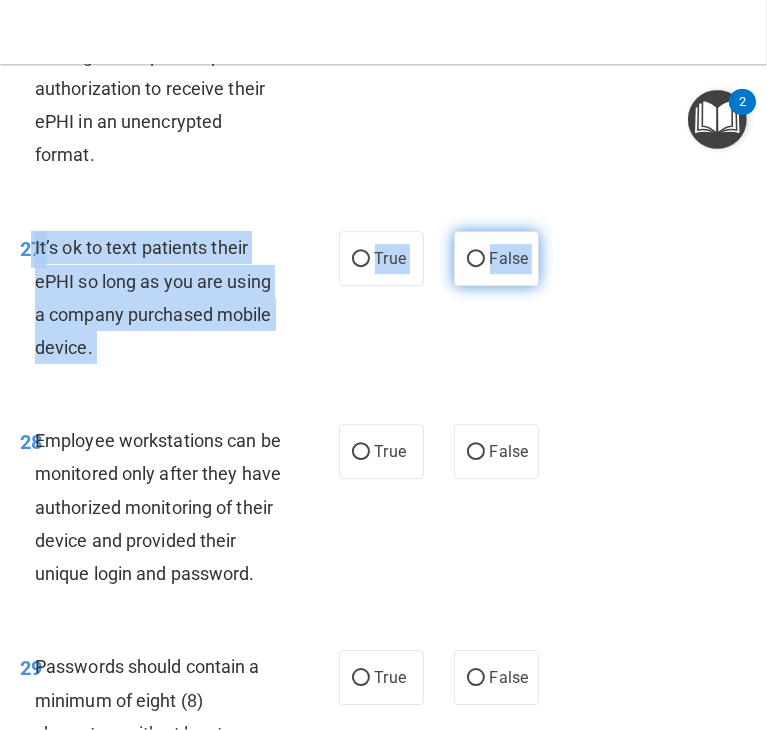 click on "False" at bounding box center (509, 258) 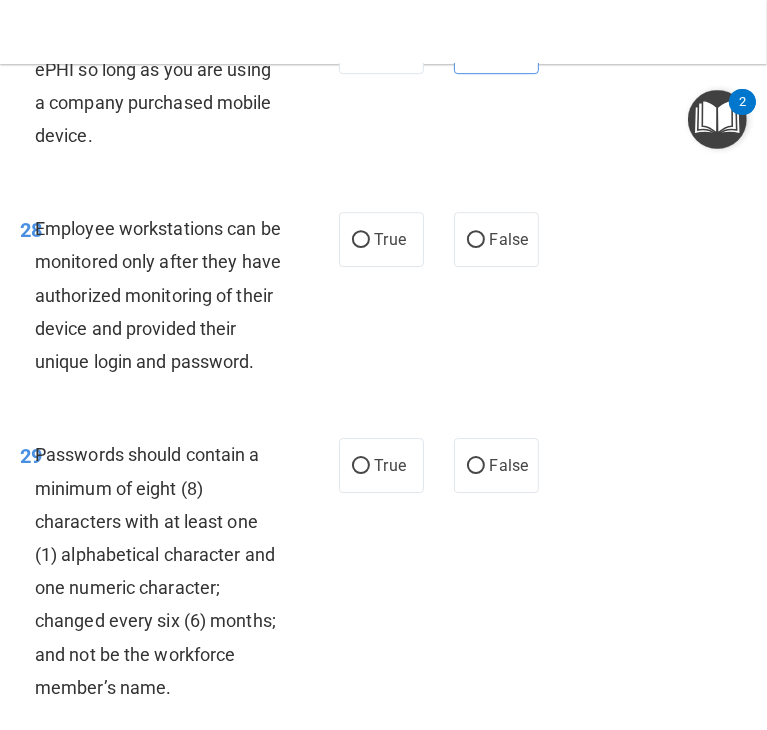 scroll, scrollTop: 7054, scrollLeft: 0, axis: vertical 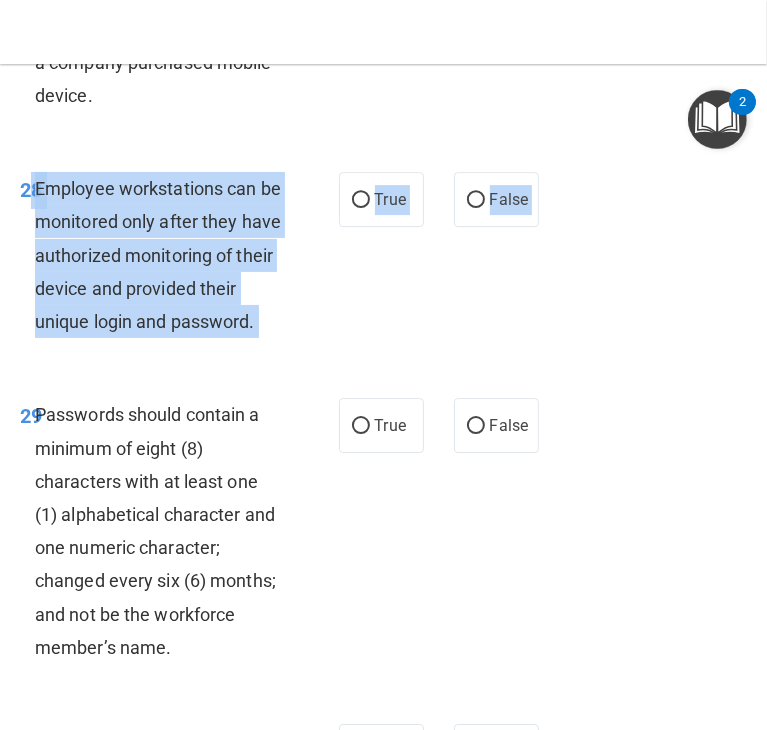 drag, startPoint x: 32, startPoint y: 315, endPoint x: 156, endPoint y: 520, distance: 239.58505 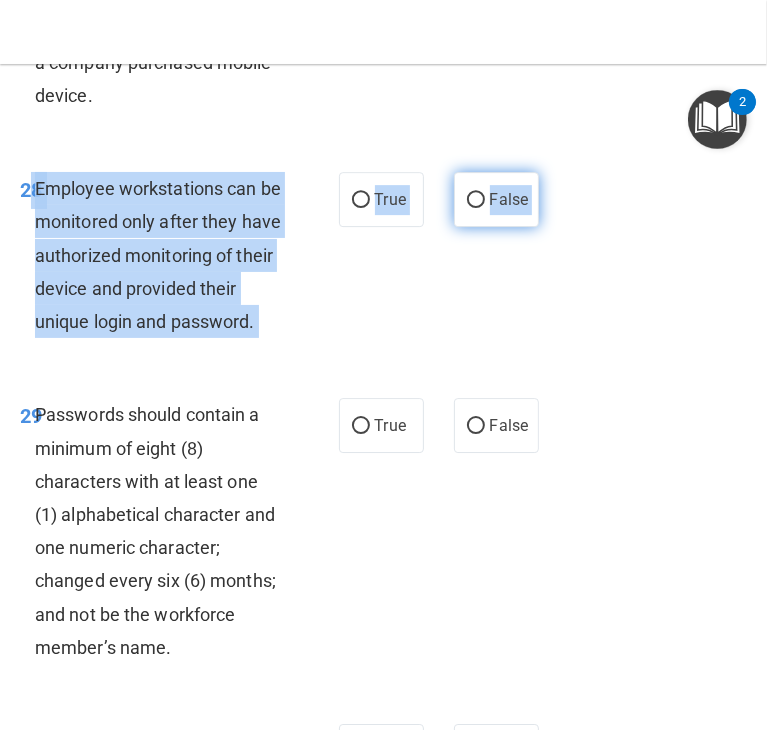 click on "False" at bounding box center (496, 199) 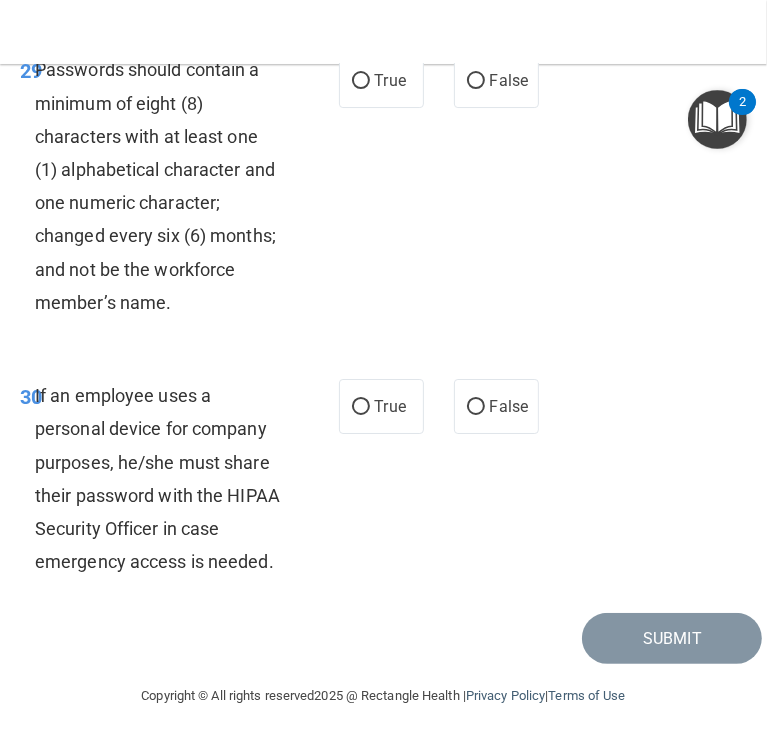 scroll, scrollTop: 7401, scrollLeft: 0, axis: vertical 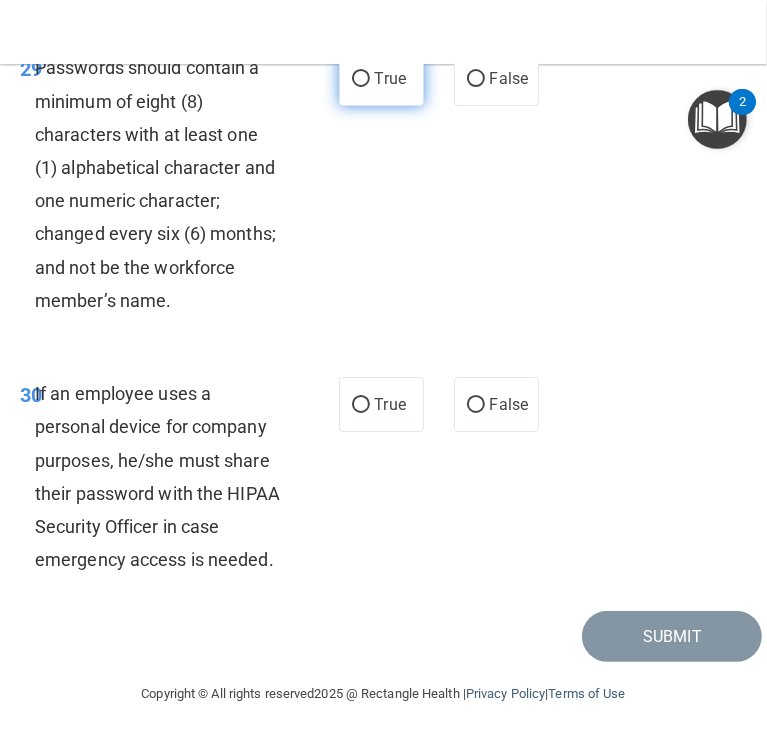 click on "True" at bounding box center (390, 78) 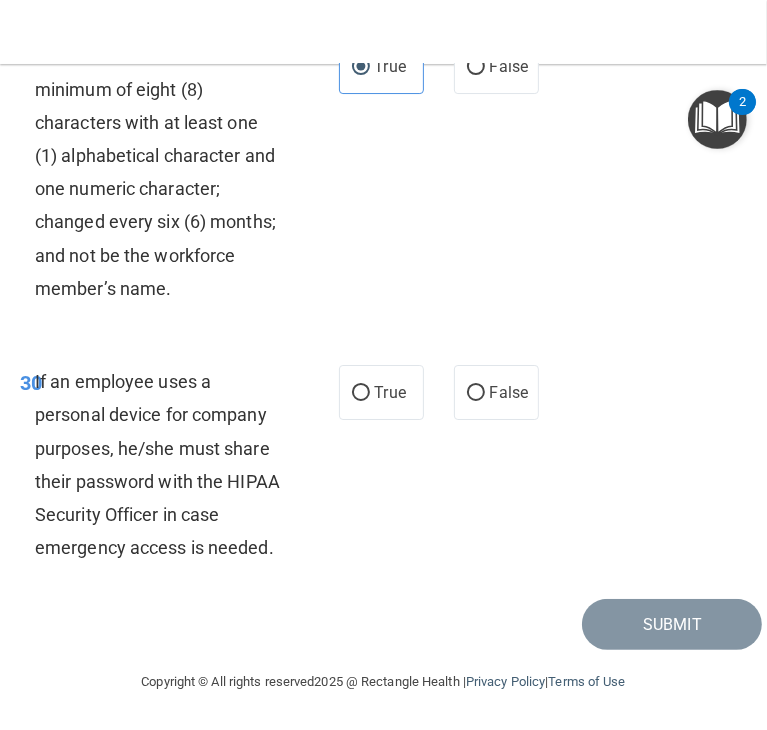 scroll, scrollTop: 7613, scrollLeft: 0, axis: vertical 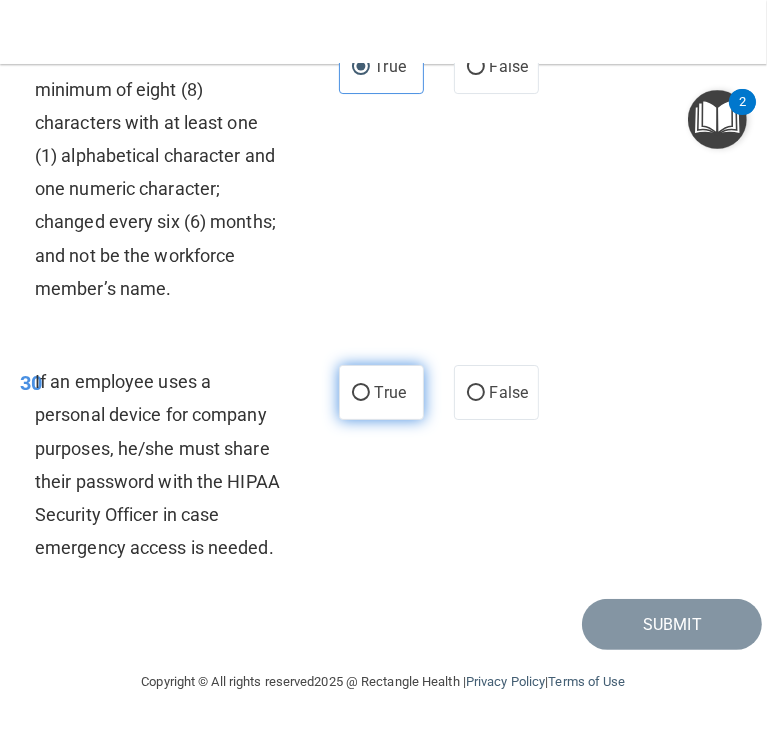 click on "True" at bounding box center (381, 392) 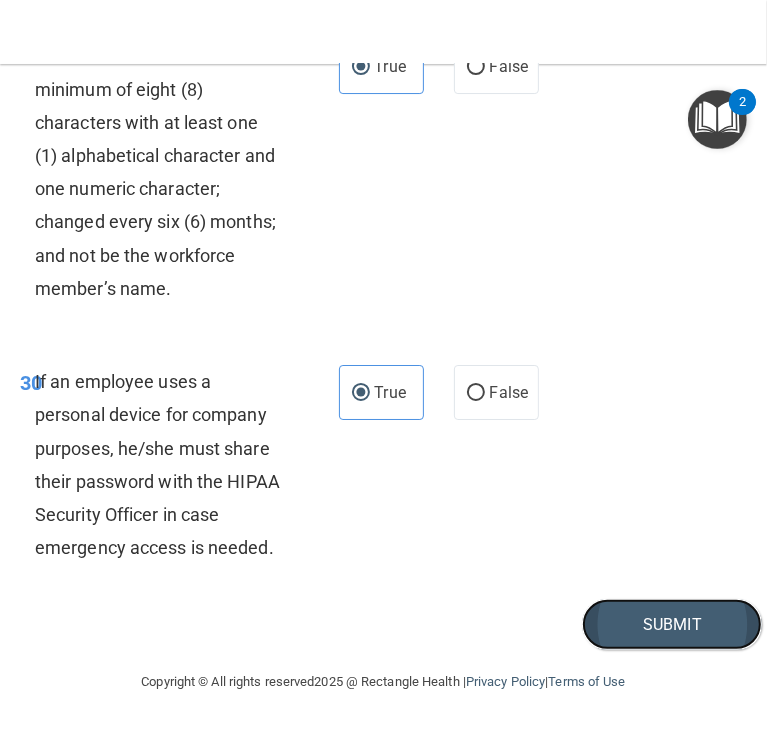 click on "Submit" at bounding box center (672, 624) 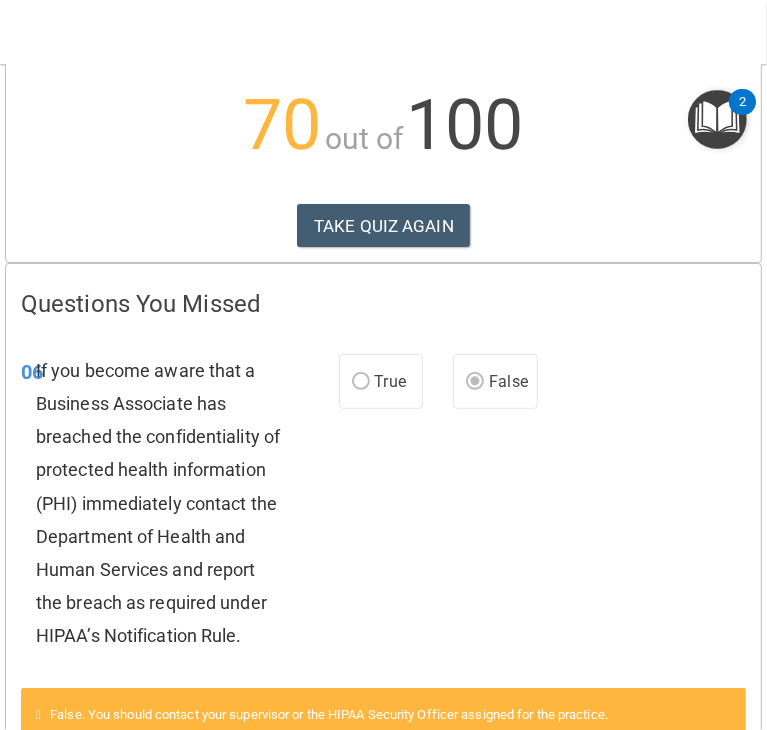 scroll, scrollTop: 0, scrollLeft: 0, axis: both 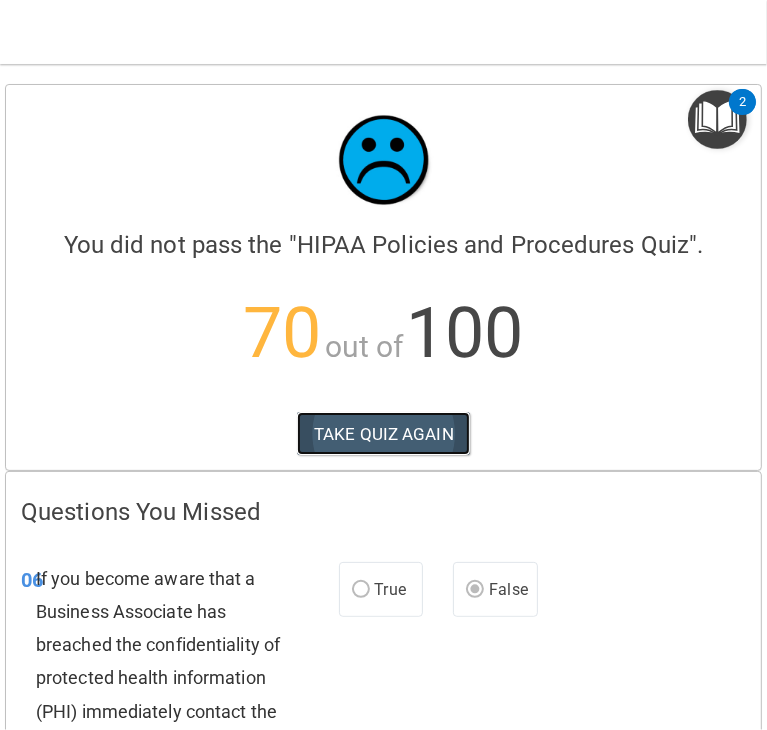 click on "TAKE QUIZ AGAIN" at bounding box center [383, 434] 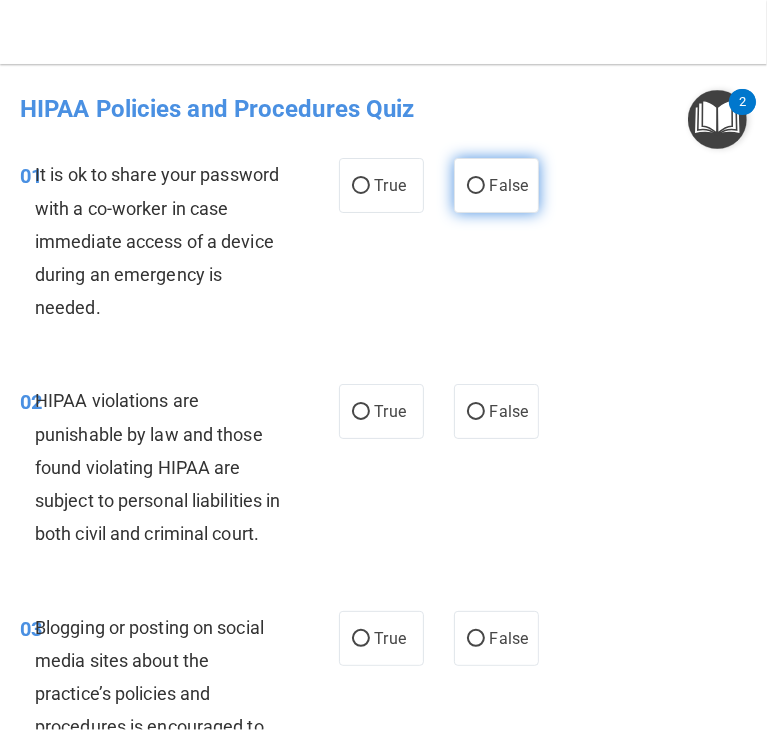 click on "False" at bounding box center [476, 186] 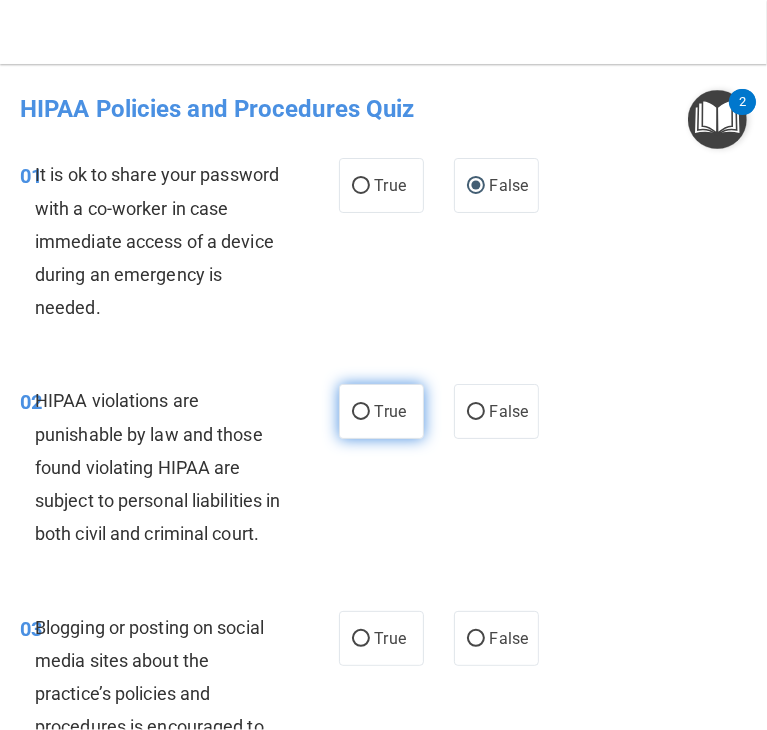 click on "True" at bounding box center [381, 411] 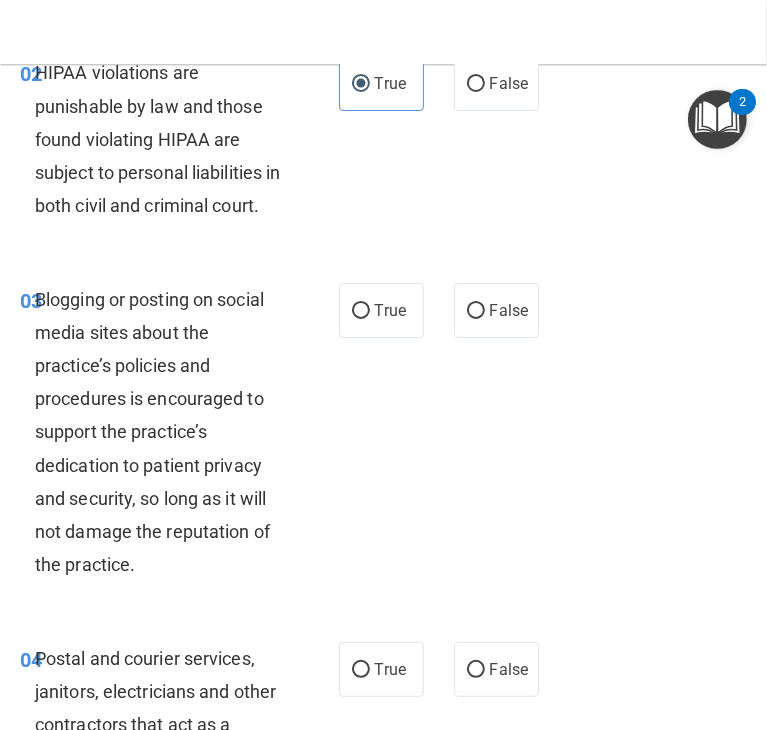 scroll, scrollTop: 336, scrollLeft: 0, axis: vertical 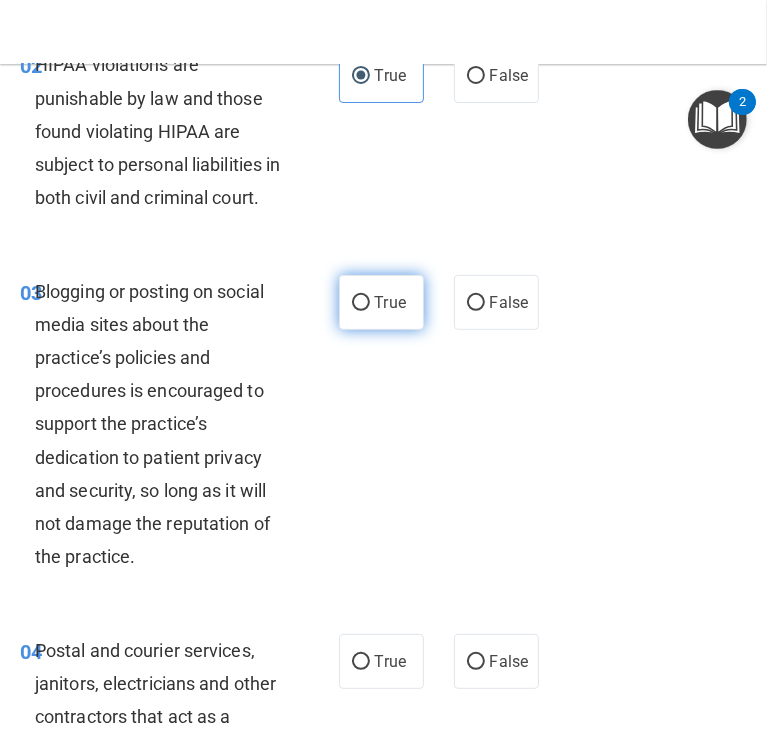 click on "True" at bounding box center (381, 302) 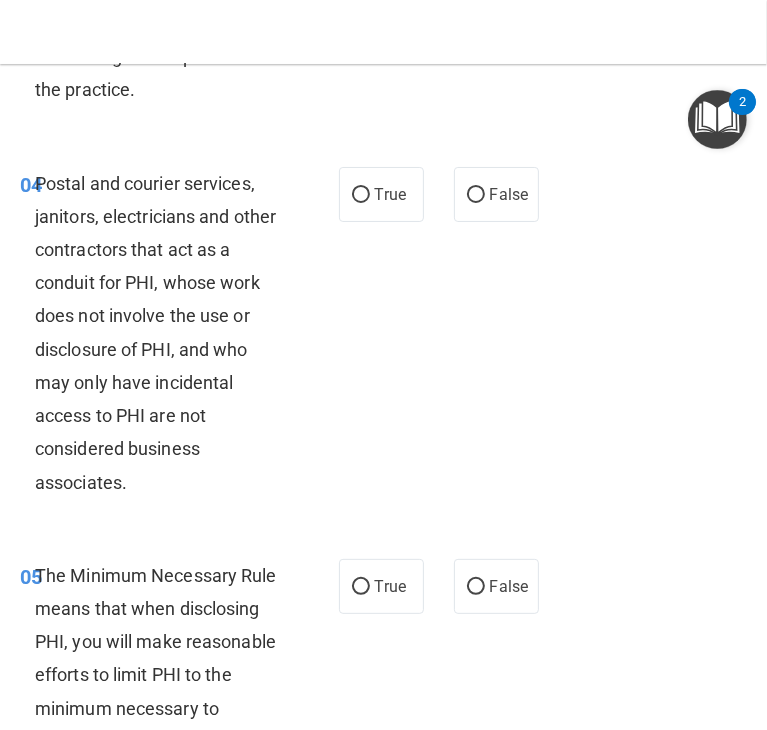 scroll, scrollTop: 804, scrollLeft: 0, axis: vertical 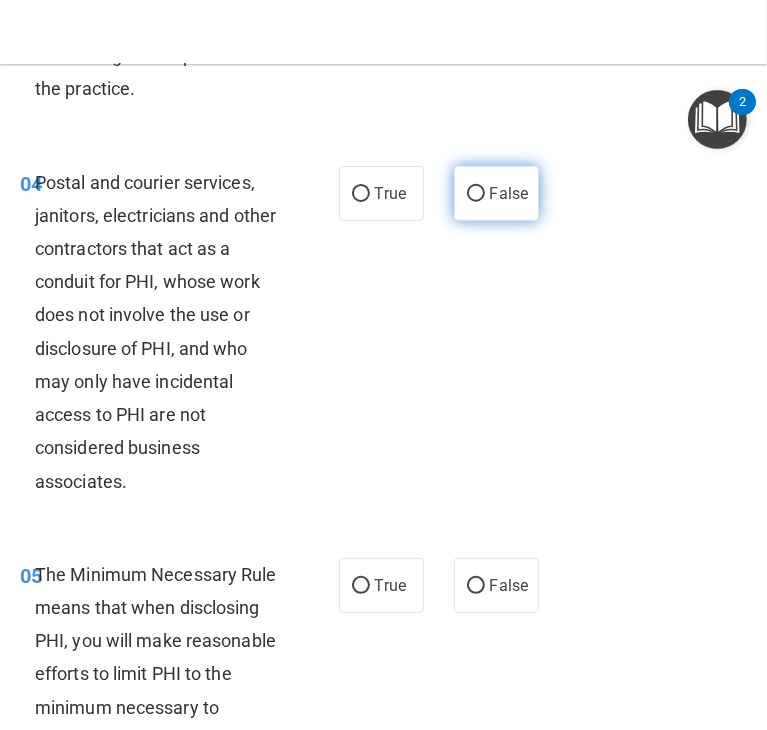 click on "False" at bounding box center (509, 193) 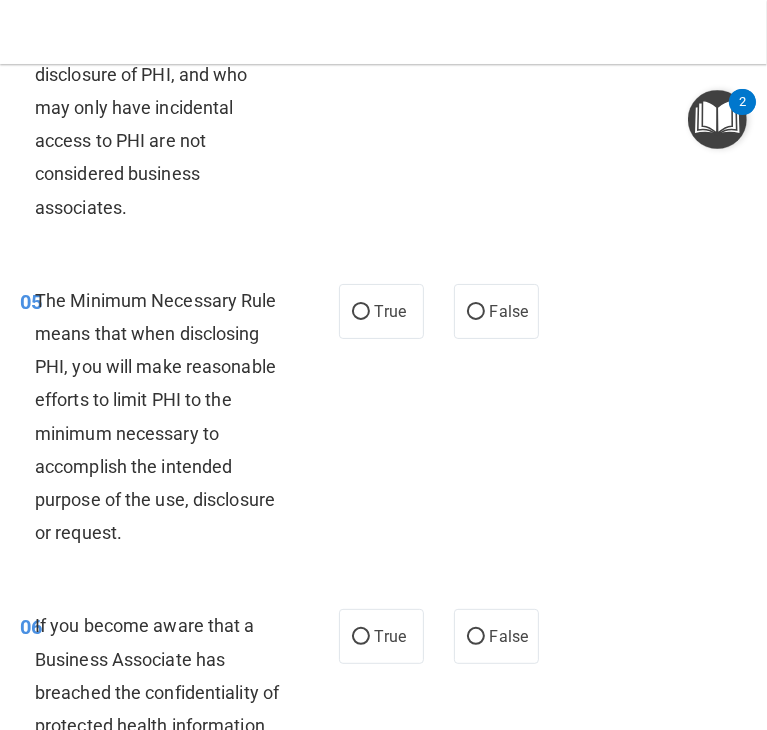 scroll, scrollTop: 1079, scrollLeft: 0, axis: vertical 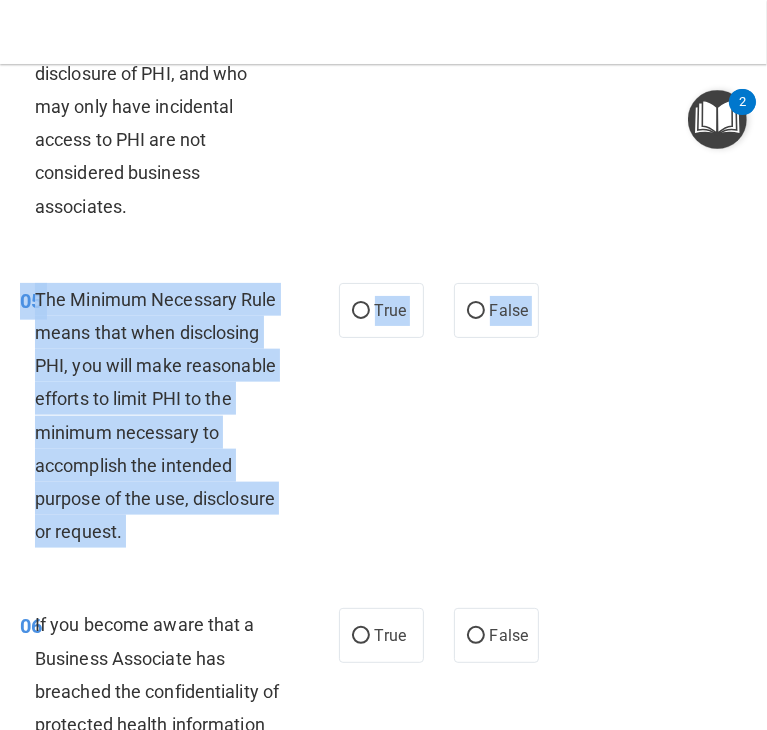 drag, startPoint x: 20, startPoint y: 318, endPoint x: 260, endPoint y: 610, distance: 377.97354 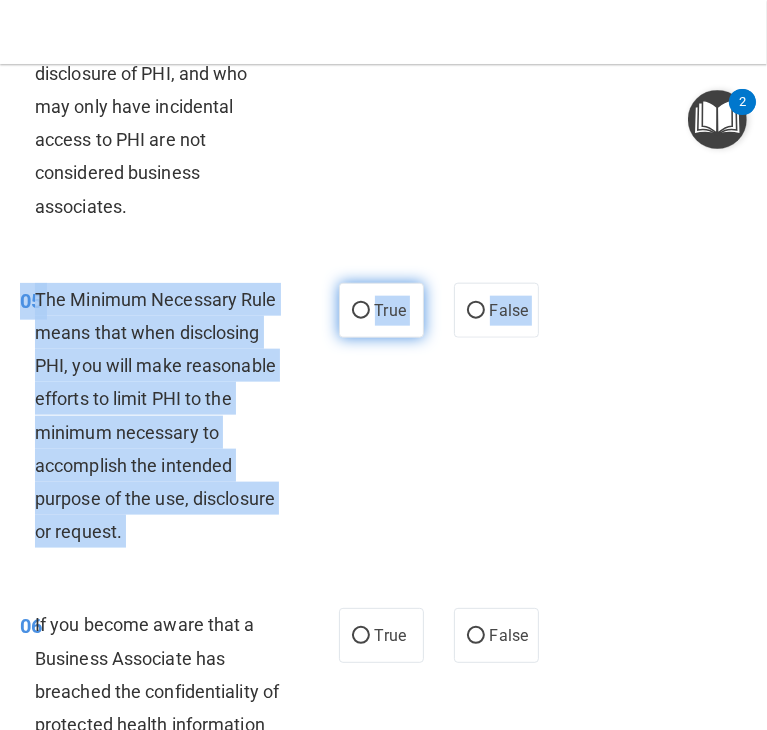 click on "True" at bounding box center (381, 310) 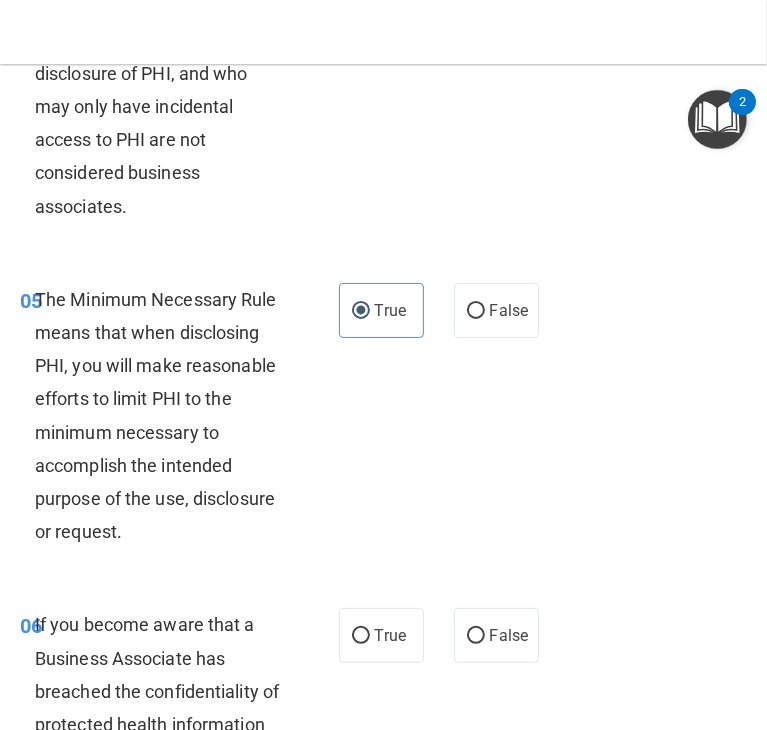 click on "05       The Minimum Necessary Rule means that when disclosing PHI, you will make reasonable efforts to limit PHI to the minimum necessary to accomplish the intended purpose of the use, disclosure or request." at bounding box center (179, 421) 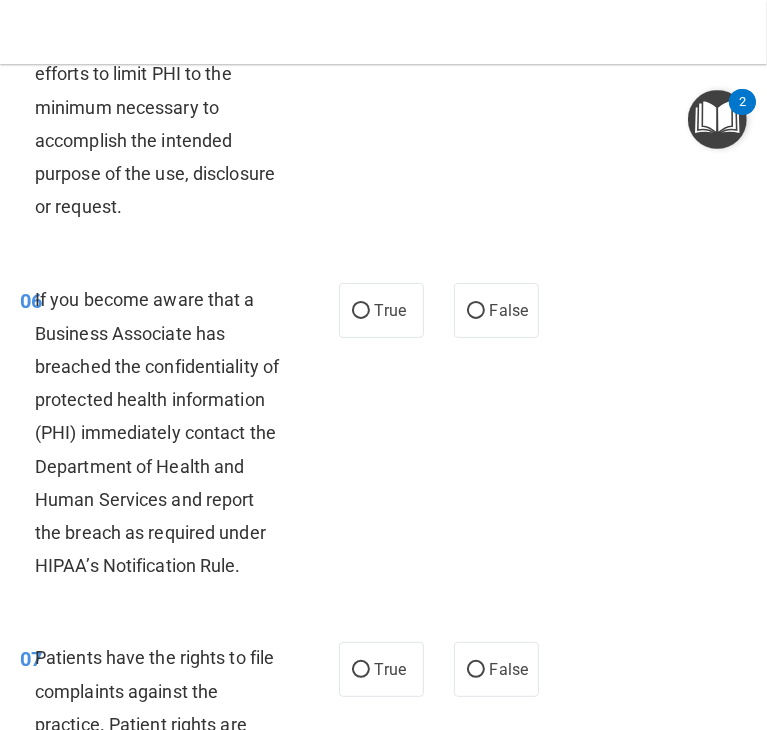 scroll, scrollTop: 1428, scrollLeft: 0, axis: vertical 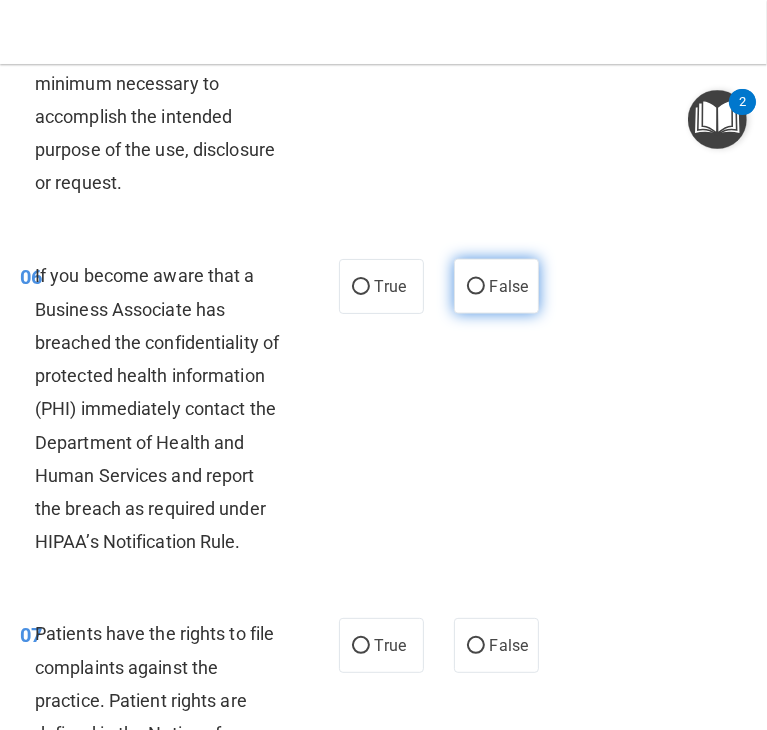click on "False" at bounding box center [509, 286] 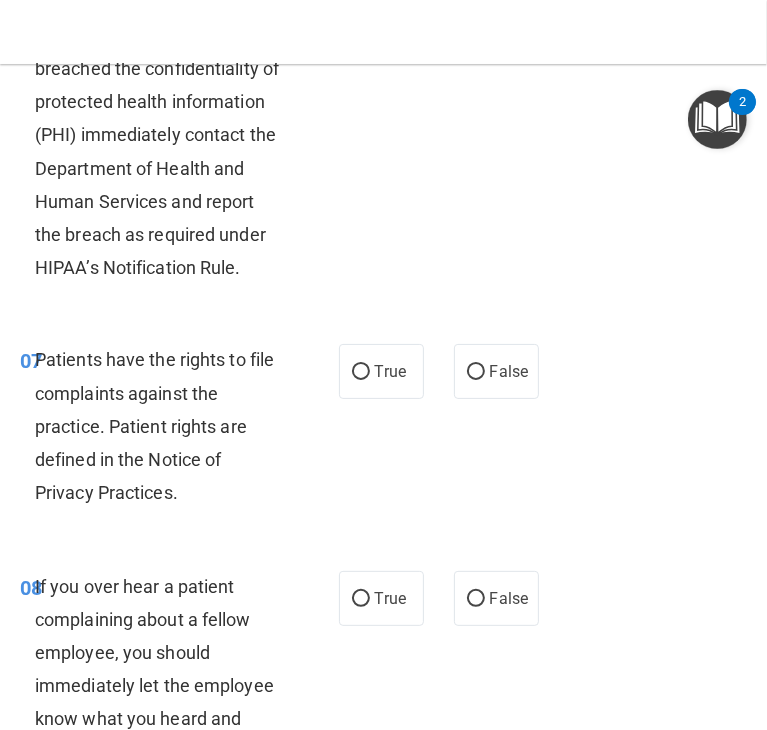scroll, scrollTop: 1668, scrollLeft: 0, axis: vertical 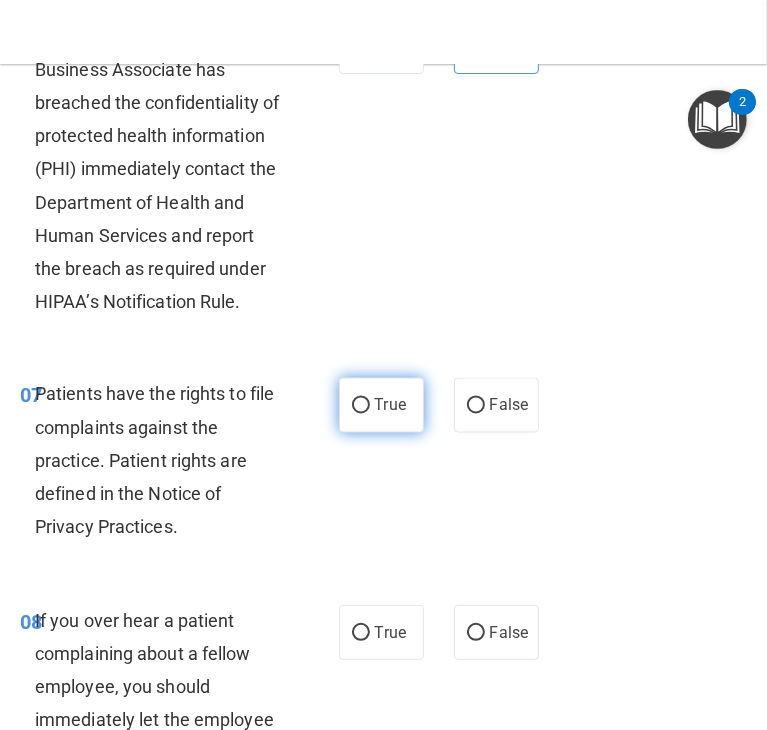 click on "True" at bounding box center [361, 406] 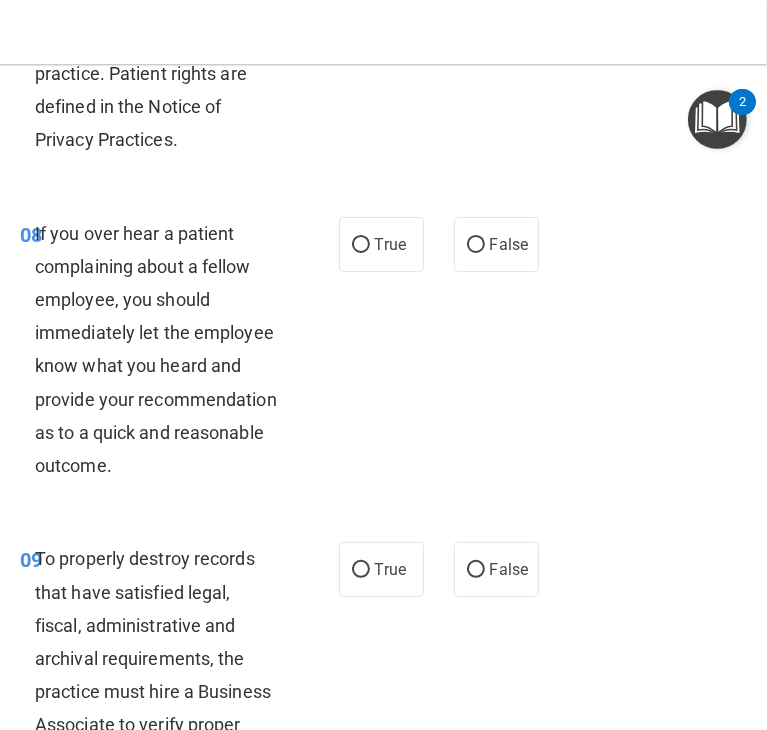 scroll, scrollTop: 2058, scrollLeft: 0, axis: vertical 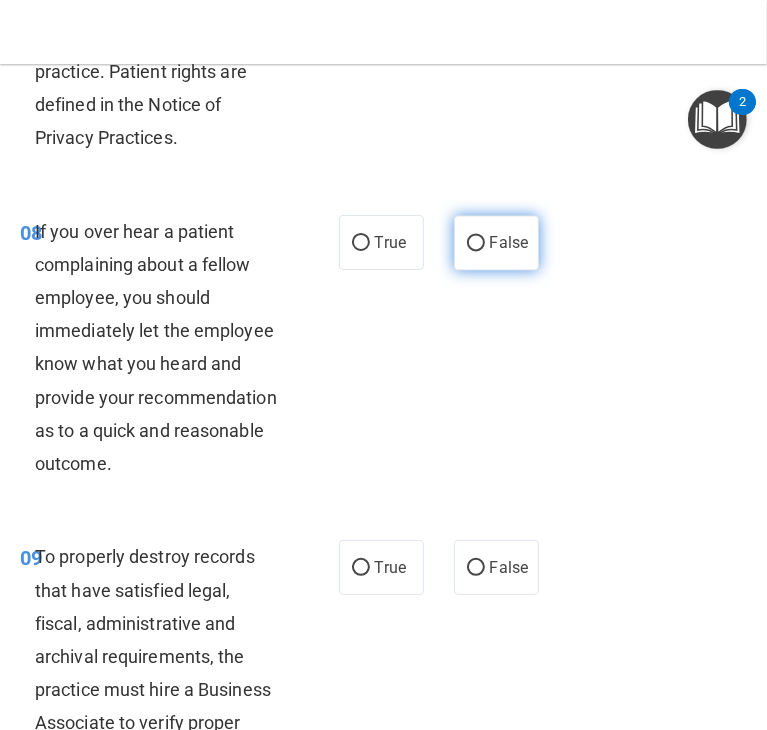 click on "False" at bounding box center [509, 242] 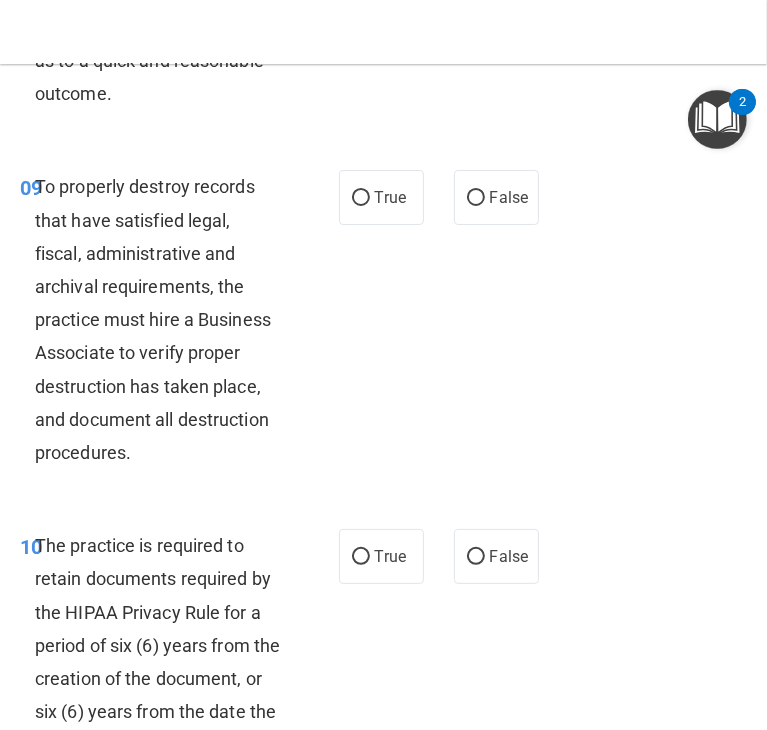 scroll, scrollTop: 2430, scrollLeft: 0, axis: vertical 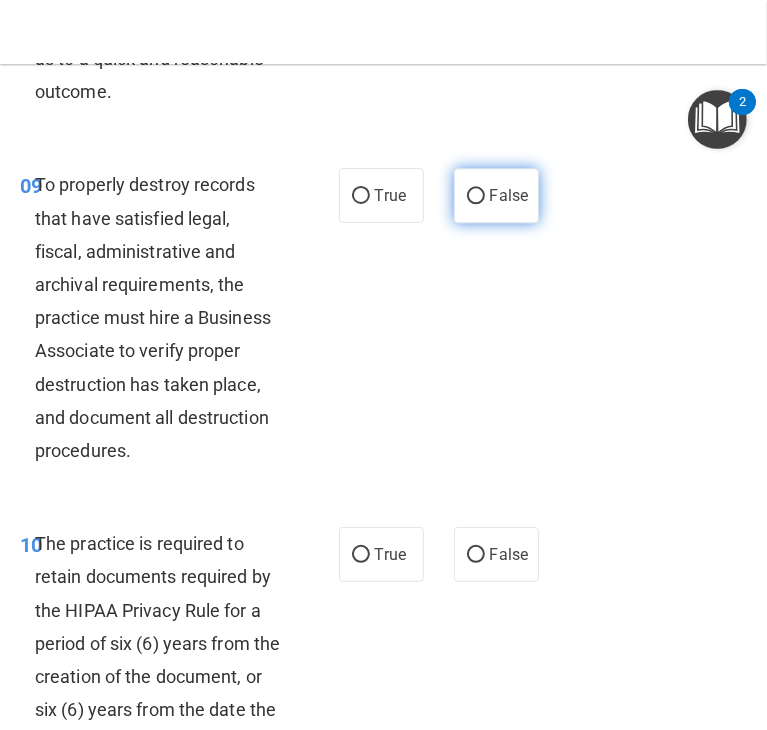 click on "False" at bounding box center [496, 195] 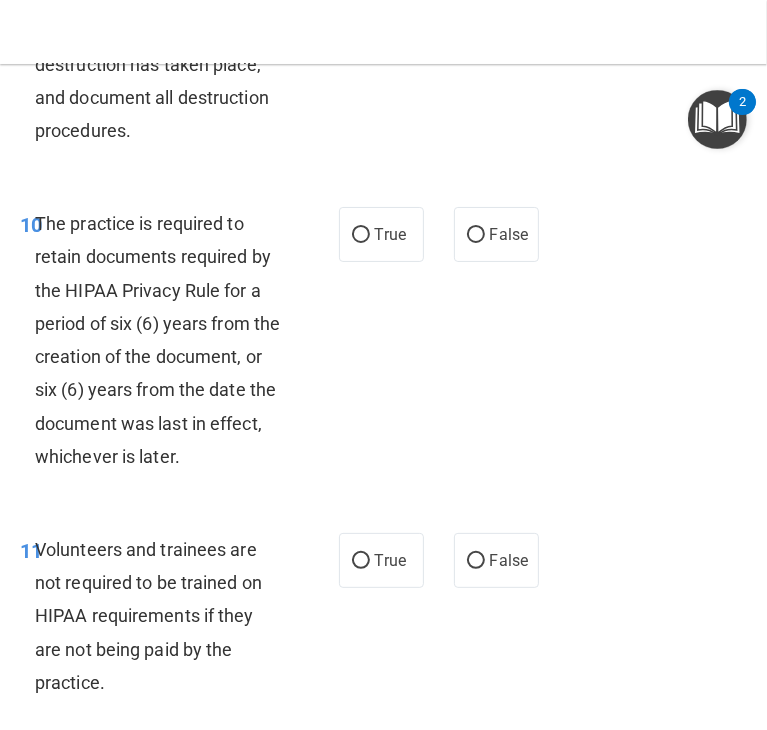 scroll, scrollTop: 2751, scrollLeft: 0, axis: vertical 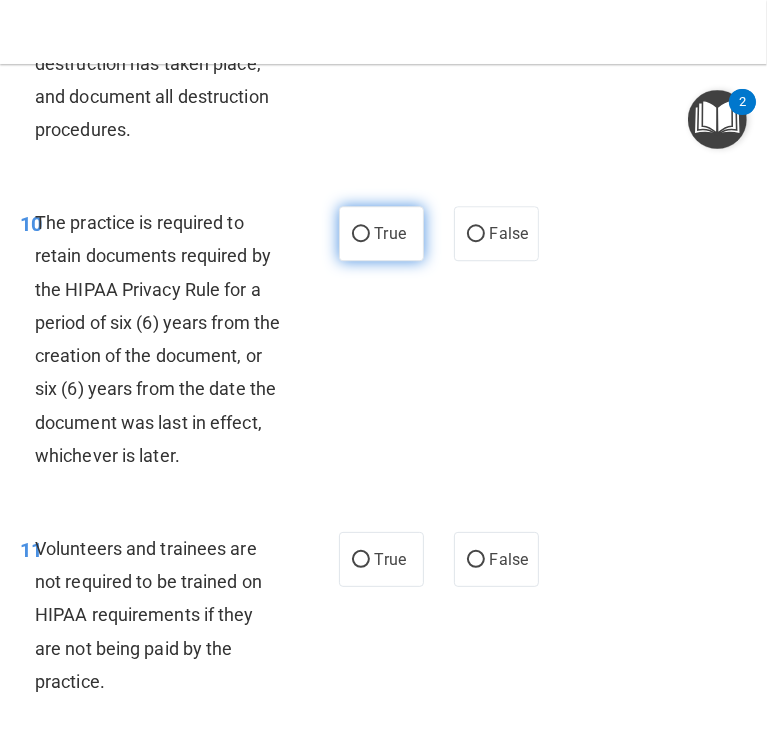 click on "True" at bounding box center (381, 233) 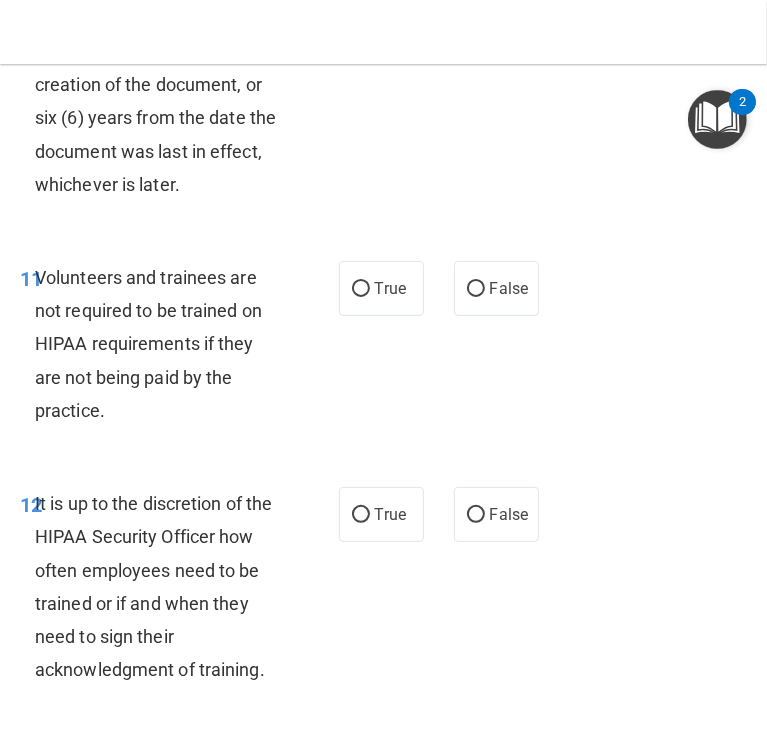 scroll, scrollTop: 3023, scrollLeft: 0, axis: vertical 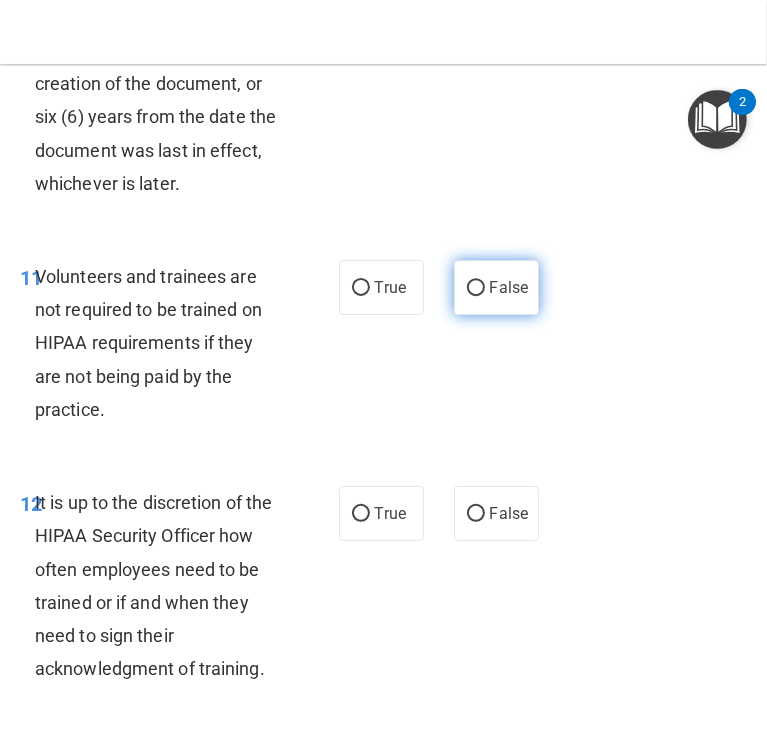 click on "False" at bounding box center (496, 287) 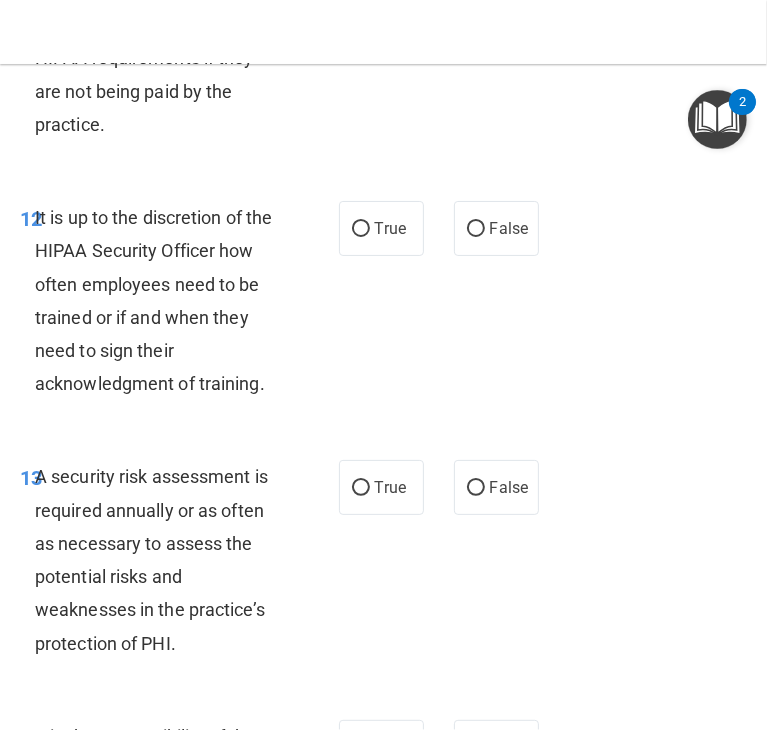 scroll, scrollTop: 3327, scrollLeft: 0, axis: vertical 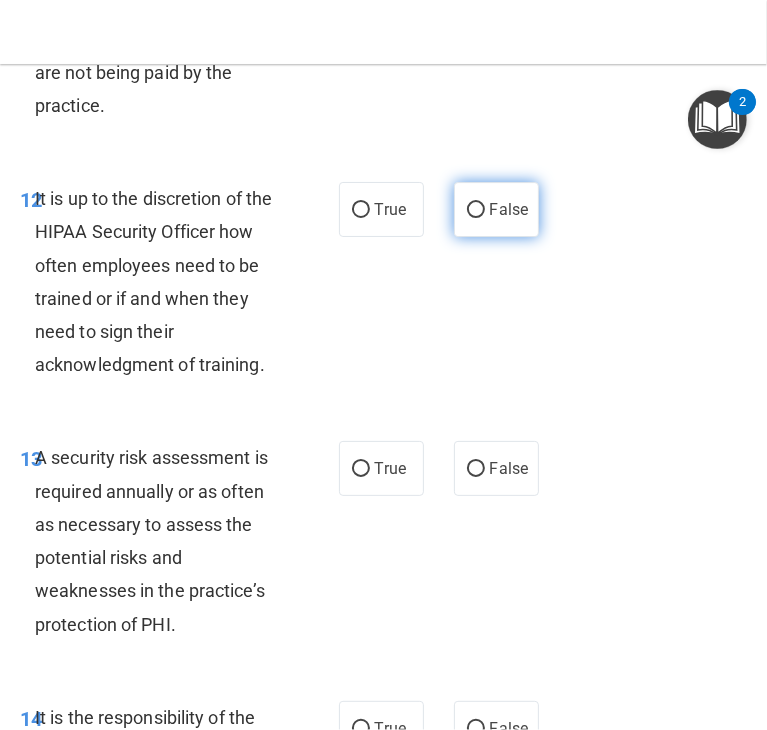 click on "False" at bounding box center [509, 209] 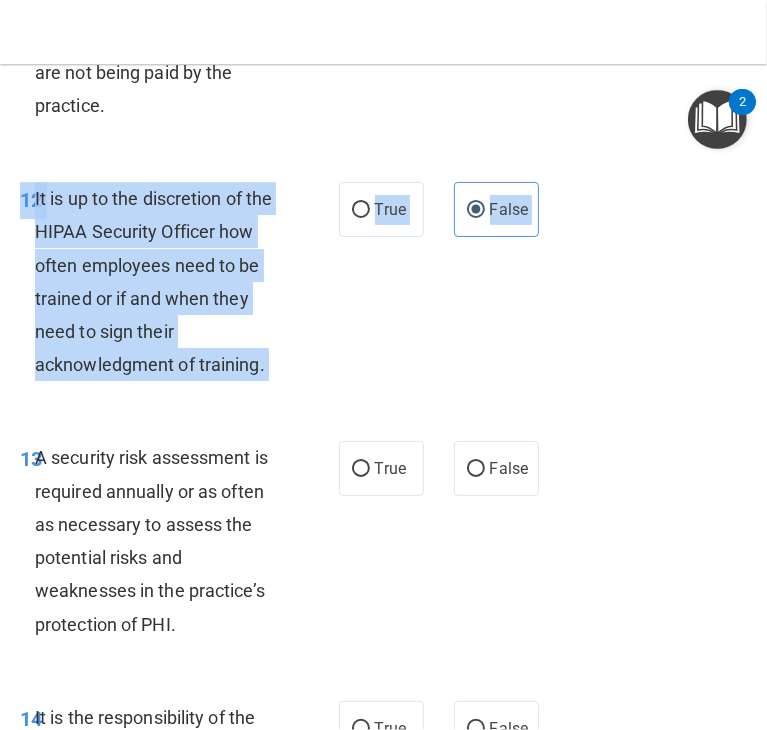 drag, startPoint x: 20, startPoint y: 282, endPoint x: 316, endPoint y: 517, distance: 377.9431 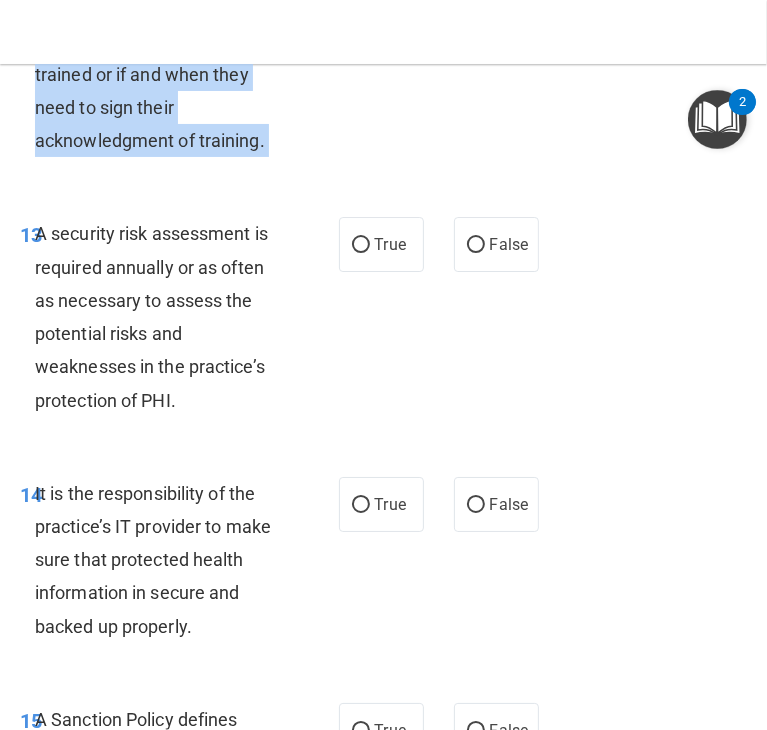 scroll, scrollTop: 3554, scrollLeft: 0, axis: vertical 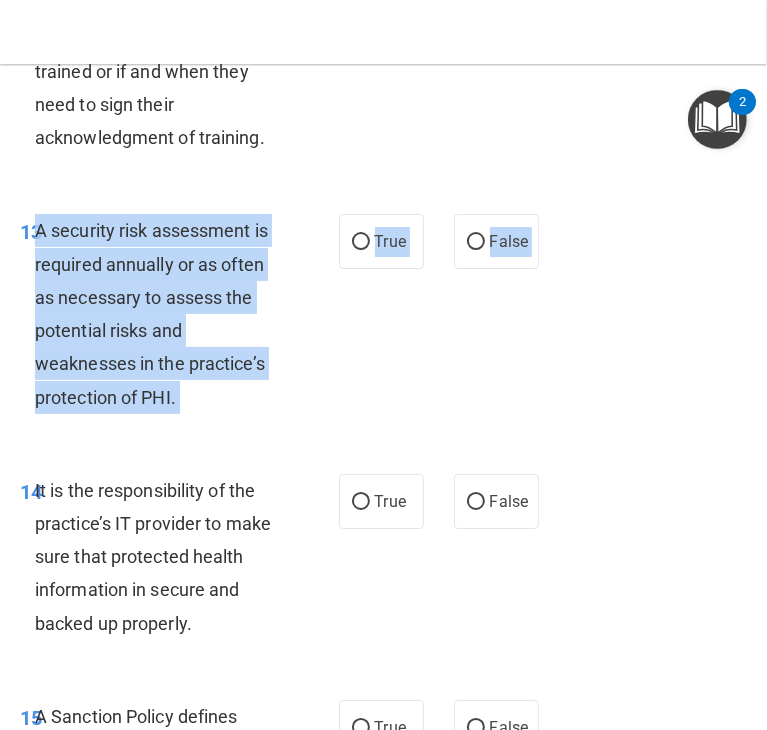 drag, startPoint x: 35, startPoint y: 324, endPoint x: 211, endPoint y: 549, distance: 285.65887 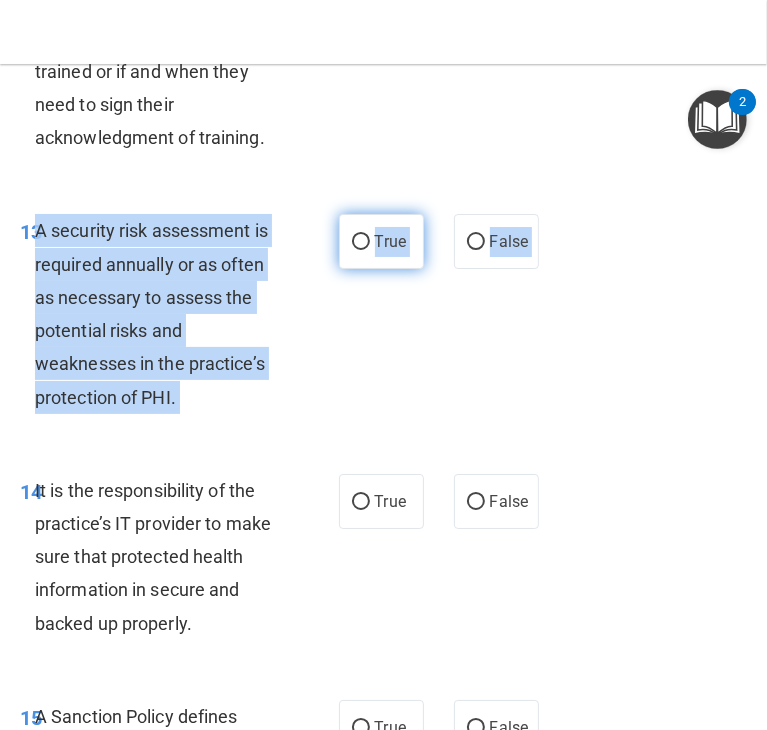click on "True" at bounding box center (361, 242) 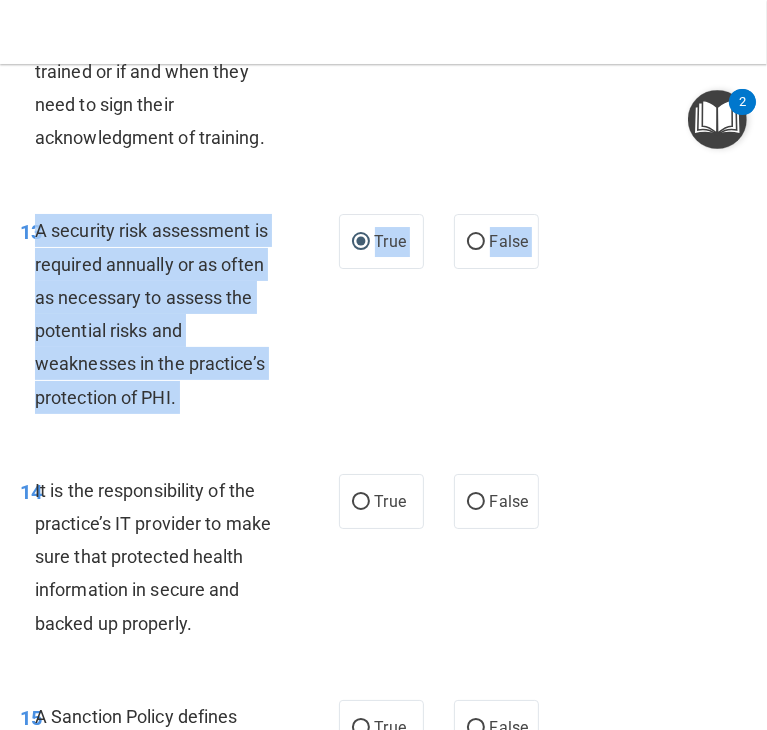 click on "13       A security risk assessment is required annually or as often as necessary to assess the potential risks and weaknesses in the practice’s protection of PHI." at bounding box center (179, 318) 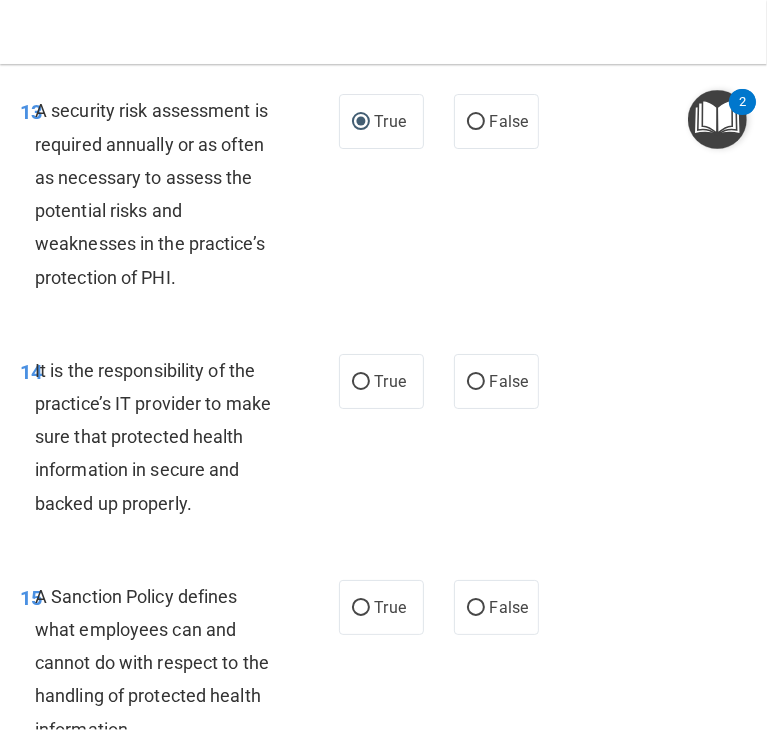 scroll, scrollTop: 3682, scrollLeft: 0, axis: vertical 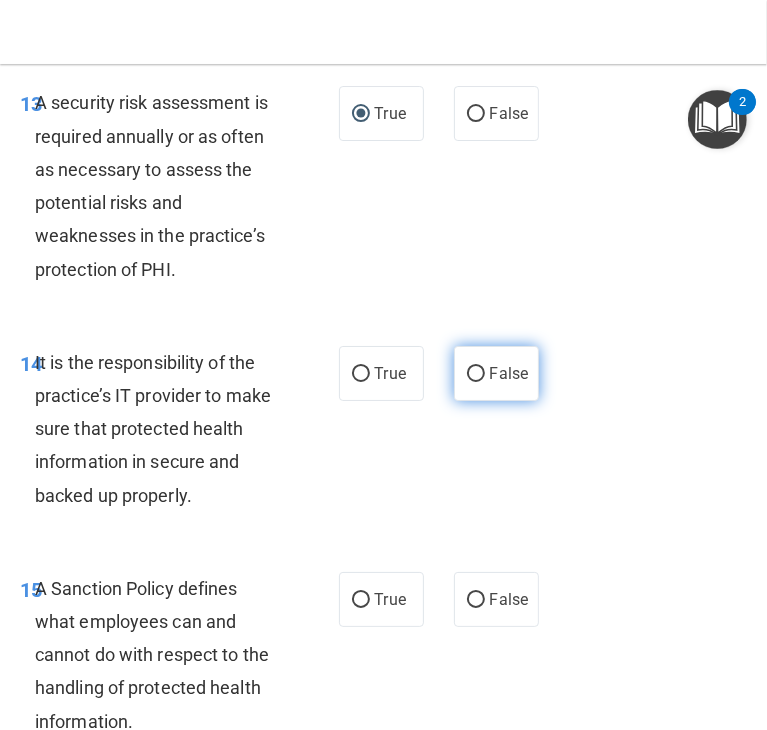 click on "False" at bounding box center [496, 373] 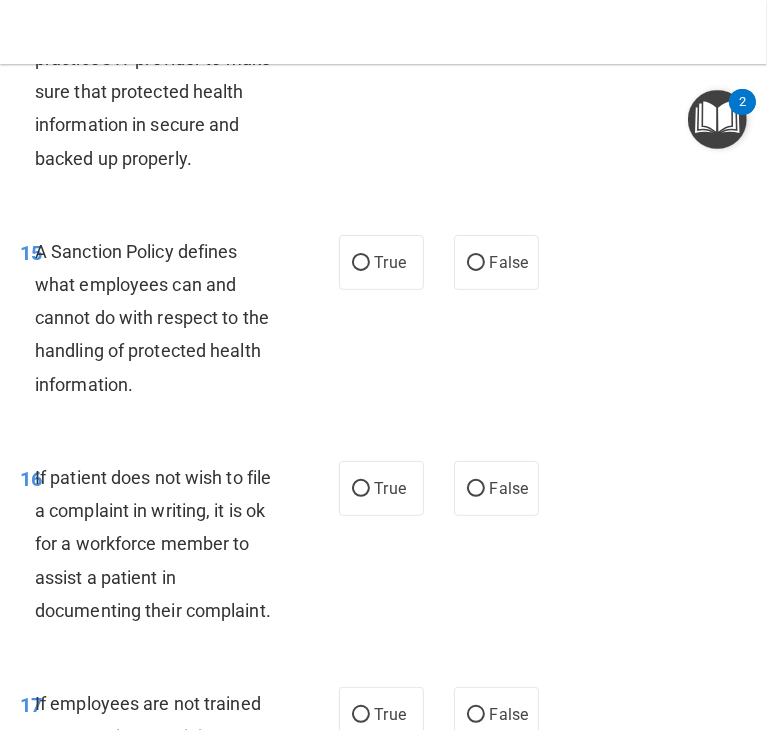 scroll, scrollTop: 4040, scrollLeft: 0, axis: vertical 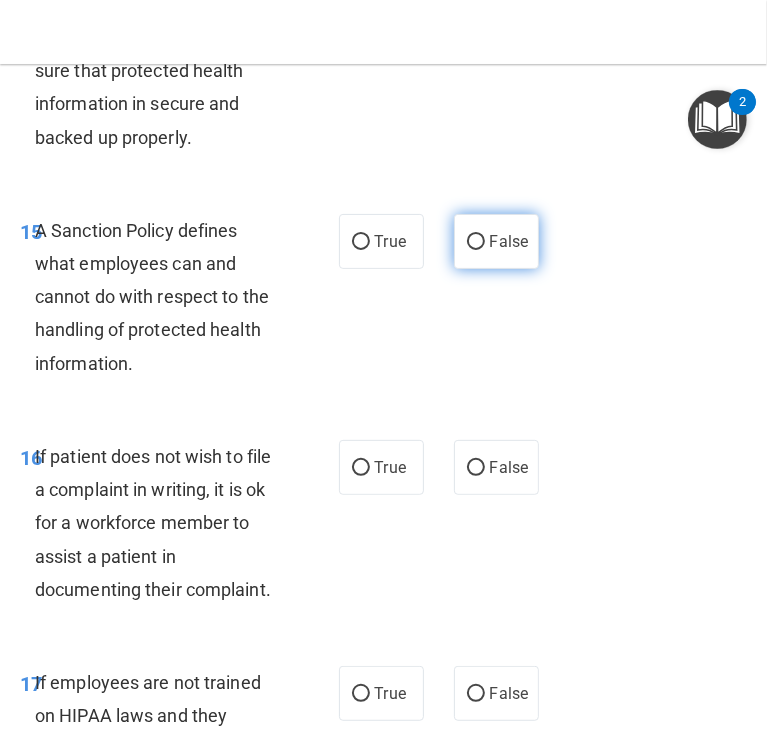 click on "False" at bounding box center (476, 242) 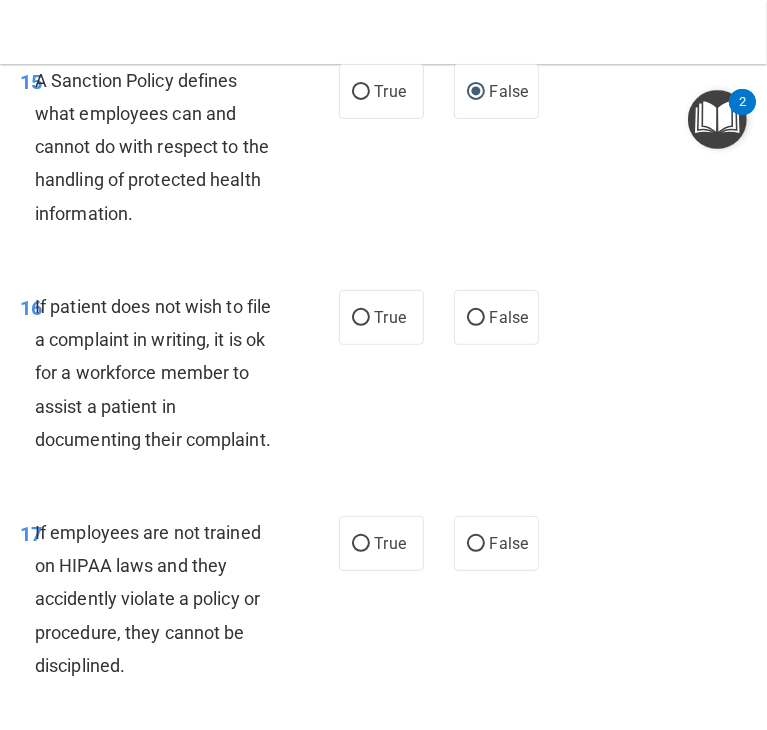 scroll, scrollTop: 4192, scrollLeft: 0, axis: vertical 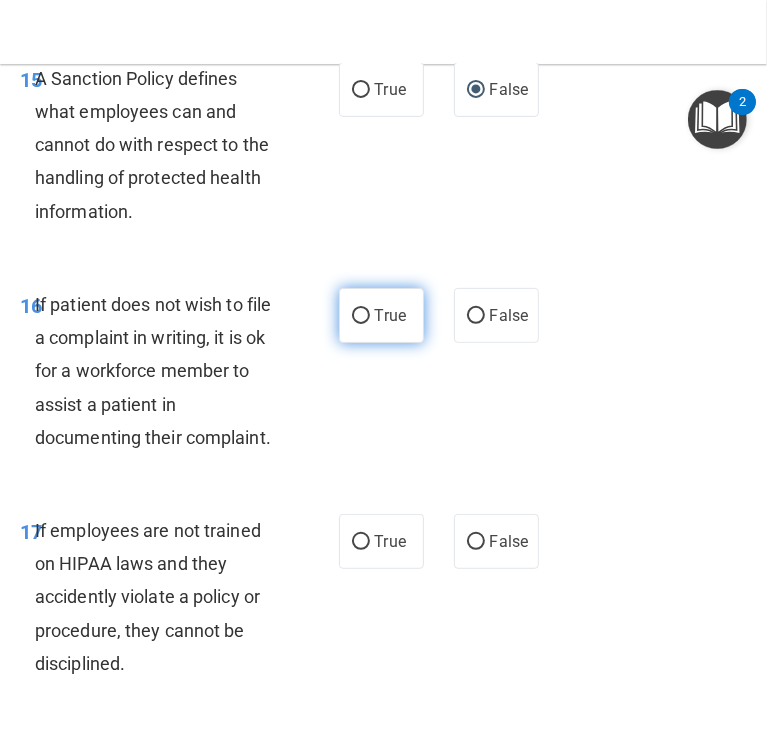 click on "True" at bounding box center (381, 315) 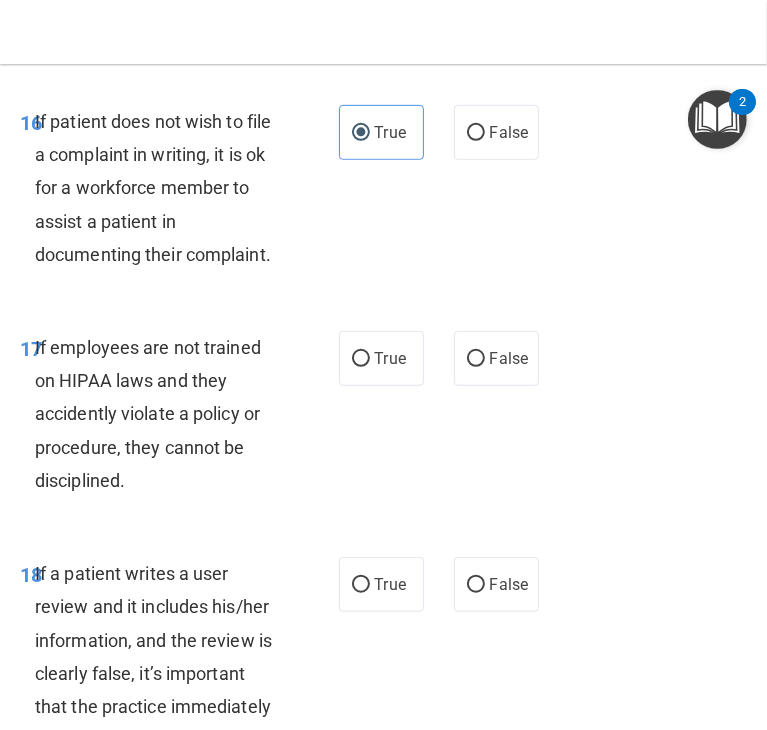 scroll, scrollTop: 4376, scrollLeft: 0, axis: vertical 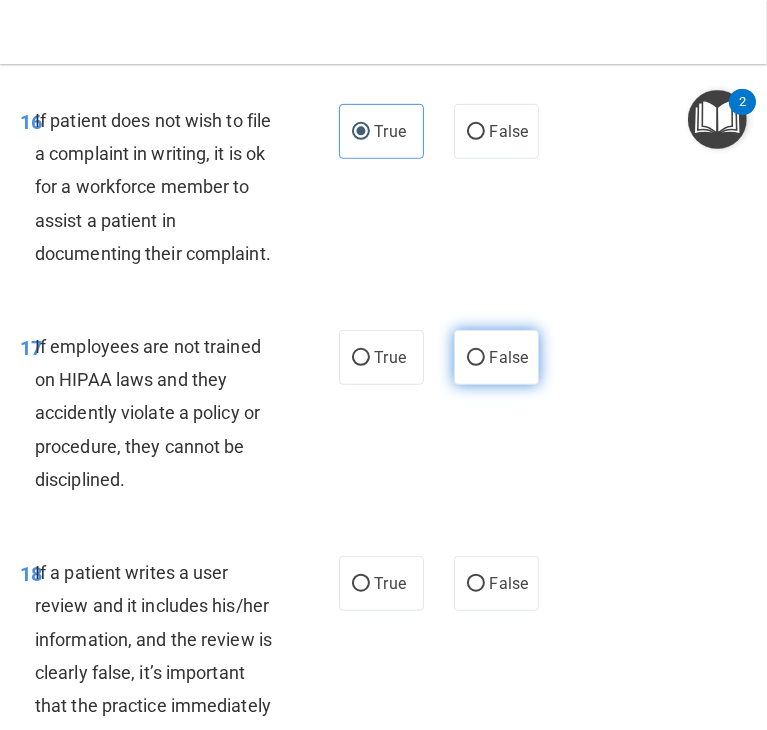click on "False" at bounding box center [496, 357] 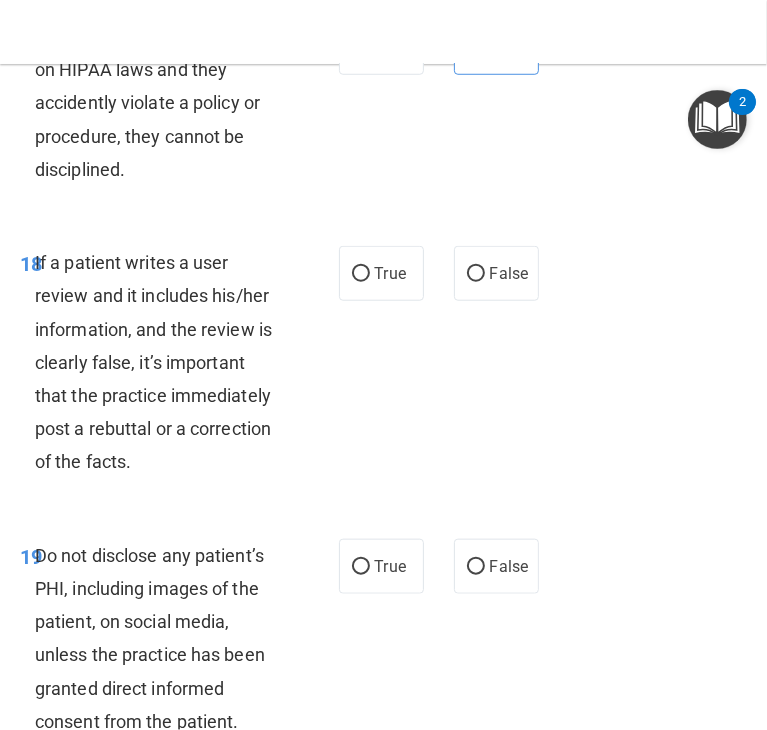 scroll, scrollTop: 4687, scrollLeft: 0, axis: vertical 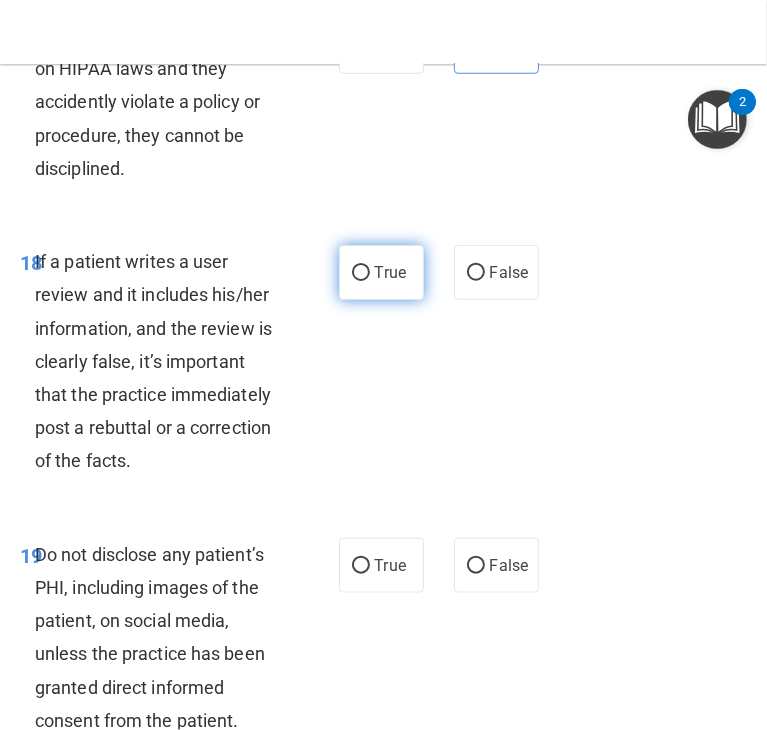 click on "True" at bounding box center (390, 272) 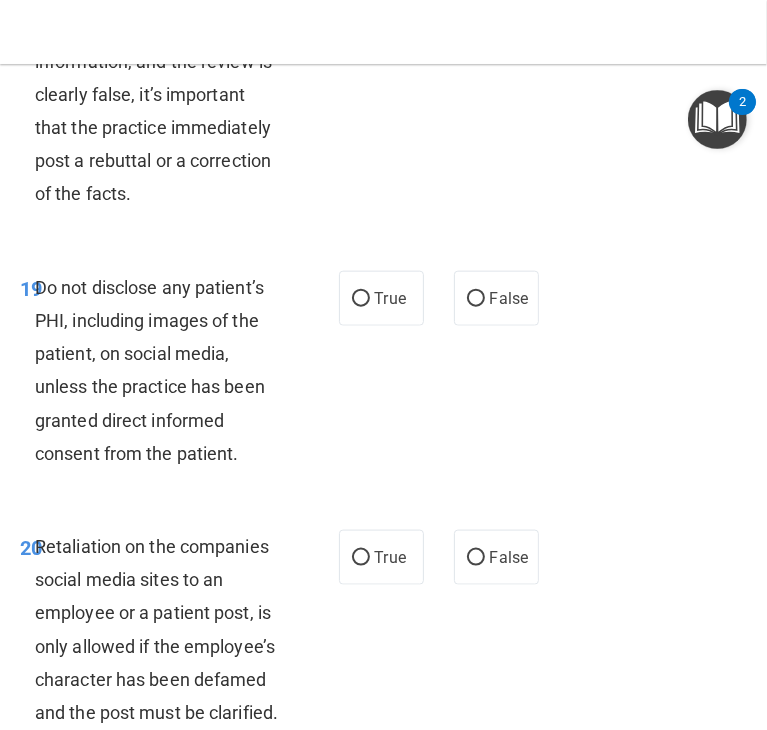 scroll, scrollTop: 4960, scrollLeft: 0, axis: vertical 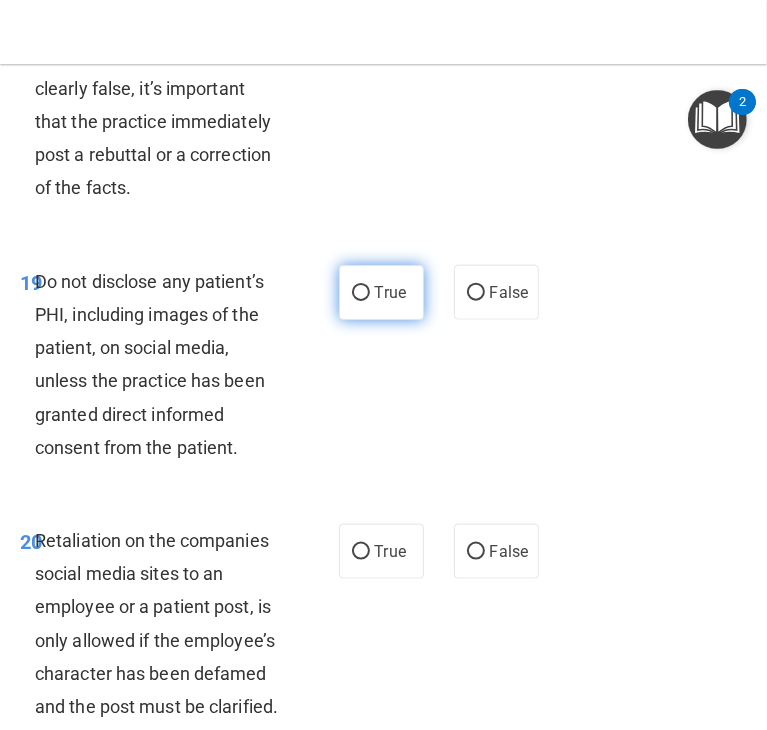 click on "True" at bounding box center (390, 292) 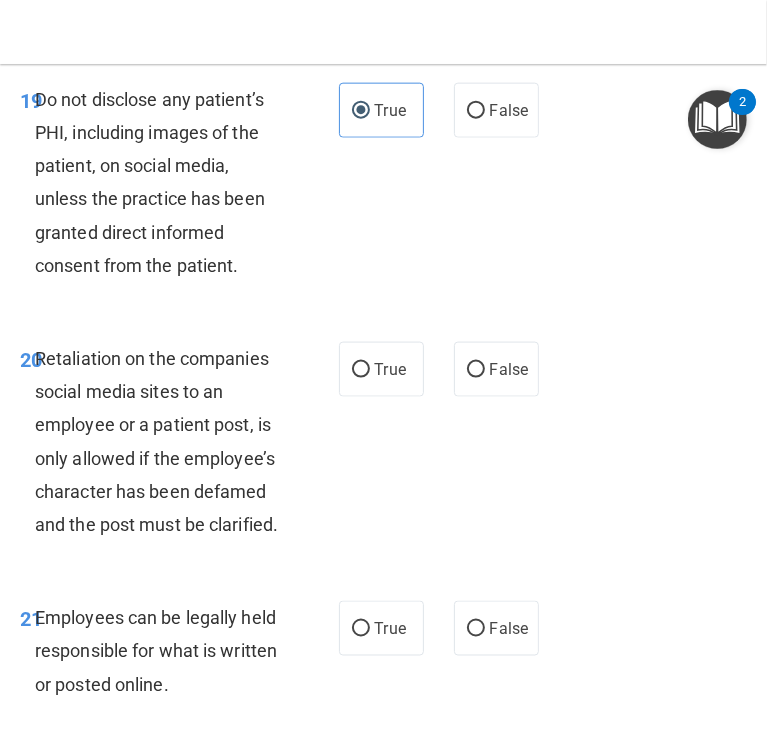 scroll, scrollTop: 5144, scrollLeft: 0, axis: vertical 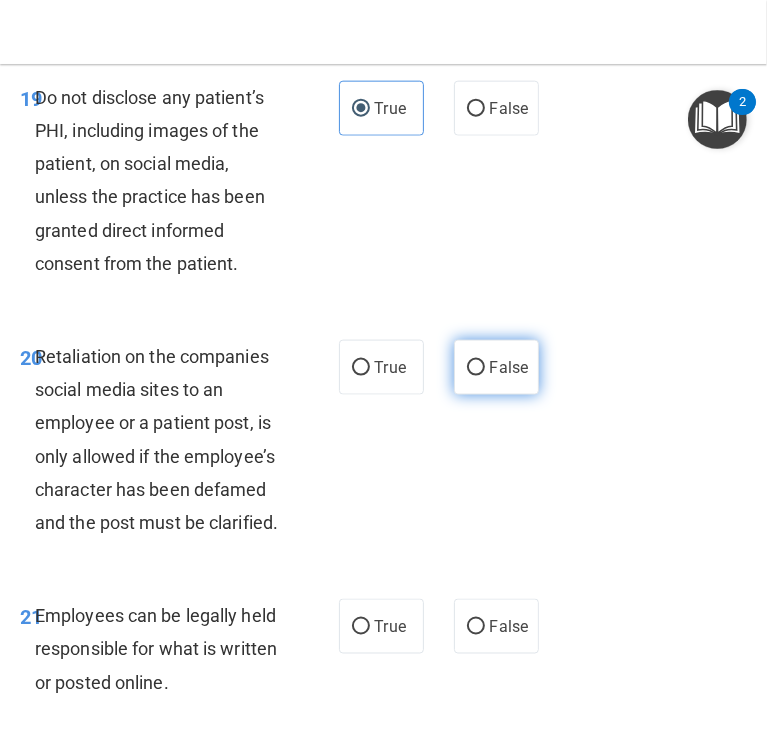 click on "False" at bounding box center (476, 368) 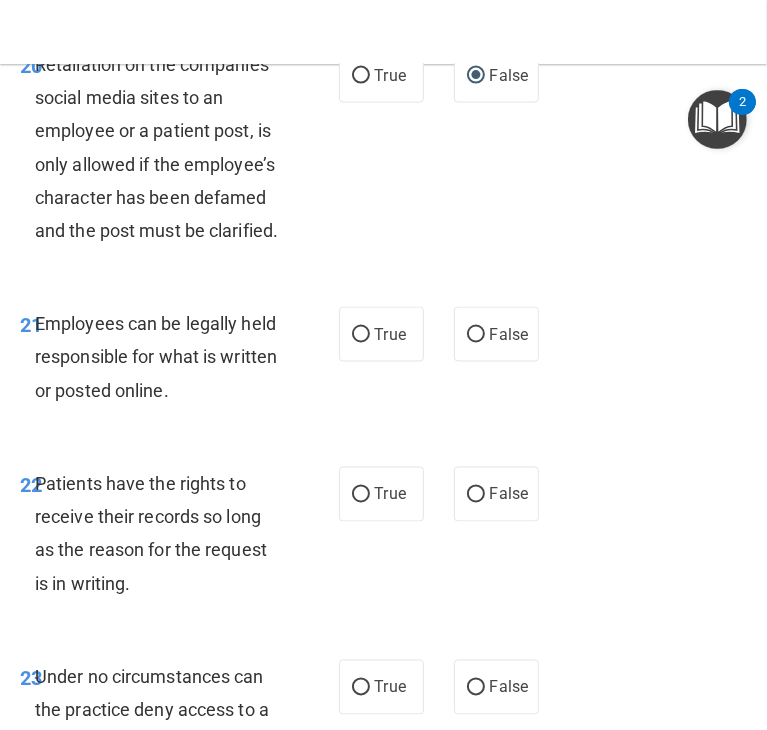 scroll, scrollTop: 5516, scrollLeft: 0, axis: vertical 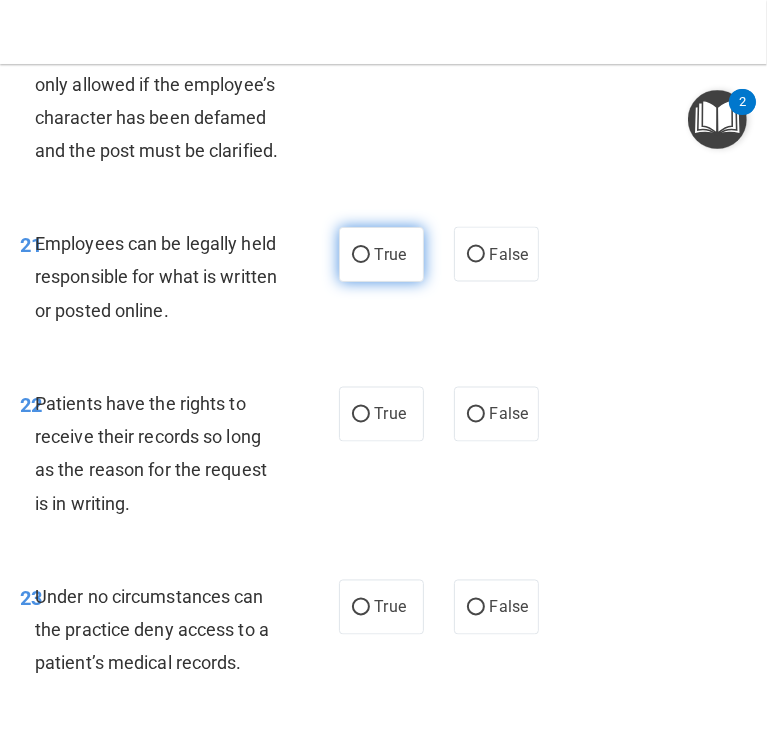 click on "True" at bounding box center [381, 254] 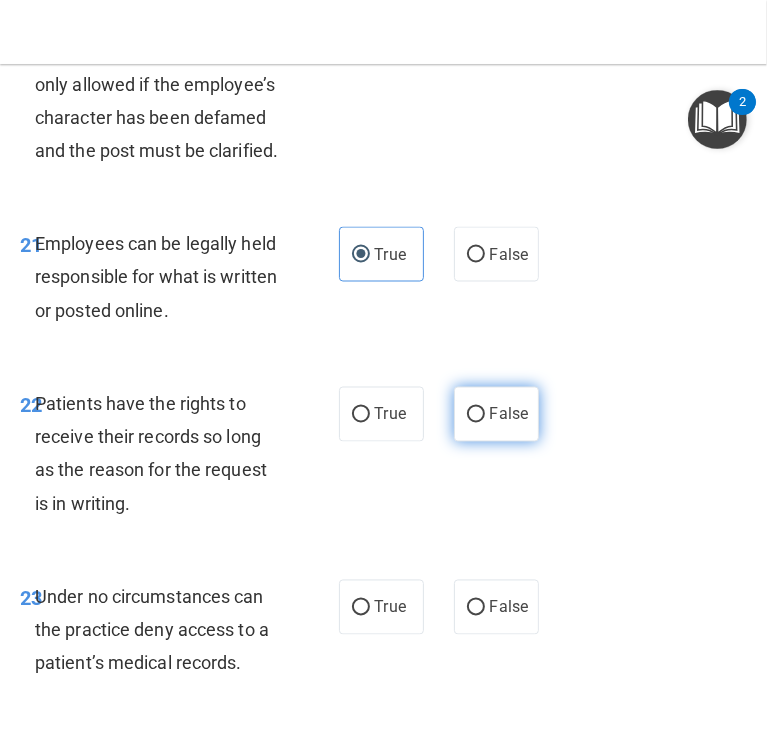 click on "False" at bounding box center (496, 414) 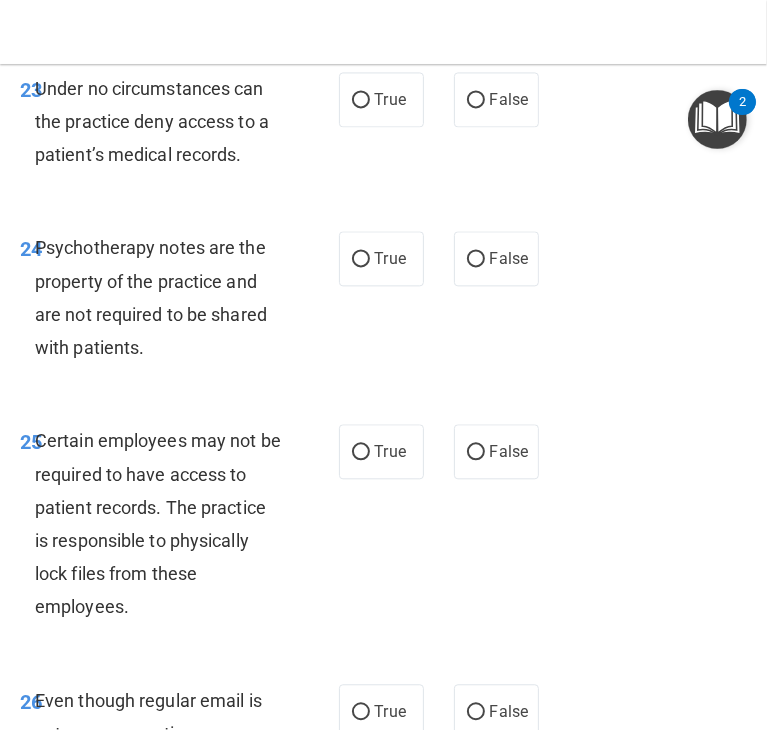 scroll, scrollTop: 6028, scrollLeft: 0, axis: vertical 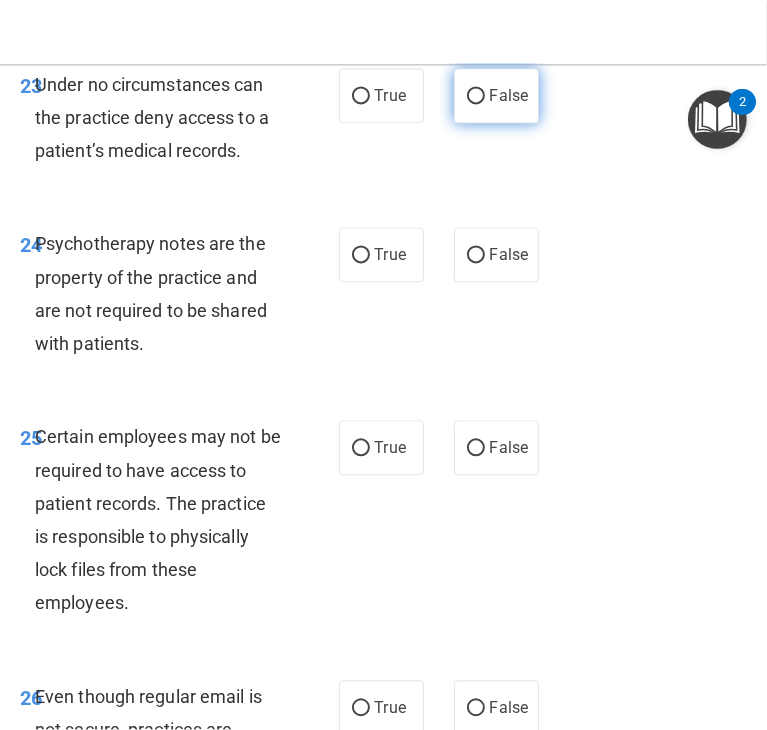 click on "False" at bounding box center (496, 95) 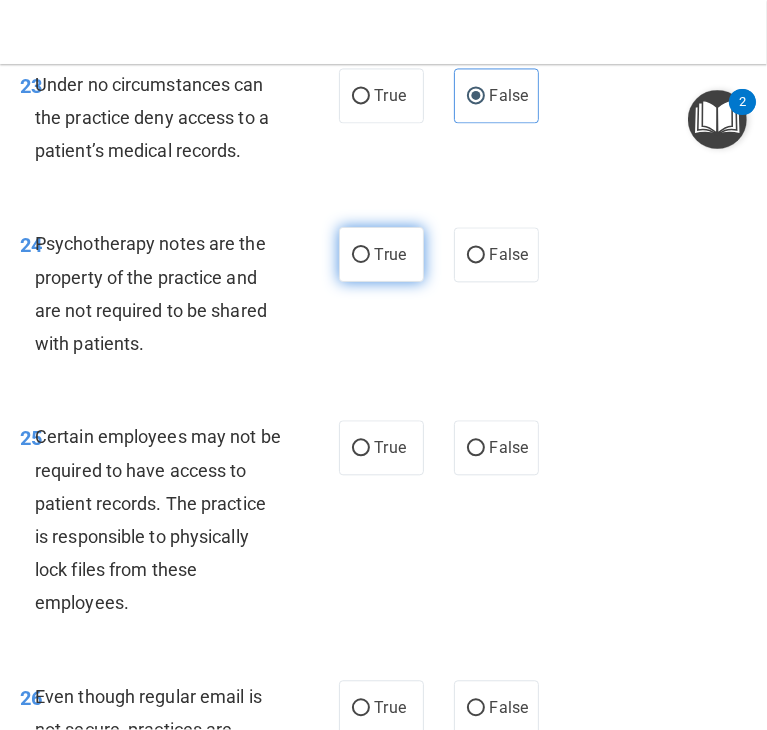 click on "True" at bounding box center [381, 254] 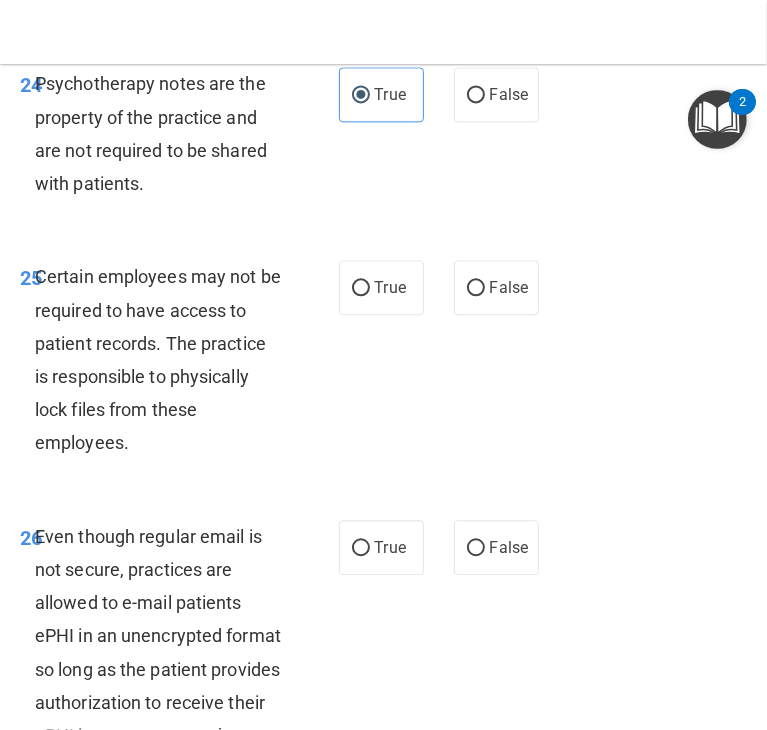 scroll, scrollTop: 6192, scrollLeft: 0, axis: vertical 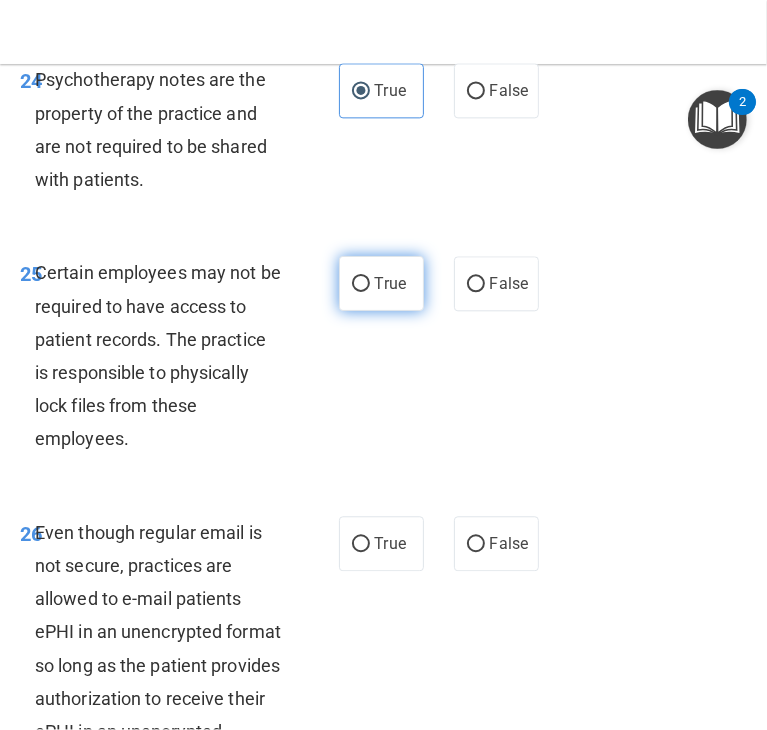 click on "True" at bounding box center [390, 283] 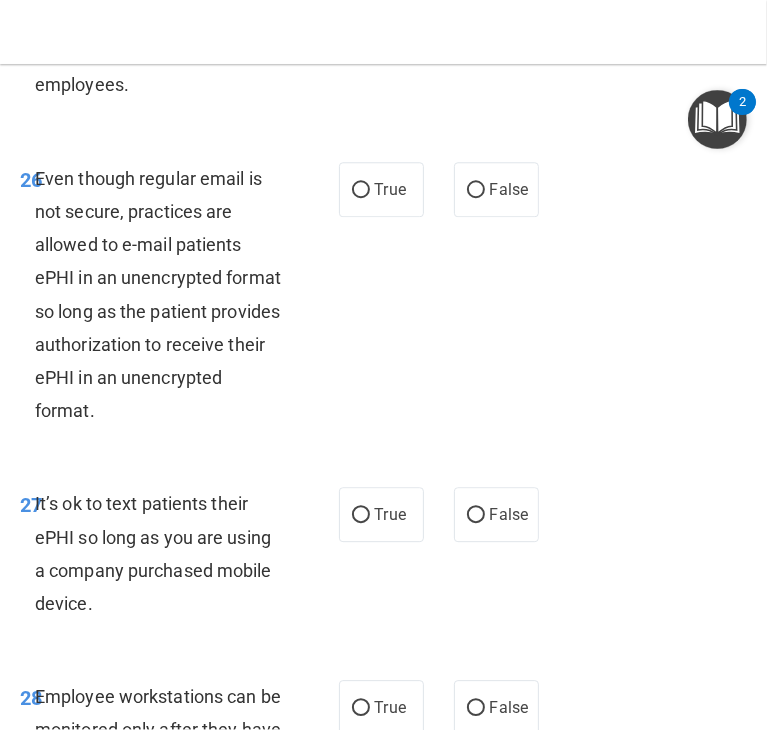 scroll, scrollTop: 6547, scrollLeft: 0, axis: vertical 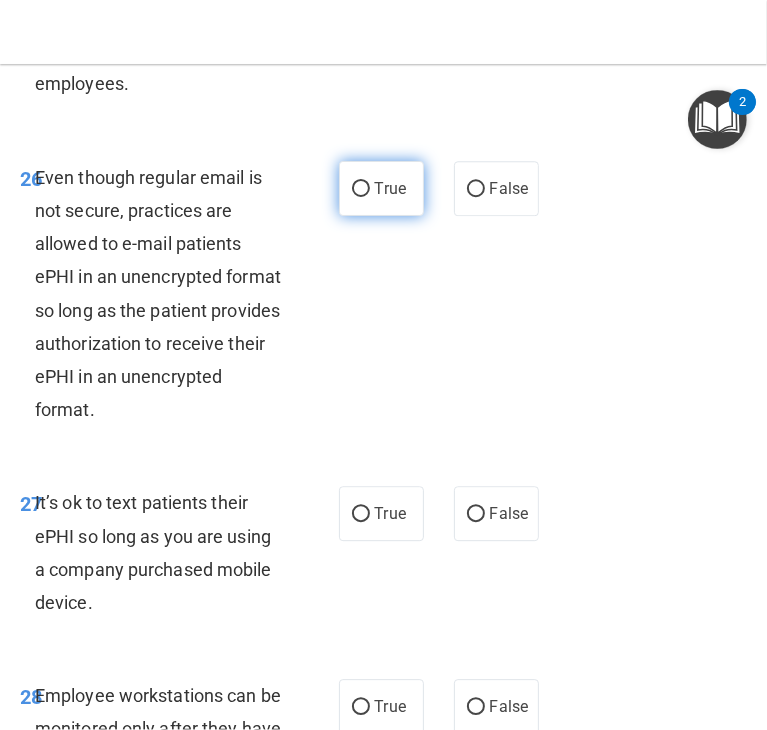 click on "True" at bounding box center (390, 188) 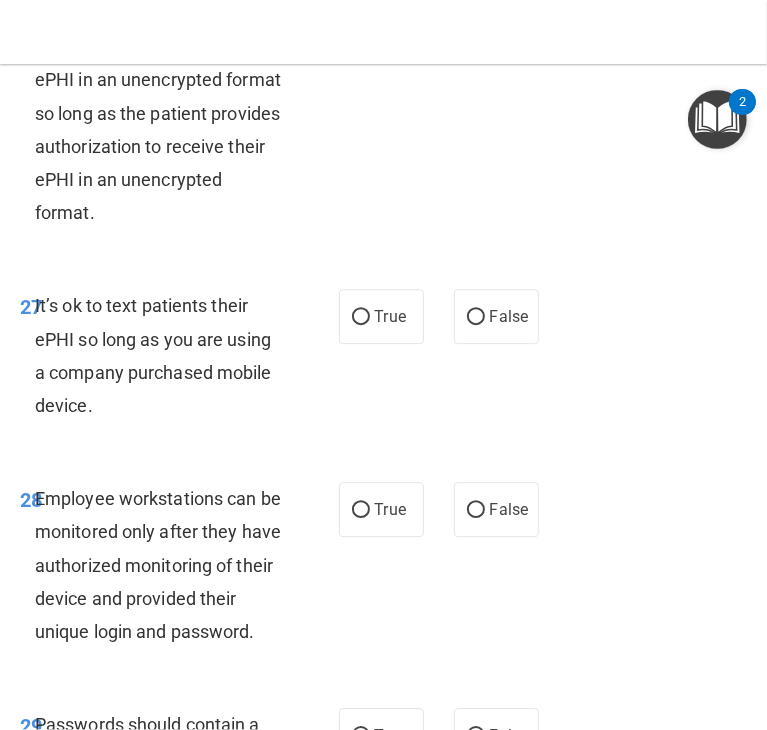 scroll, scrollTop: 6746, scrollLeft: 0, axis: vertical 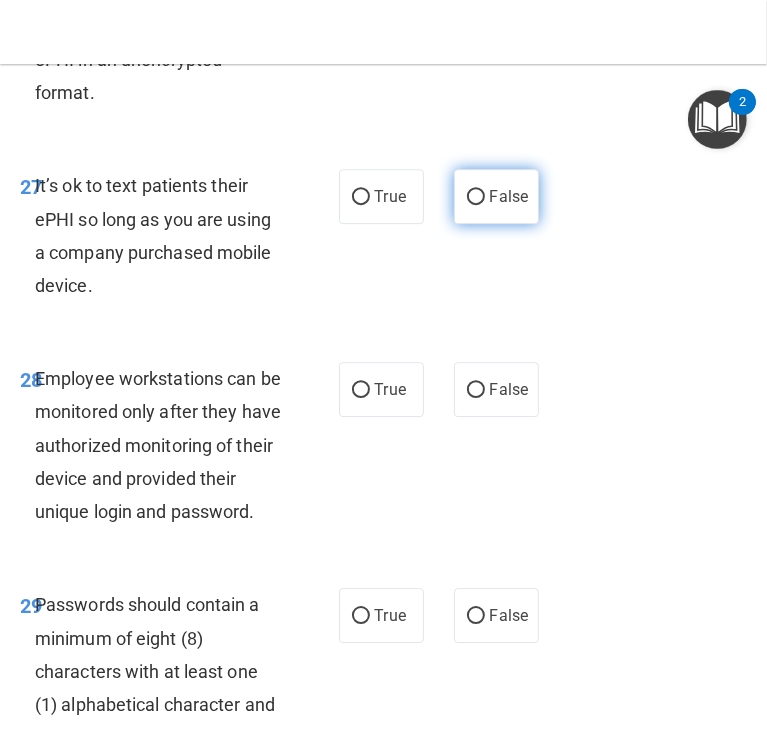 click on "False" at bounding box center [496, 196] 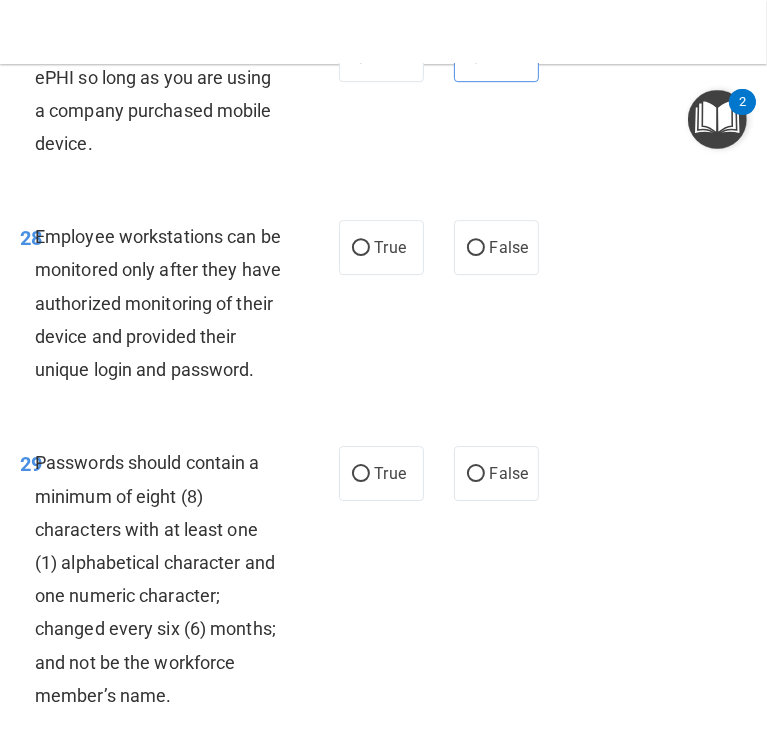scroll, scrollTop: 7056, scrollLeft: 0, axis: vertical 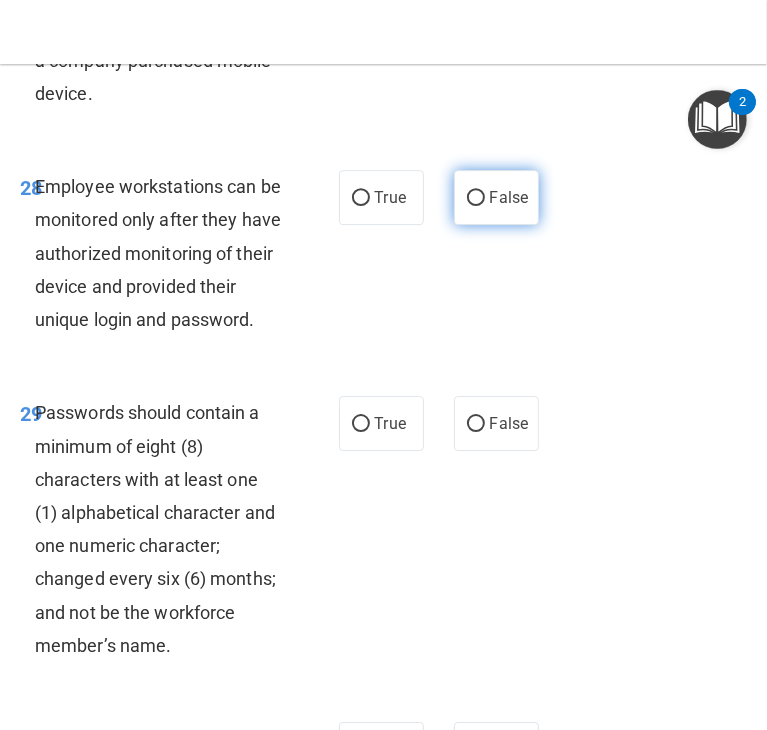 click on "False" at bounding box center [496, 197] 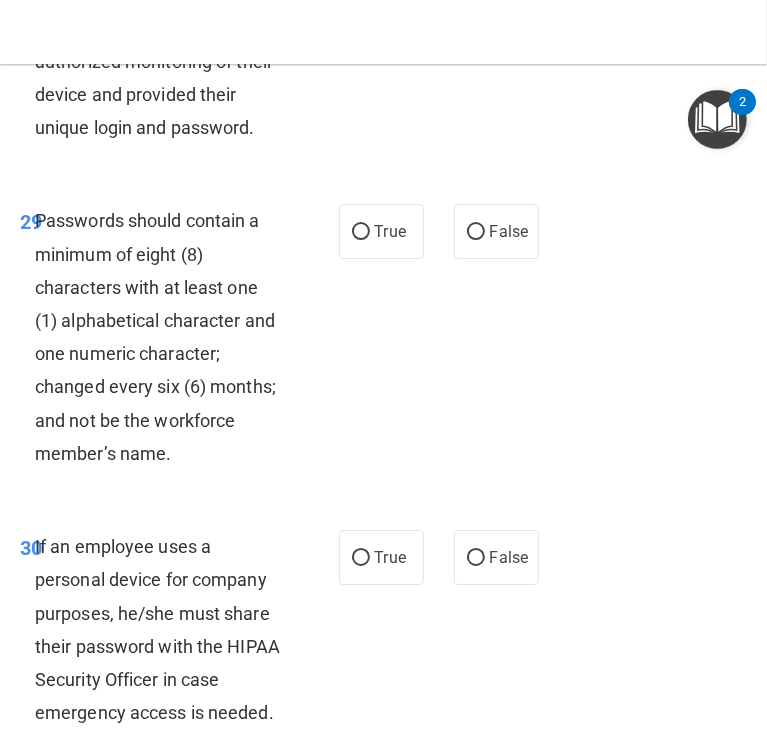 scroll, scrollTop: 7250, scrollLeft: 0, axis: vertical 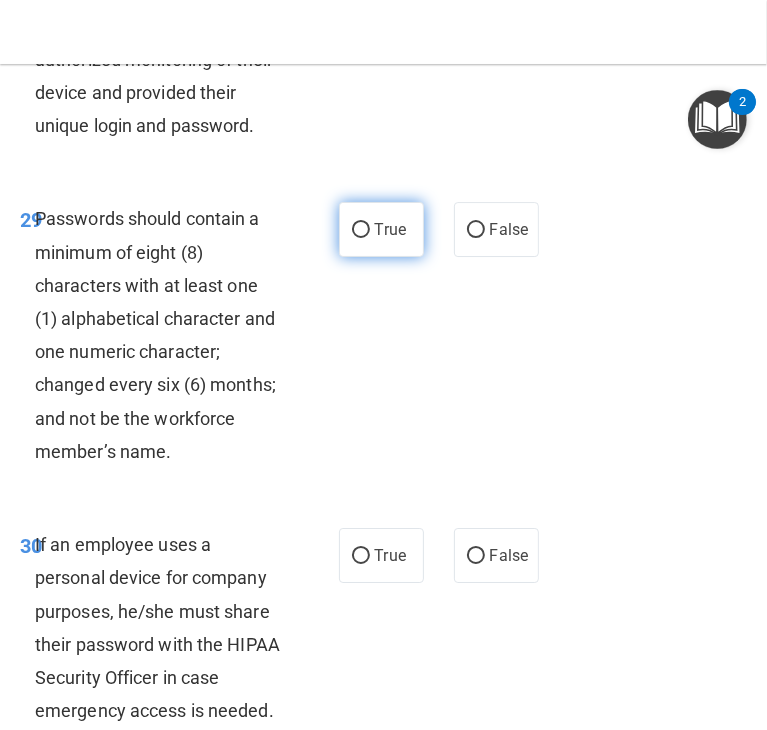 click on "True" at bounding box center (381, 229) 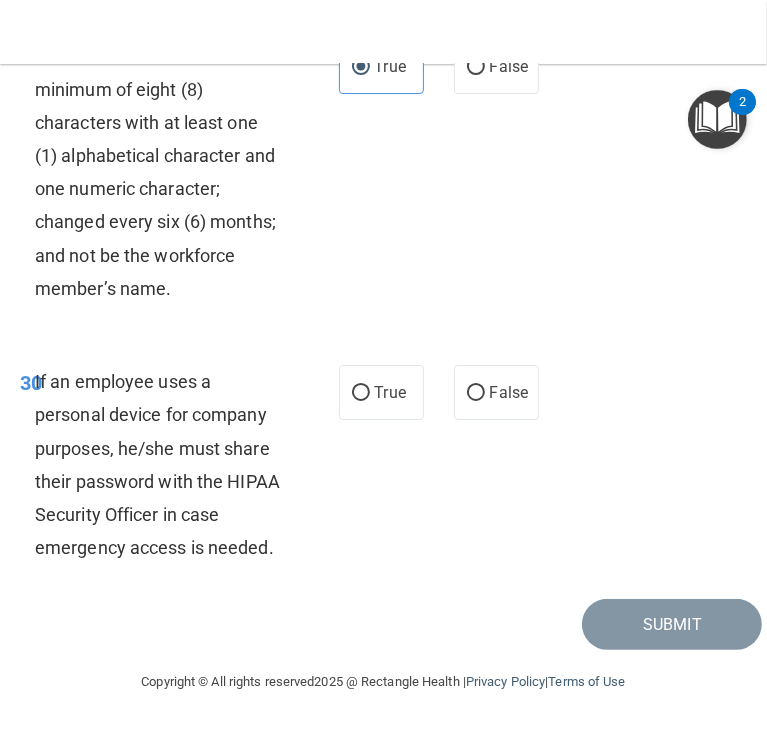 scroll, scrollTop: 7613, scrollLeft: 0, axis: vertical 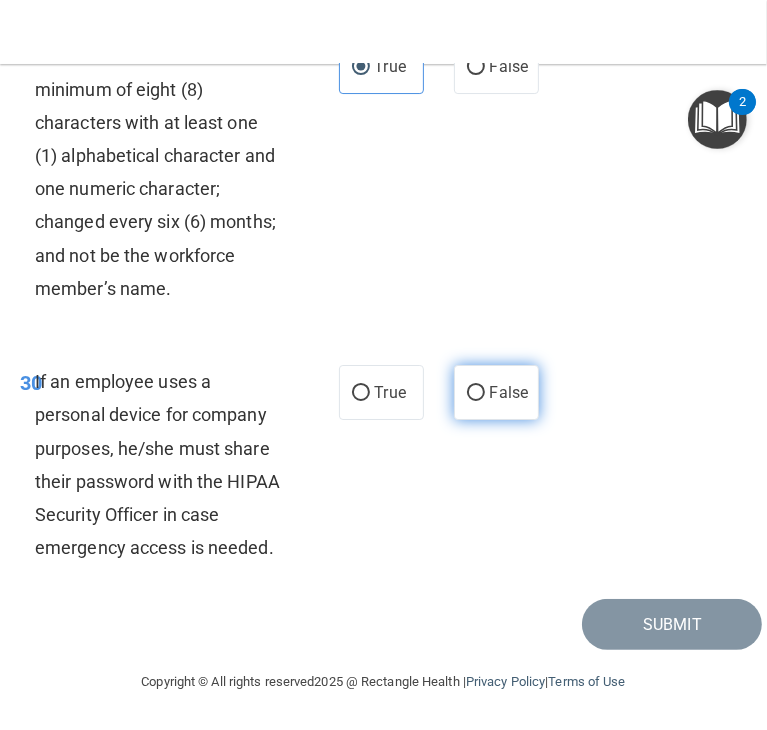 click on "False" at bounding box center [509, 392] 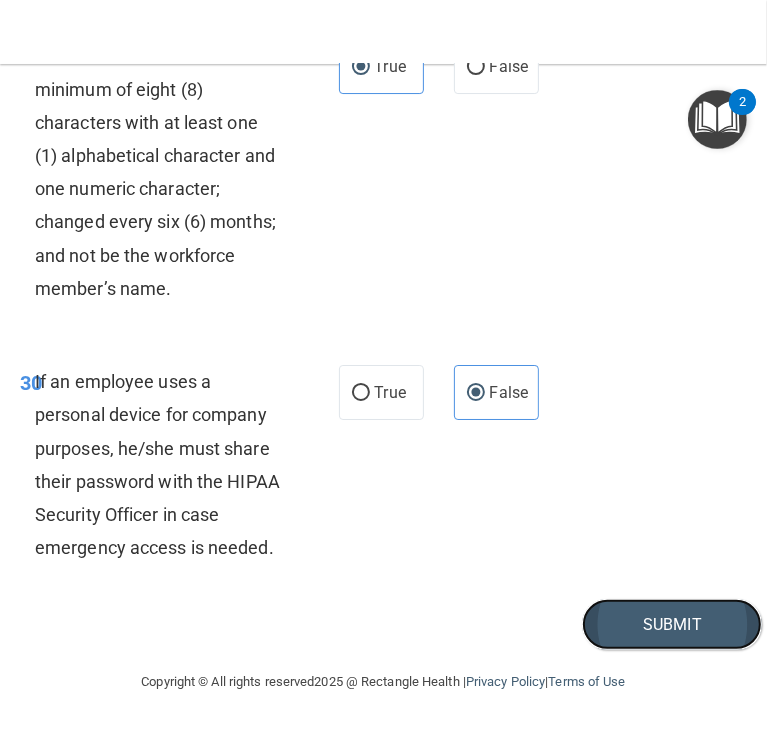 click on "Submit" at bounding box center (672, 624) 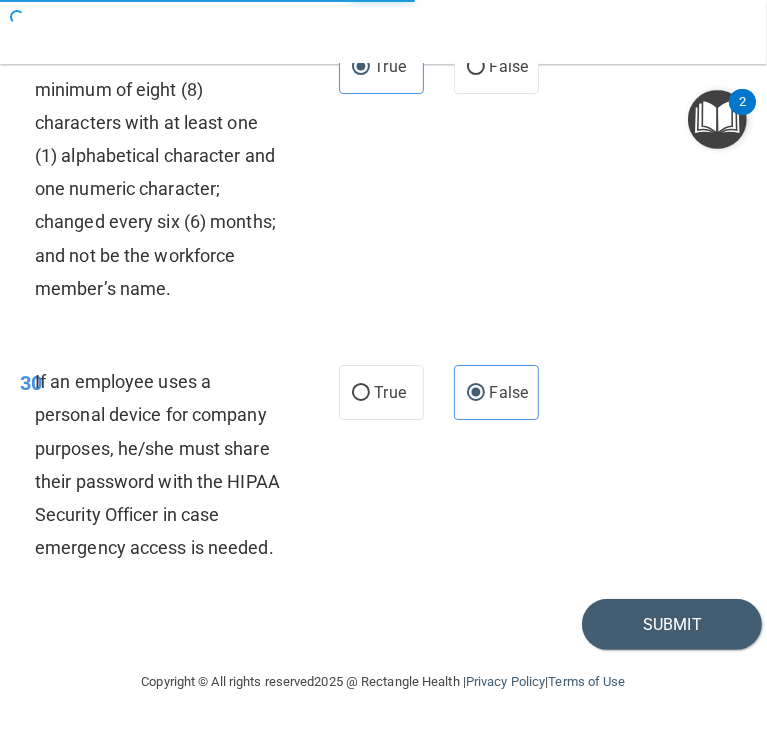 scroll, scrollTop: 0, scrollLeft: 0, axis: both 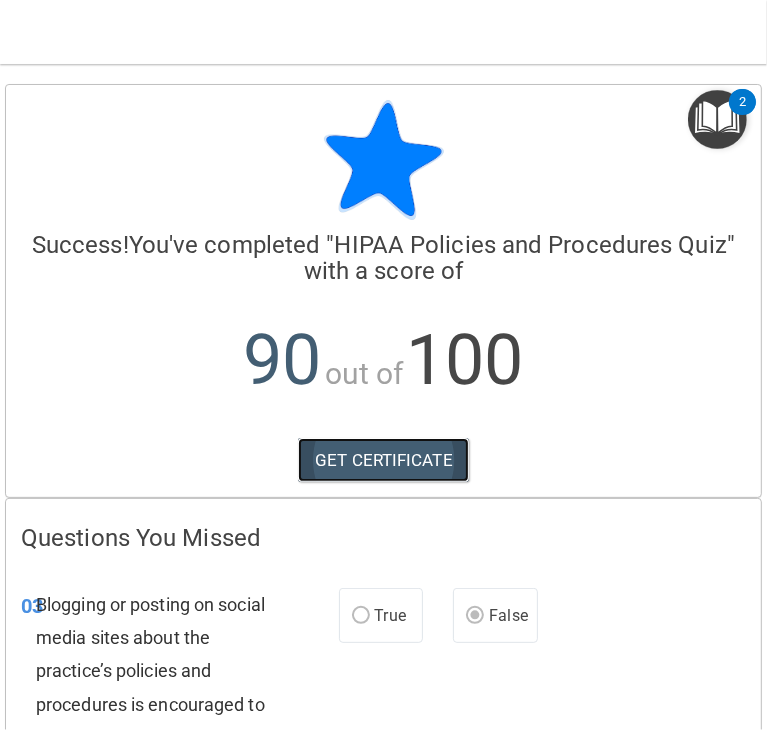 click on "GET CERTIFICATE" at bounding box center (383, 460) 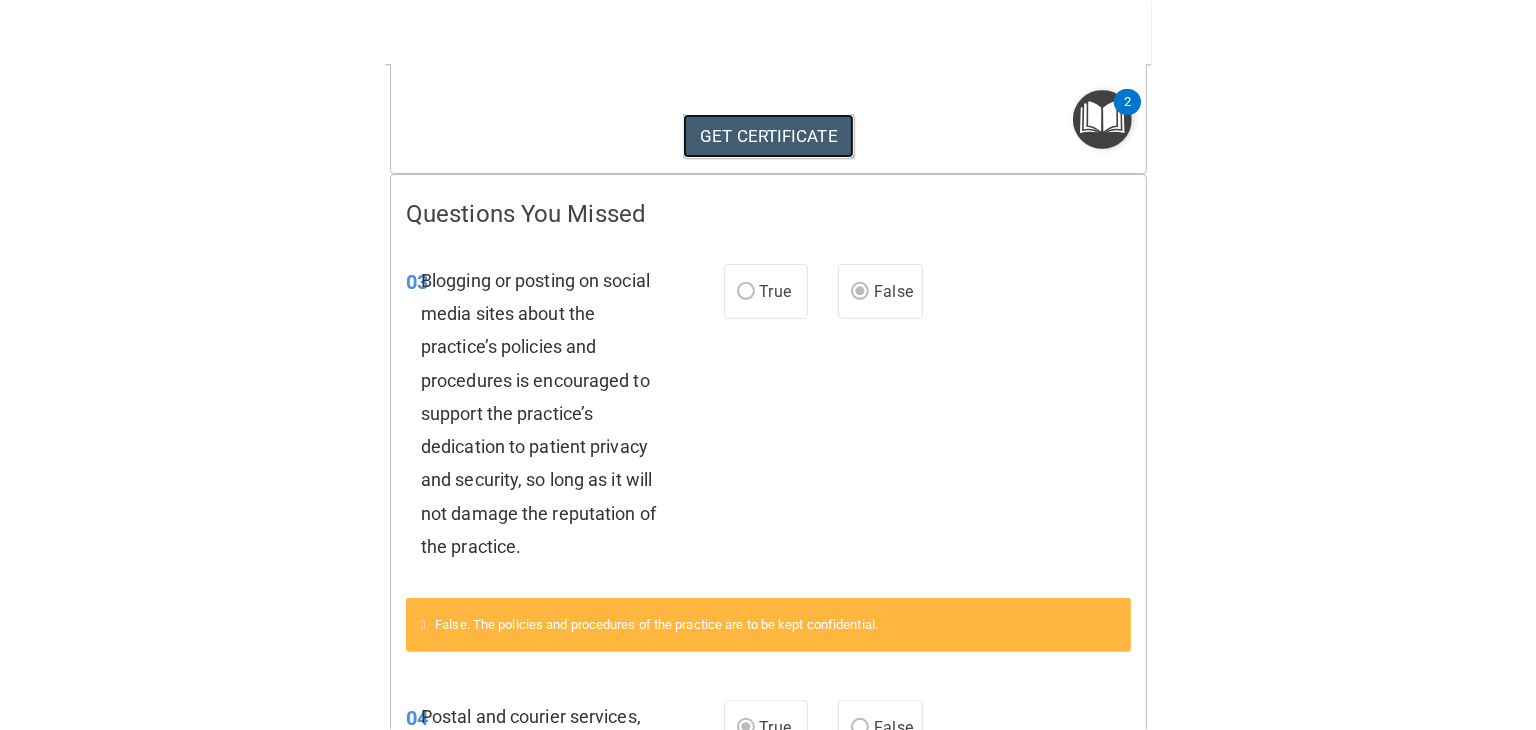 scroll, scrollTop: 0, scrollLeft: 0, axis: both 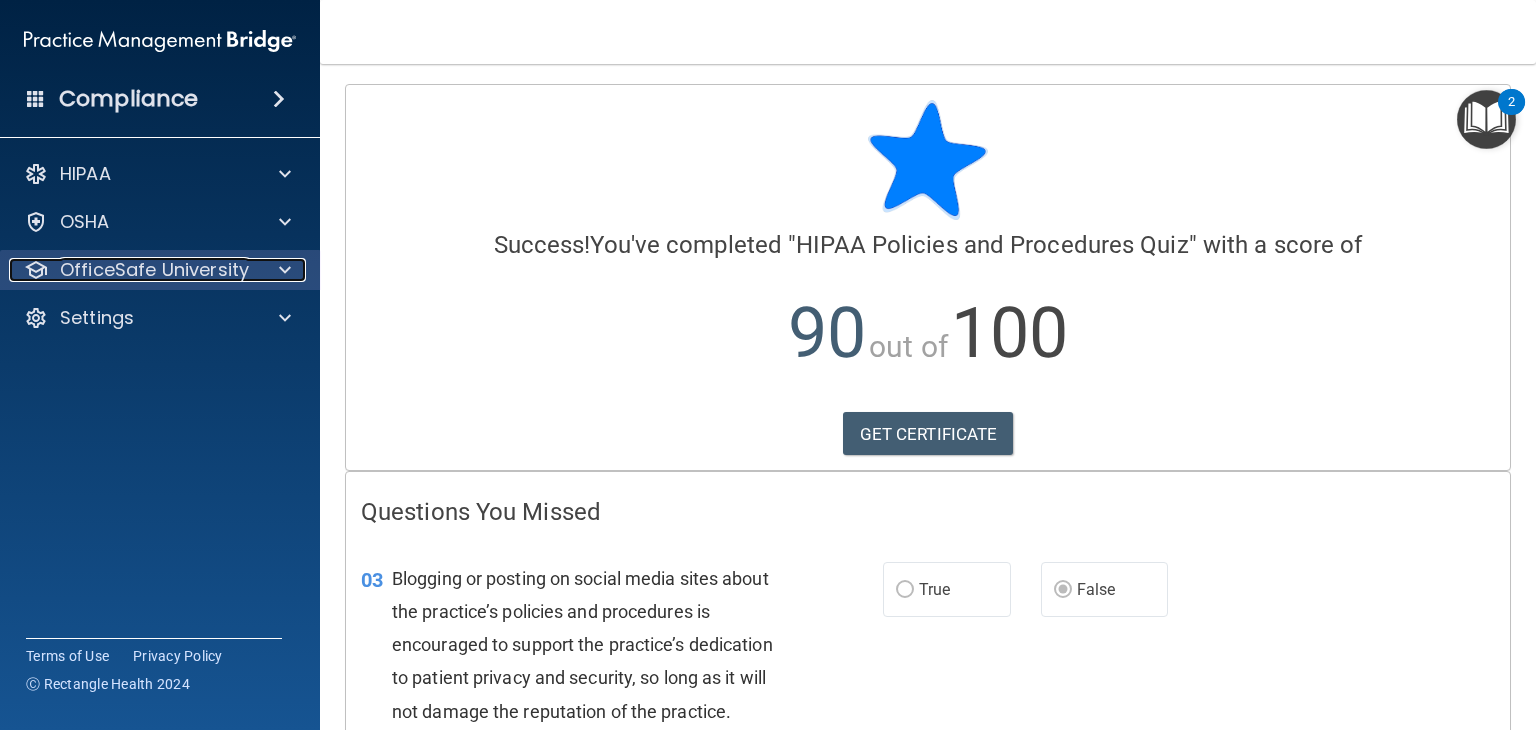click on "OfficeSafe University" at bounding box center (154, 270) 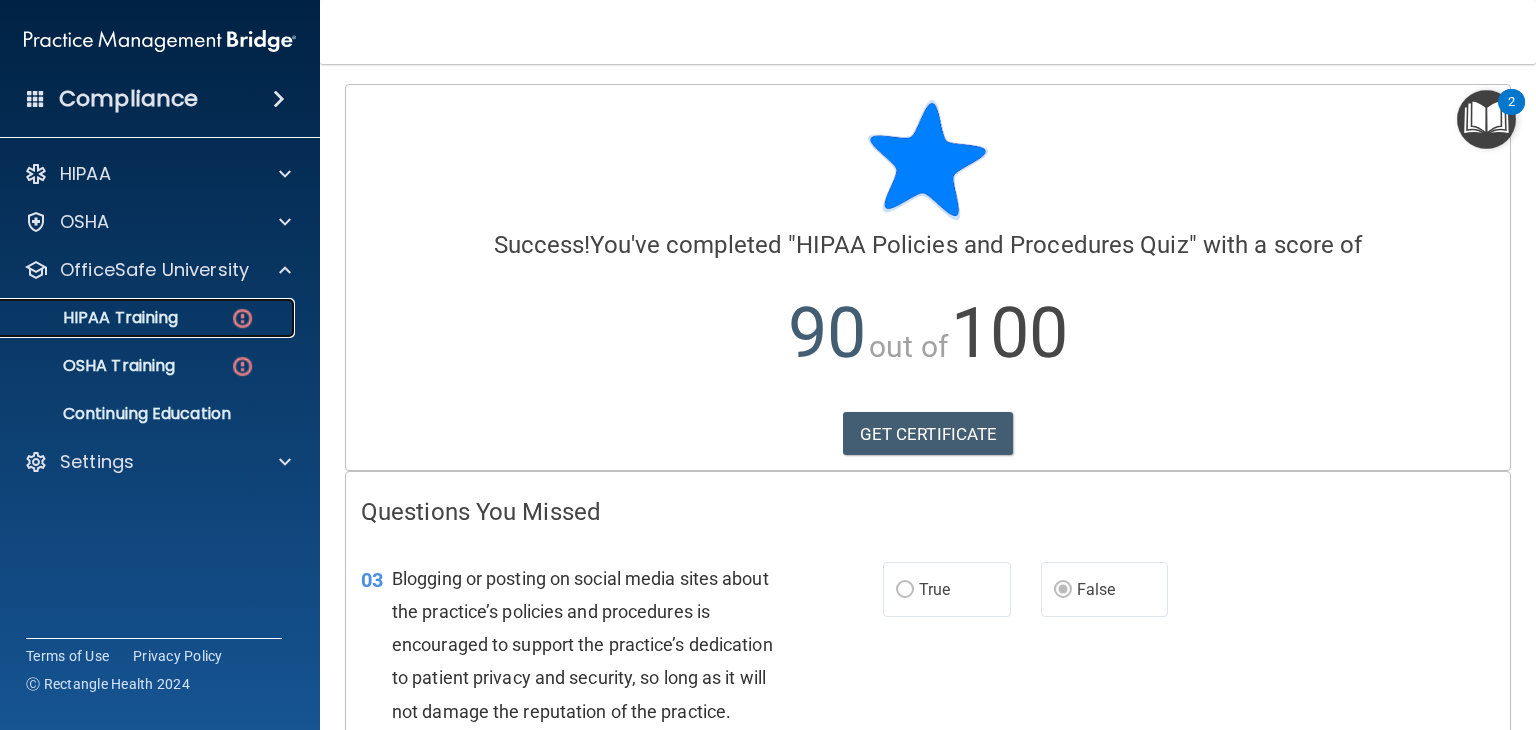 click on "HIPAA Training" at bounding box center [149, 318] 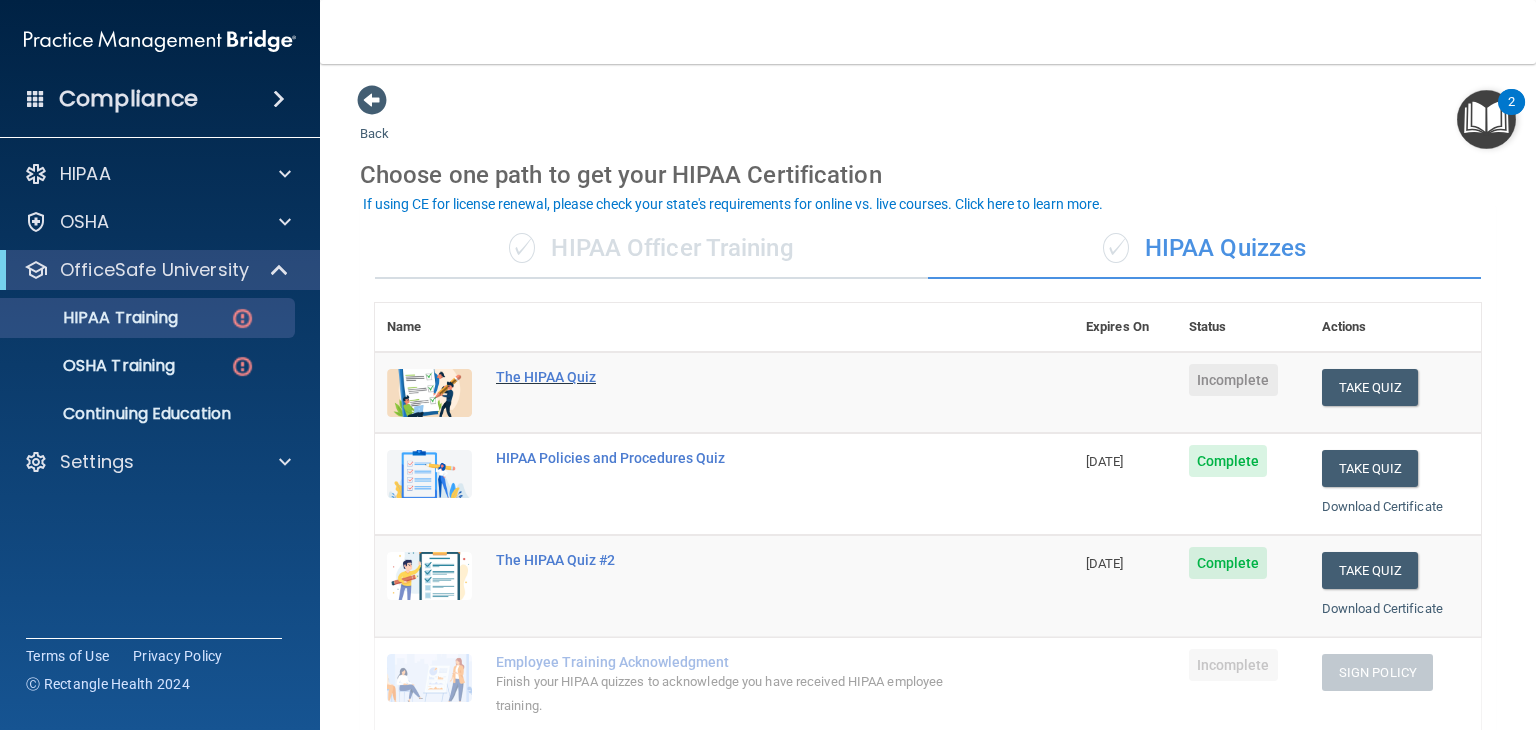 click on "The HIPAA Quiz" at bounding box center (735, 377) 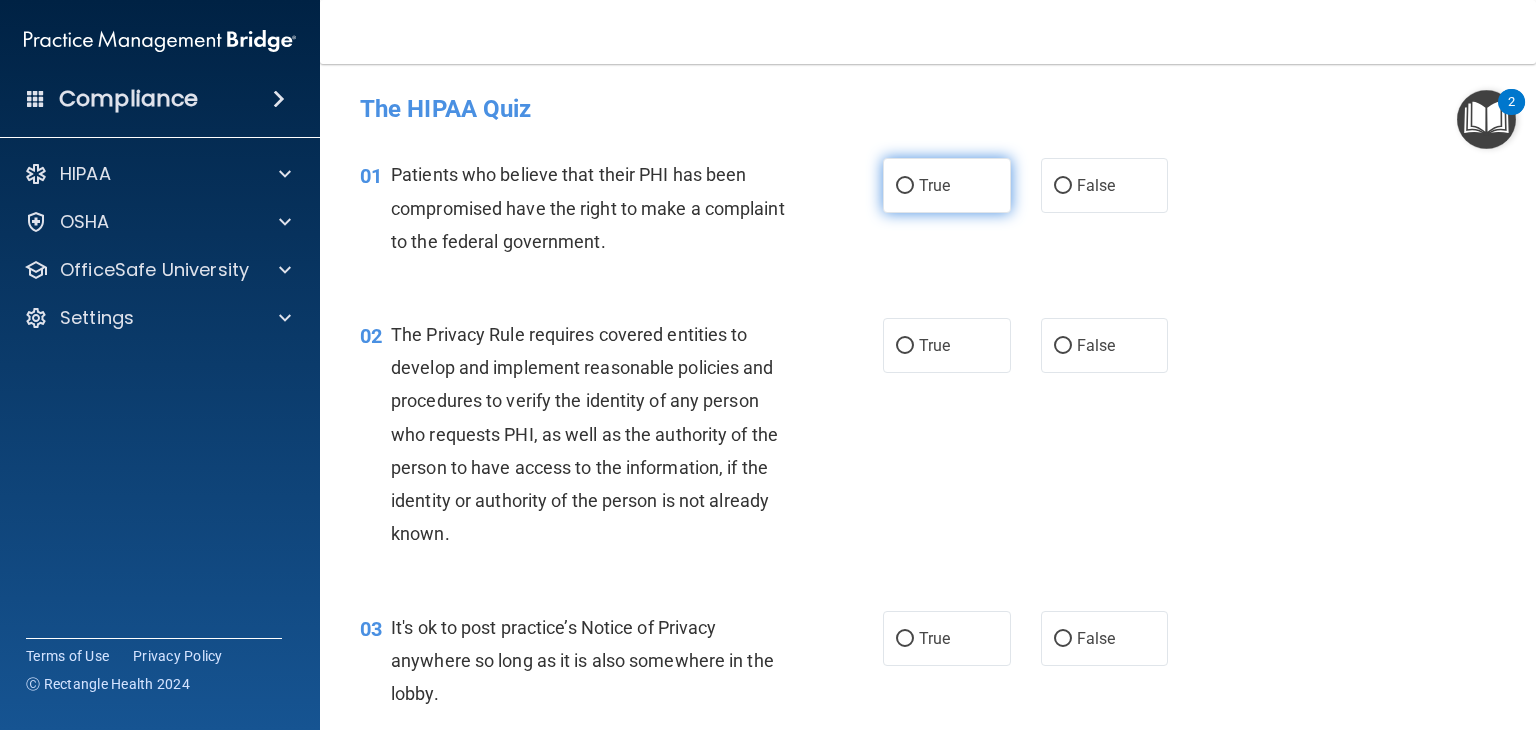 click on "True" at bounding box center [947, 185] 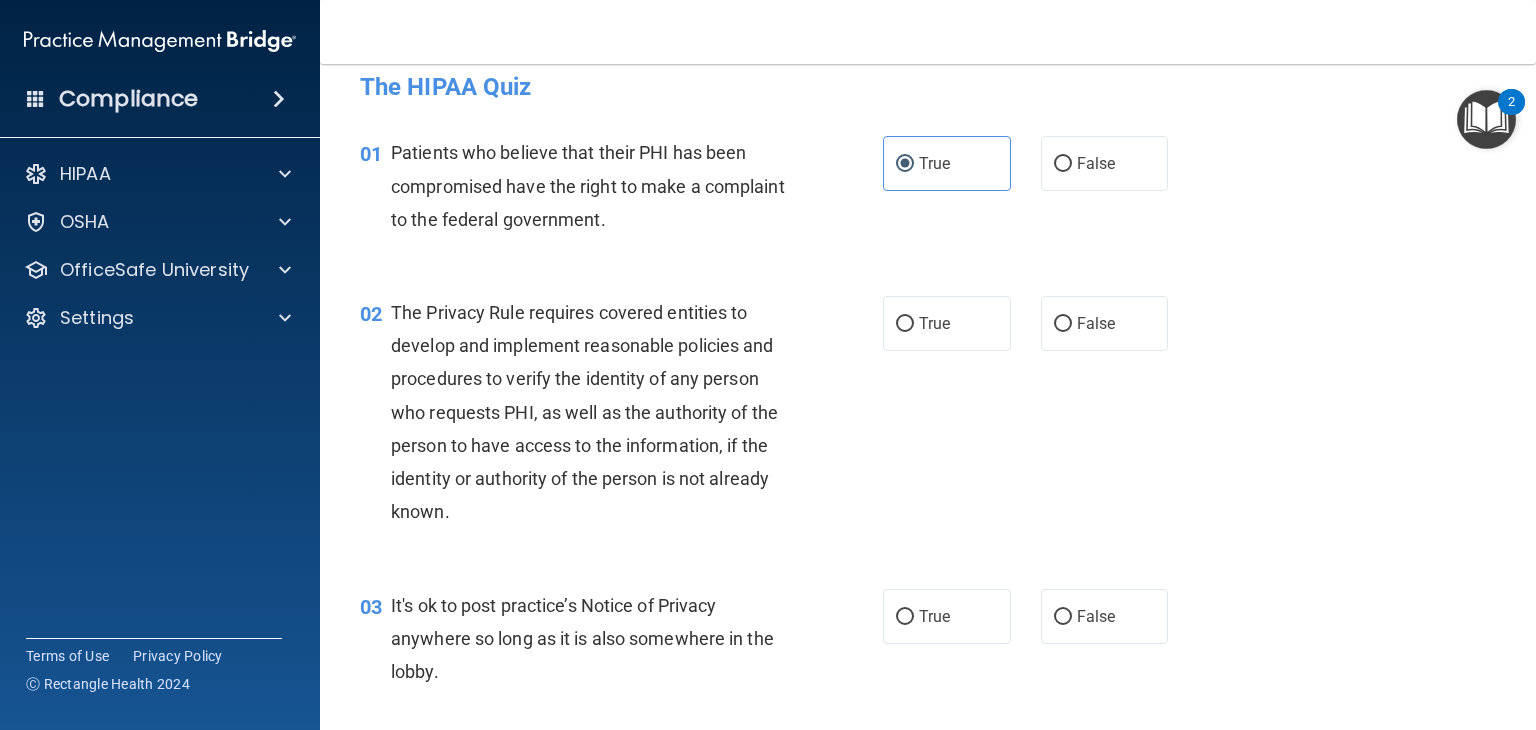 scroll, scrollTop: 15, scrollLeft: 0, axis: vertical 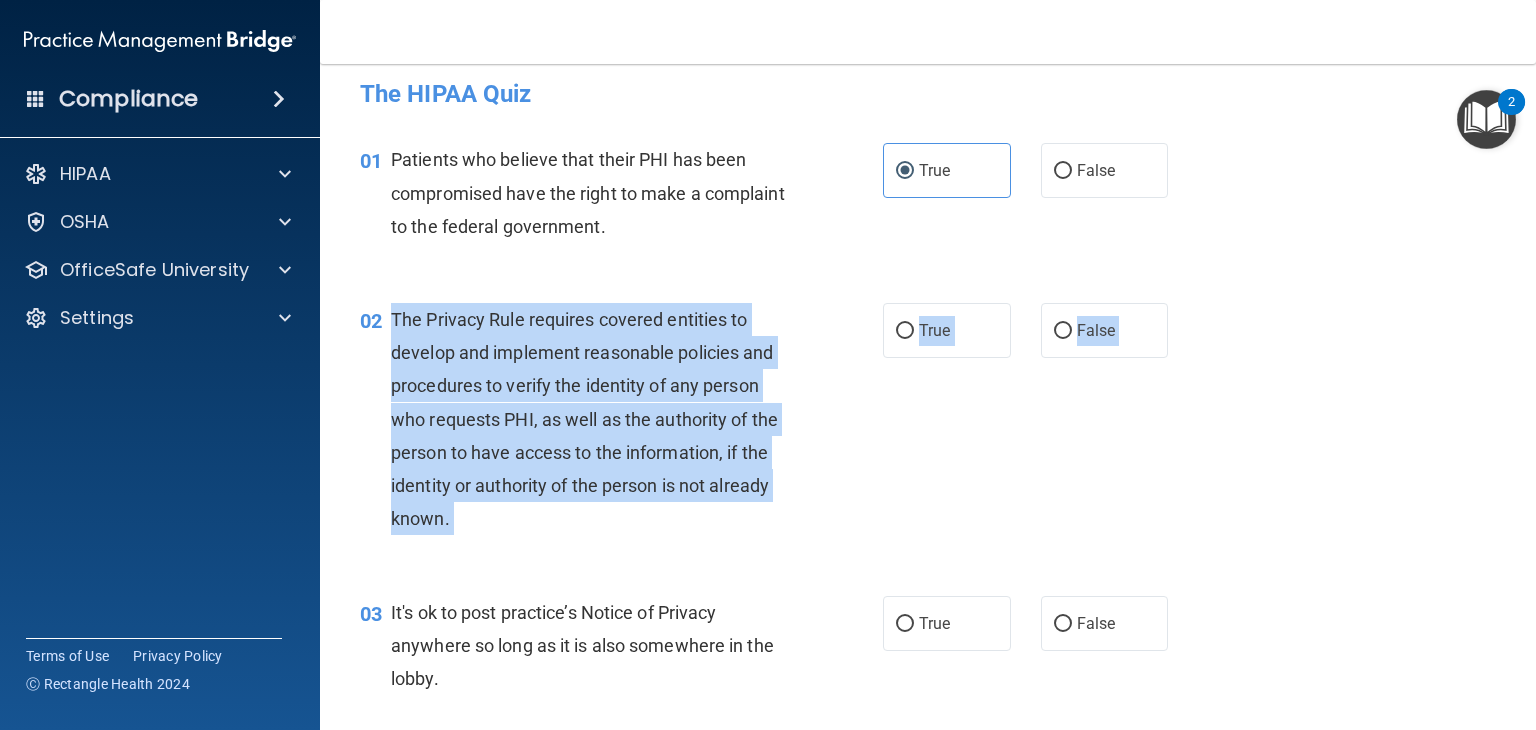 drag, startPoint x: 388, startPoint y: 317, endPoint x: 500, endPoint y: 546, distance: 254.92155 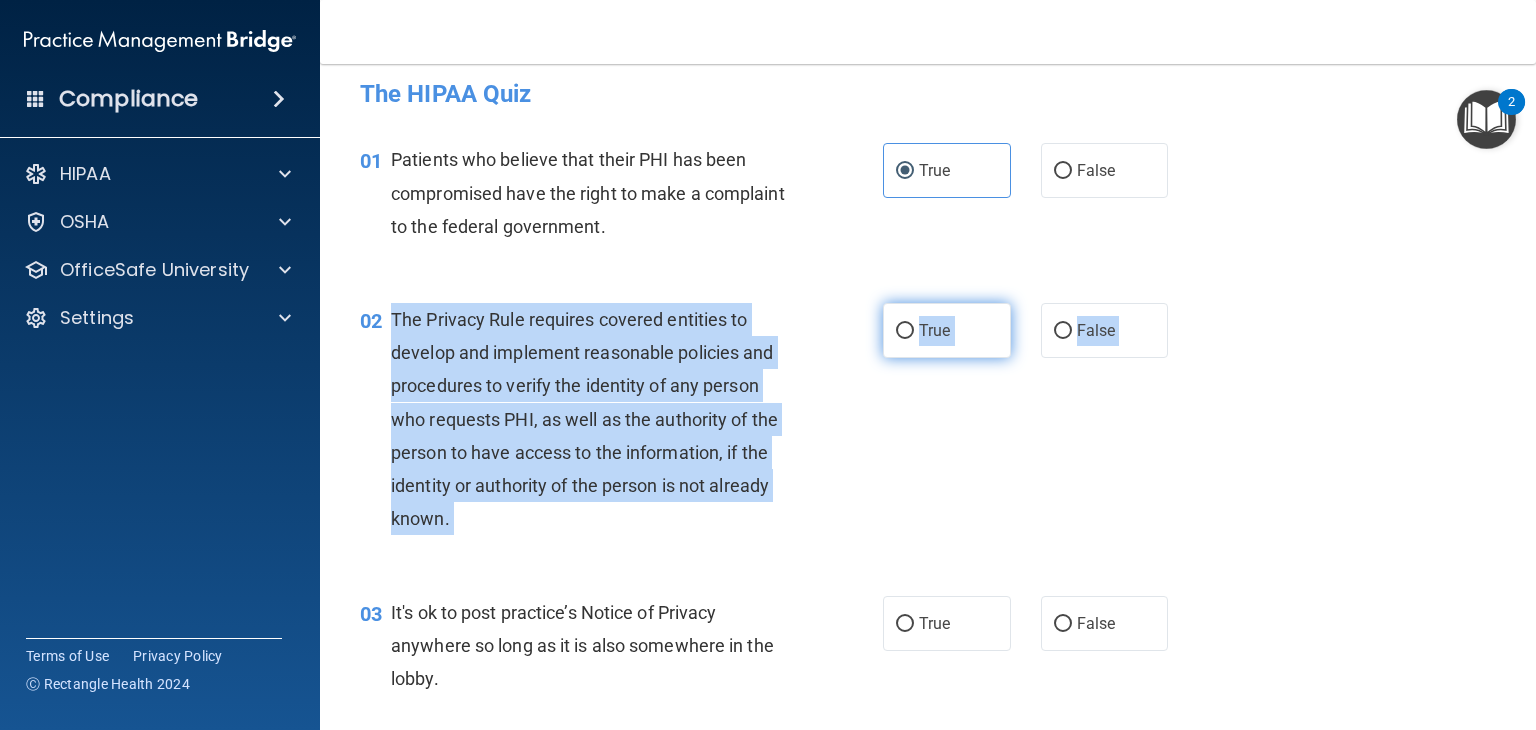 click on "True" at bounding box center [905, 331] 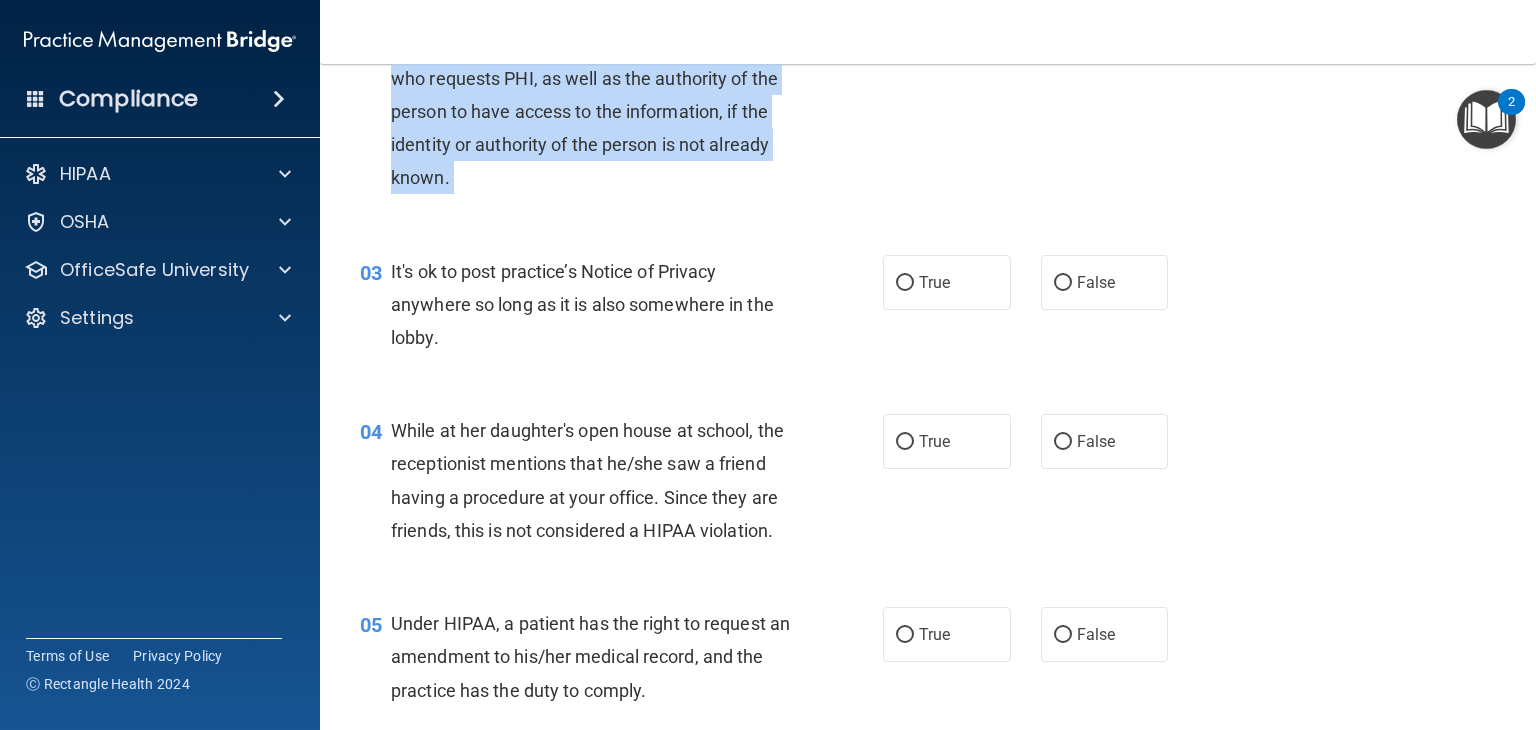 scroll, scrollTop: 382, scrollLeft: 0, axis: vertical 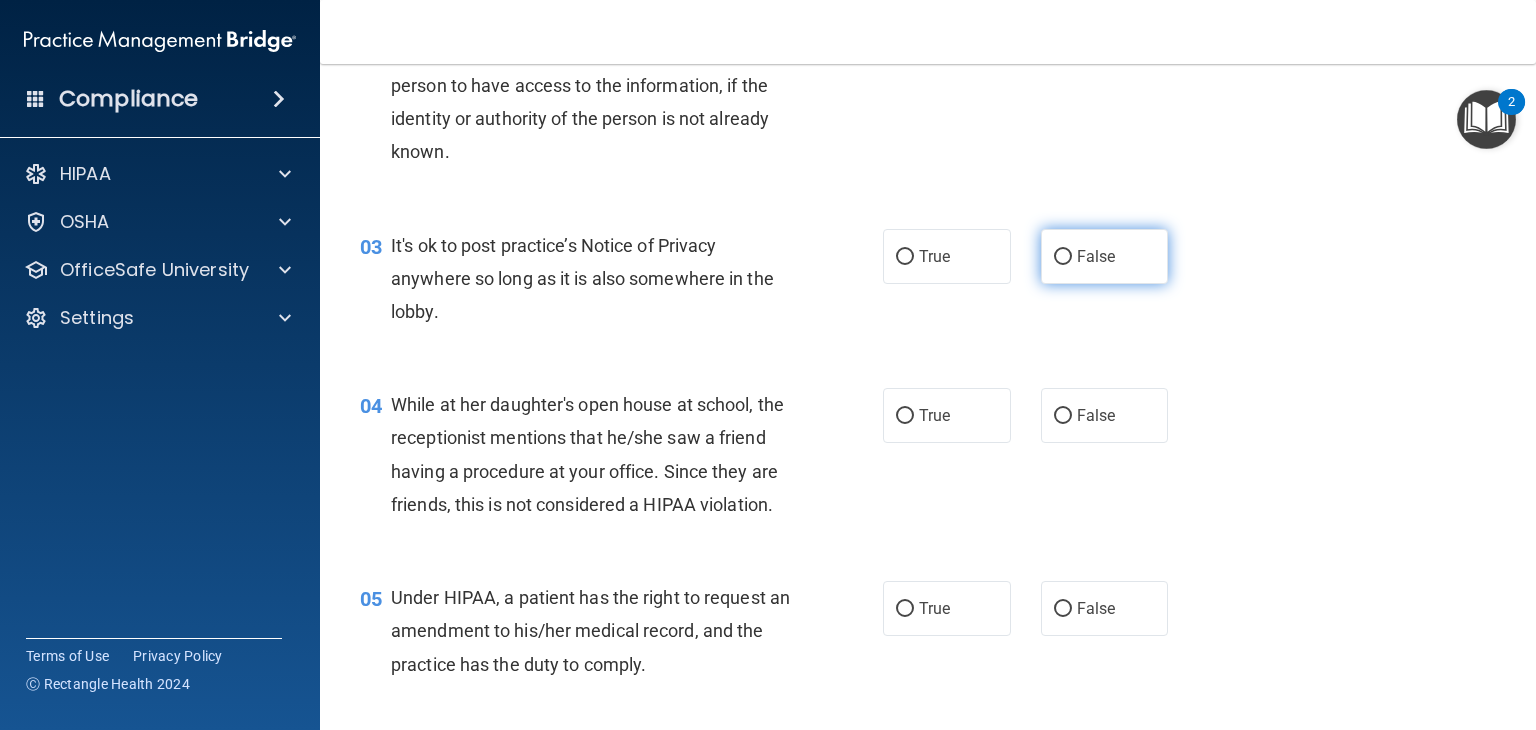 click on "False" at bounding box center (1105, 256) 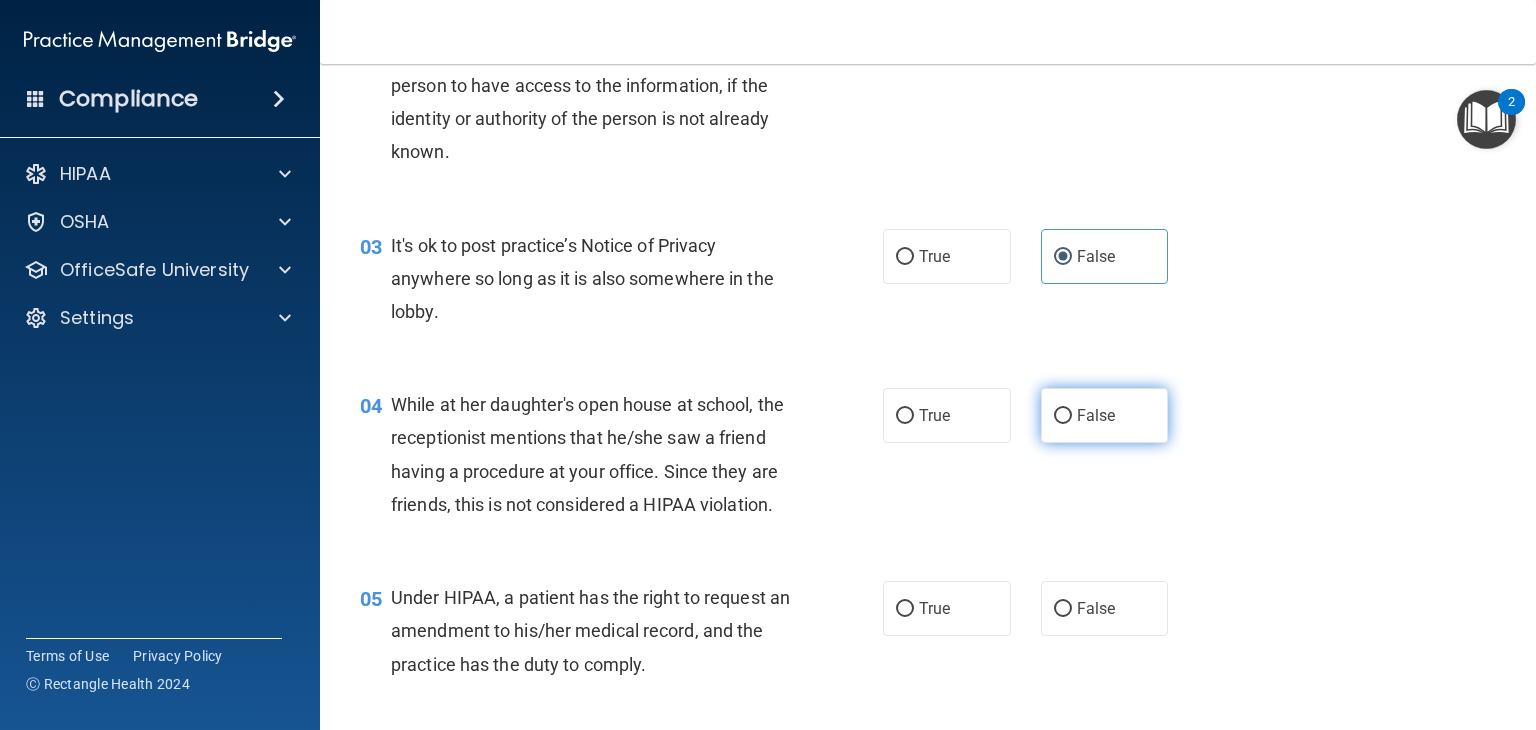 click on "False" at bounding box center (1105, 415) 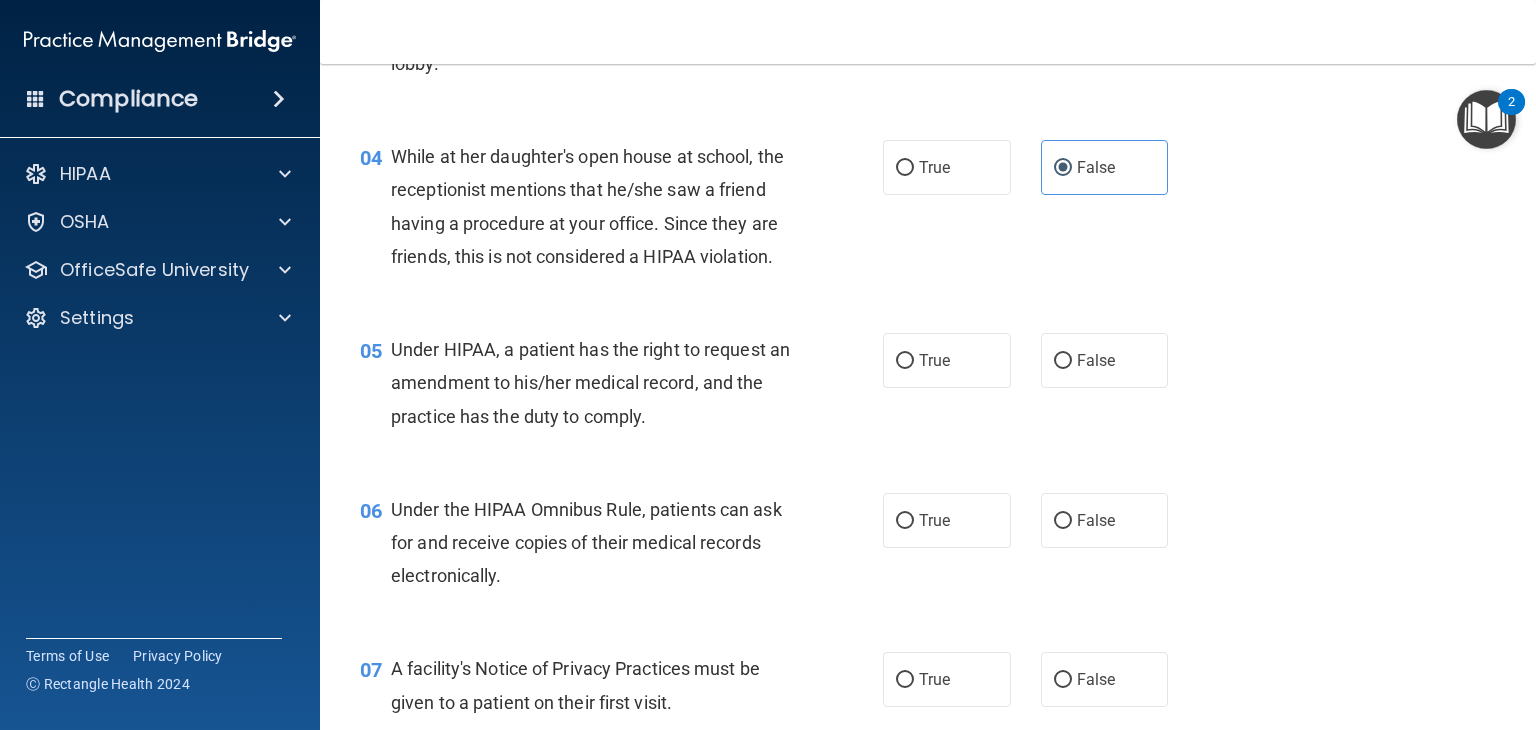 scroll, scrollTop: 696, scrollLeft: 0, axis: vertical 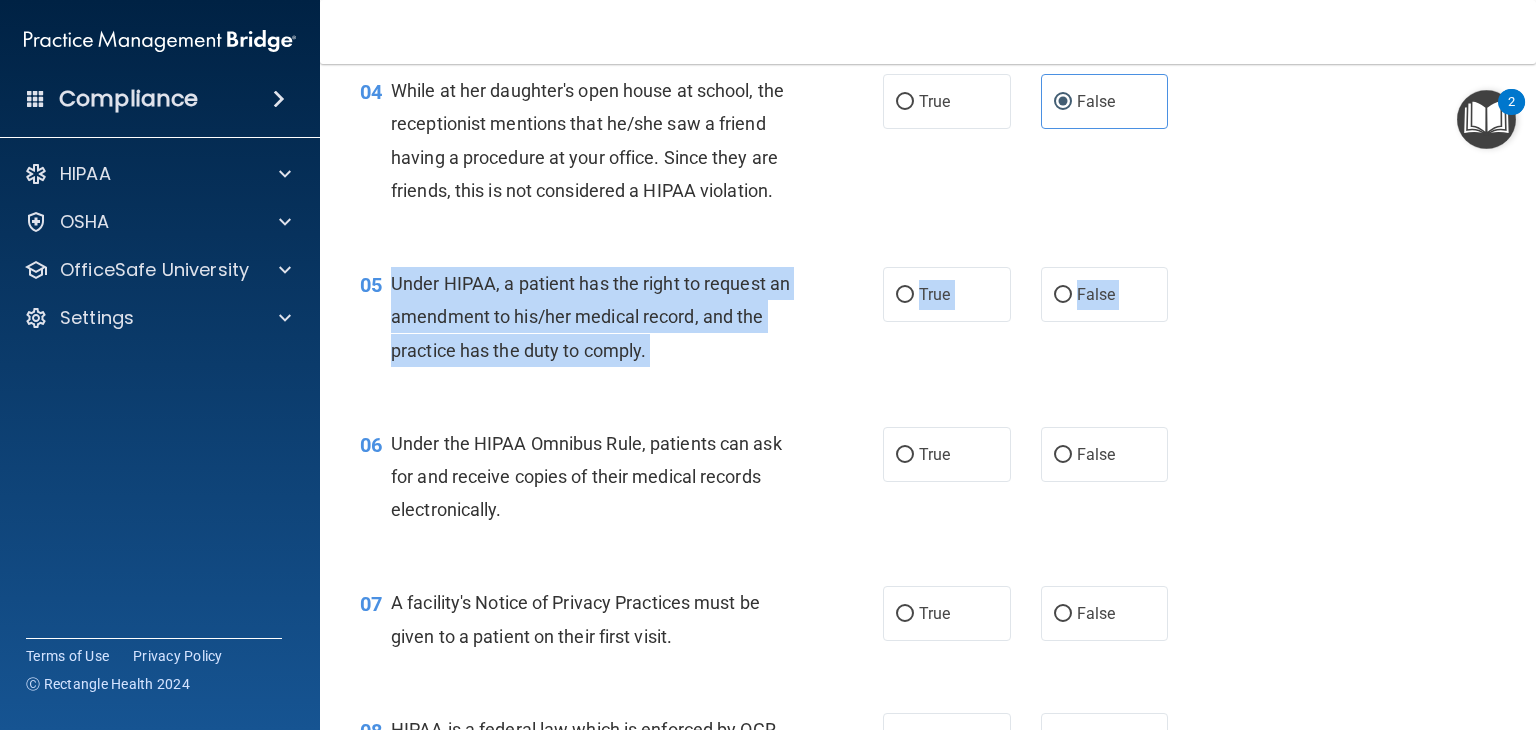 drag, startPoint x: 390, startPoint y: 314, endPoint x: 887, endPoint y: 434, distance: 511.2817 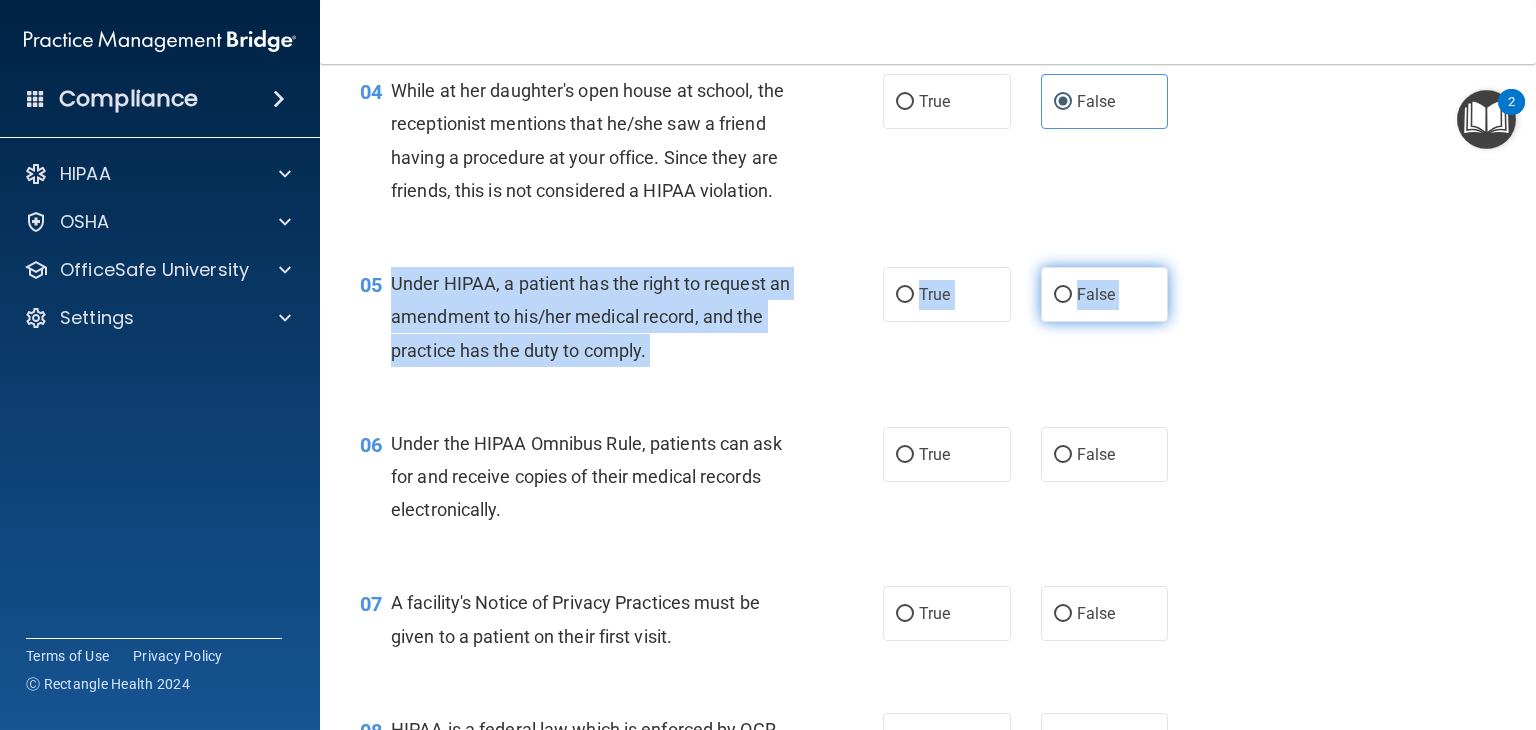 click on "False" at bounding box center (1105, 294) 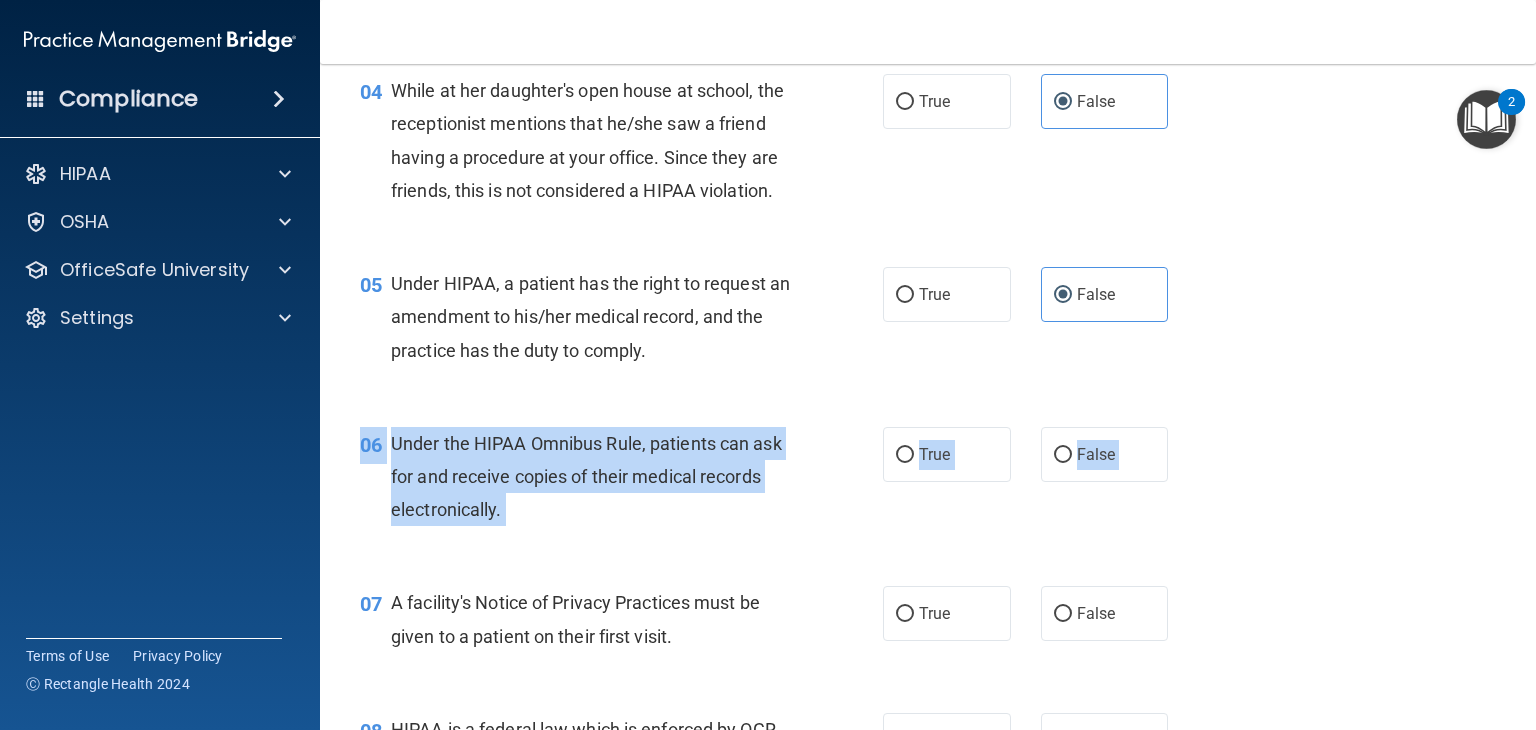 drag, startPoint x: 389, startPoint y: 457, endPoint x: 566, endPoint y: 612, distance: 235.2743 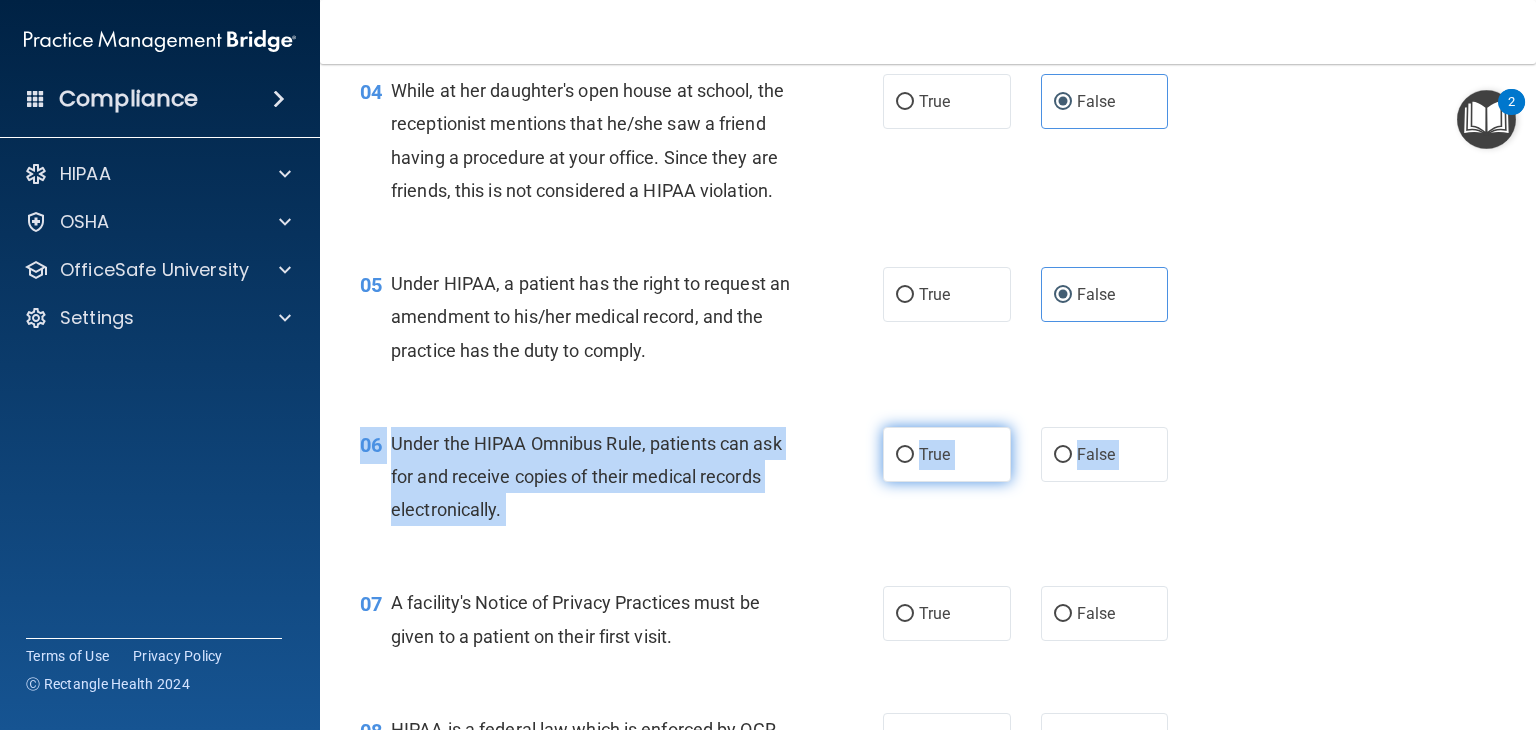 click on "True" at bounding box center (947, 454) 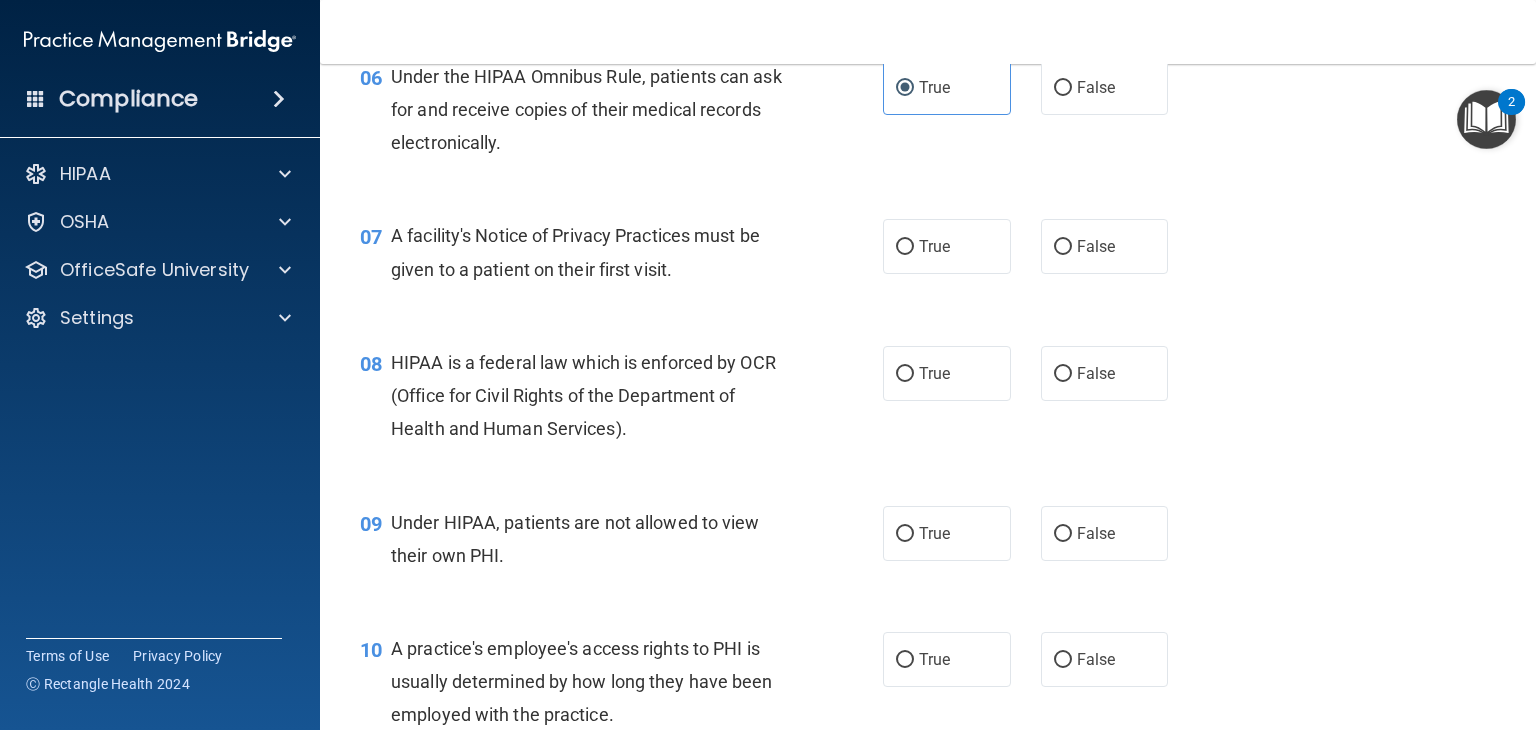 scroll, scrollTop: 1064, scrollLeft: 0, axis: vertical 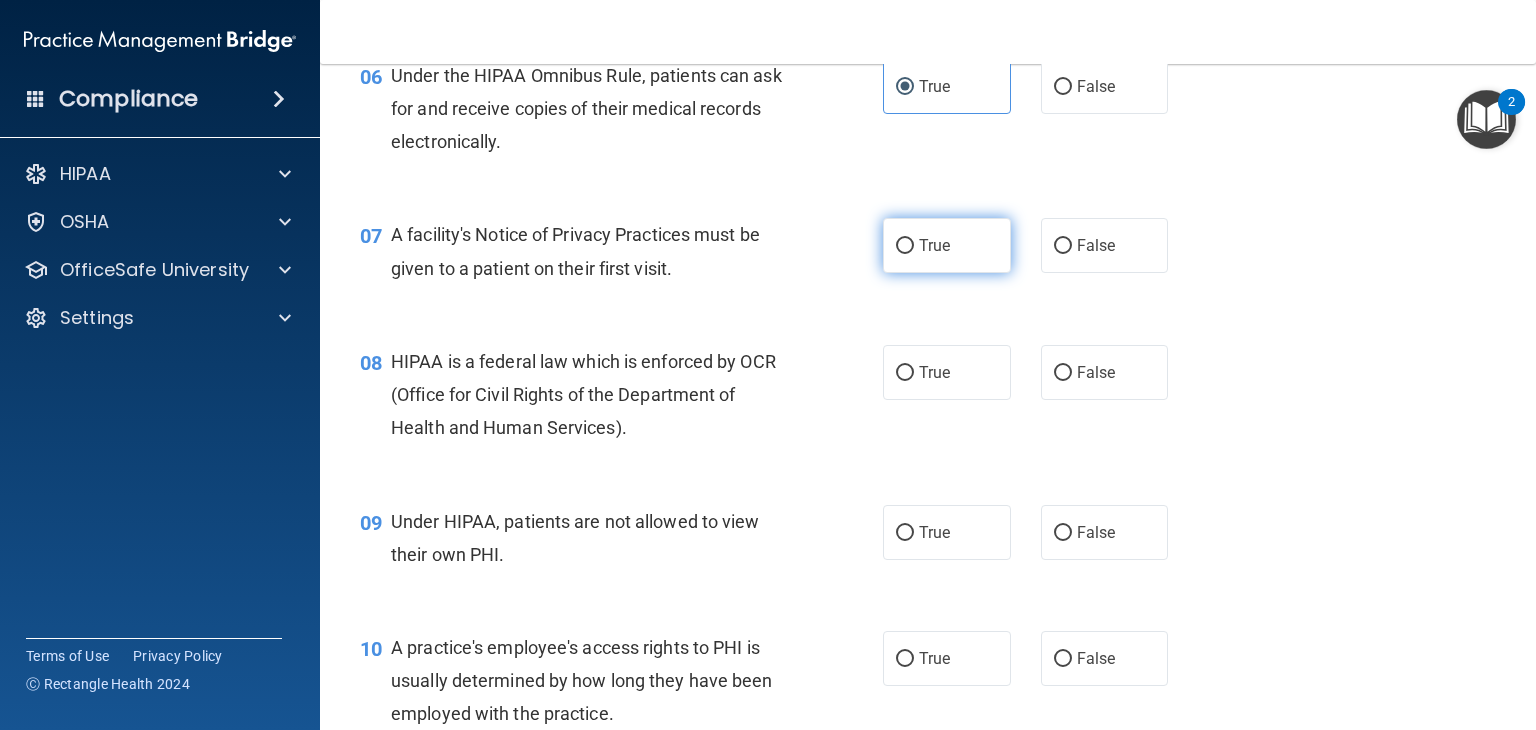 click on "True" at bounding box center (905, 246) 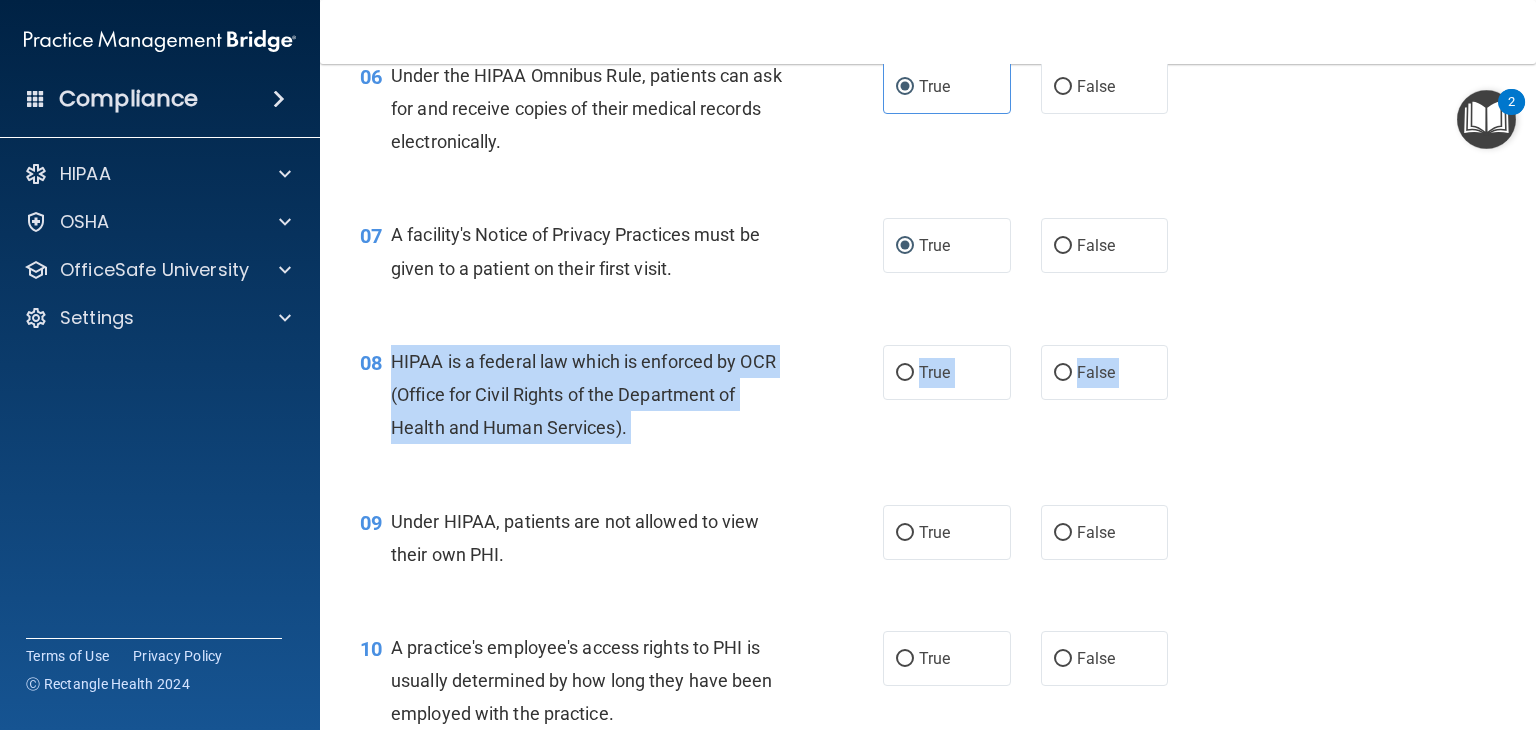 drag, startPoint x: 385, startPoint y: 391, endPoint x: 610, endPoint y: 525, distance: 261.87973 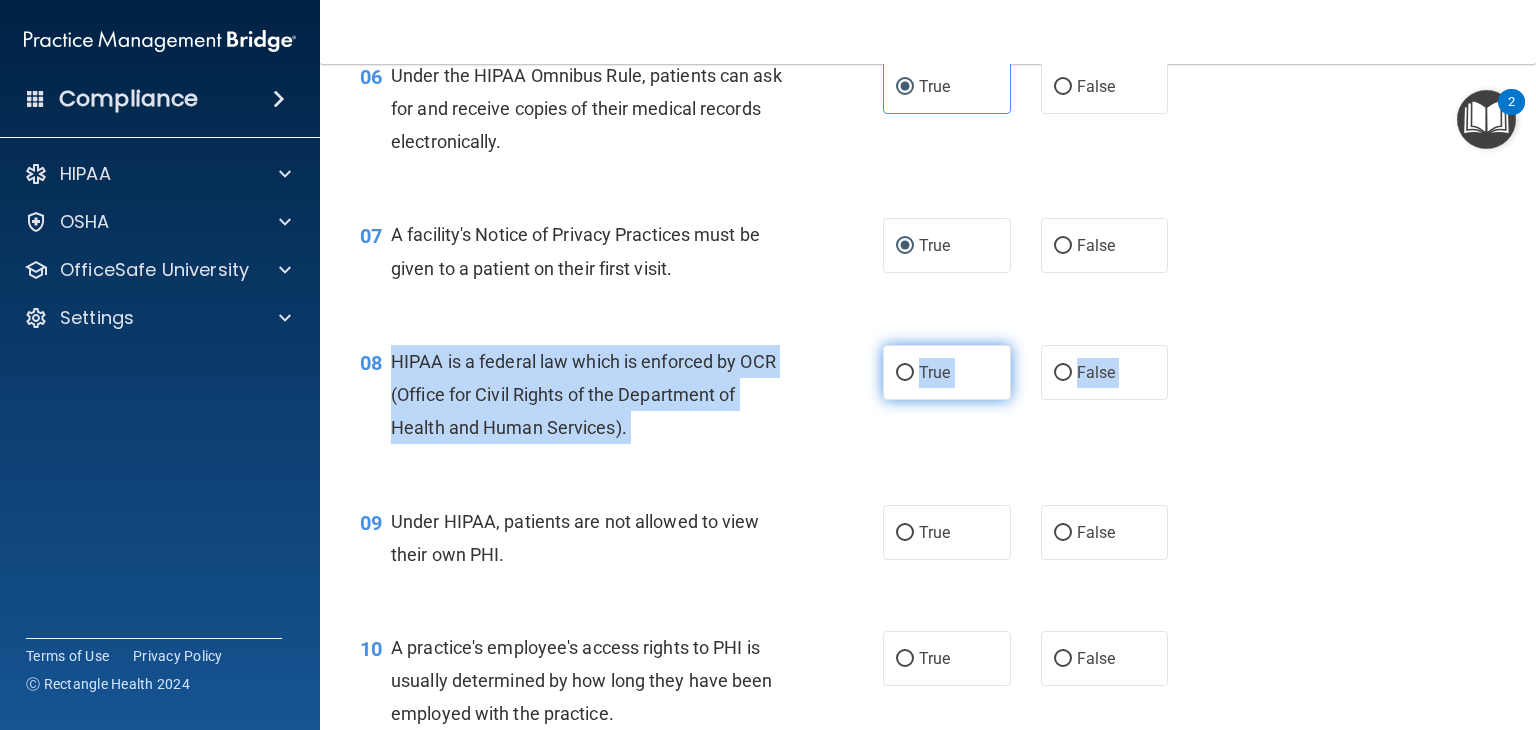 click on "True" at bounding box center (934, 372) 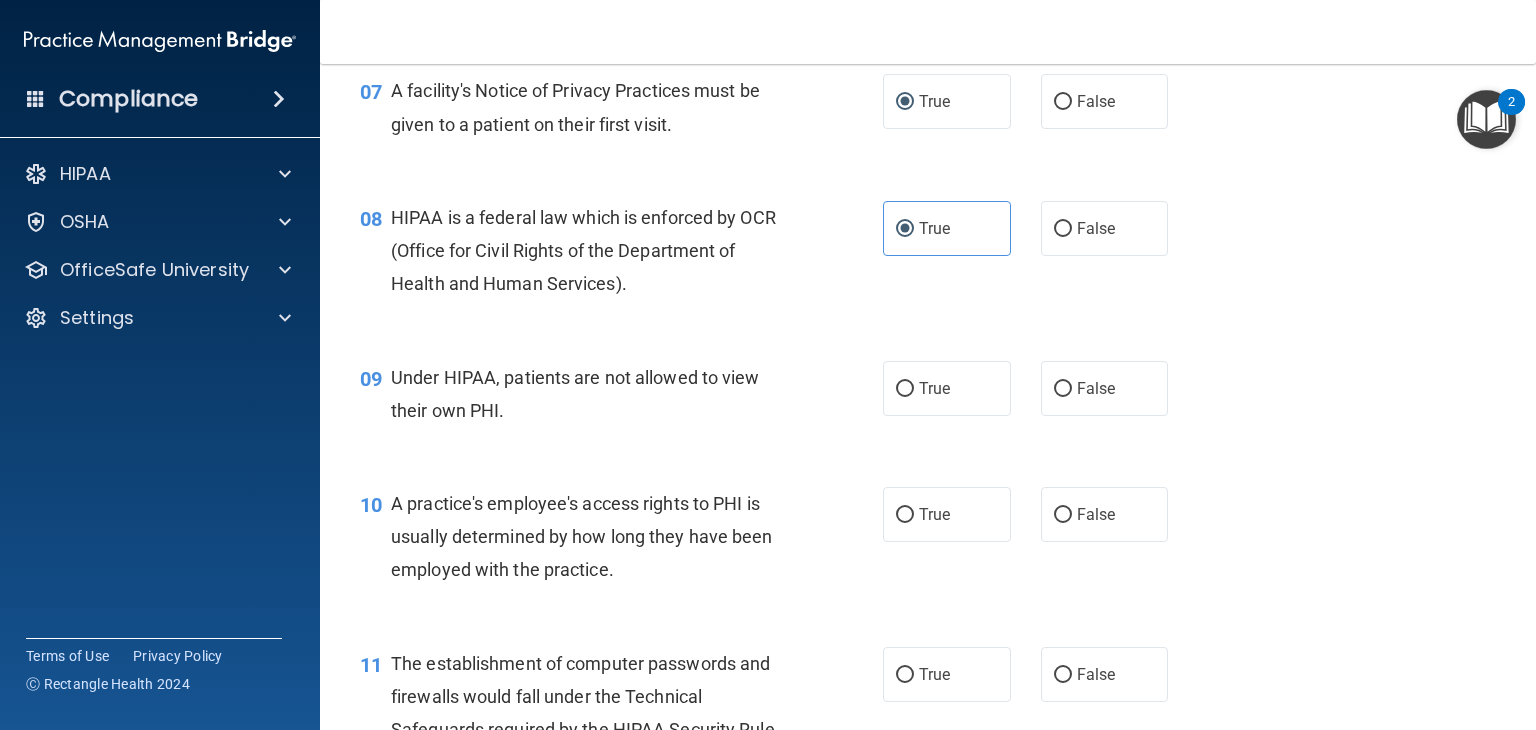 scroll, scrollTop: 1216, scrollLeft: 0, axis: vertical 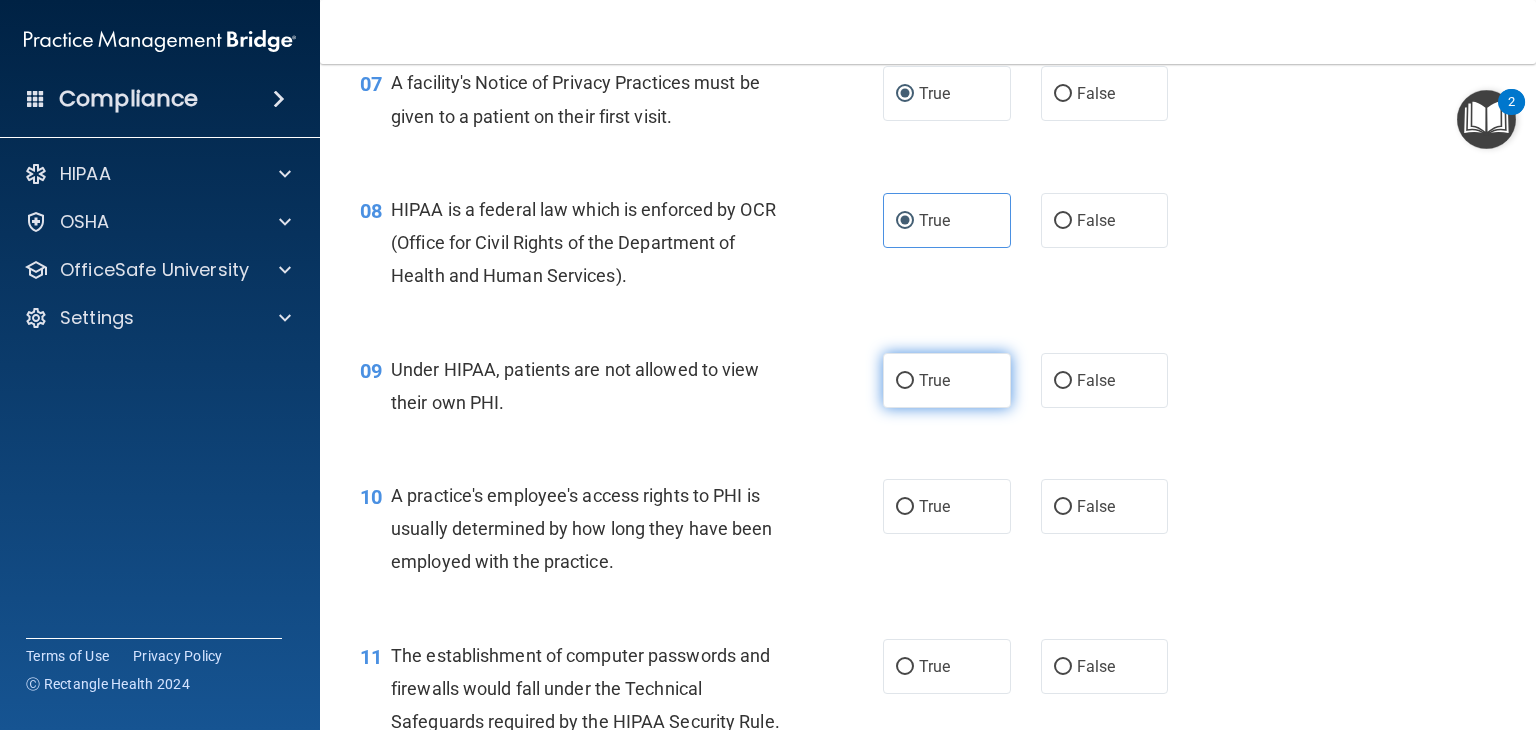 click on "True" at bounding box center [905, 381] 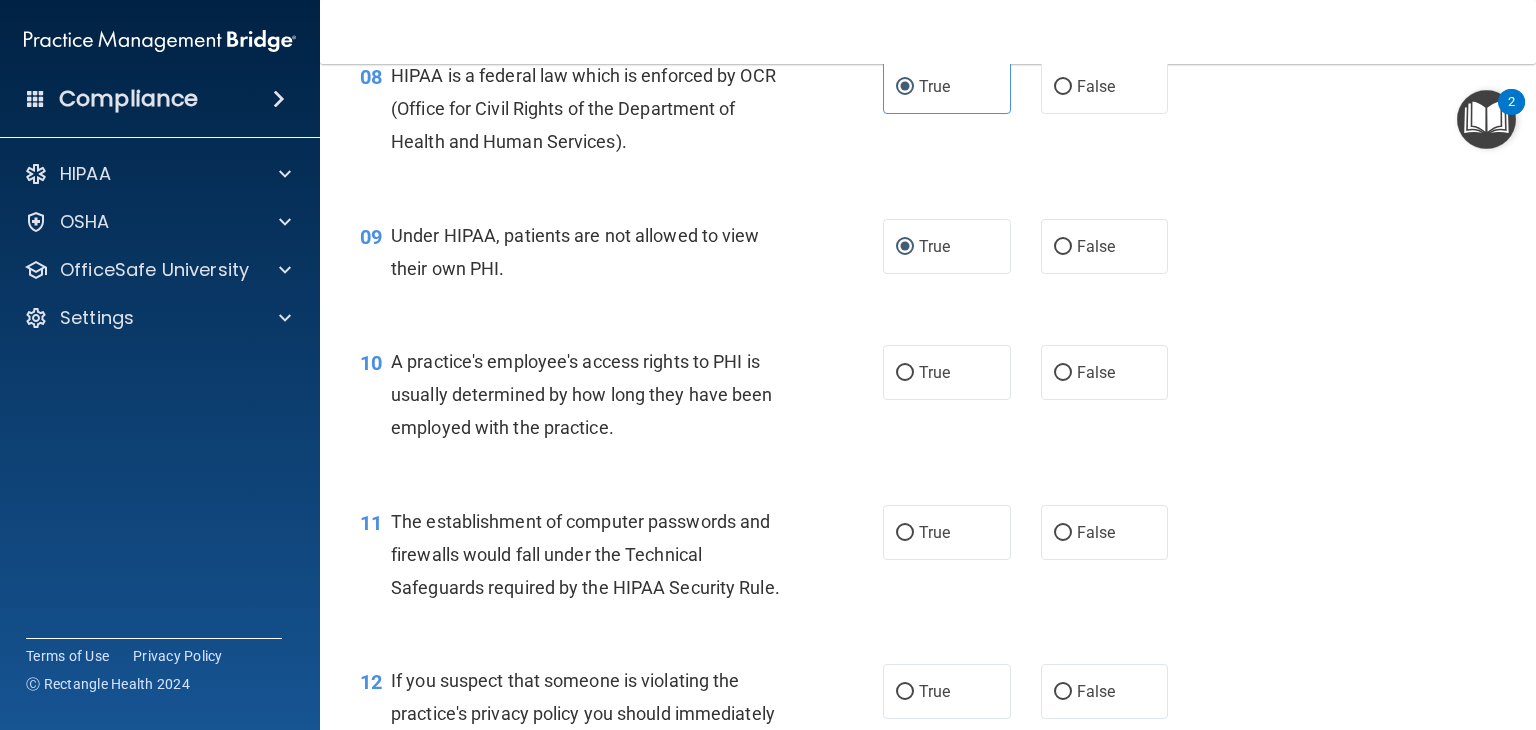 scroll, scrollTop: 1348, scrollLeft: 0, axis: vertical 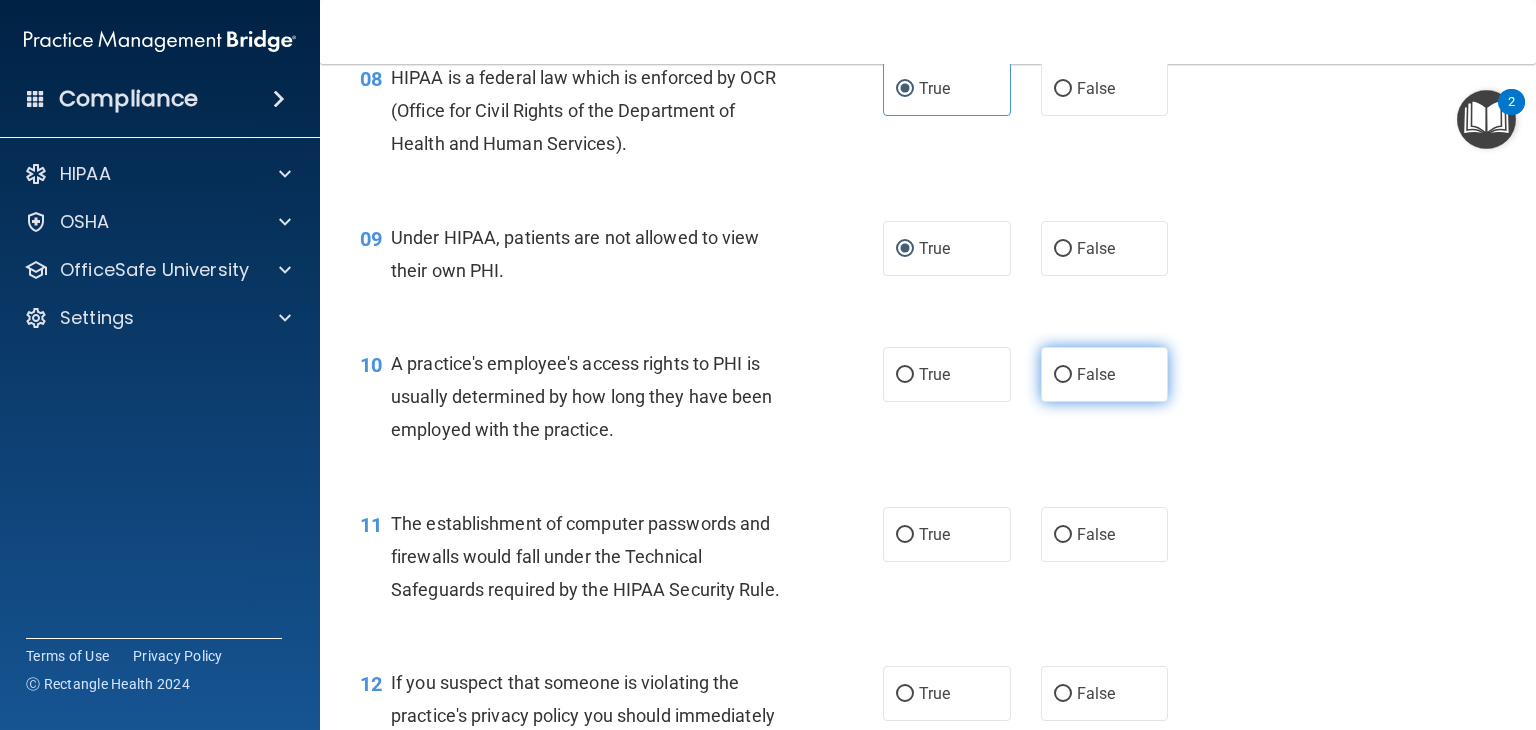 click on "False" at bounding box center (1096, 374) 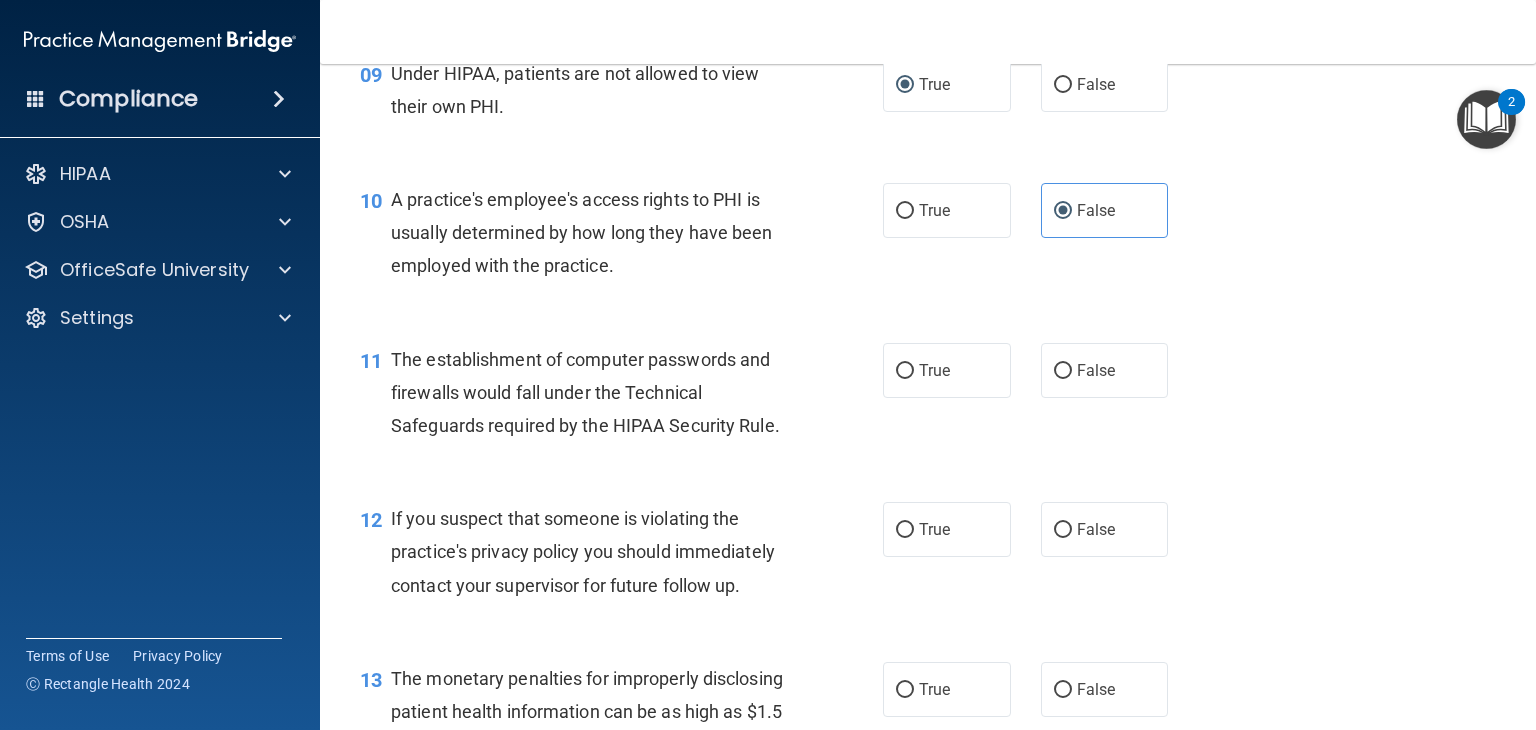 scroll, scrollTop: 1519, scrollLeft: 0, axis: vertical 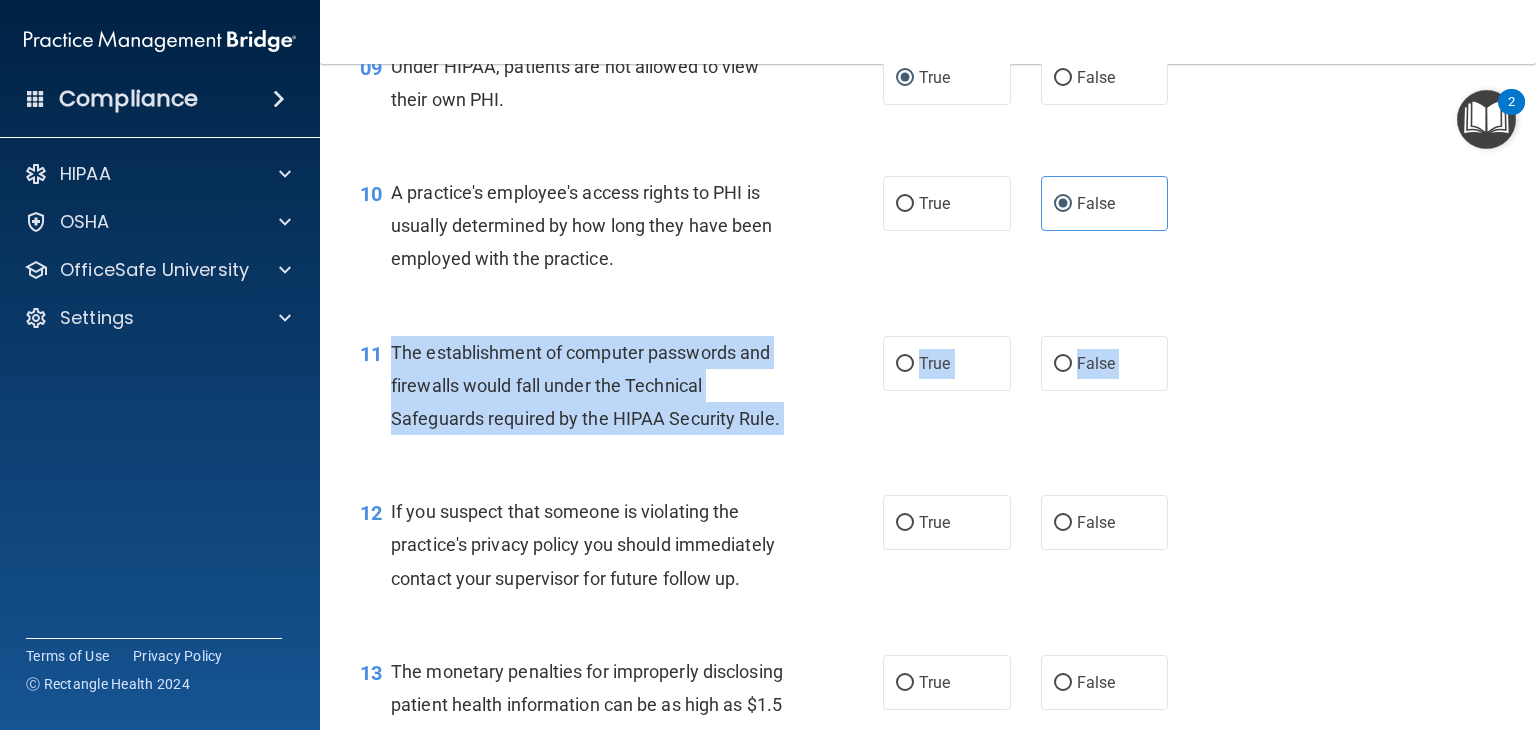 drag, startPoint x: 377, startPoint y: 371, endPoint x: 507, endPoint y: 509, distance: 189.58904 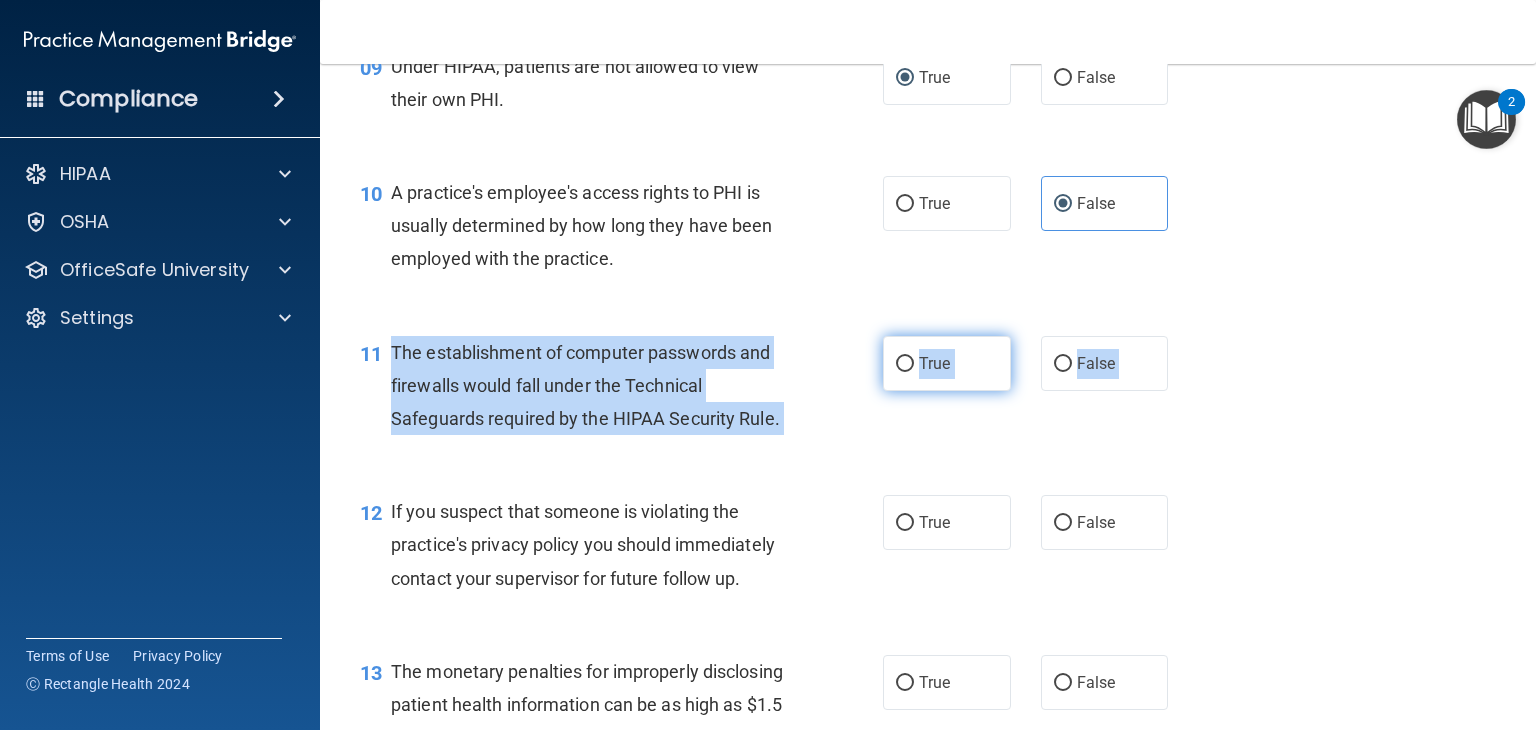 click on "True" at bounding box center [947, 363] 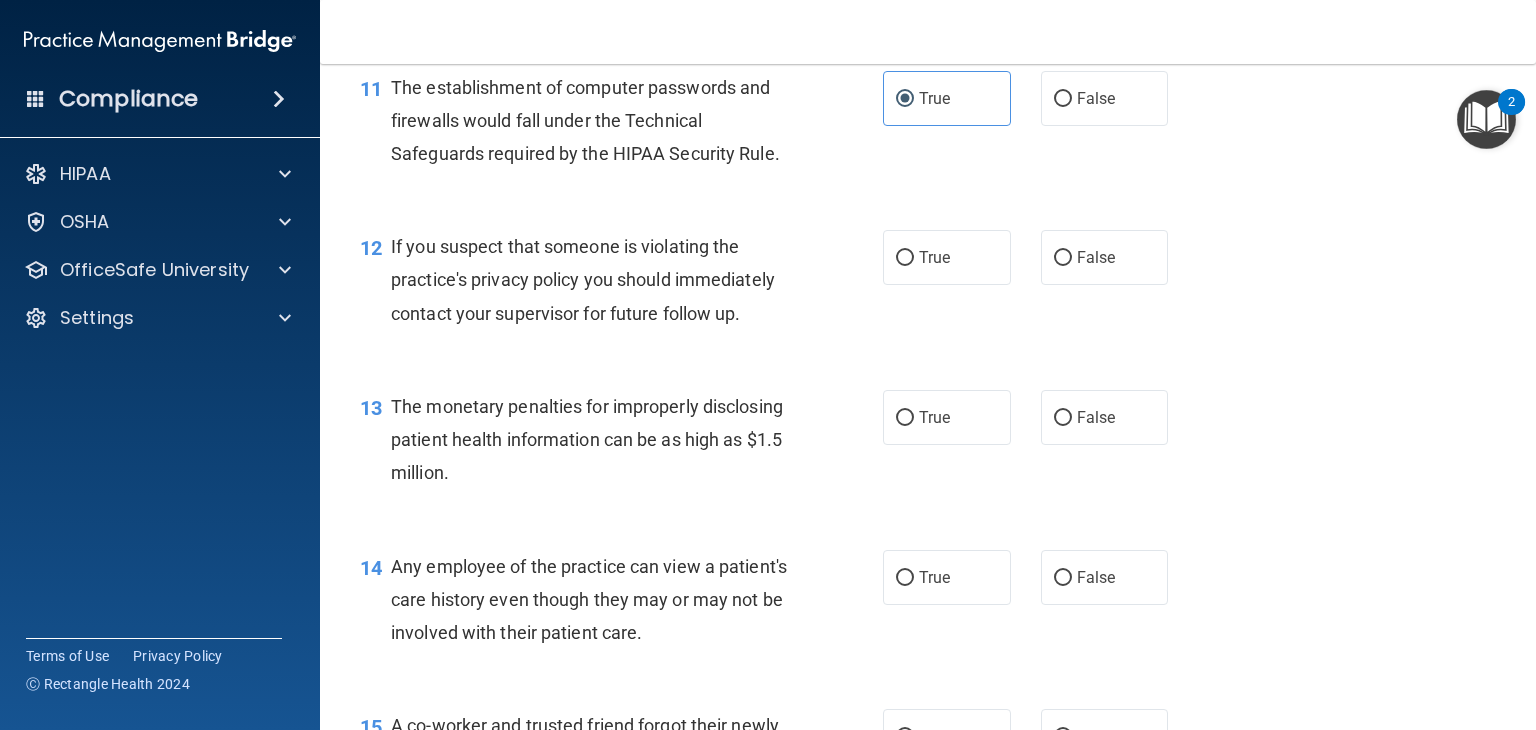 scroll, scrollTop: 1787, scrollLeft: 0, axis: vertical 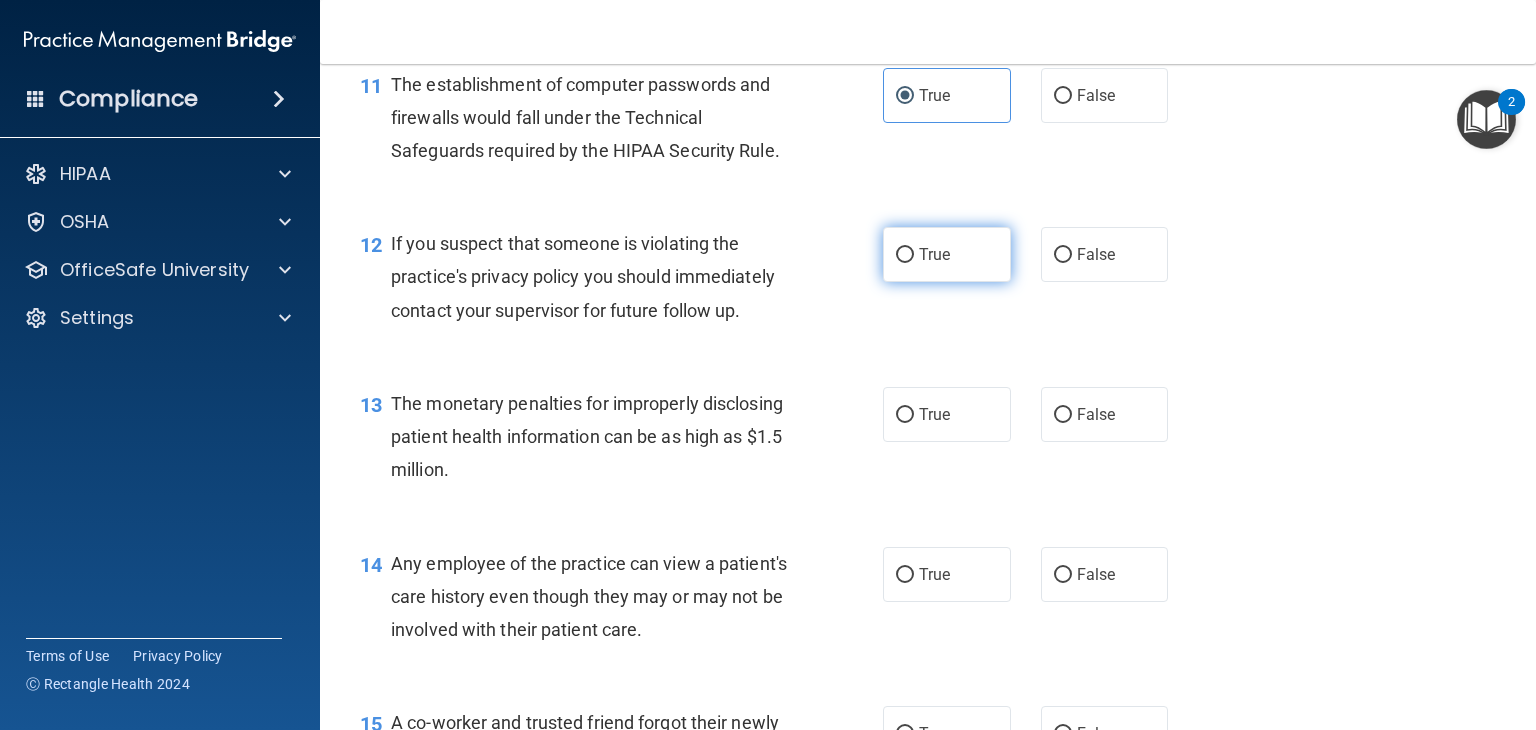 click on "True" at bounding box center (934, 254) 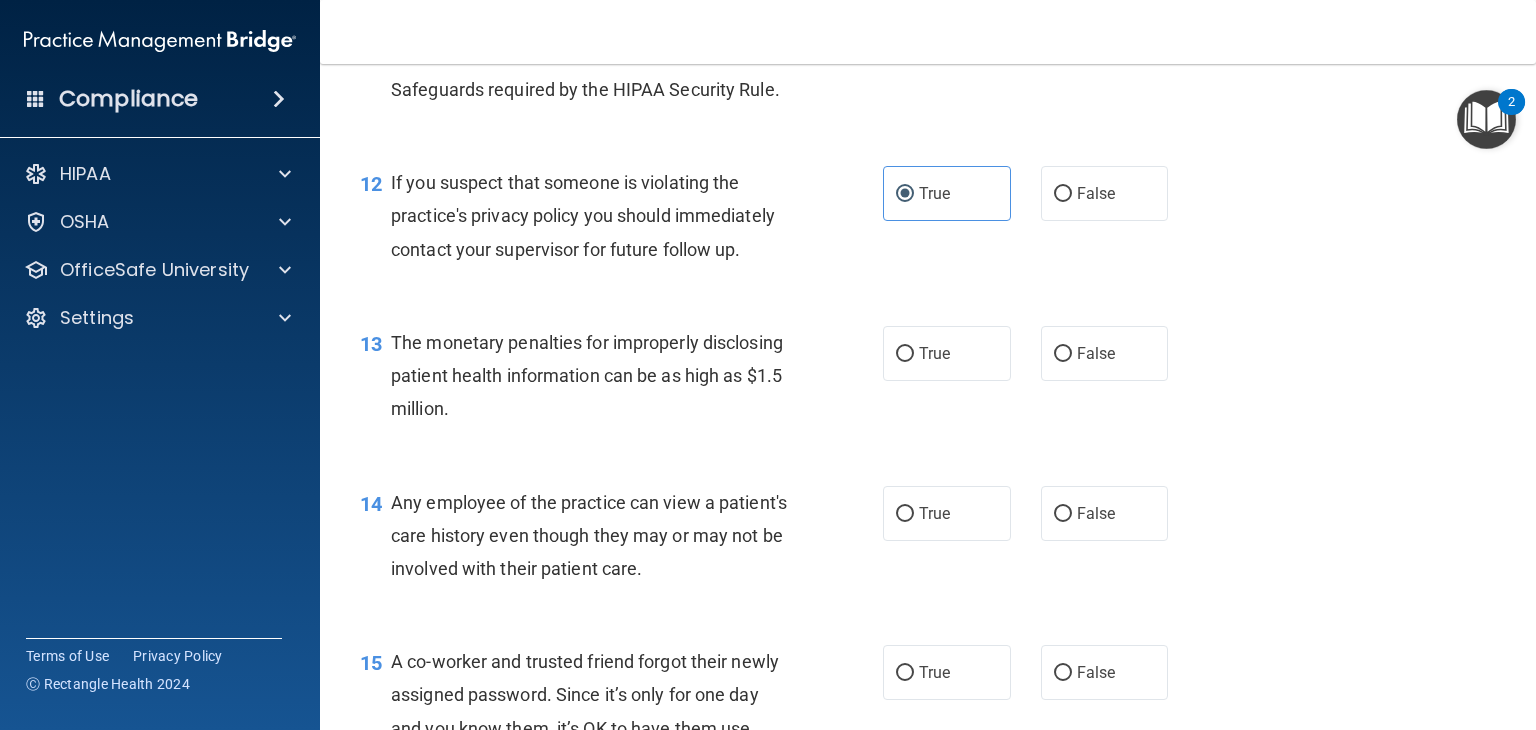 scroll, scrollTop: 1856, scrollLeft: 0, axis: vertical 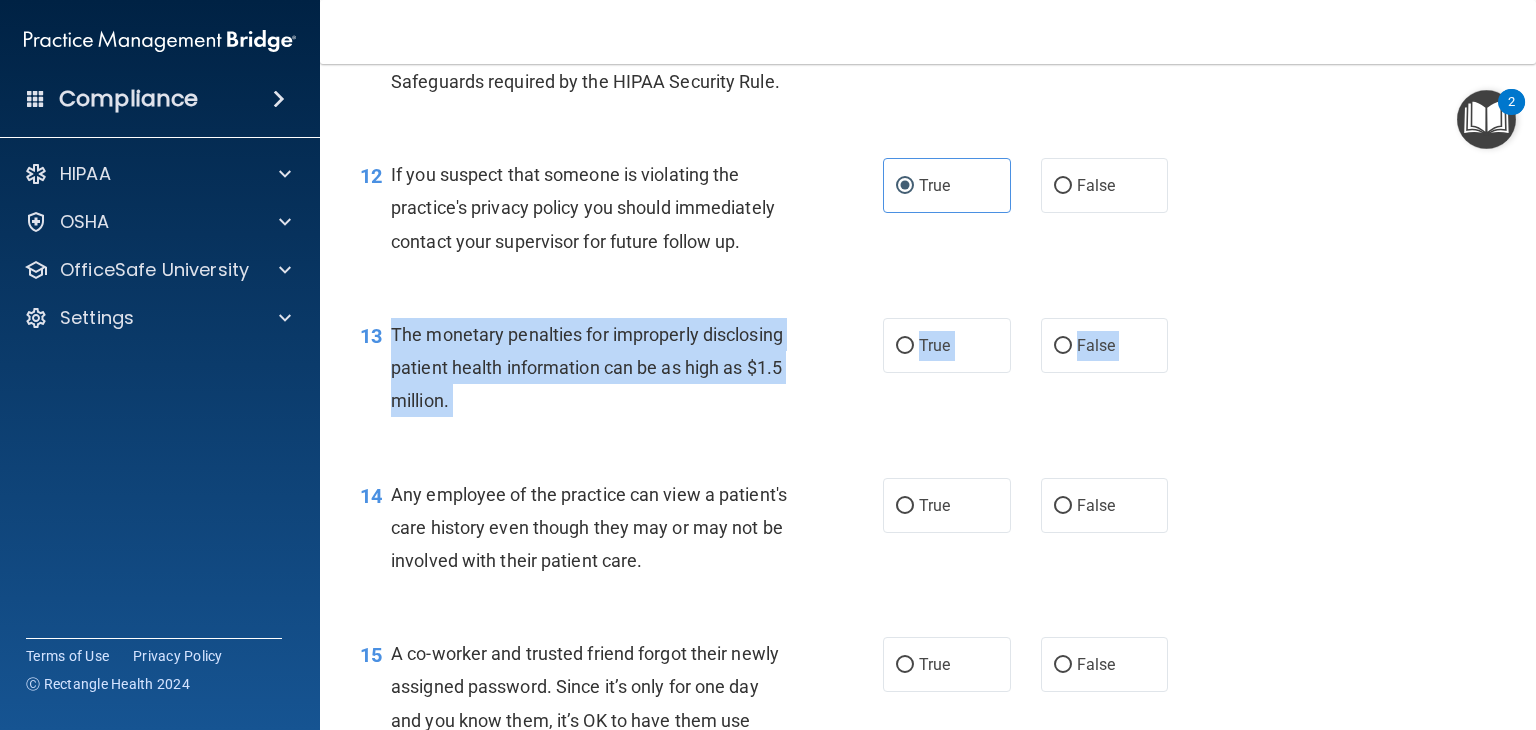 drag, startPoint x: 384, startPoint y: 364, endPoint x: 572, endPoint y: 486, distance: 224.11604 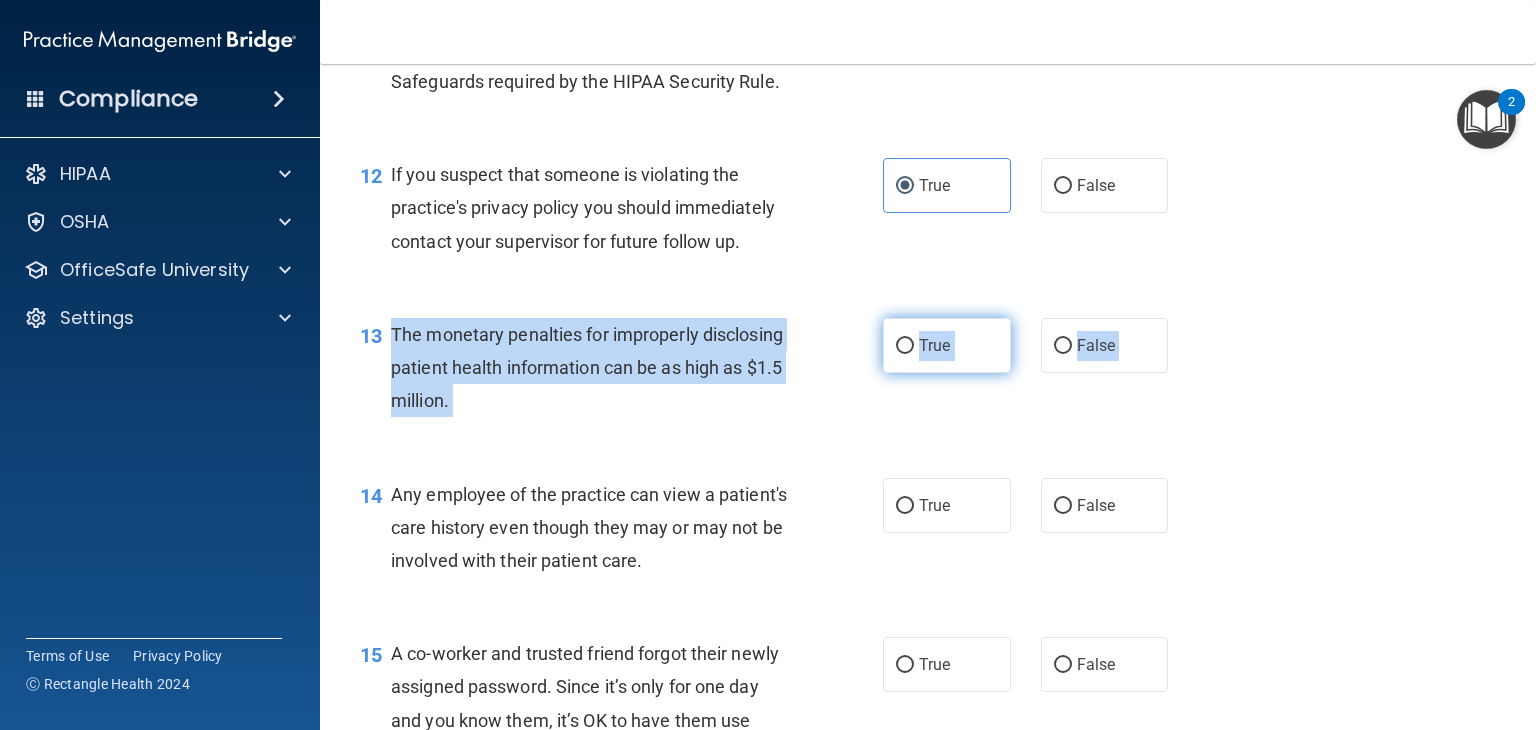 click on "True" at bounding box center [905, 346] 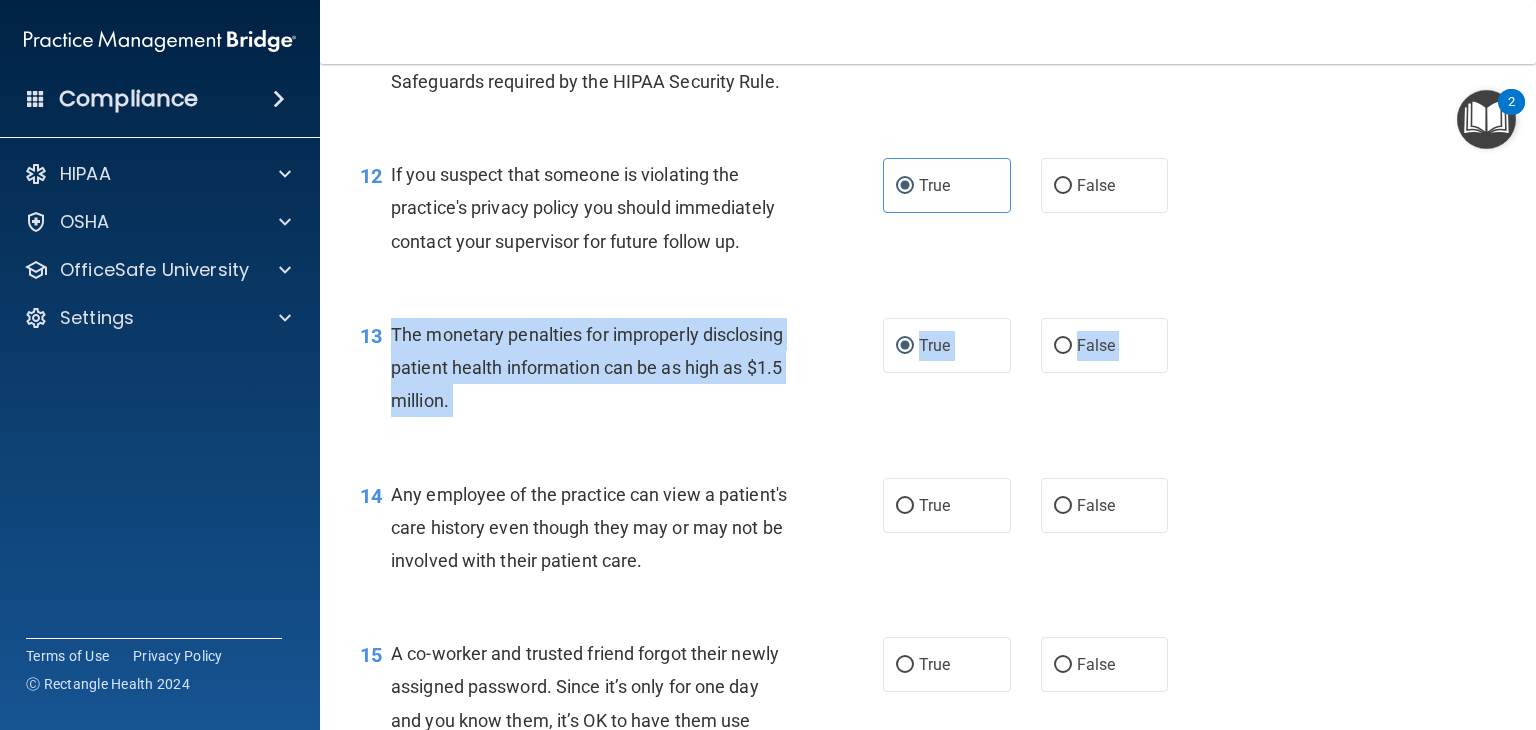 click on "The monetary penalties for improperly disclosing patient health information can be as high as $1.5 million." at bounding box center (598, 368) 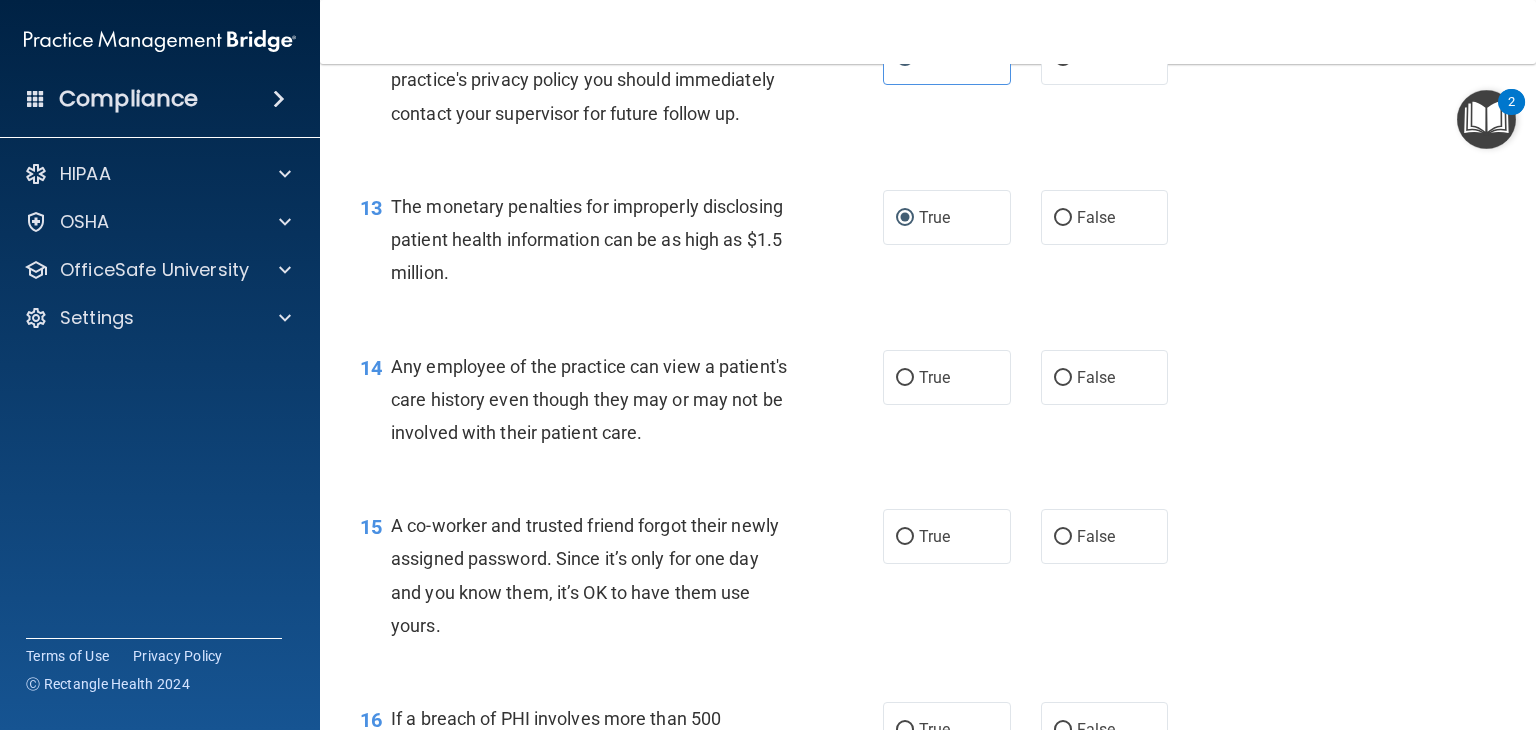 scroll, scrollTop: 1984, scrollLeft: 0, axis: vertical 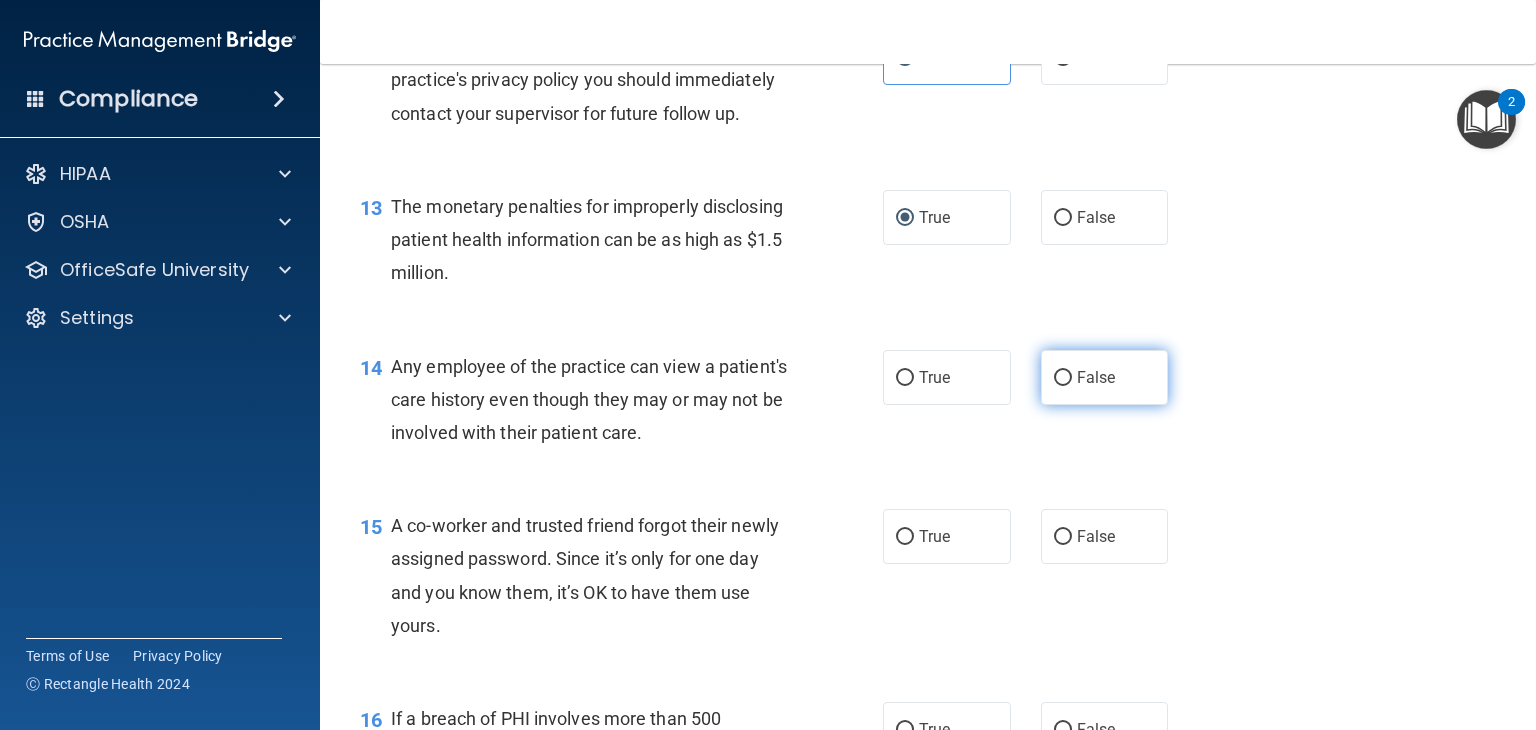 click on "False" at bounding box center [1096, 377] 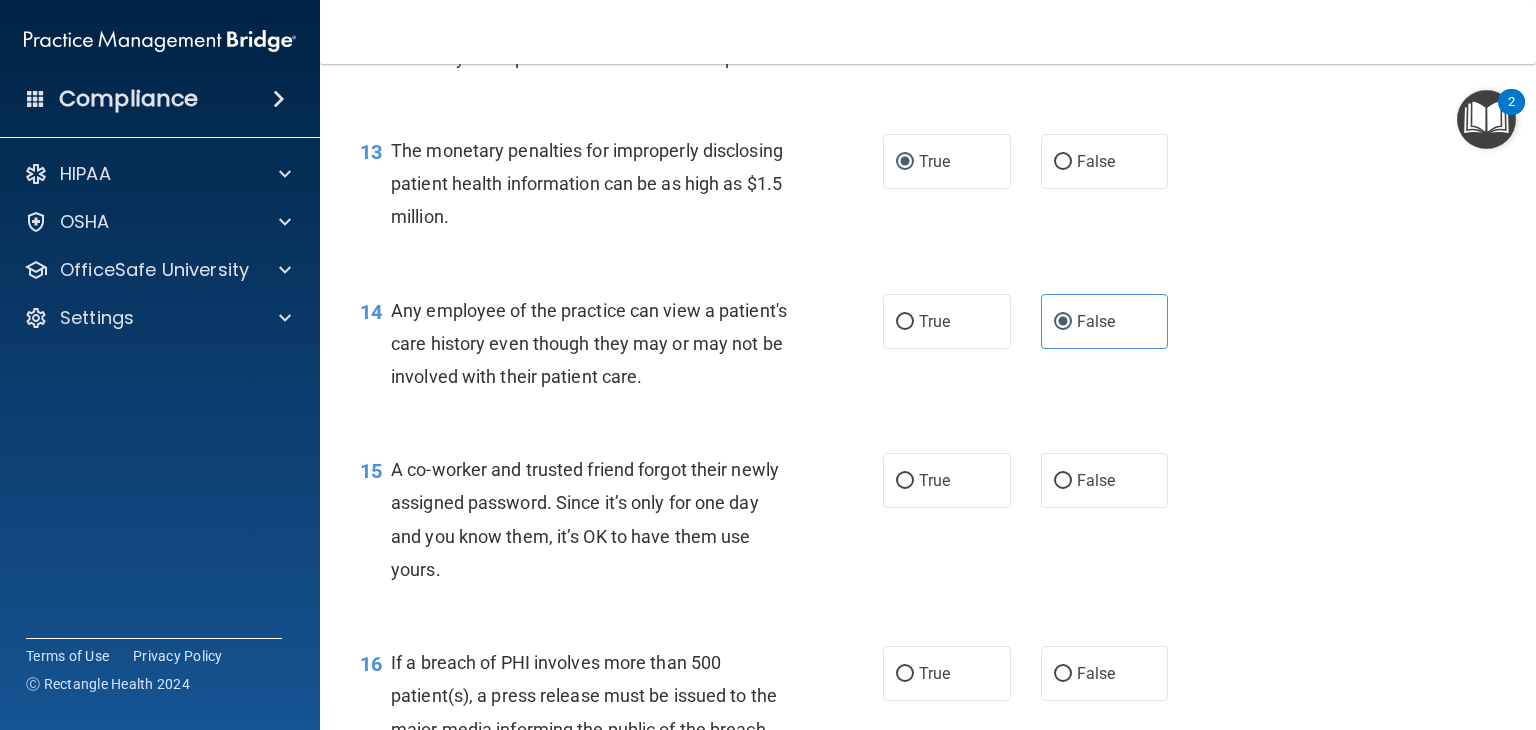 scroll, scrollTop: 2054, scrollLeft: 0, axis: vertical 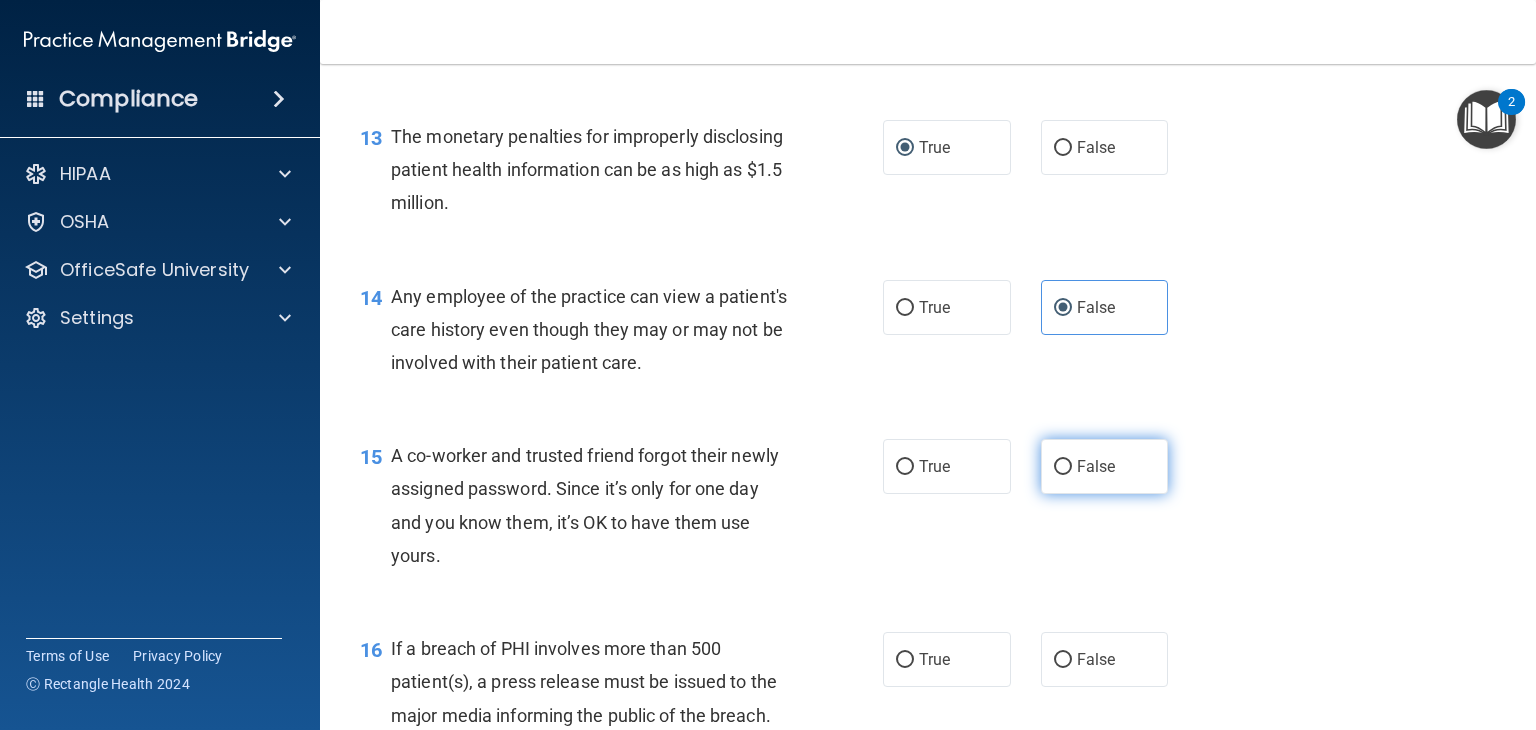 click on "False" at bounding box center [1063, 467] 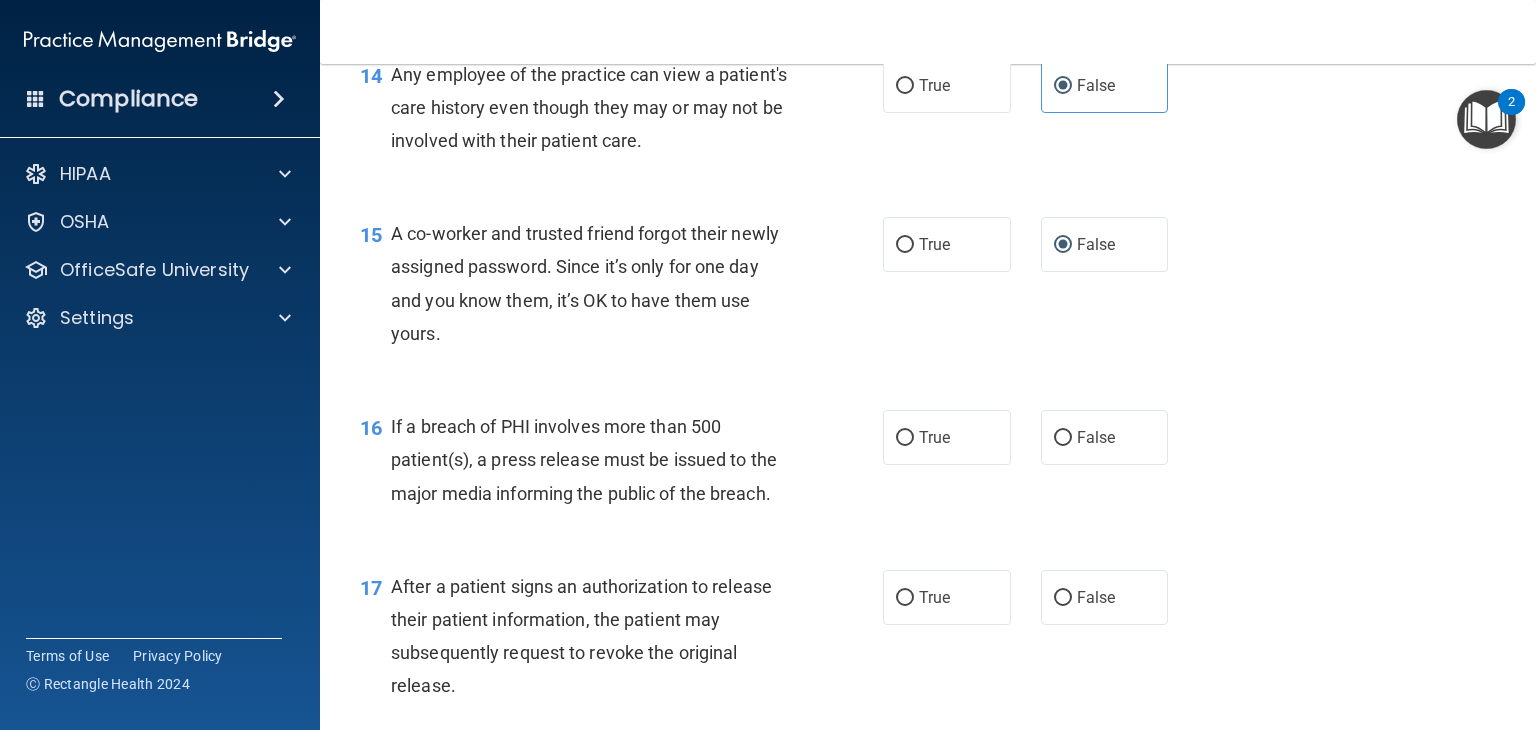scroll, scrollTop: 2276, scrollLeft: 0, axis: vertical 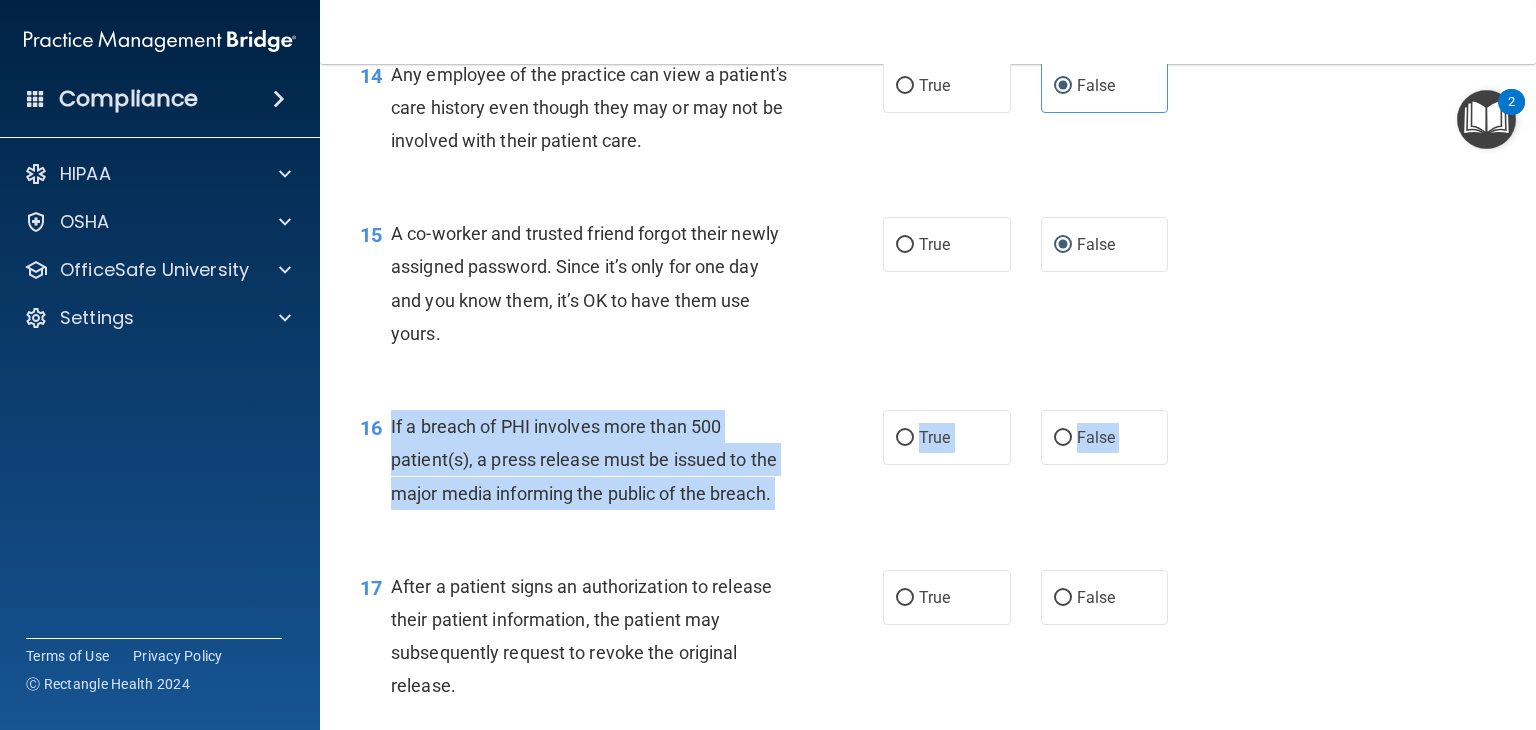 drag, startPoint x: 381, startPoint y: 449, endPoint x: 804, endPoint y: 589, distance: 445.56592 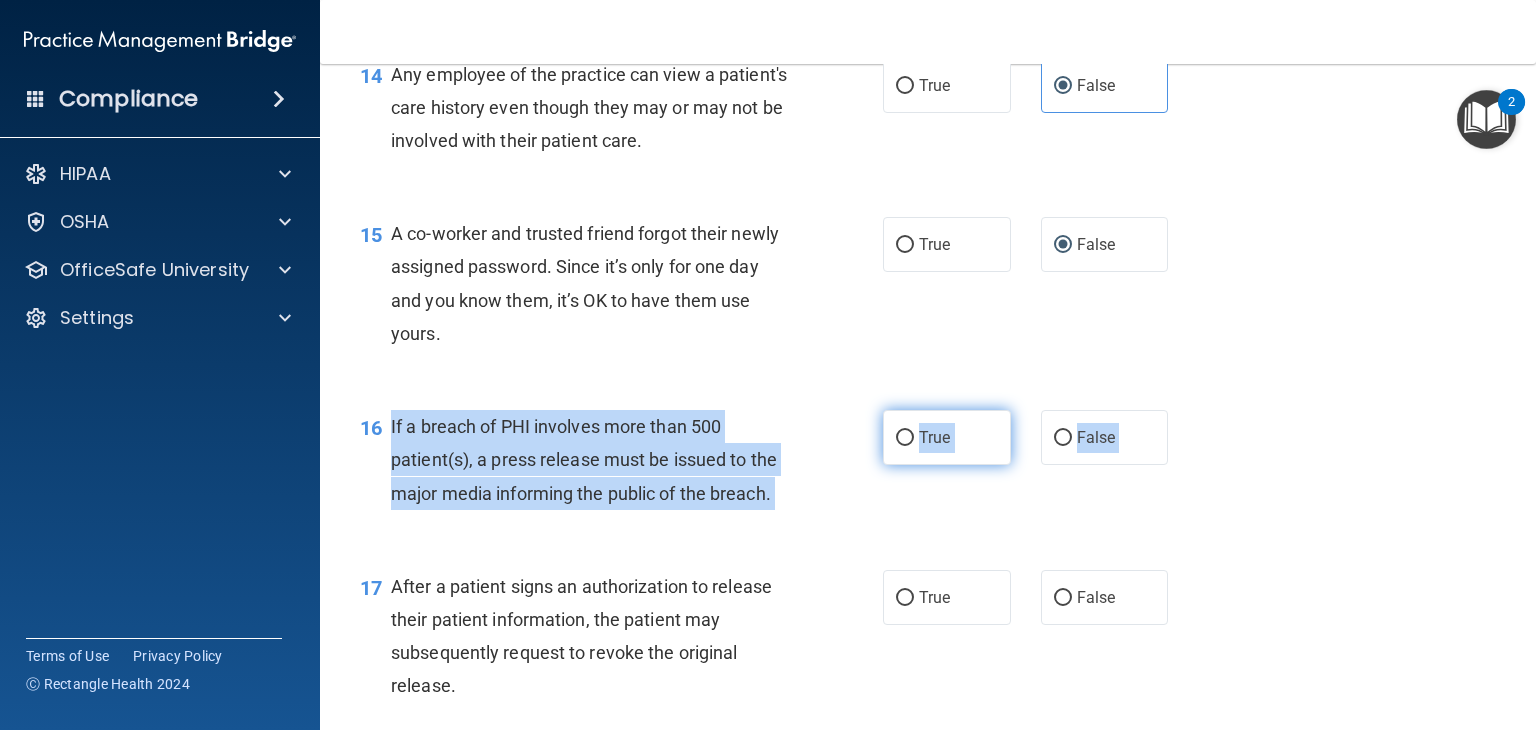 click on "True" at bounding box center (947, 437) 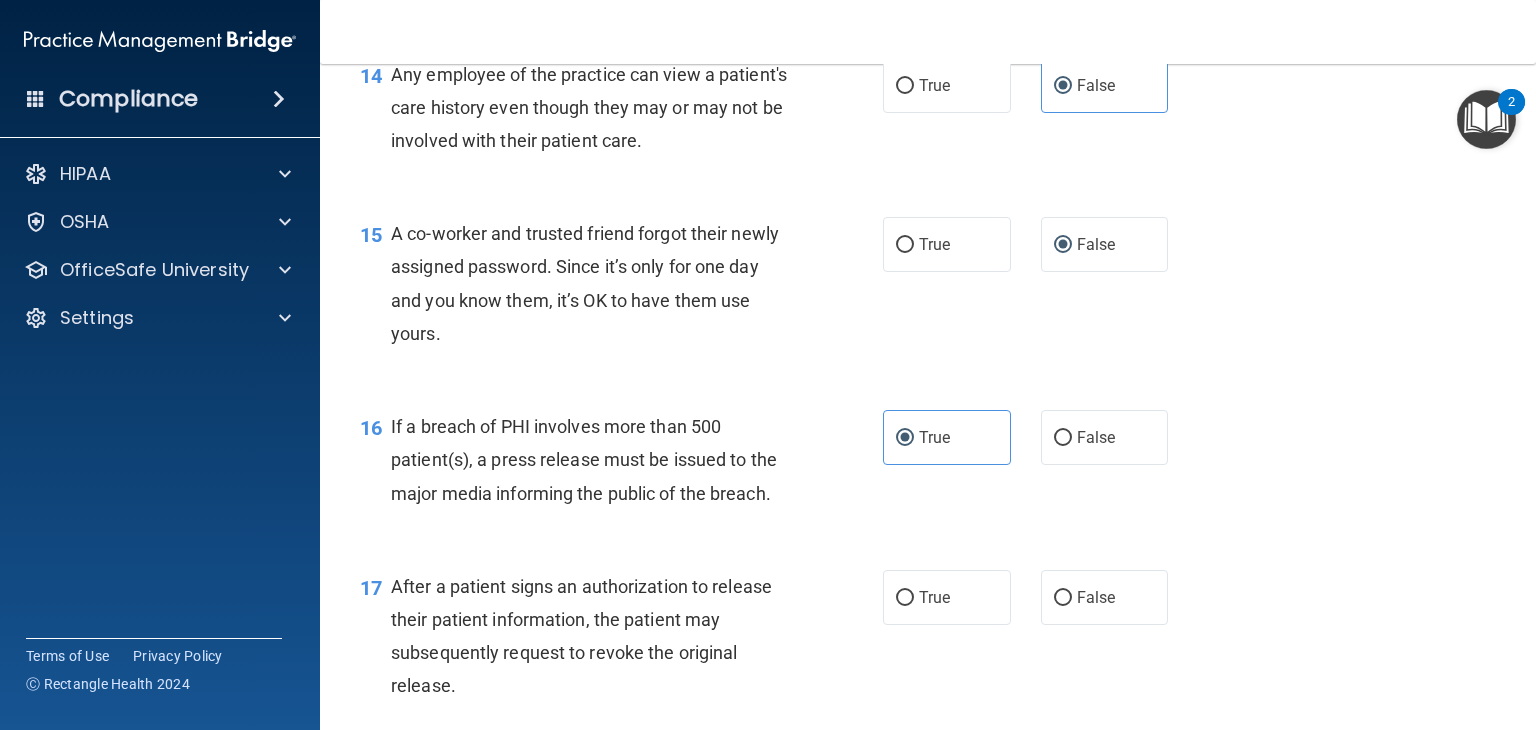 click on "16       If a breach of PHI involves more than 500 patient(s), a press release must be issued to the major media informing the public of the breach.                 True           False" at bounding box center (928, 465) 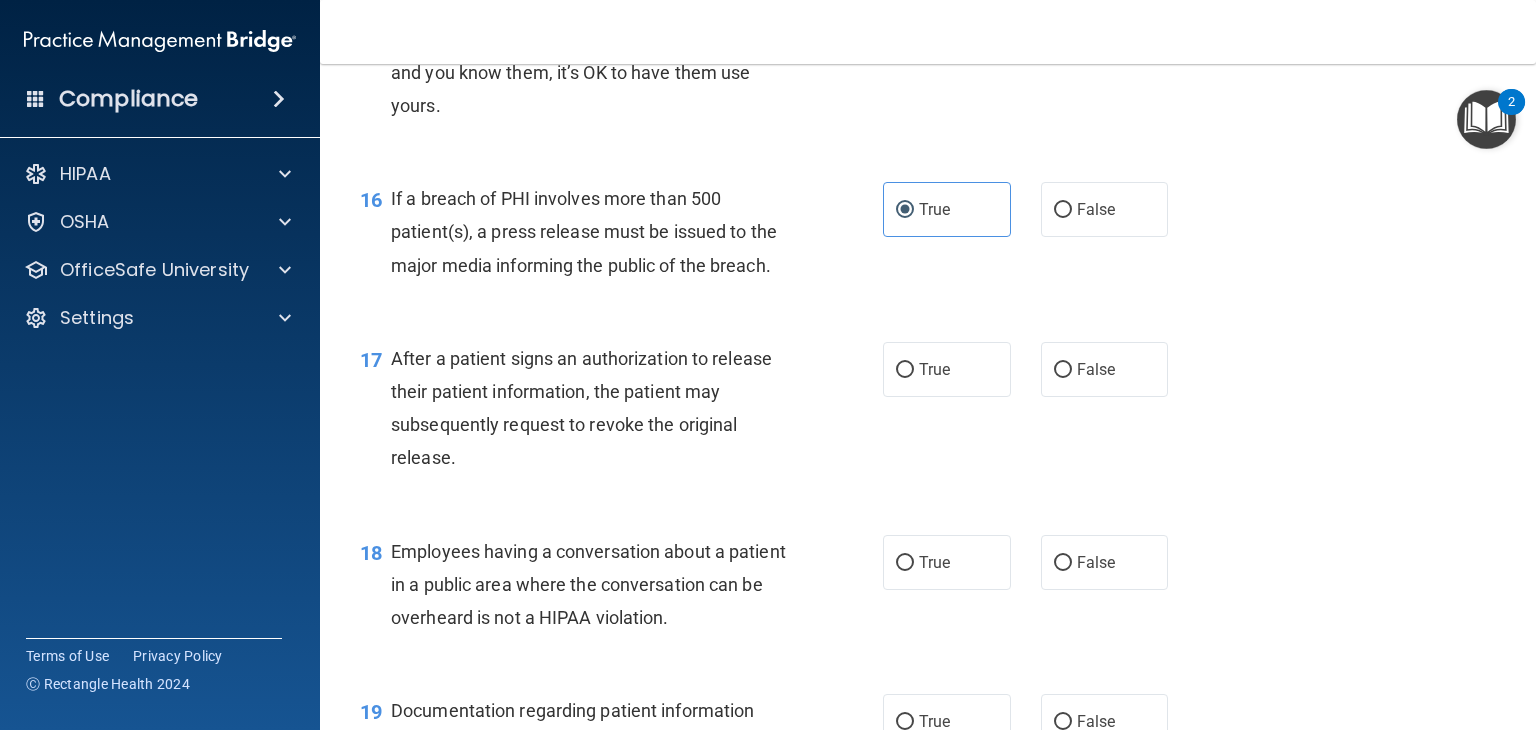scroll, scrollTop: 2504, scrollLeft: 0, axis: vertical 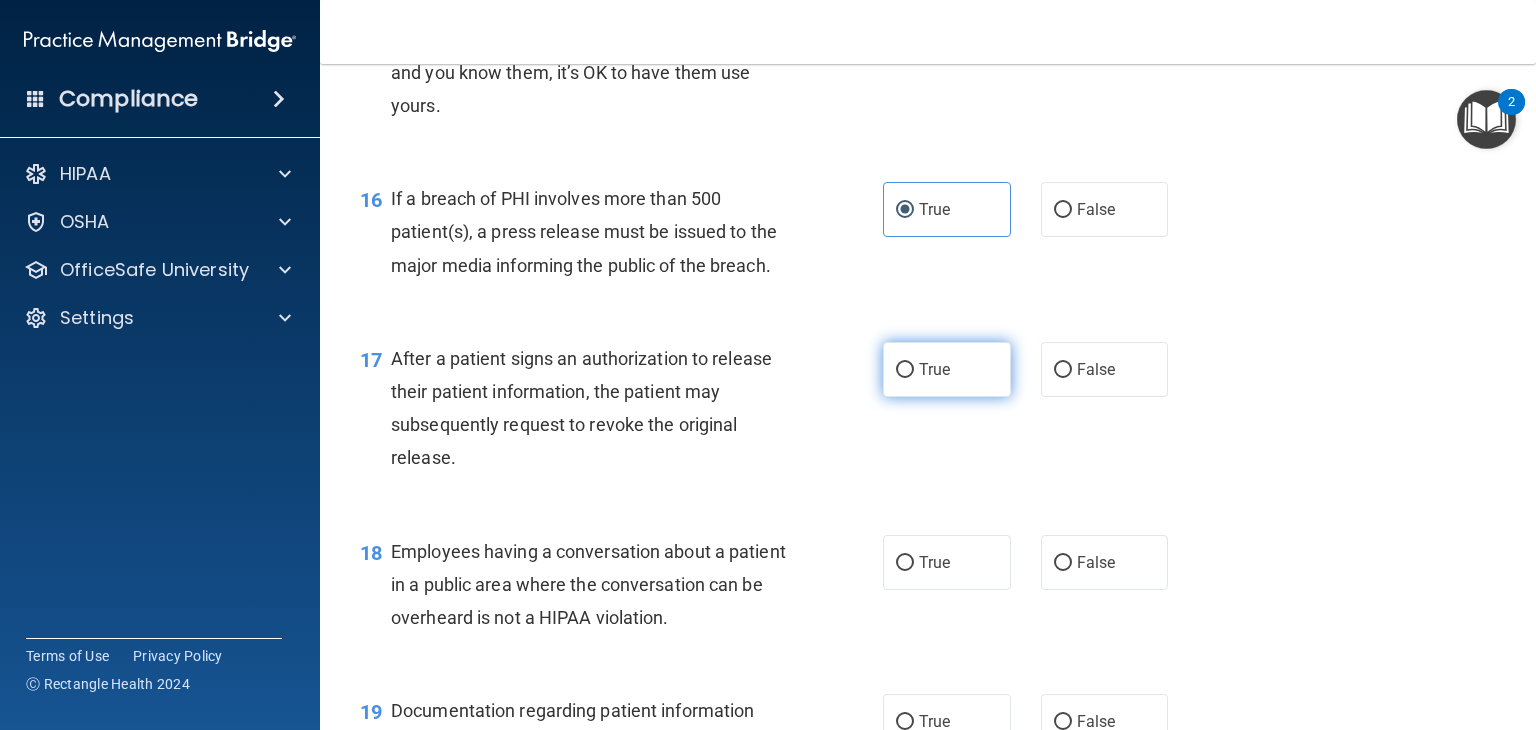 click on "True" at bounding box center [947, 369] 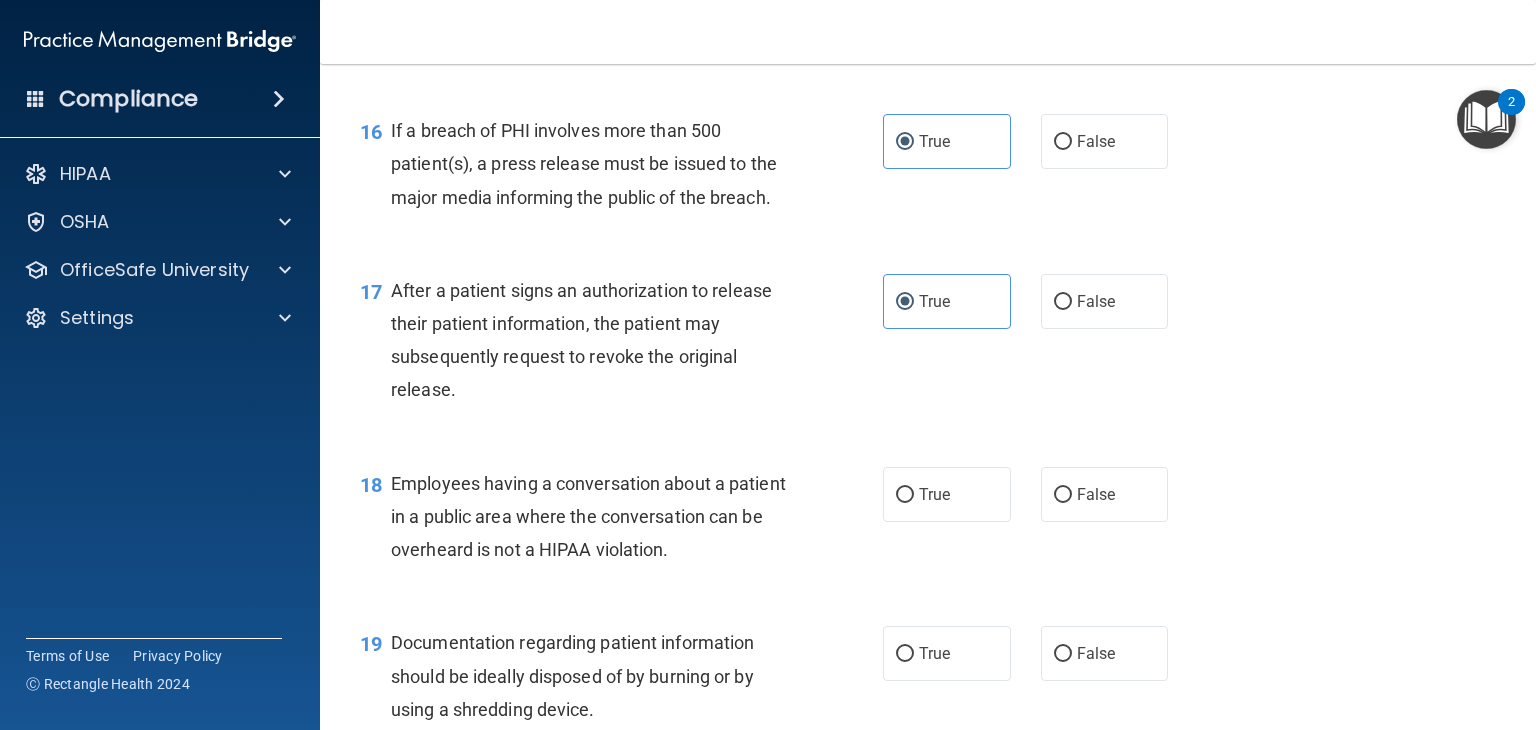 scroll, scrollTop: 2623, scrollLeft: 0, axis: vertical 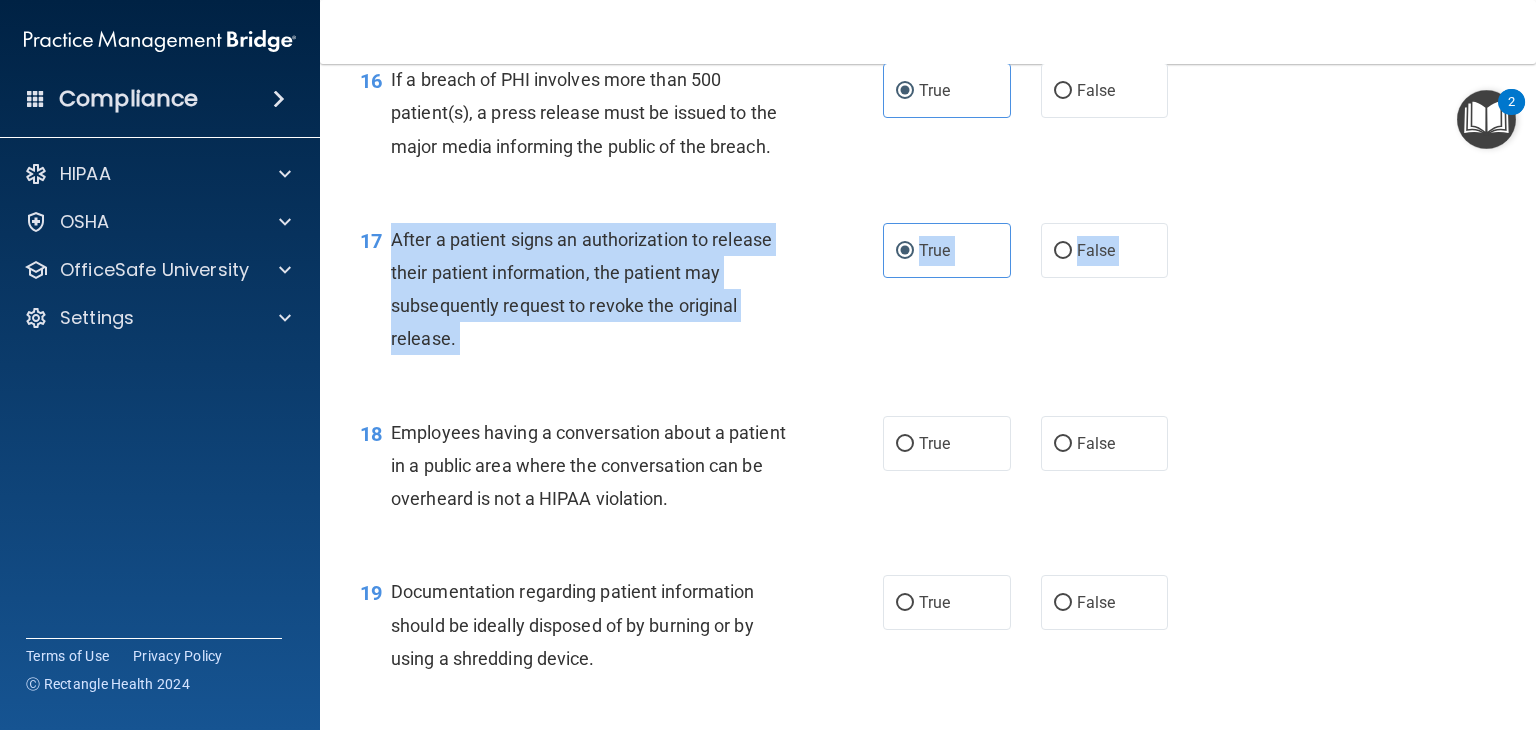 drag, startPoint x: 384, startPoint y: 261, endPoint x: 492, endPoint y: 415, distance: 188.09572 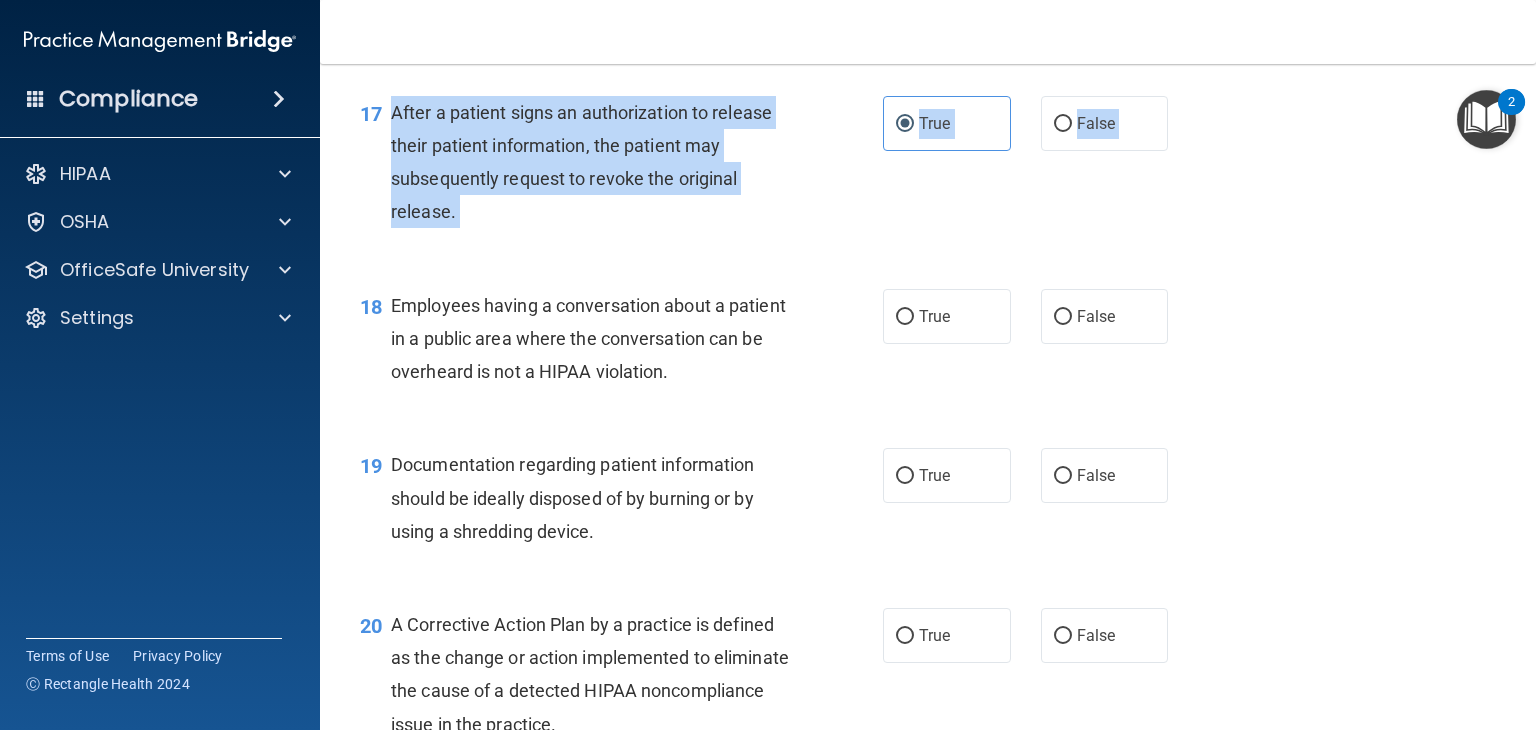 scroll, scrollTop: 2751, scrollLeft: 0, axis: vertical 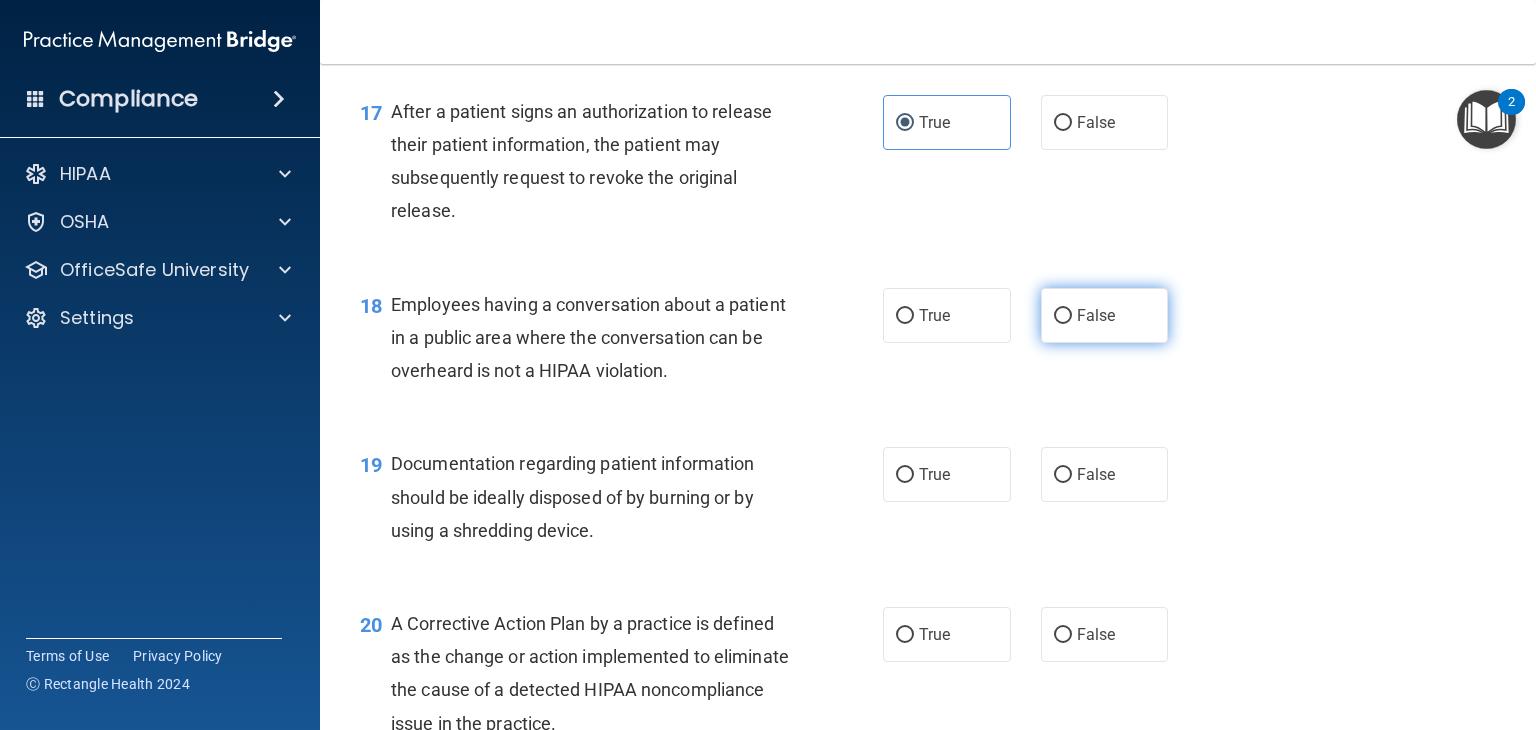 click on "False" at bounding box center (1105, 315) 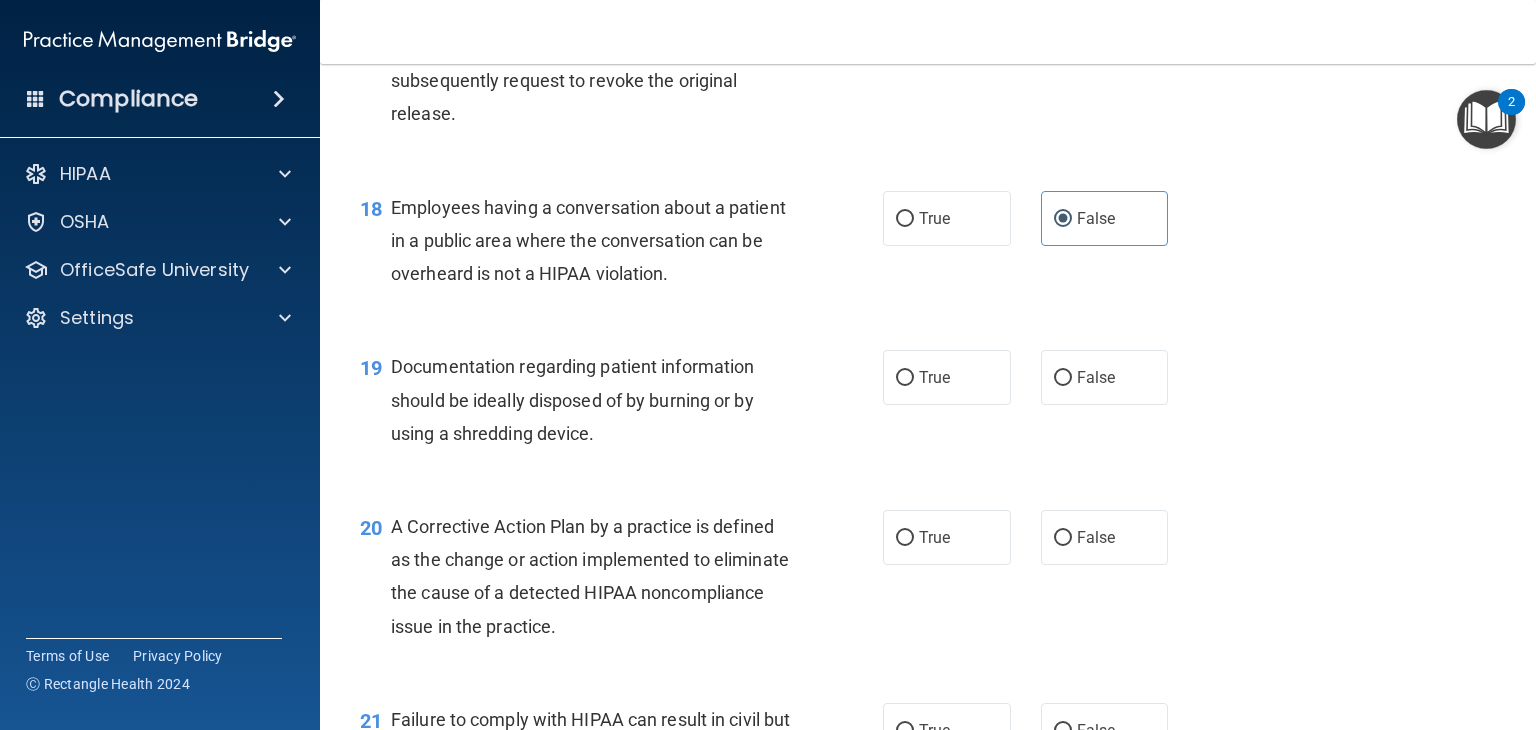 scroll, scrollTop: 2848, scrollLeft: 0, axis: vertical 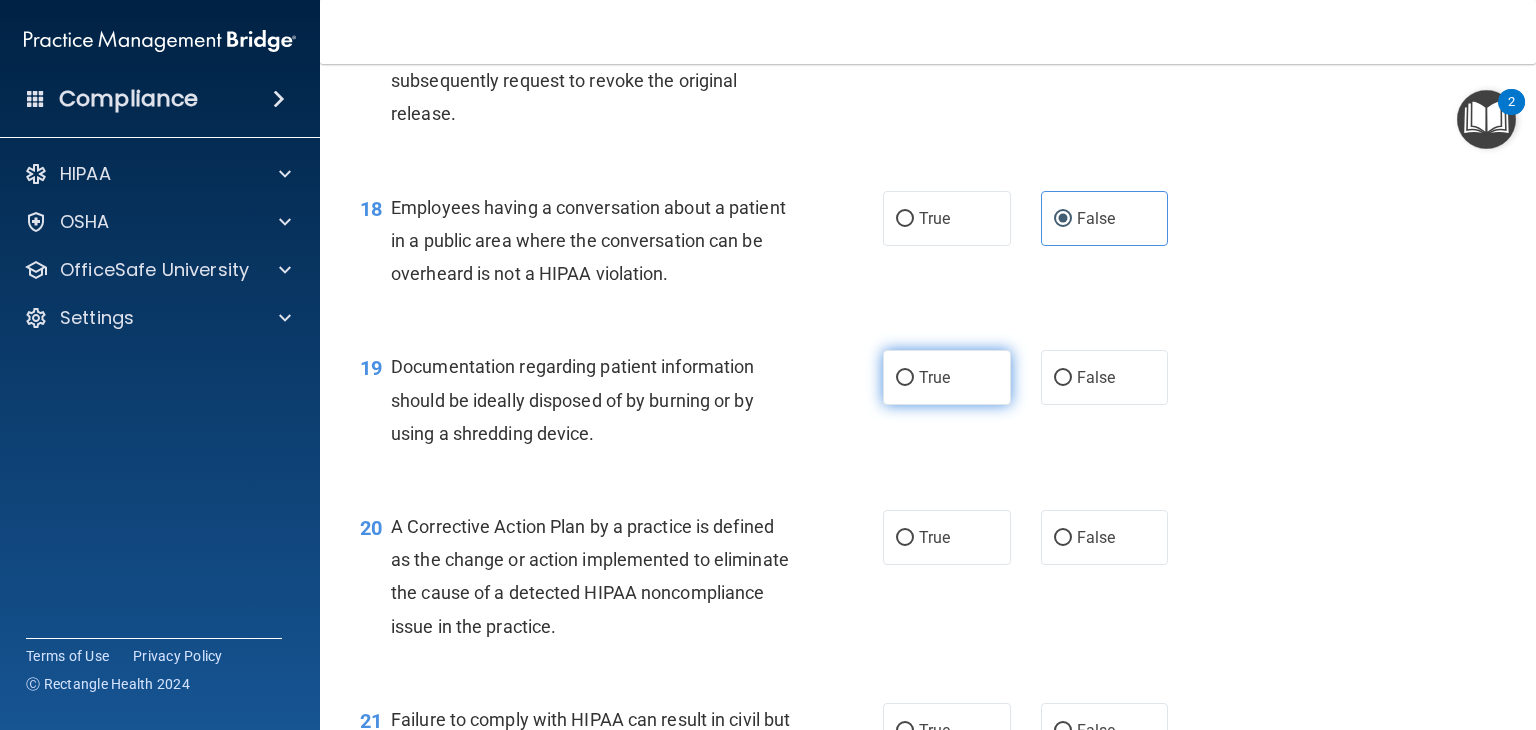 click on "True" at bounding box center (934, 377) 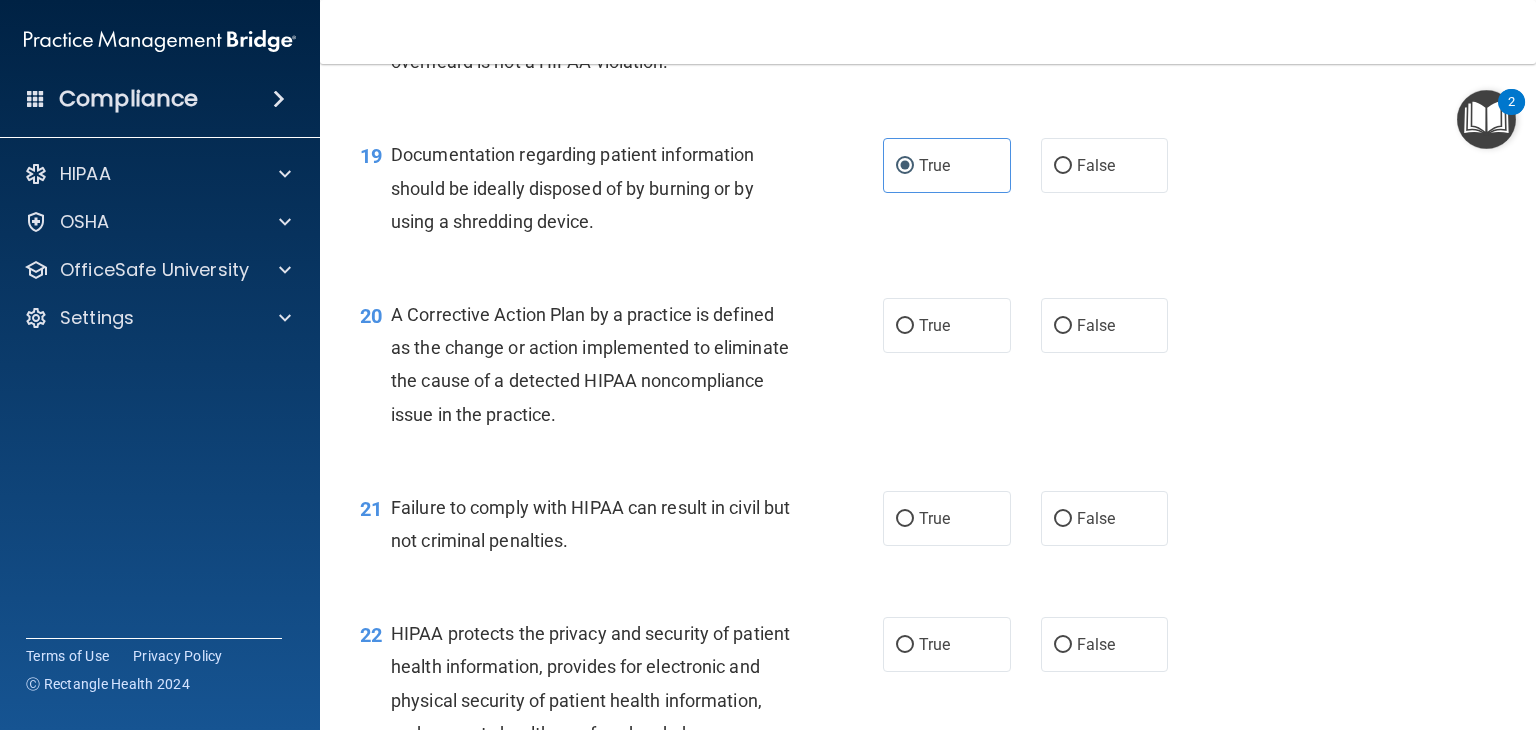 scroll, scrollTop: 3060, scrollLeft: 0, axis: vertical 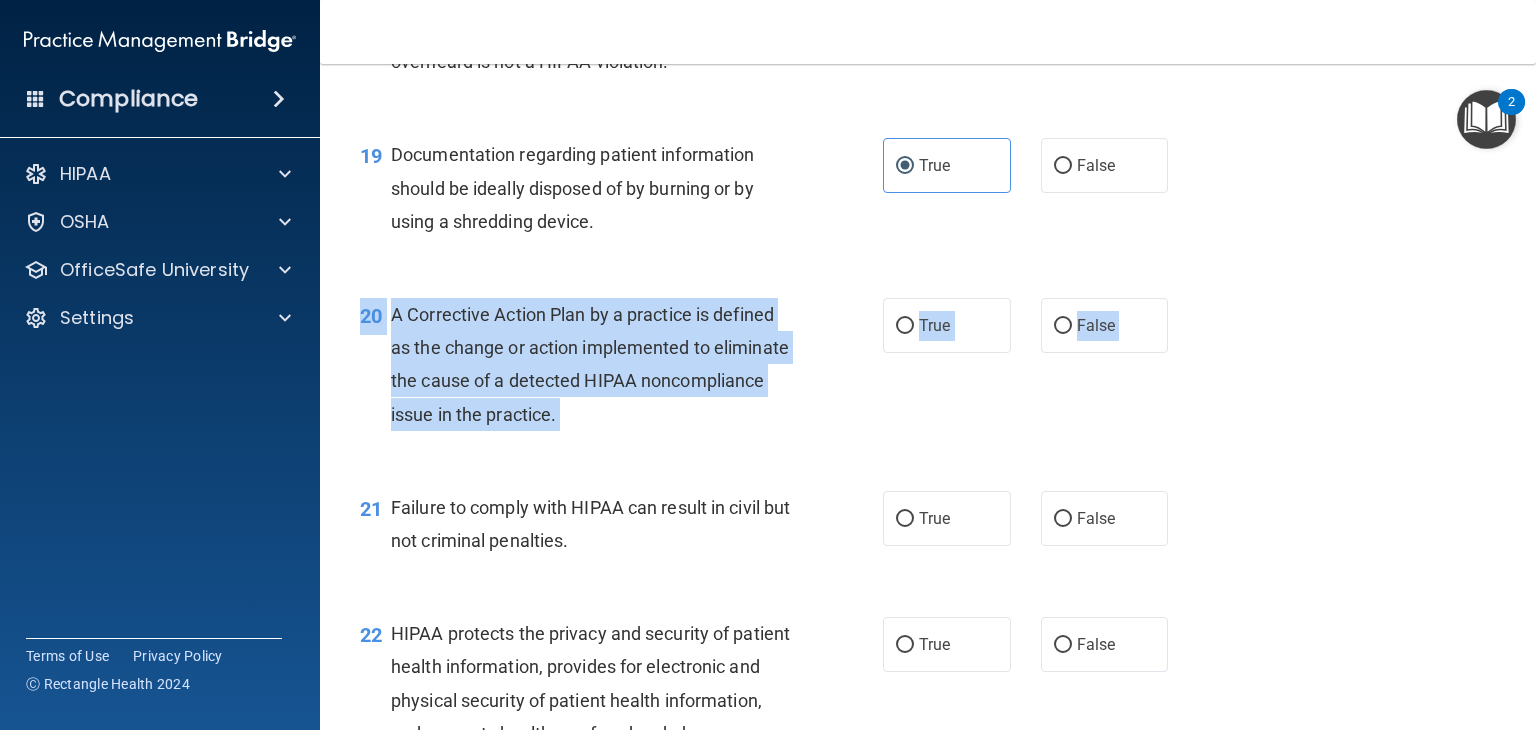 drag, startPoint x: 359, startPoint y: 344, endPoint x: 526, endPoint y: 516, distance: 239.73528 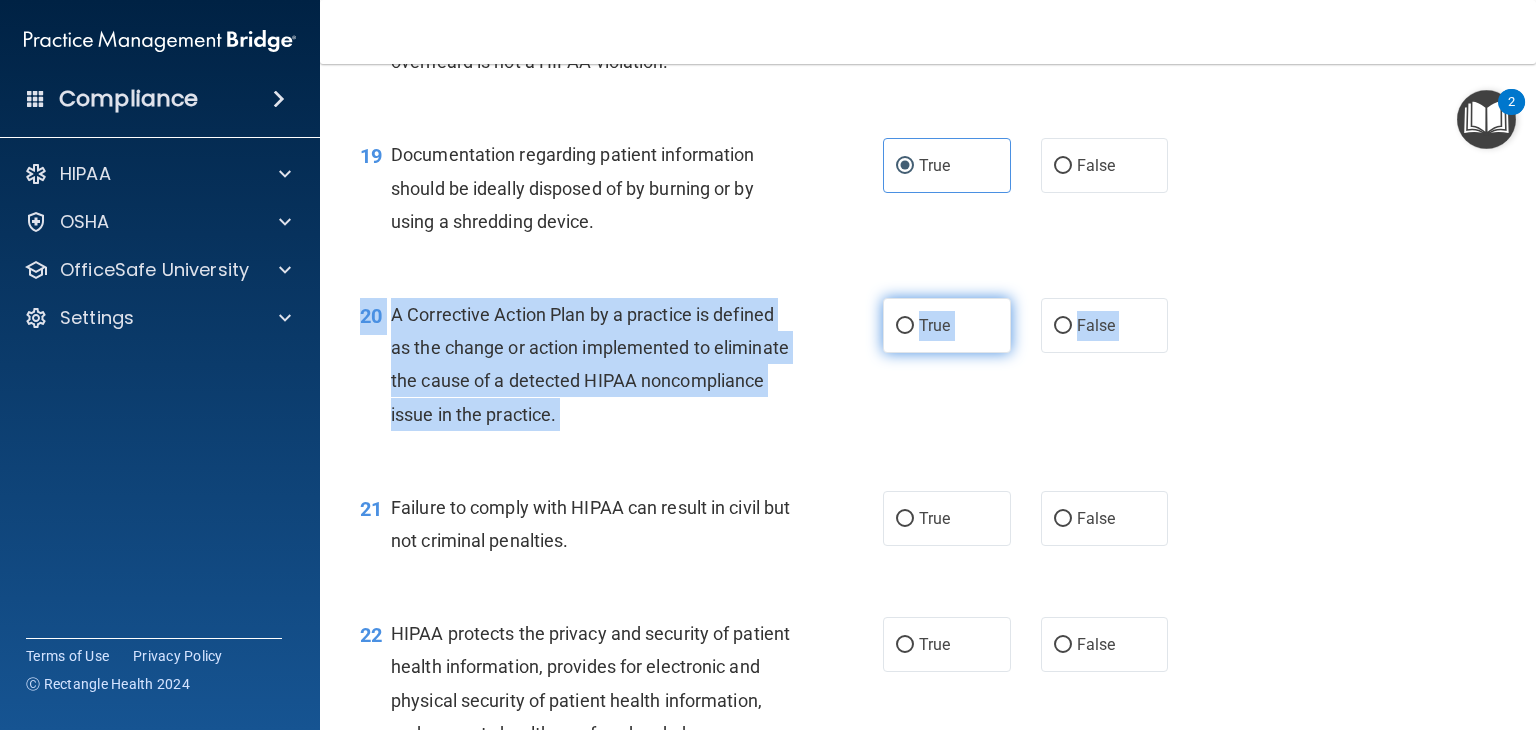 click on "True" at bounding box center (905, 326) 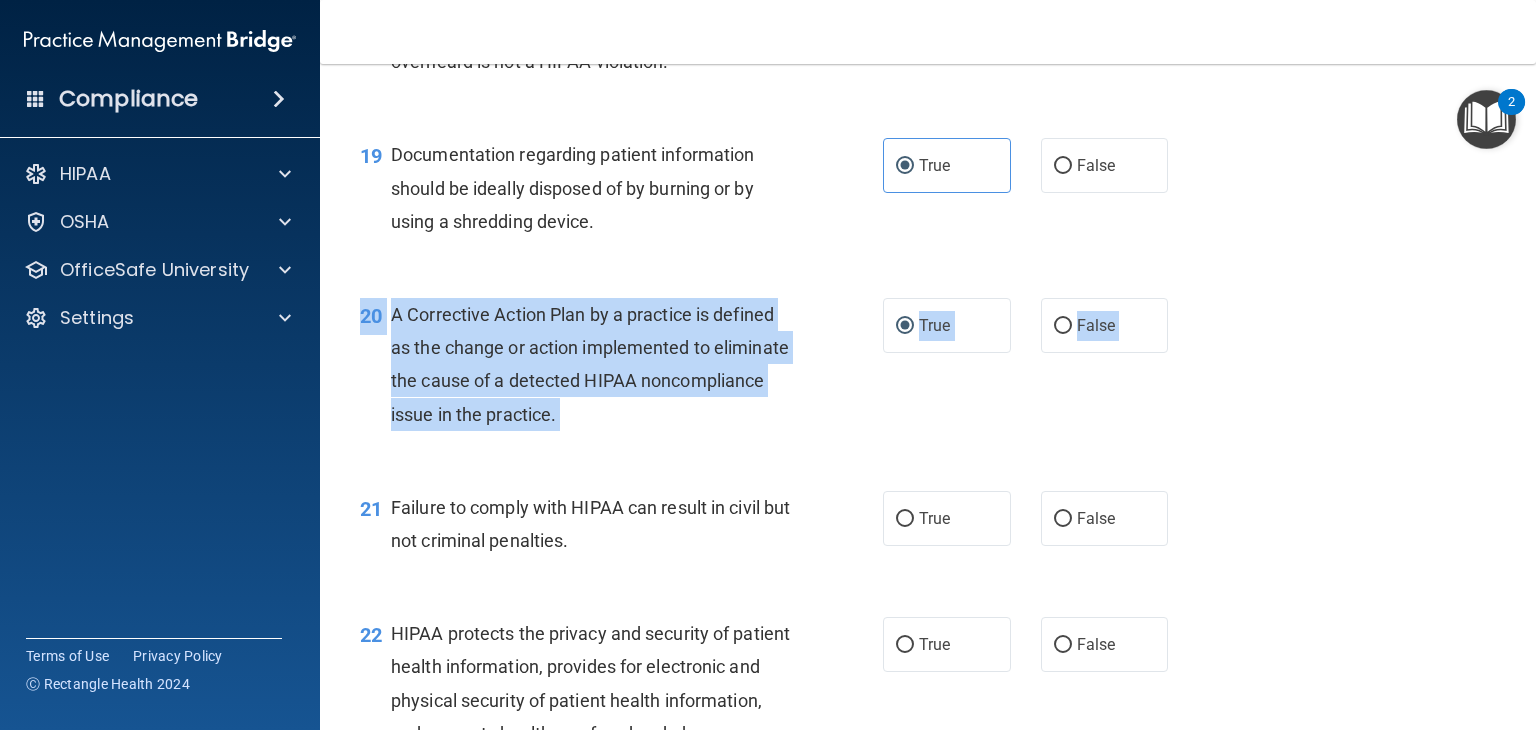 scroll, scrollTop: 3212, scrollLeft: 0, axis: vertical 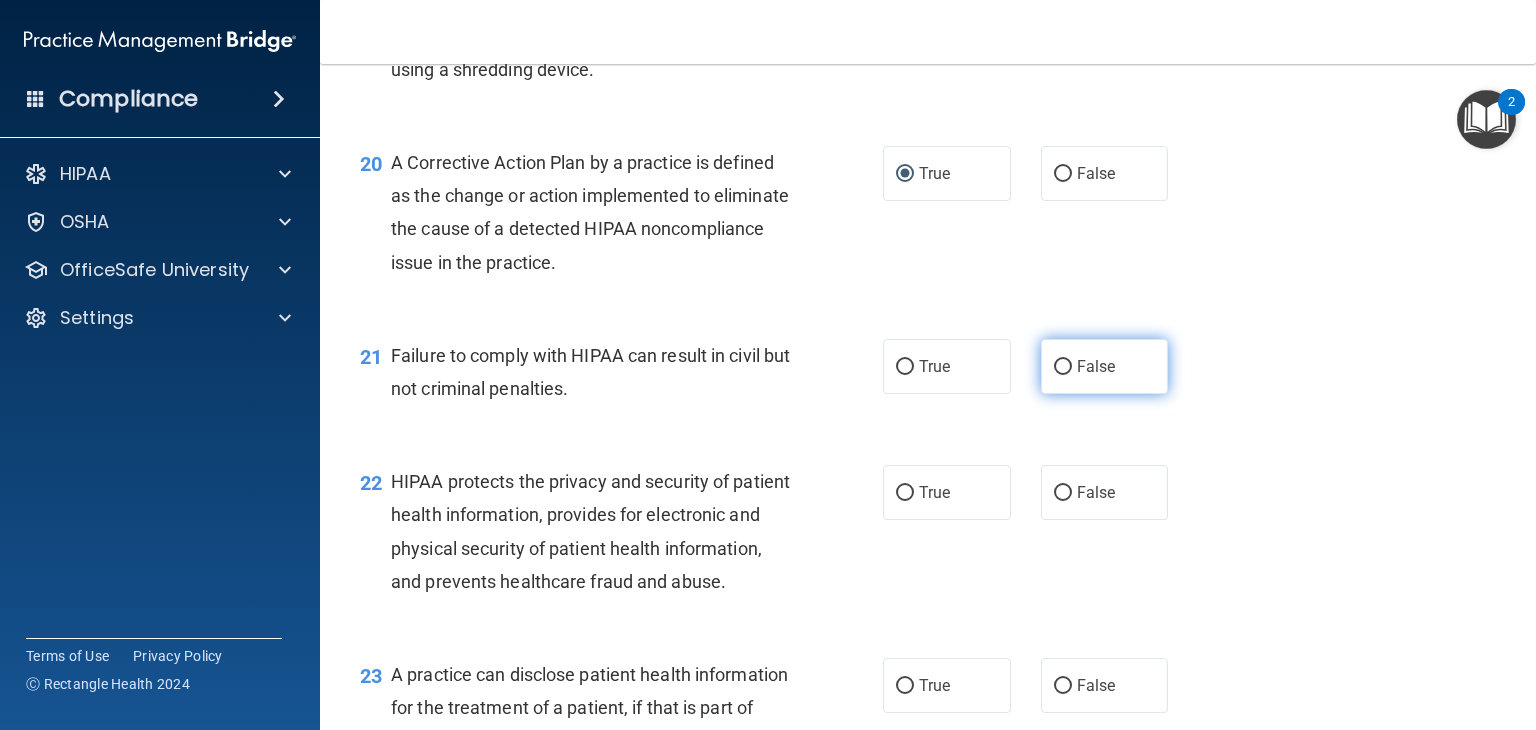 click on "False" at bounding box center [1105, 366] 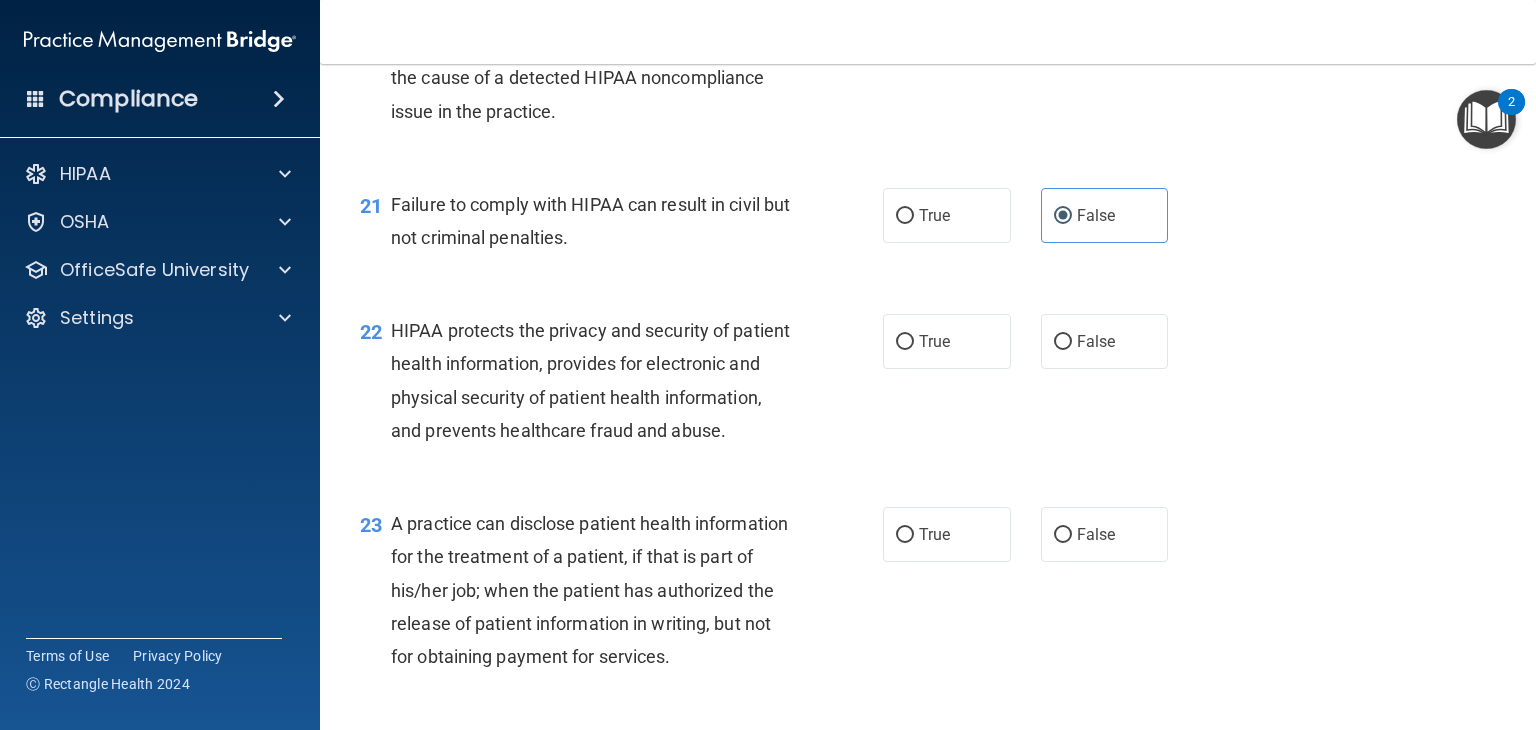 scroll, scrollTop: 3376, scrollLeft: 0, axis: vertical 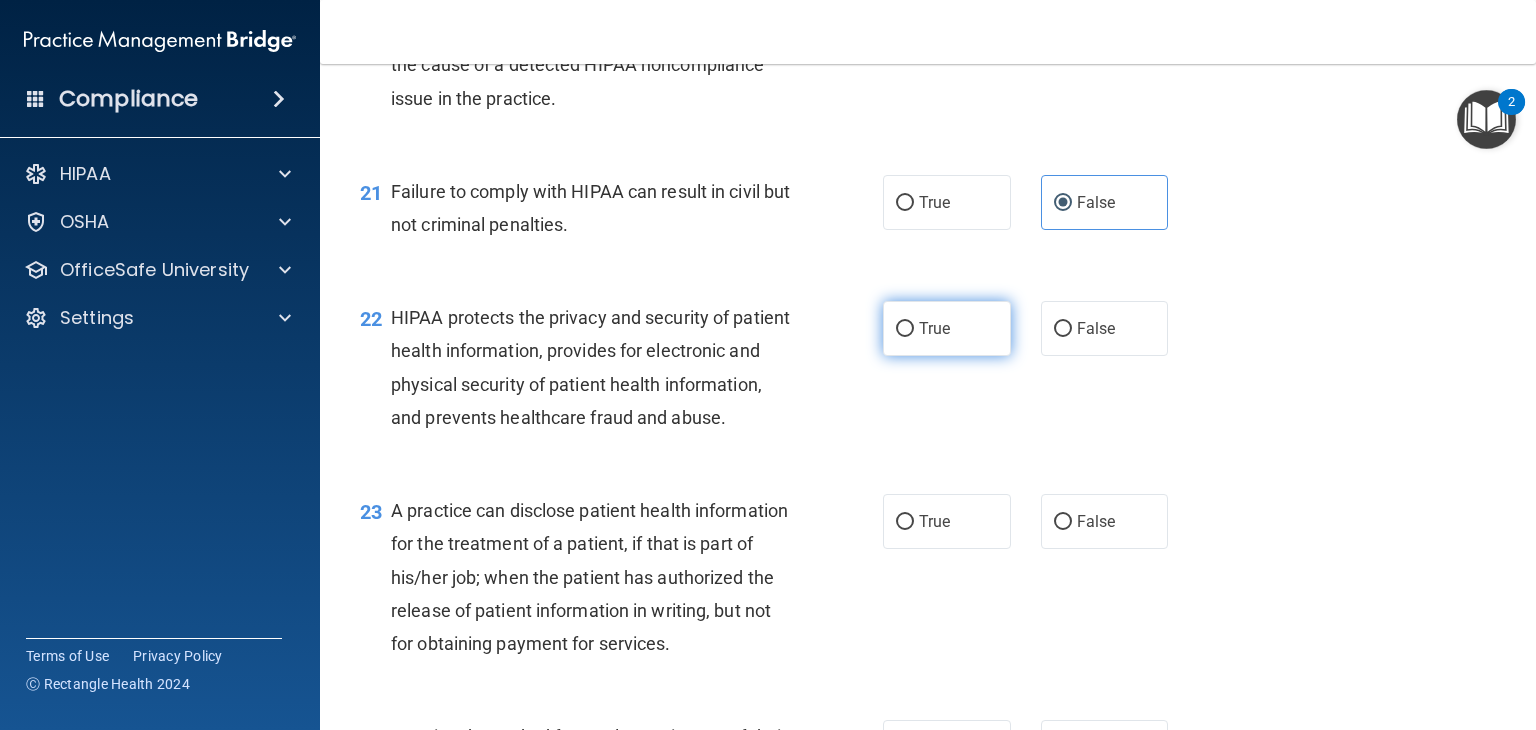 click on "True" at bounding box center [934, 328] 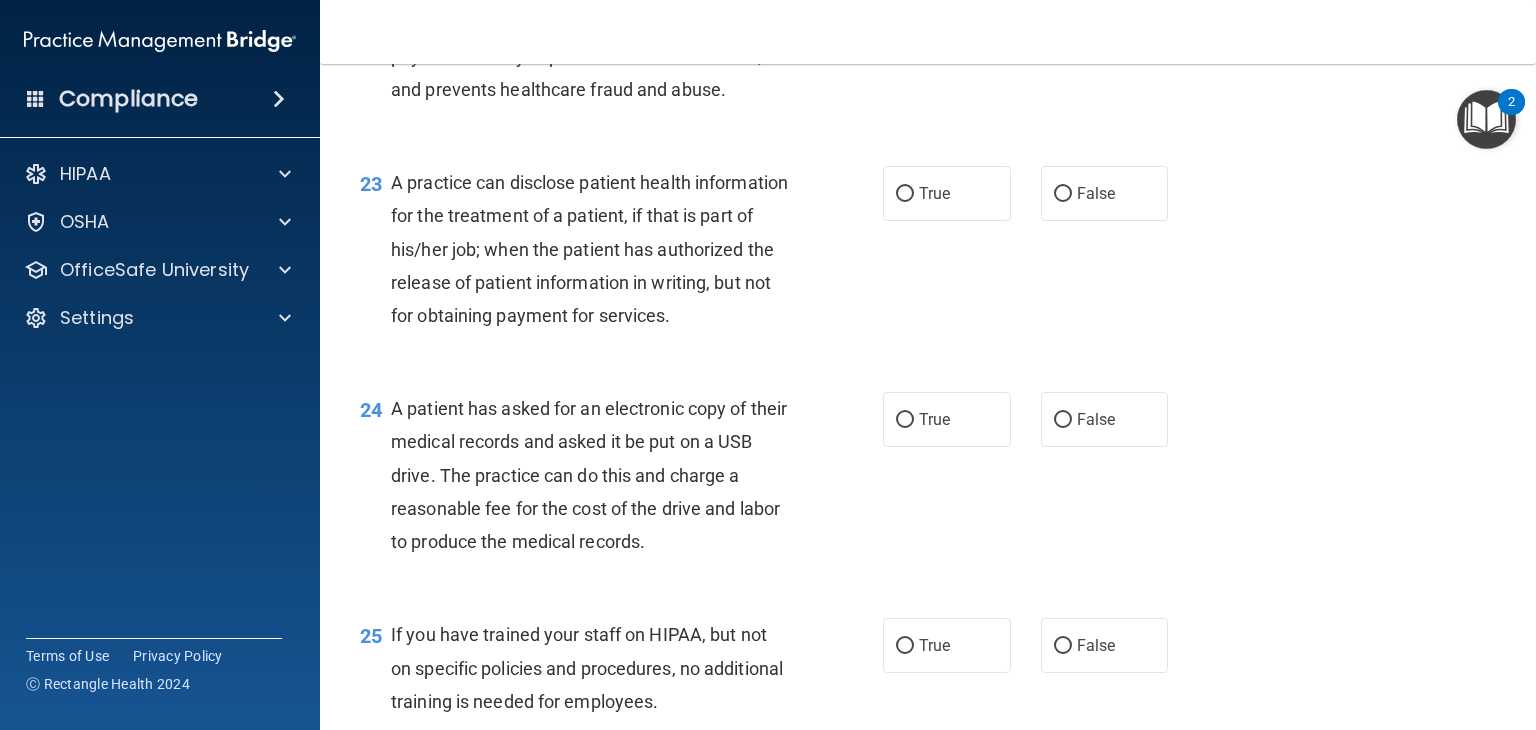 scroll, scrollTop: 3706, scrollLeft: 0, axis: vertical 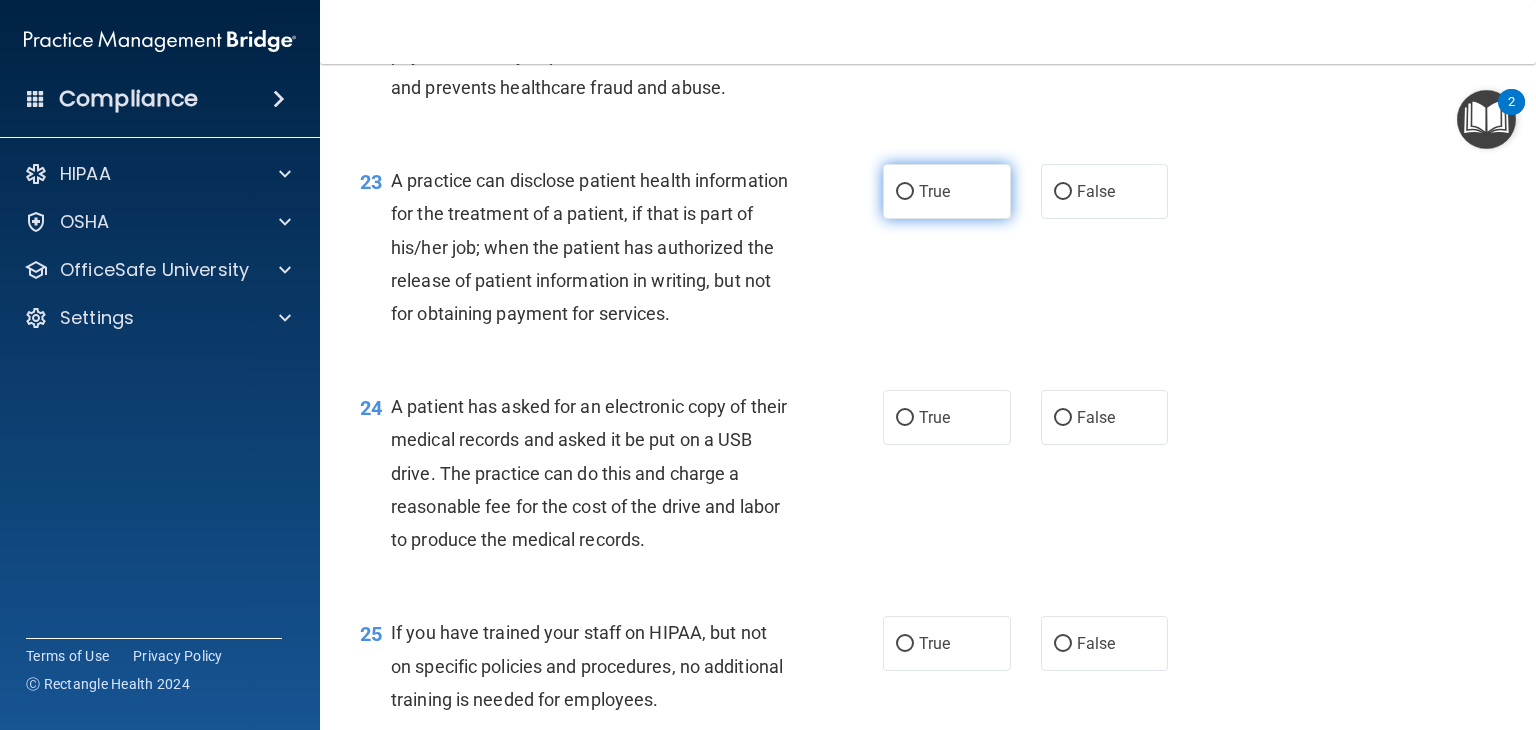 click on "True" at bounding box center (947, 191) 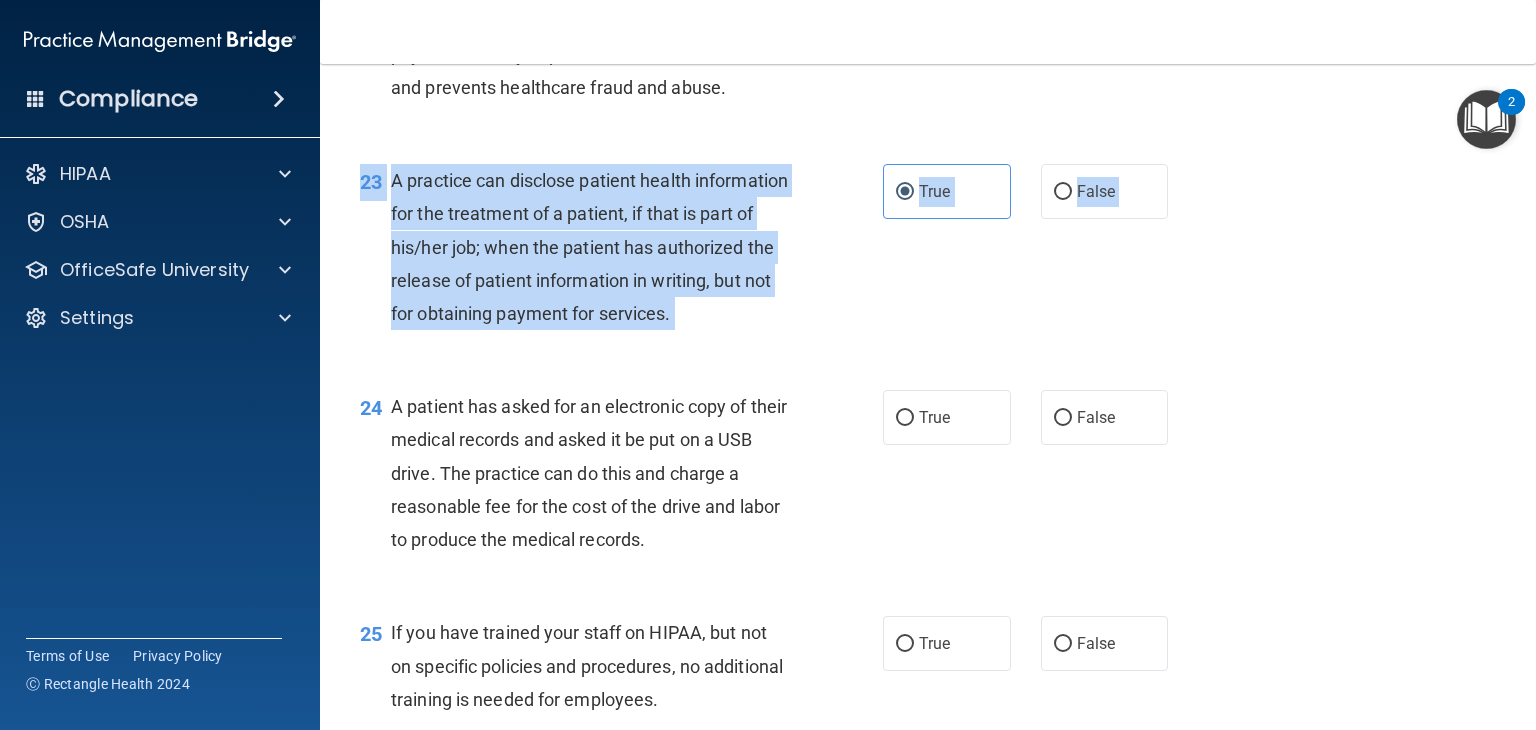 drag, startPoint x: 355, startPoint y: 241, endPoint x: 469, endPoint y: 445, distance: 233.69211 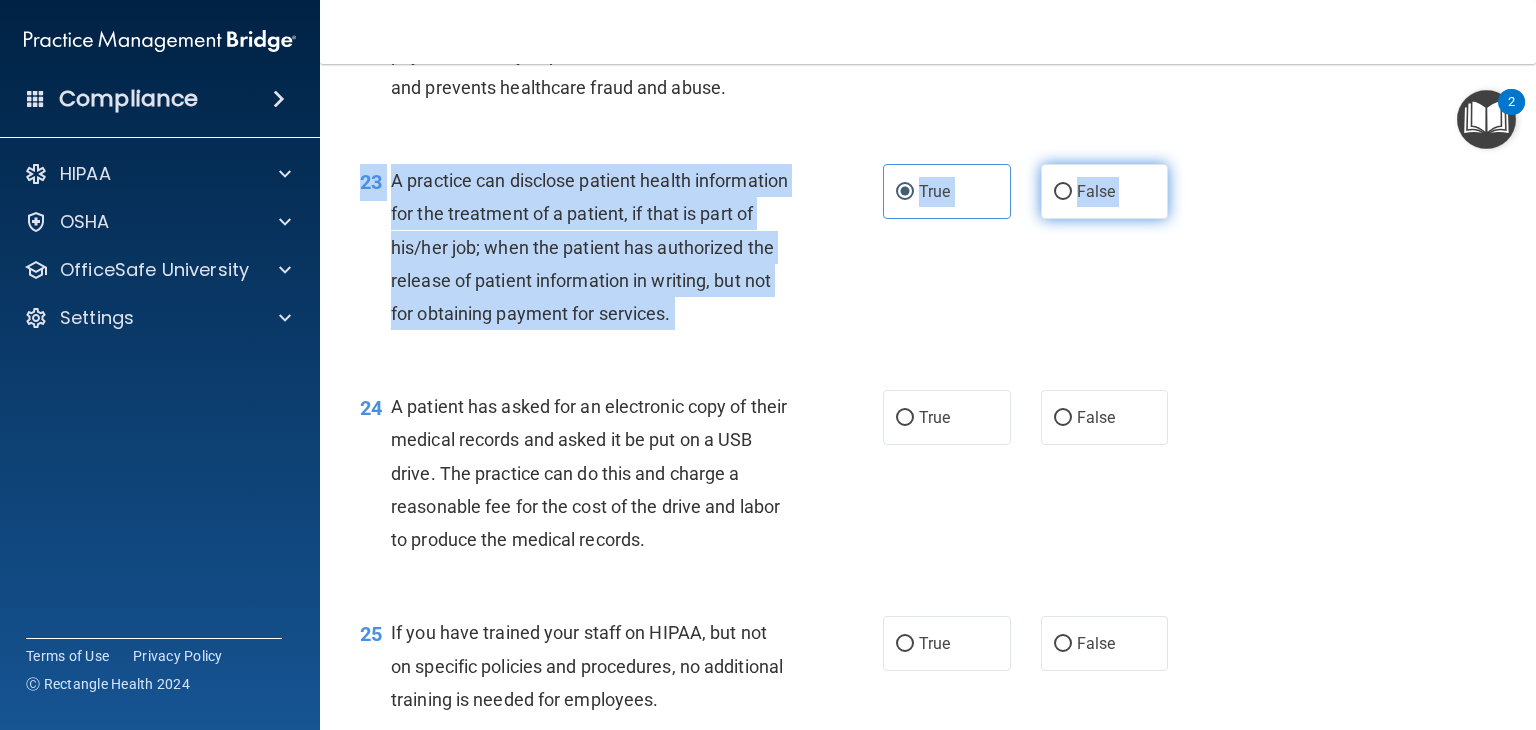 click on "False" at bounding box center (1096, 191) 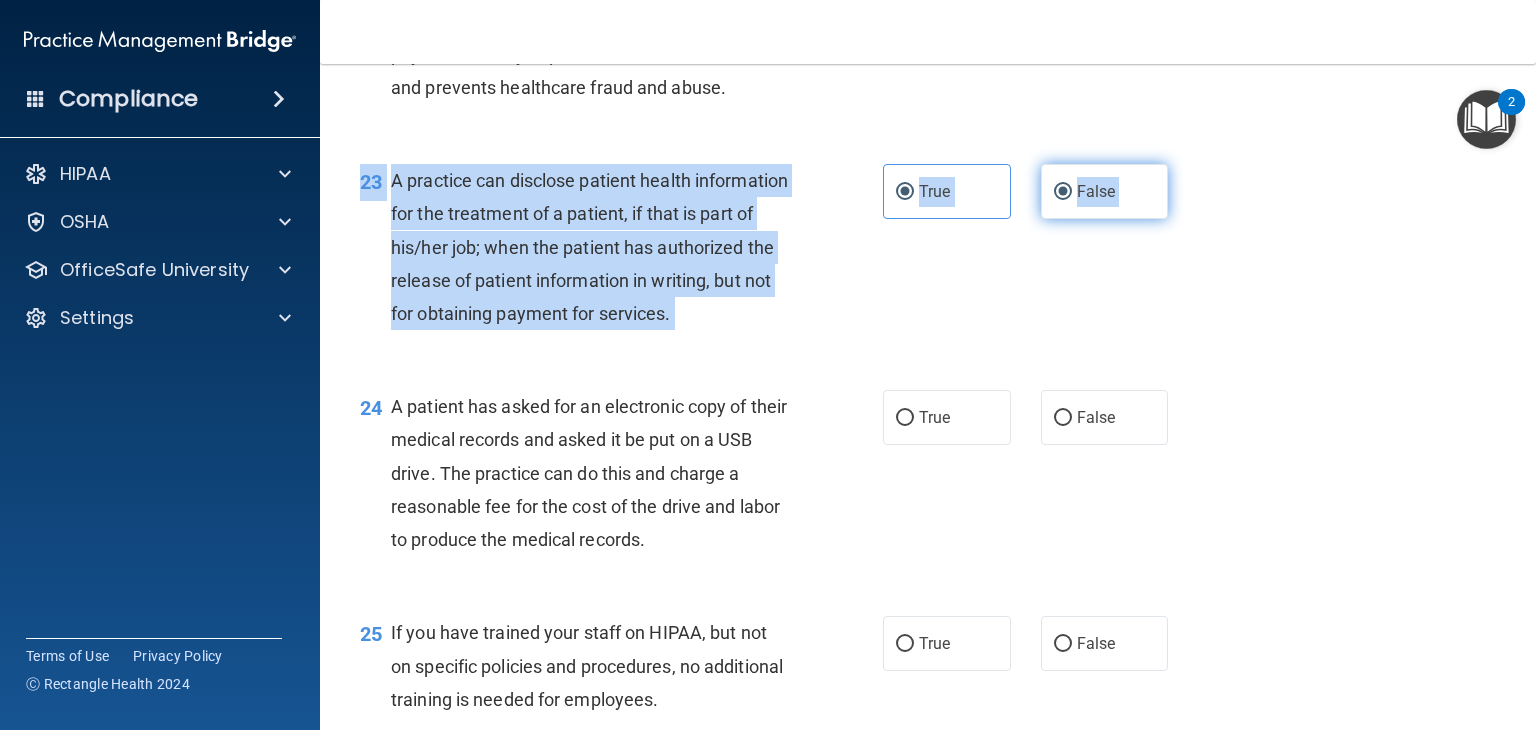 radio on "false" 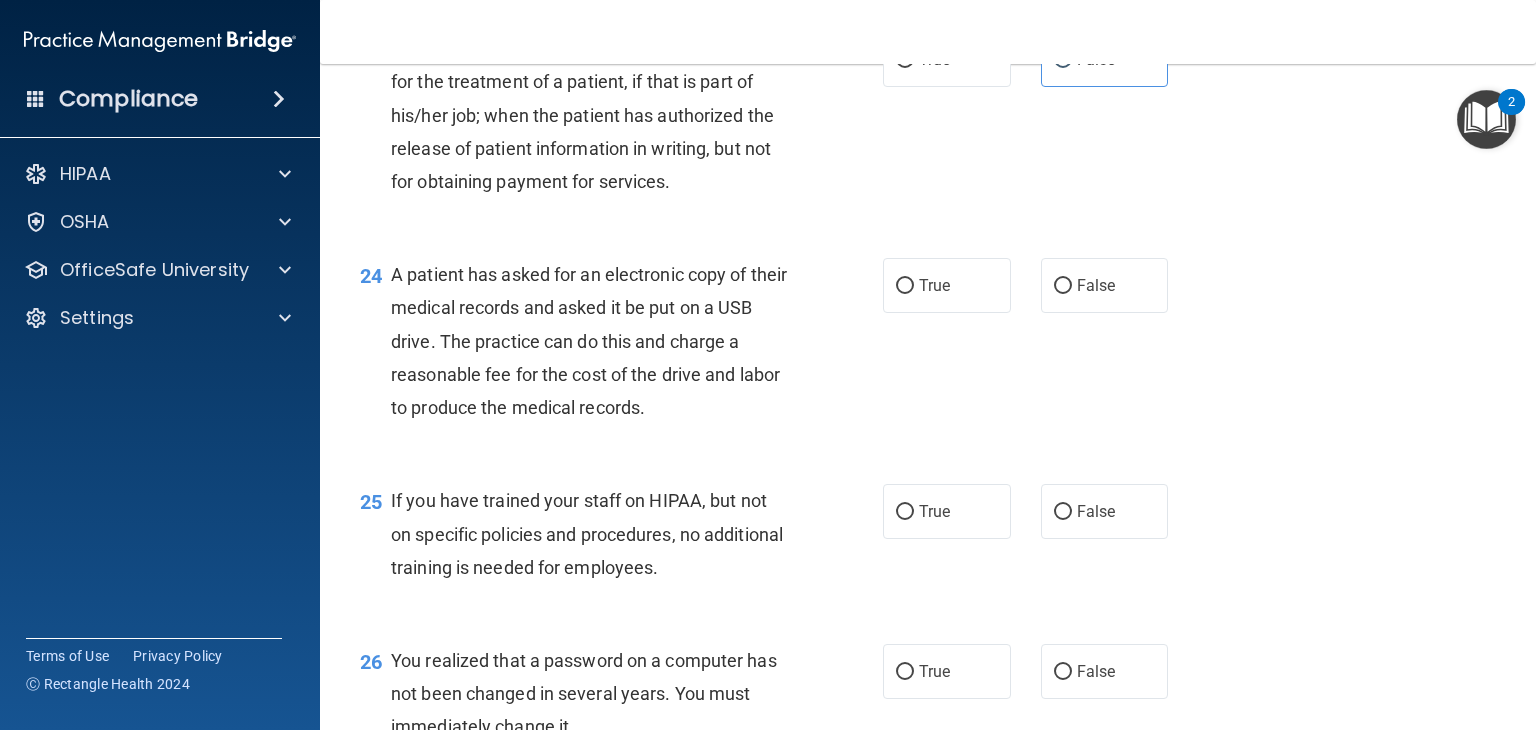 scroll, scrollTop: 3843, scrollLeft: 0, axis: vertical 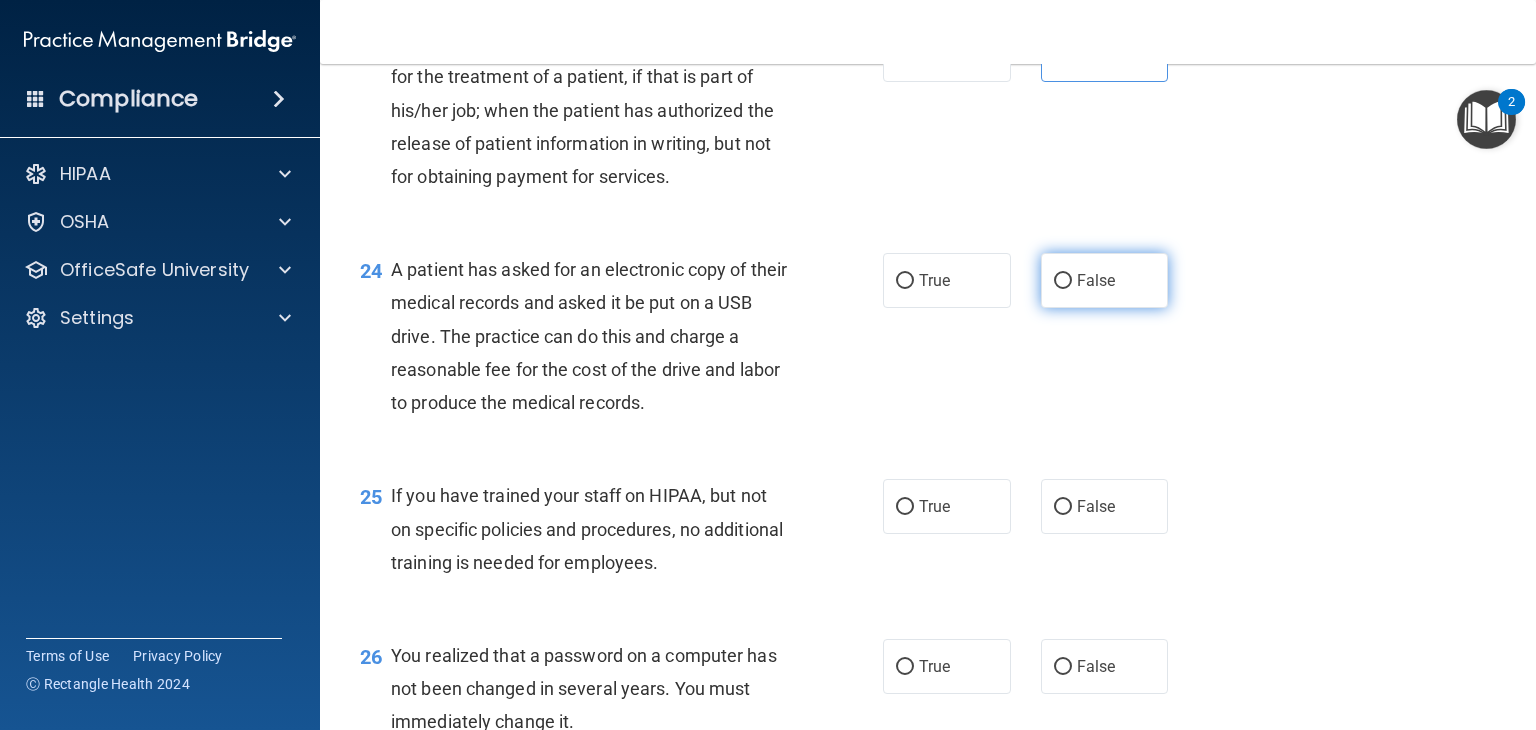 click on "False" at bounding box center (1096, 280) 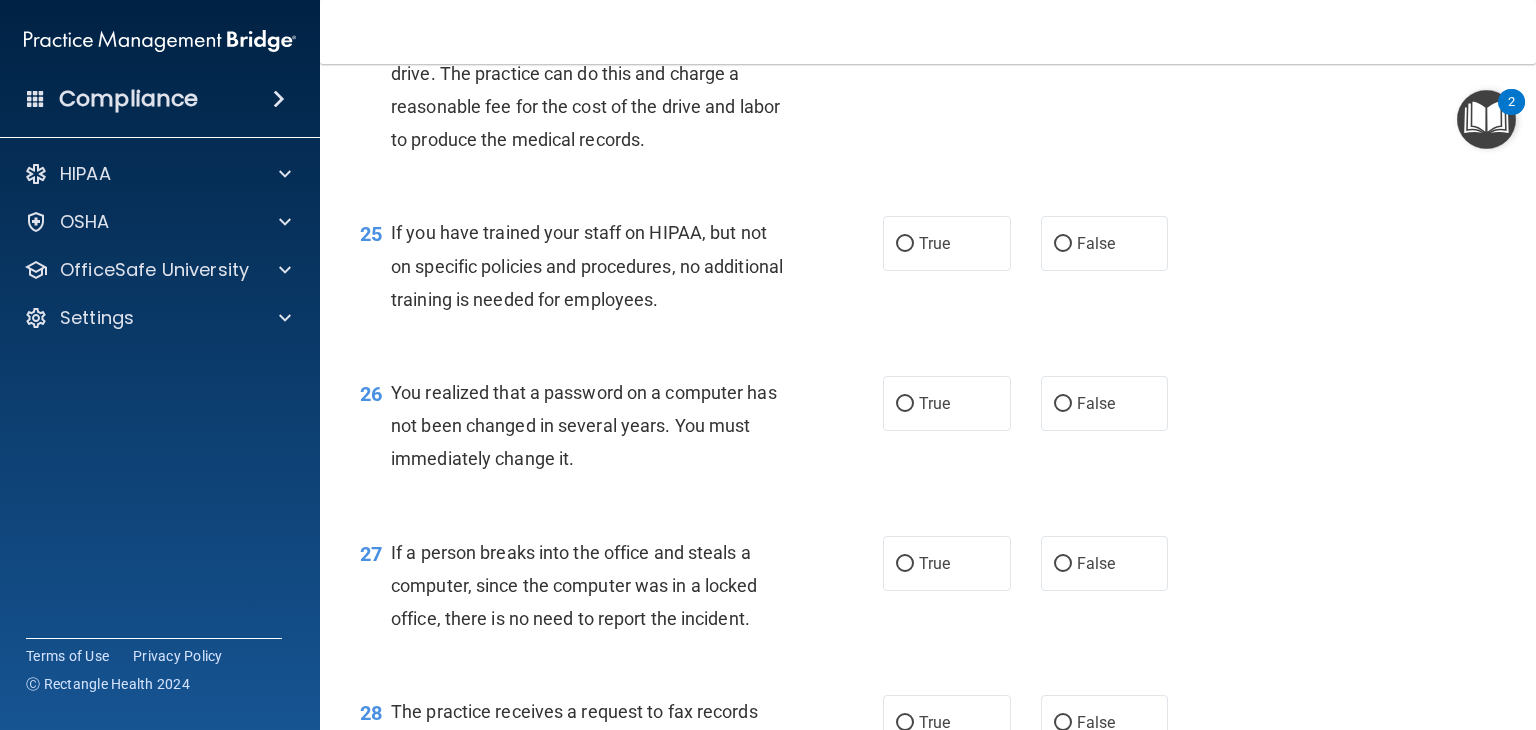 scroll, scrollTop: 4108, scrollLeft: 0, axis: vertical 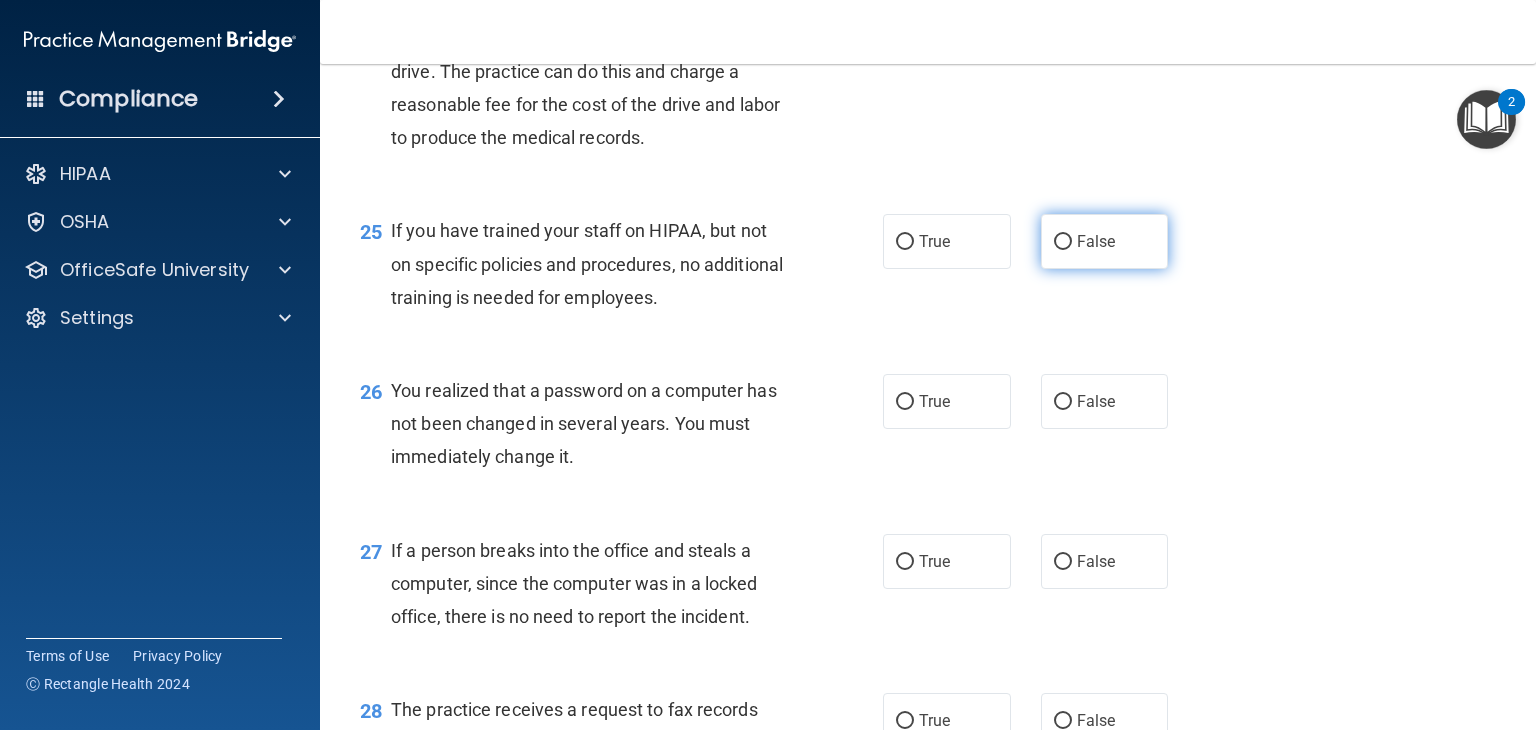 click on "False" at bounding box center [1105, 241] 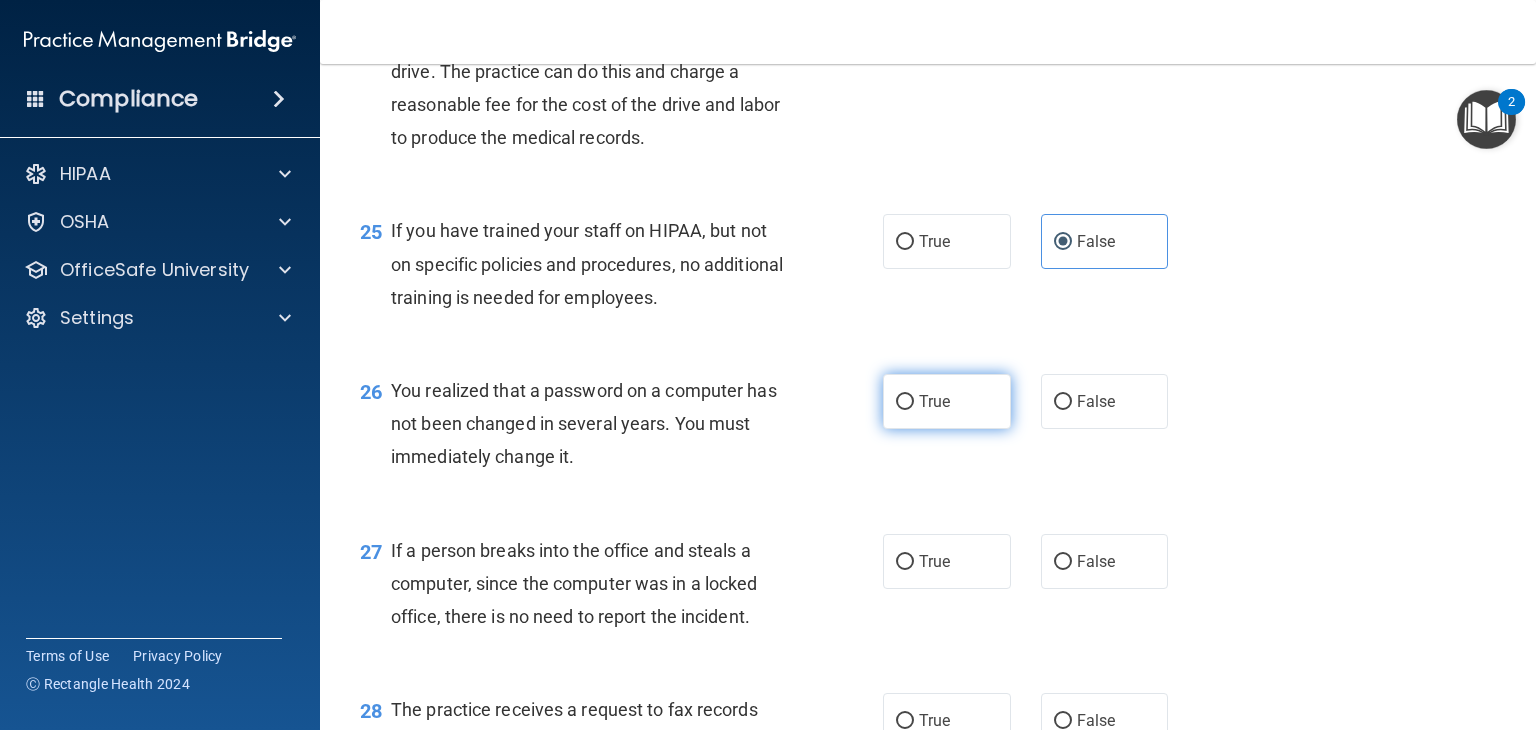 click on "True" at bounding box center [934, 401] 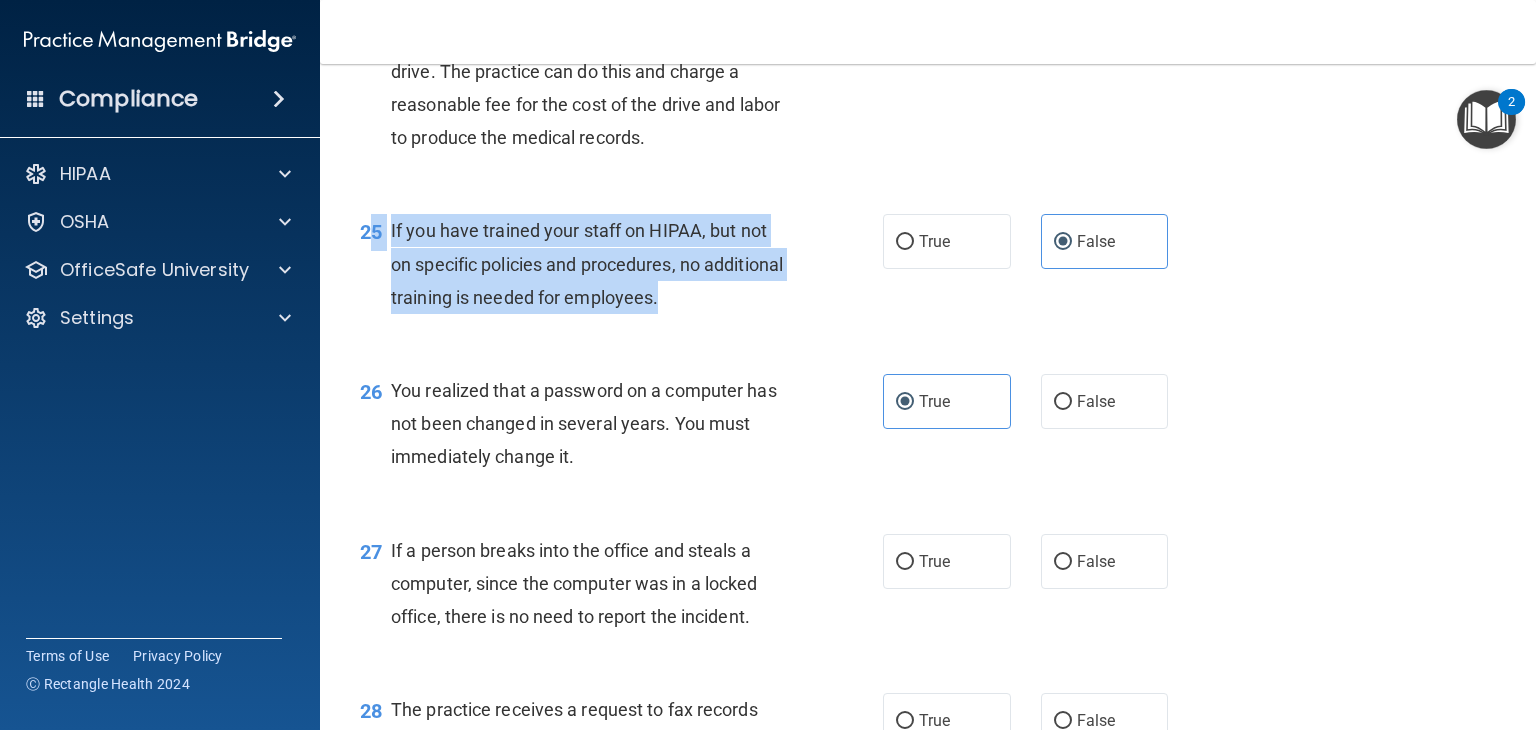 drag, startPoint x: 376, startPoint y: 320, endPoint x: 787, endPoint y: 417, distance: 422.29138 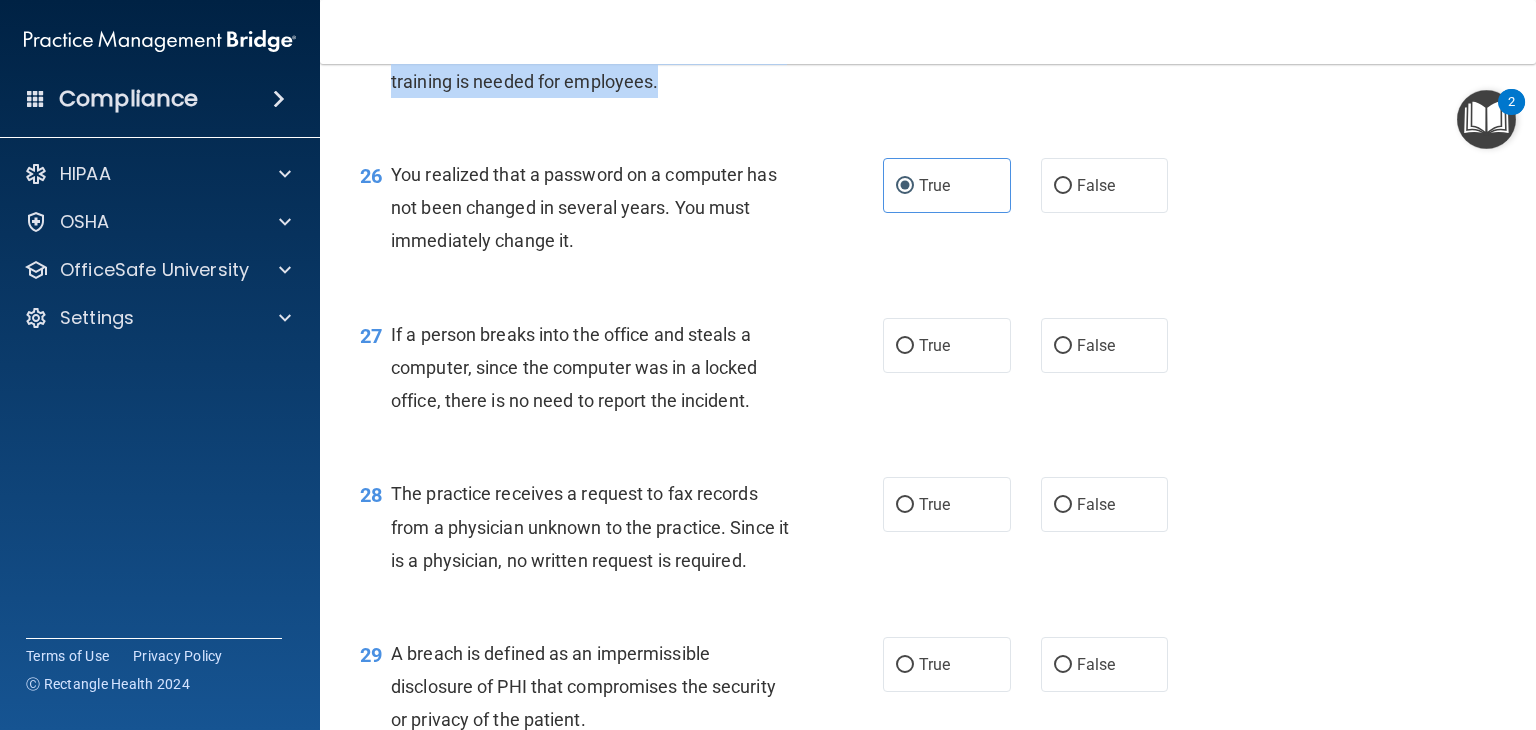 scroll, scrollTop: 4392, scrollLeft: 0, axis: vertical 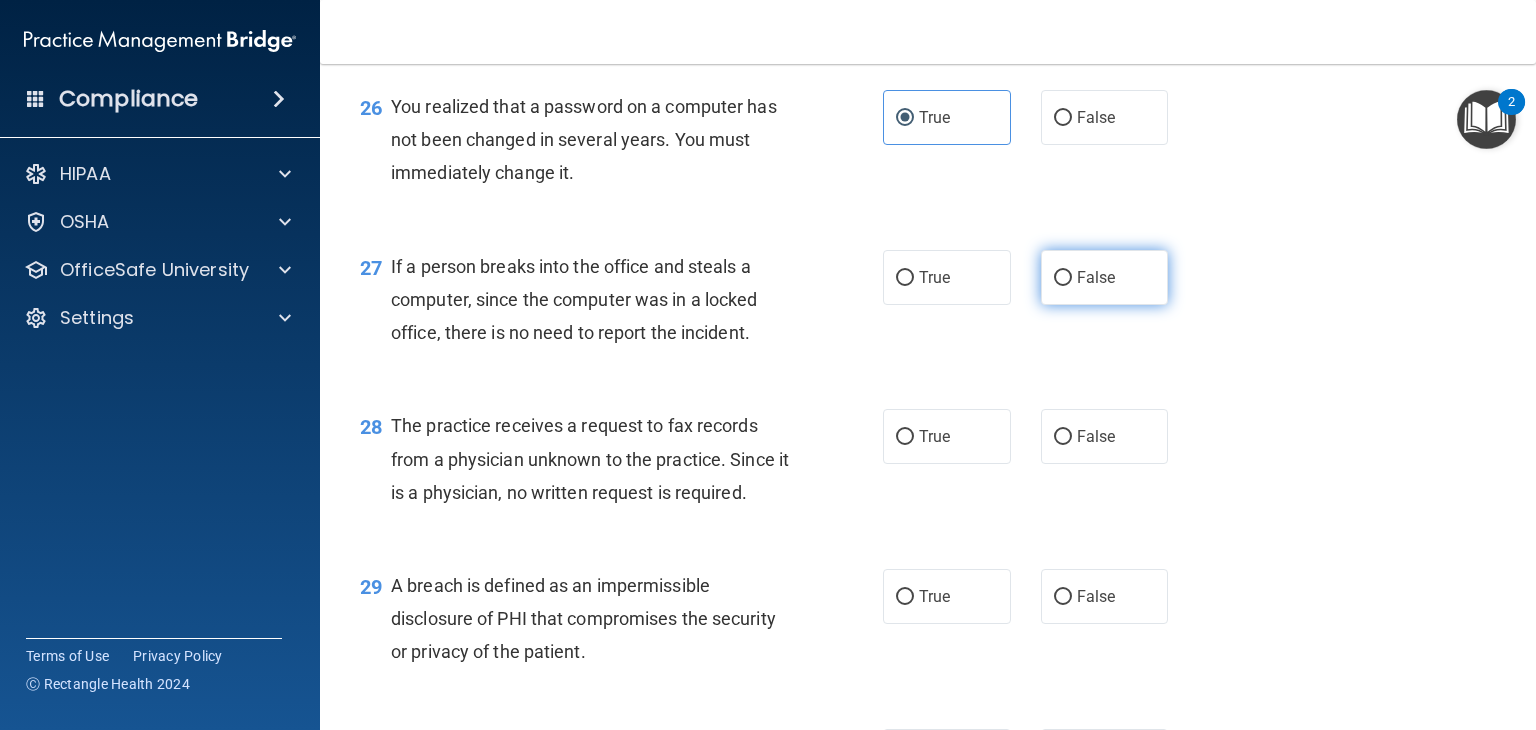 click on "False" at bounding box center [1105, 277] 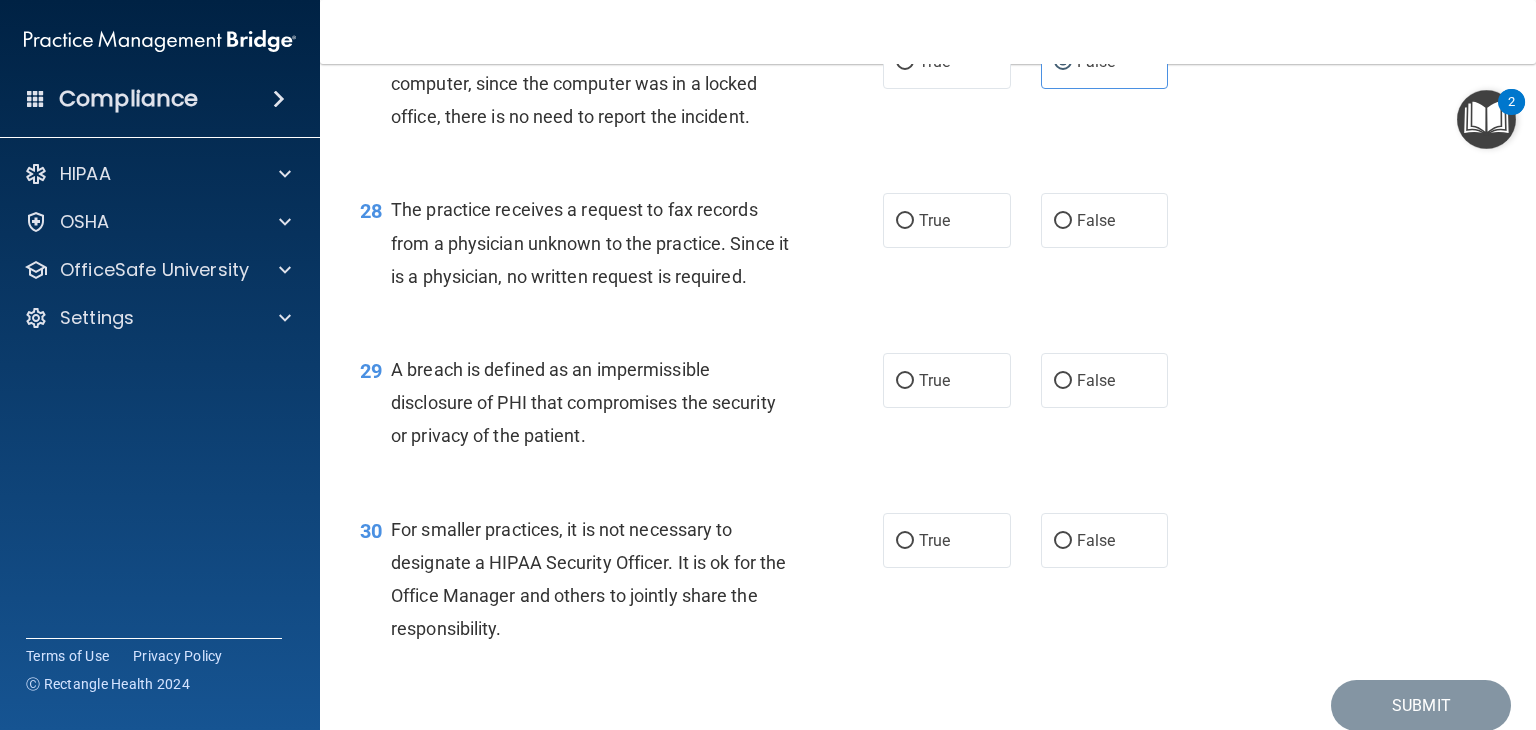 scroll, scrollTop: 4612, scrollLeft: 0, axis: vertical 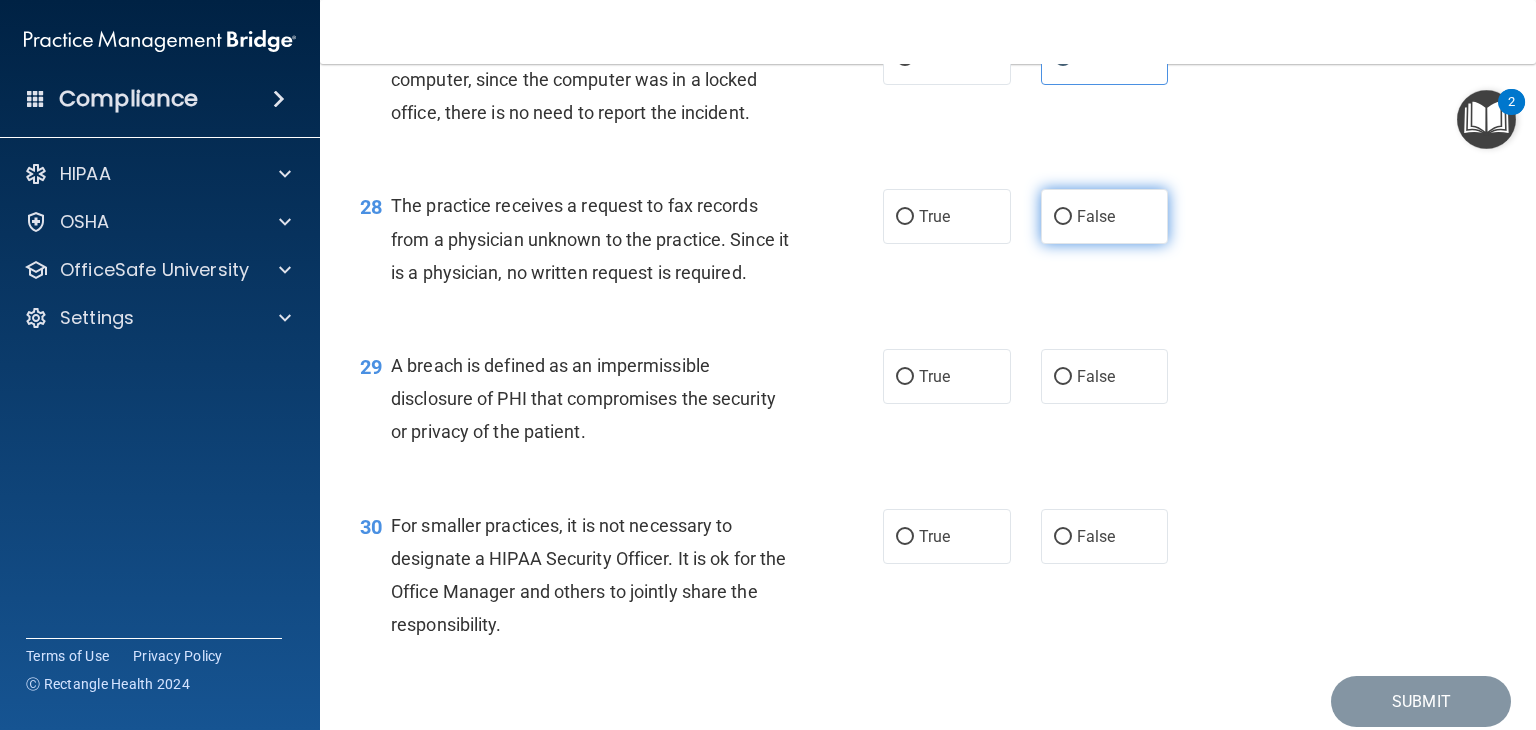 click on "False" at bounding box center (1096, 216) 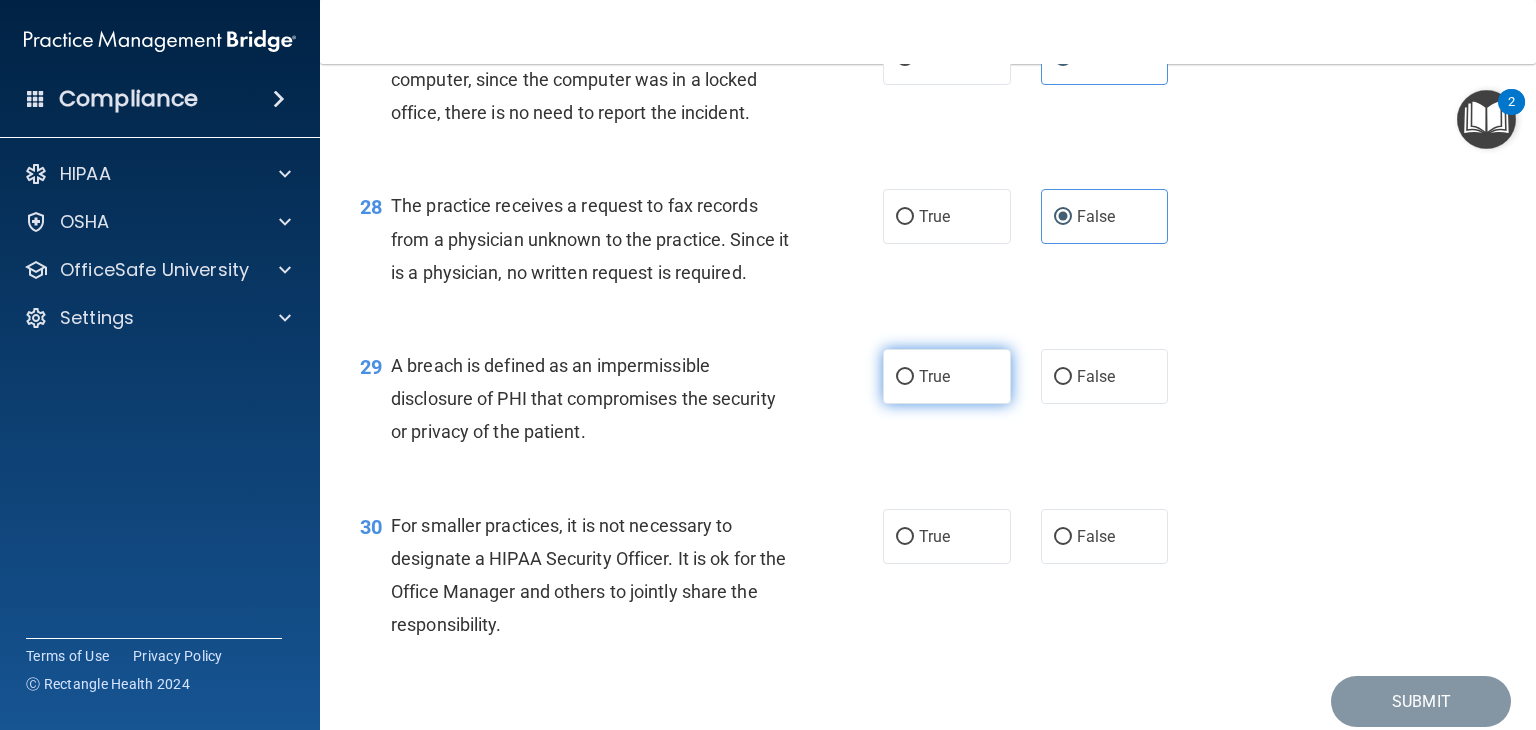click on "True" at bounding box center (947, 376) 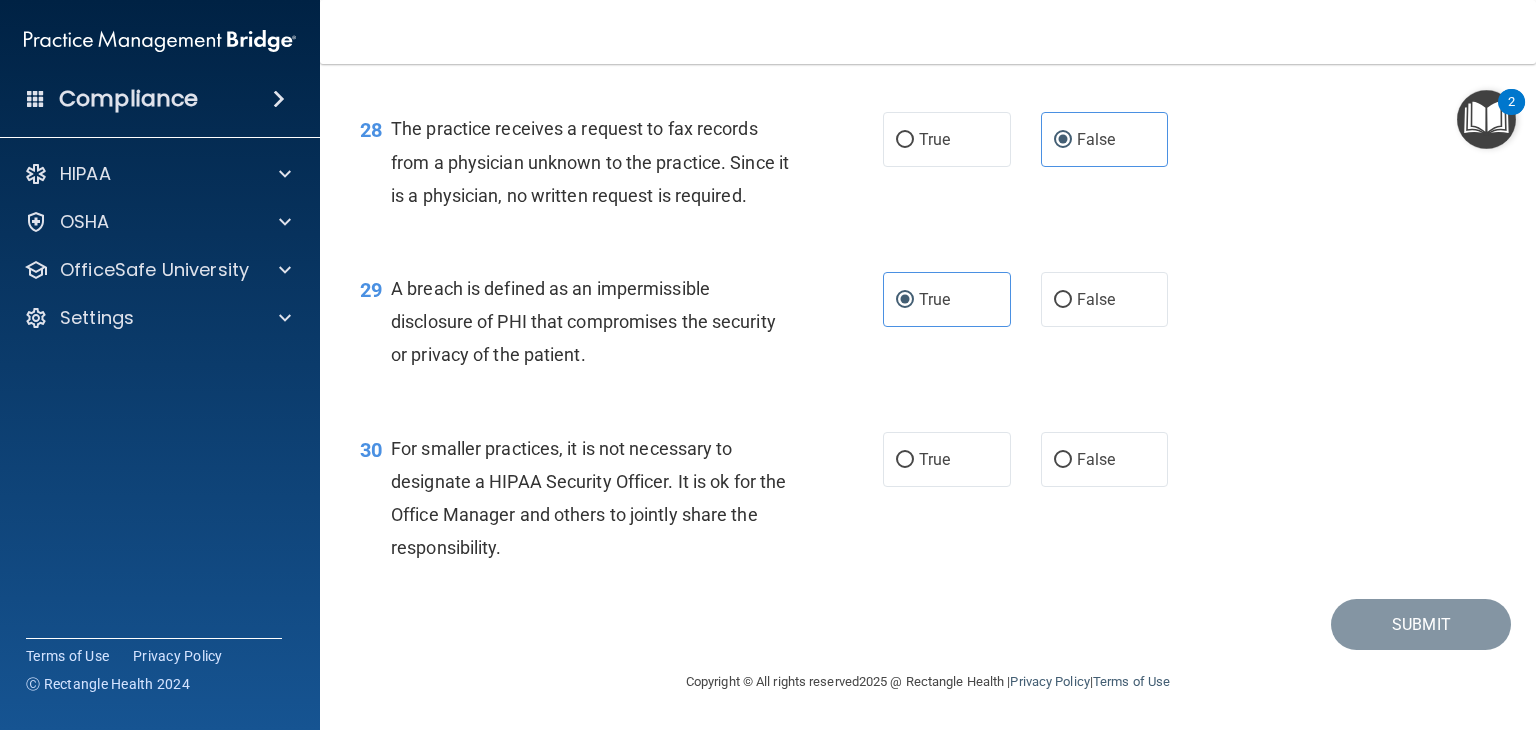 scroll, scrollTop: 4789, scrollLeft: 0, axis: vertical 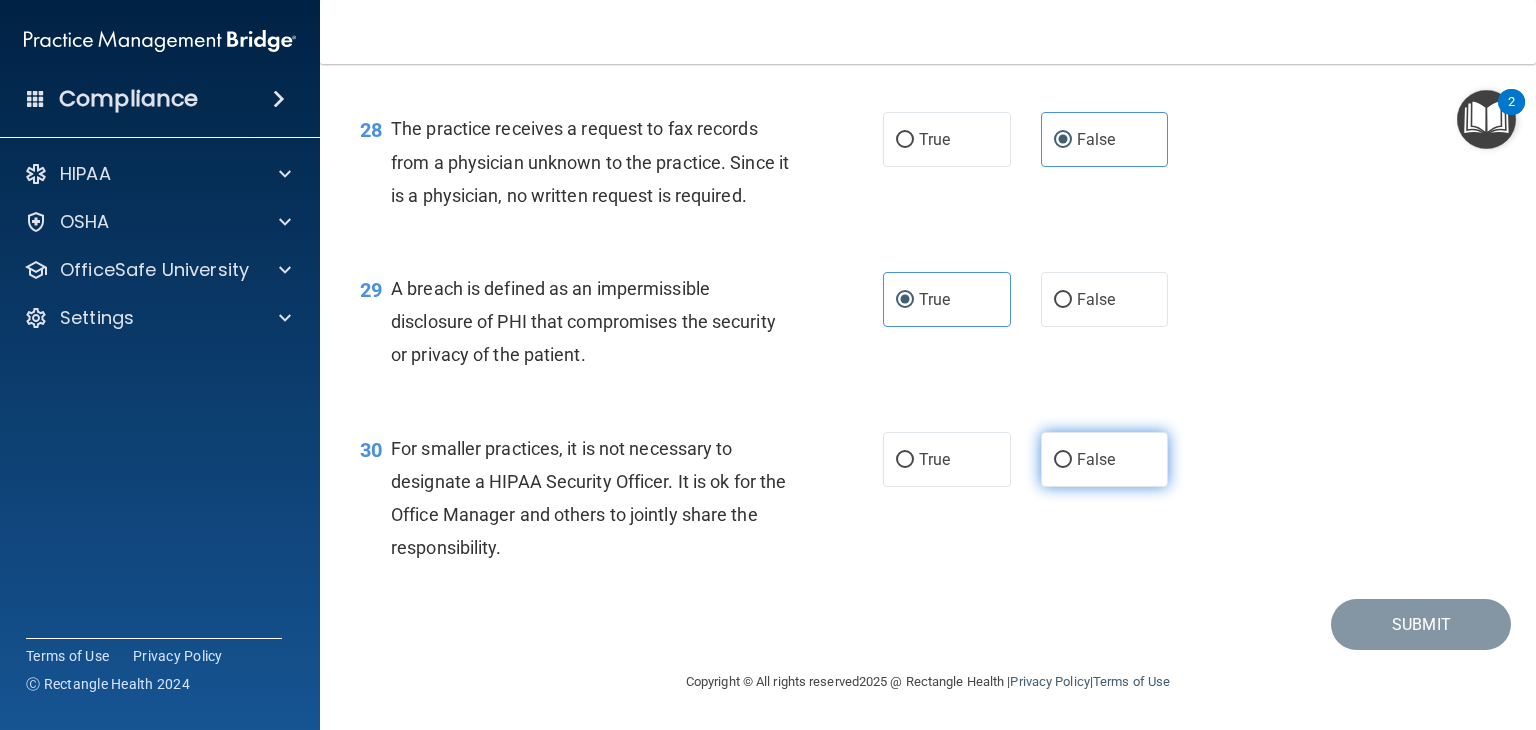 click on "False" at bounding box center [1105, 459] 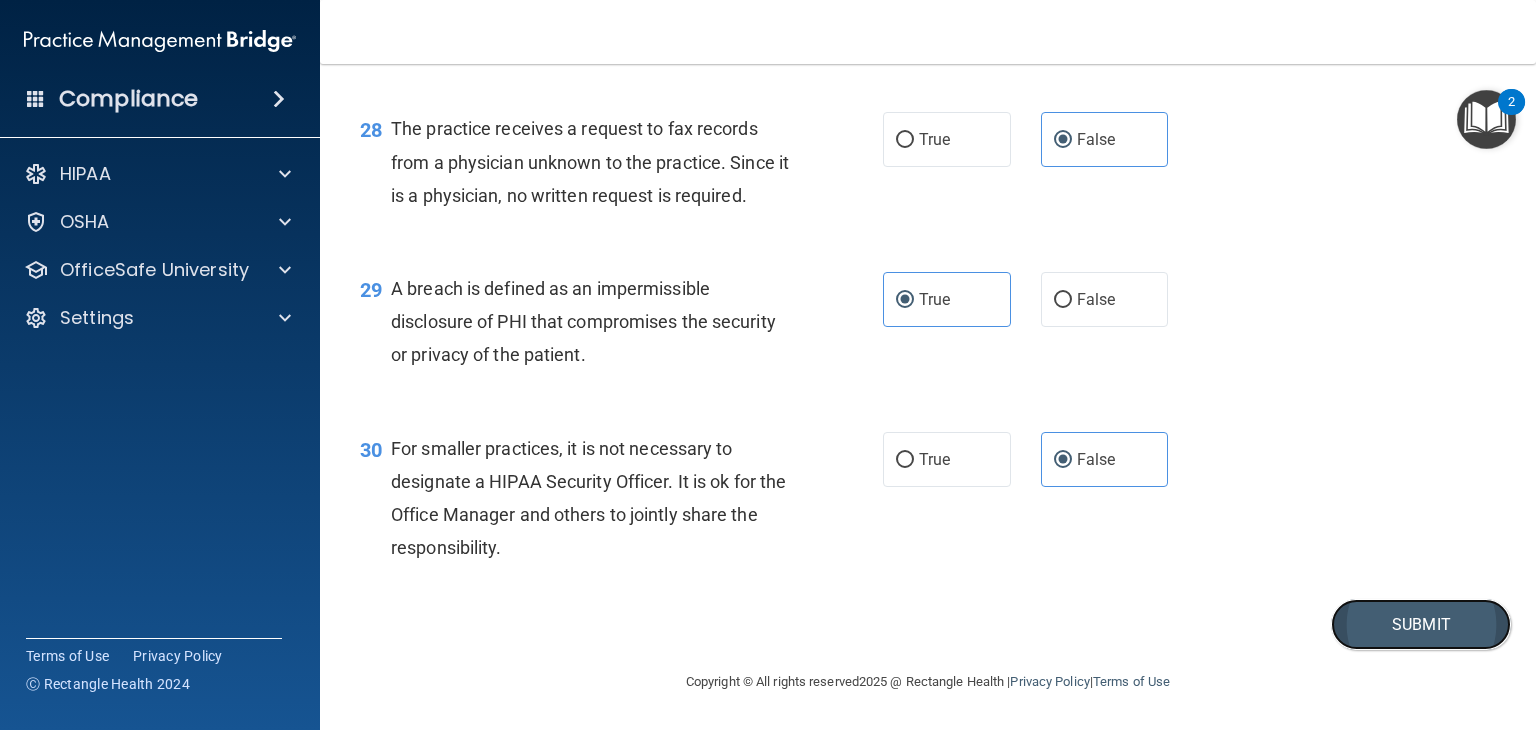 click on "Submit" at bounding box center [1421, 624] 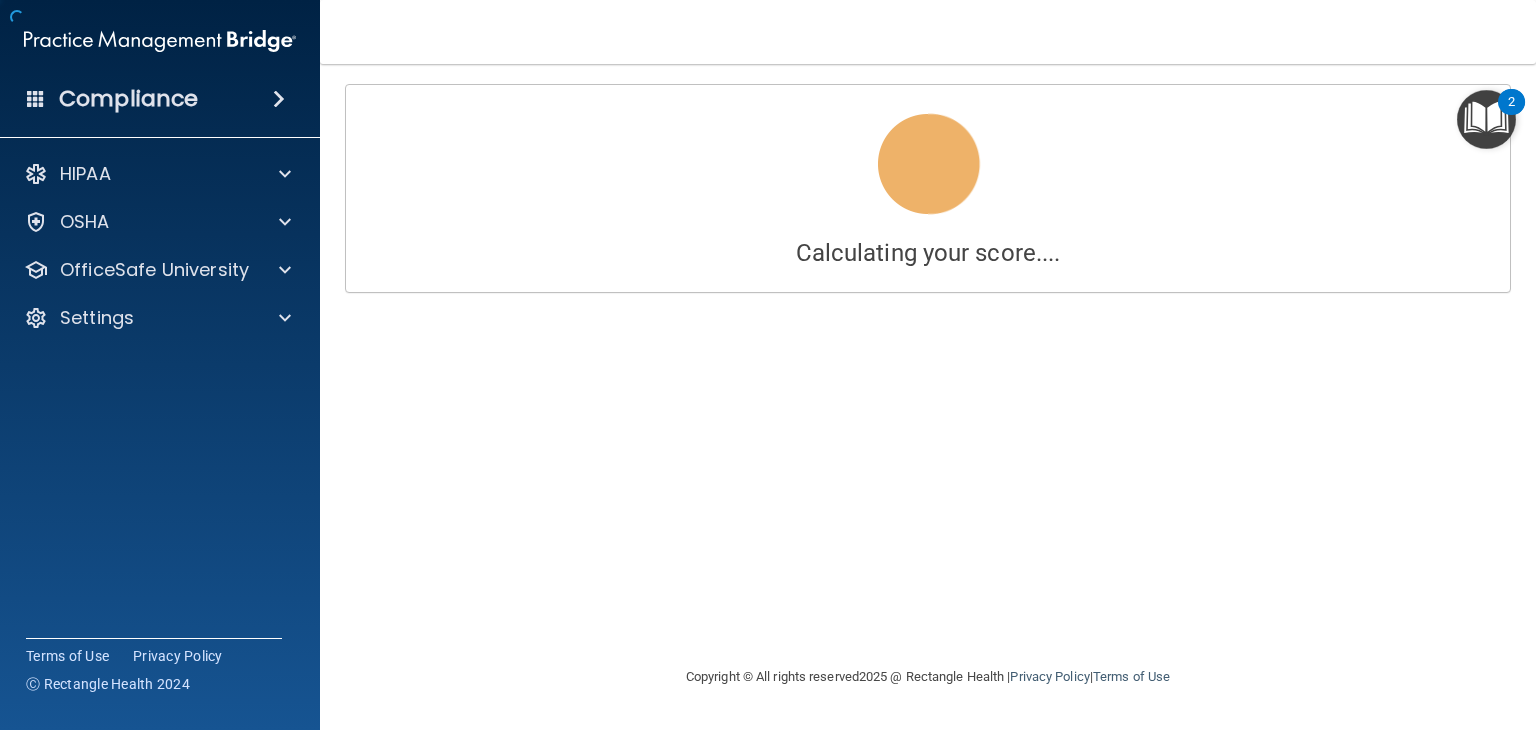 scroll, scrollTop: 0, scrollLeft: 0, axis: both 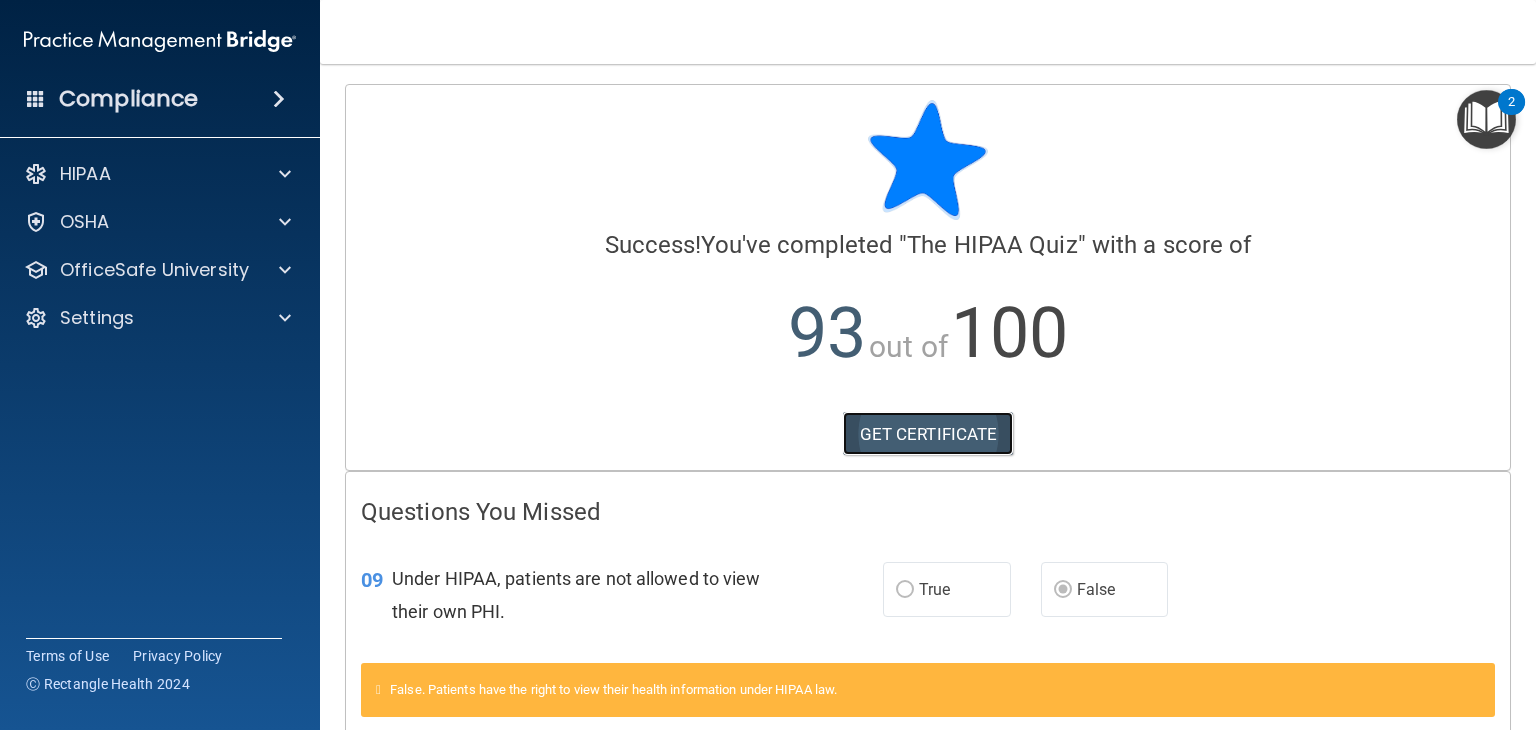 drag, startPoint x: 919, startPoint y: 417, endPoint x: 855, endPoint y: 429, distance: 65.11528 